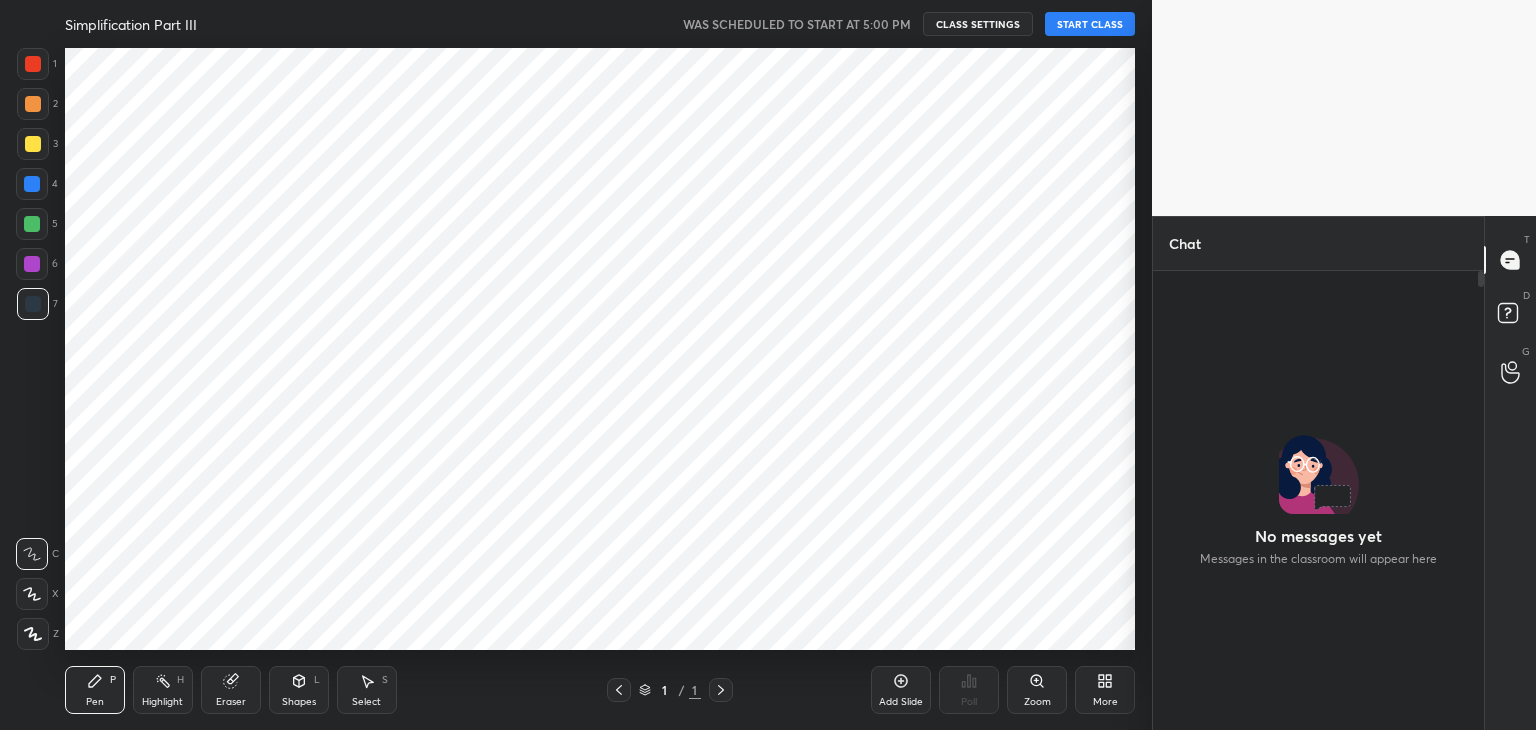 scroll, scrollTop: 0, scrollLeft: 0, axis: both 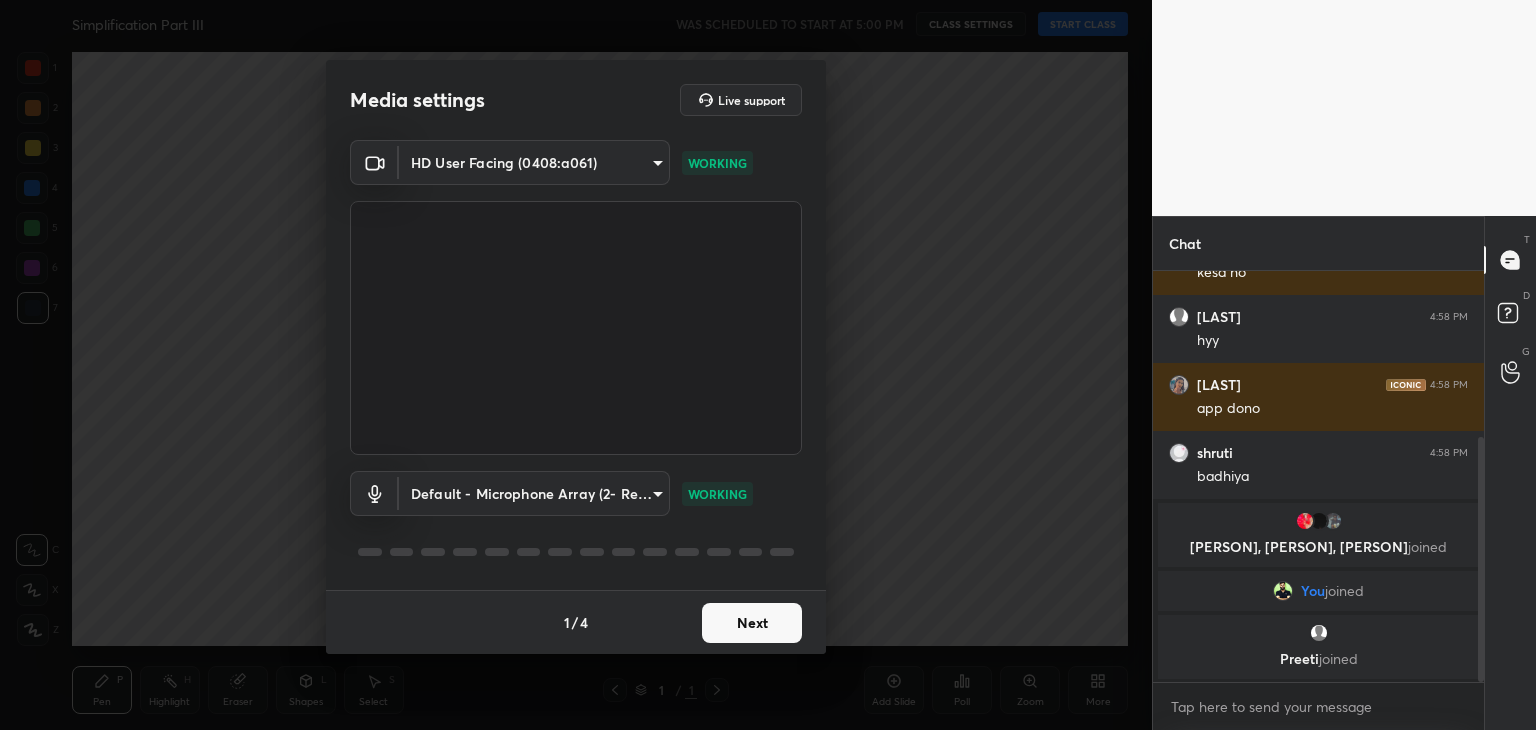 click on "Next" at bounding box center [752, 623] 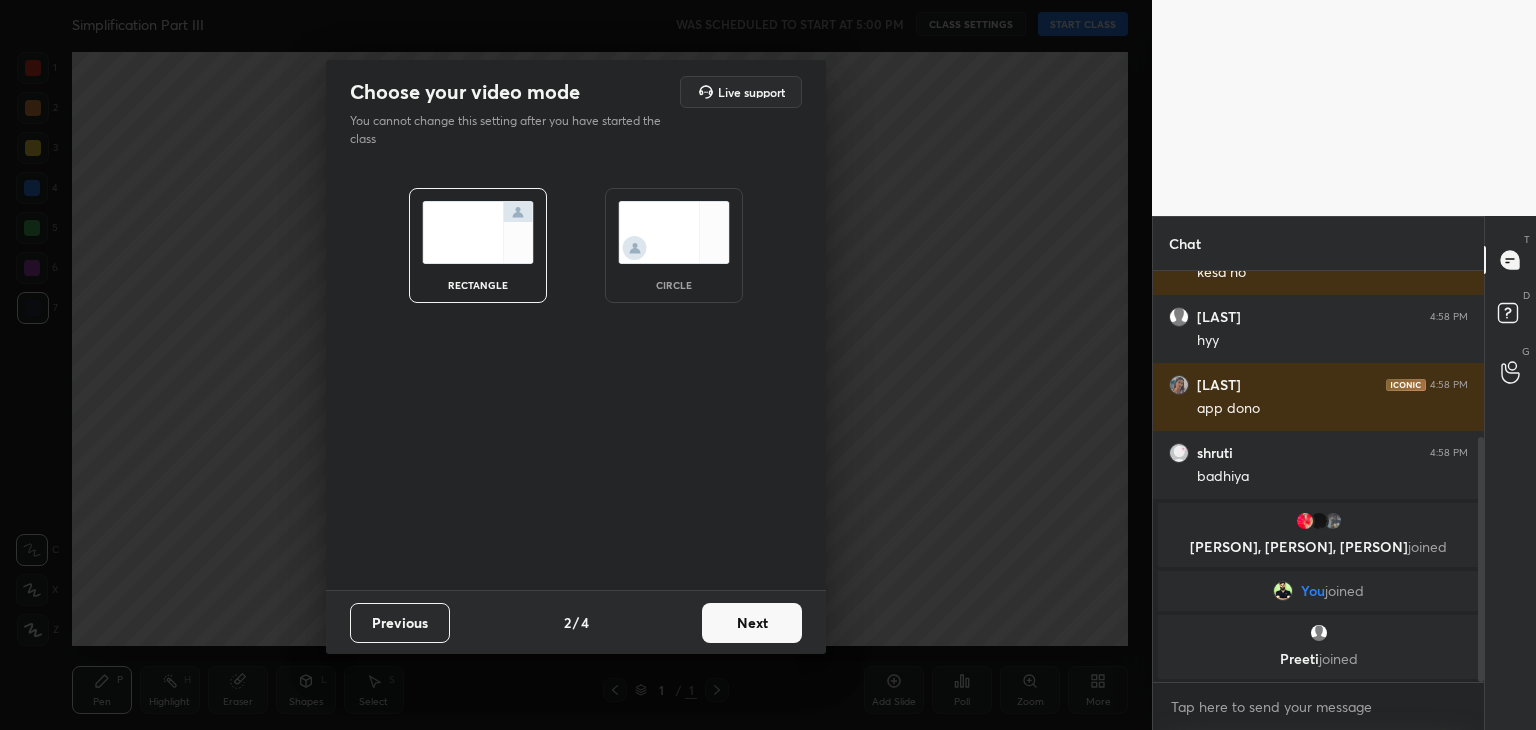 click at bounding box center (674, 232) 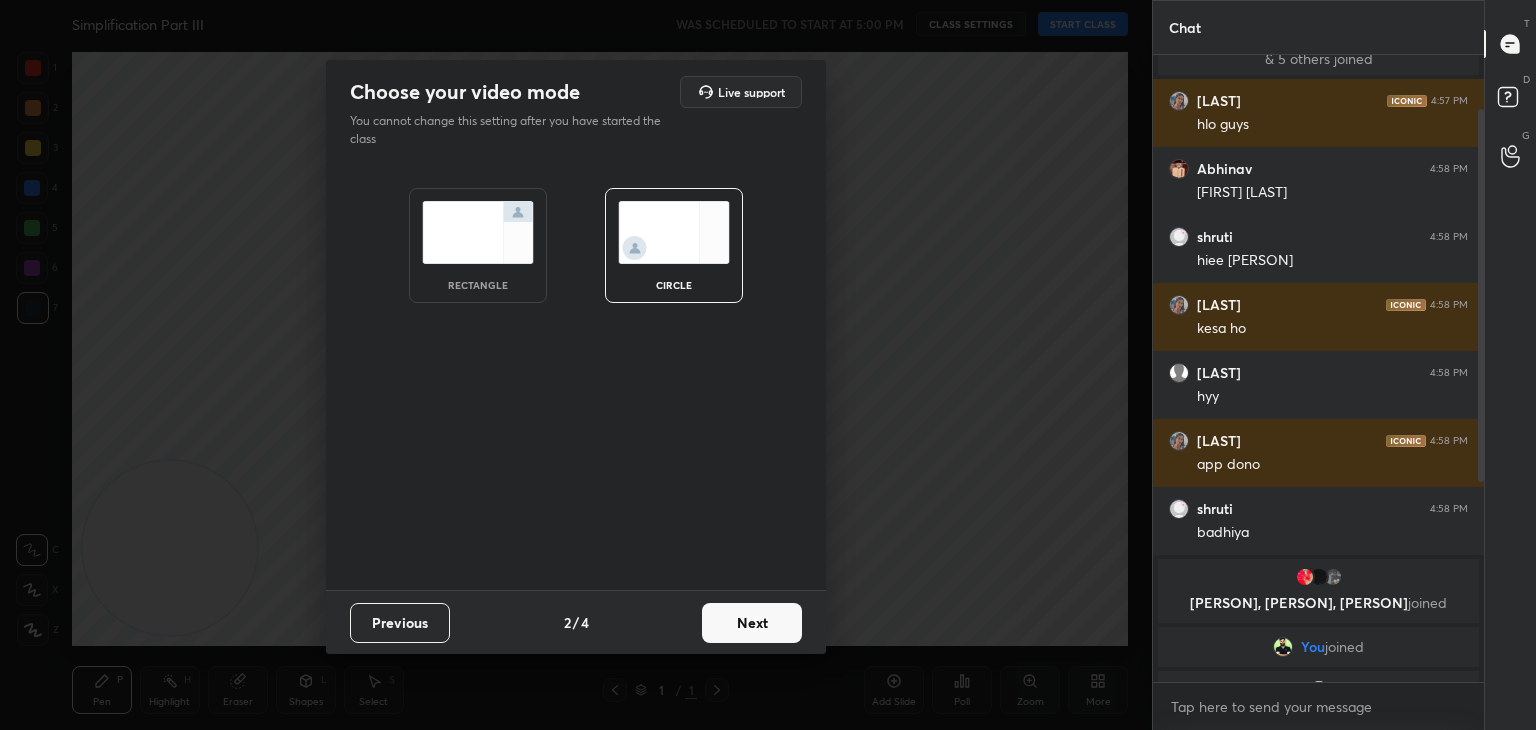 click on "Next" at bounding box center (752, 623) 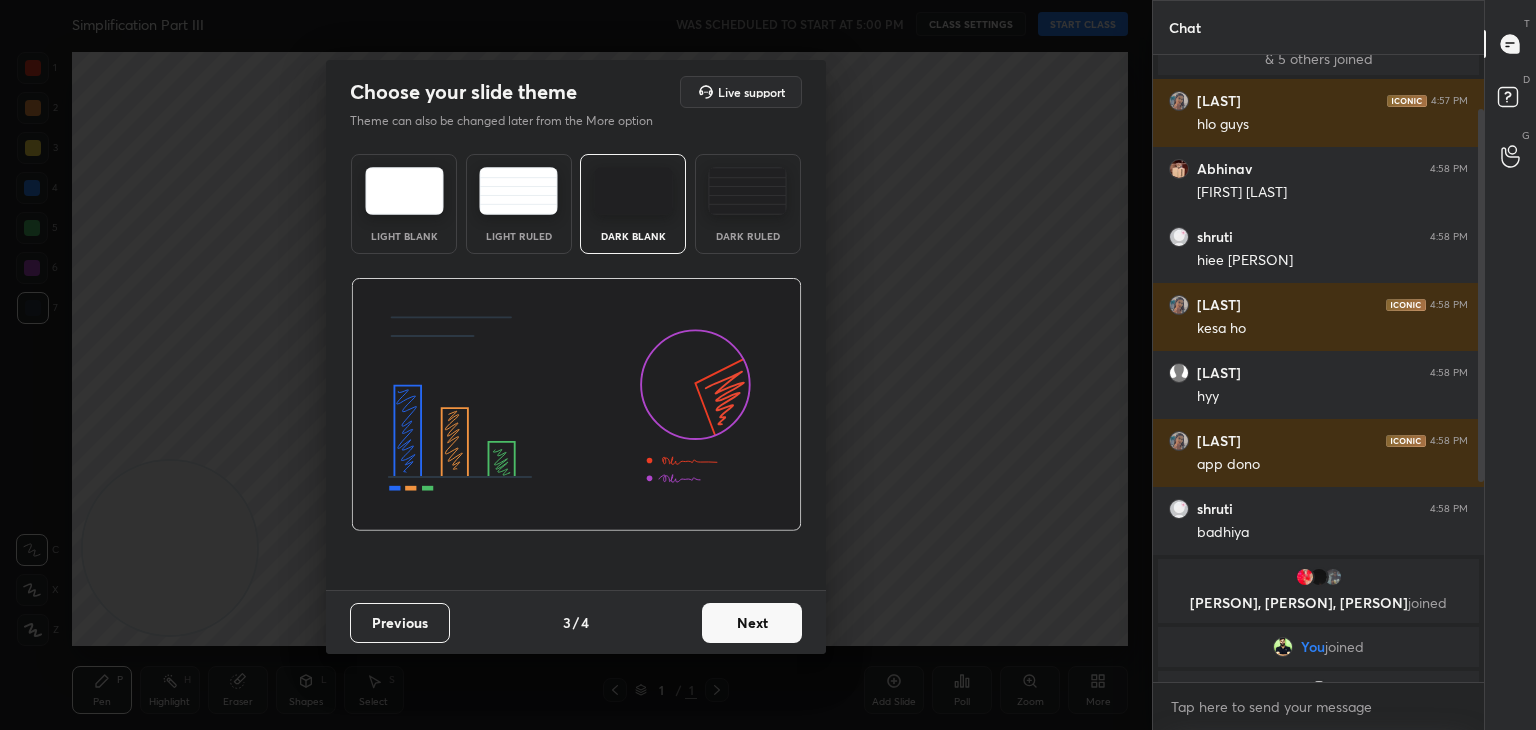 click on "Next" at bounding box center [752, 623] 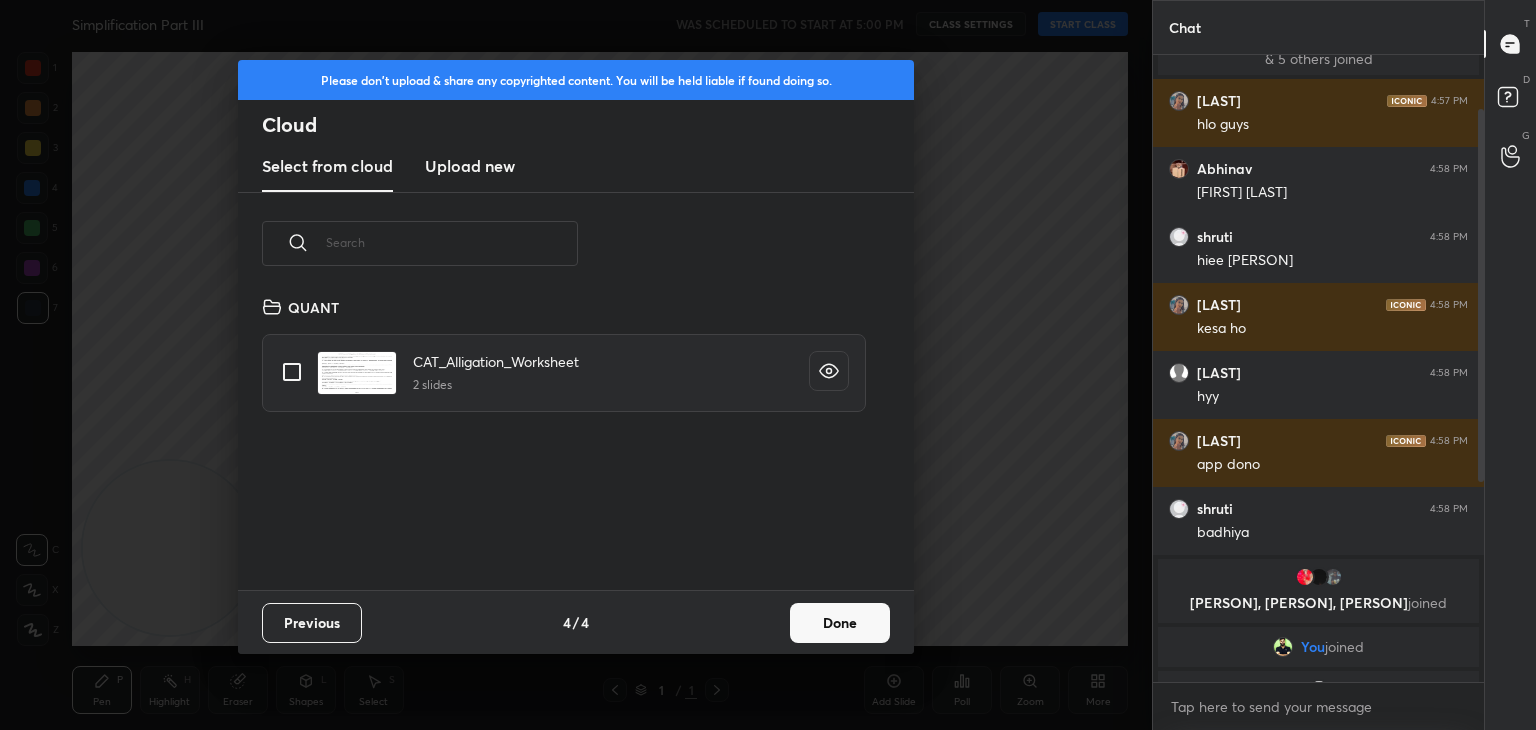 scroll, scrollTop: 6, scrollLeft: 10, axis: both 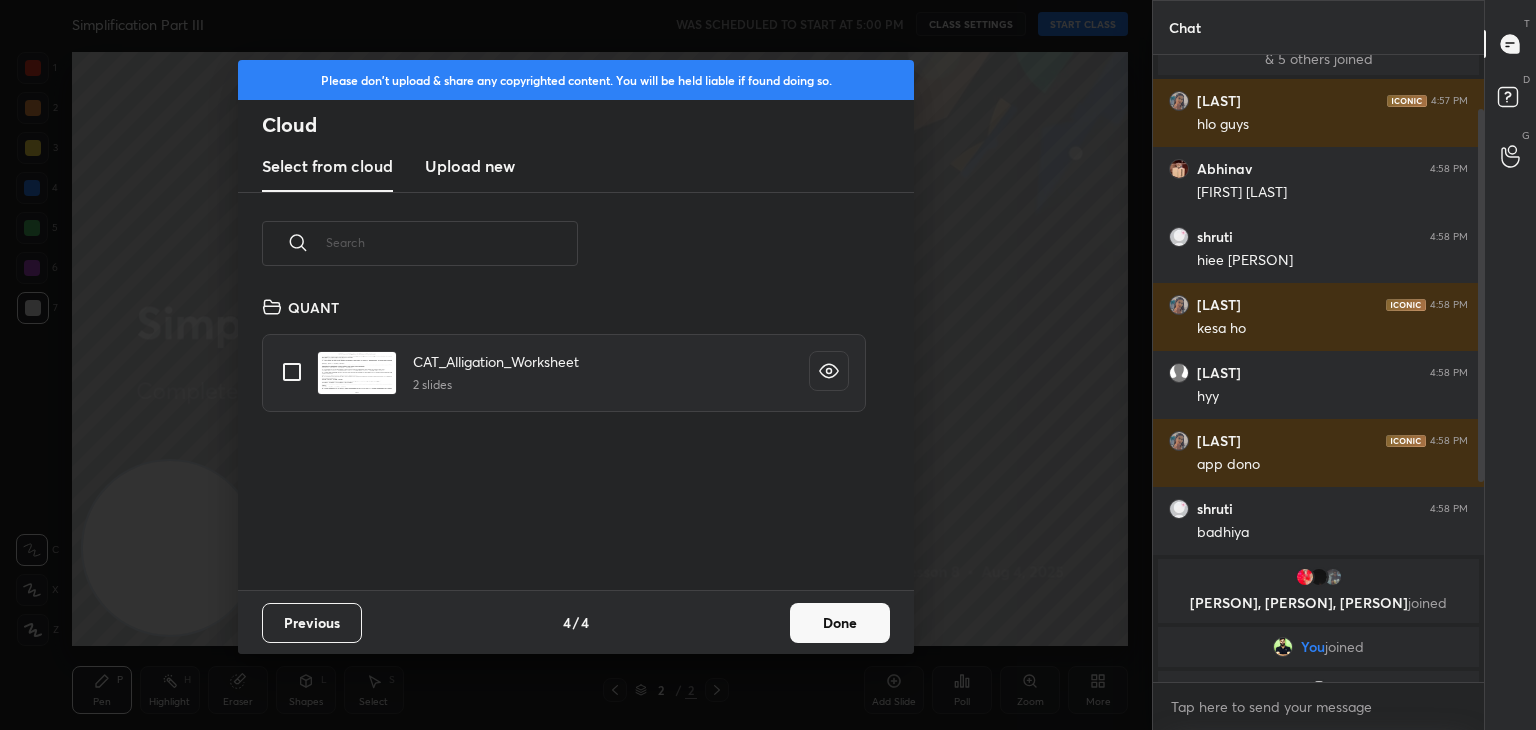 click on "Done" at bounding box center (840, 623) 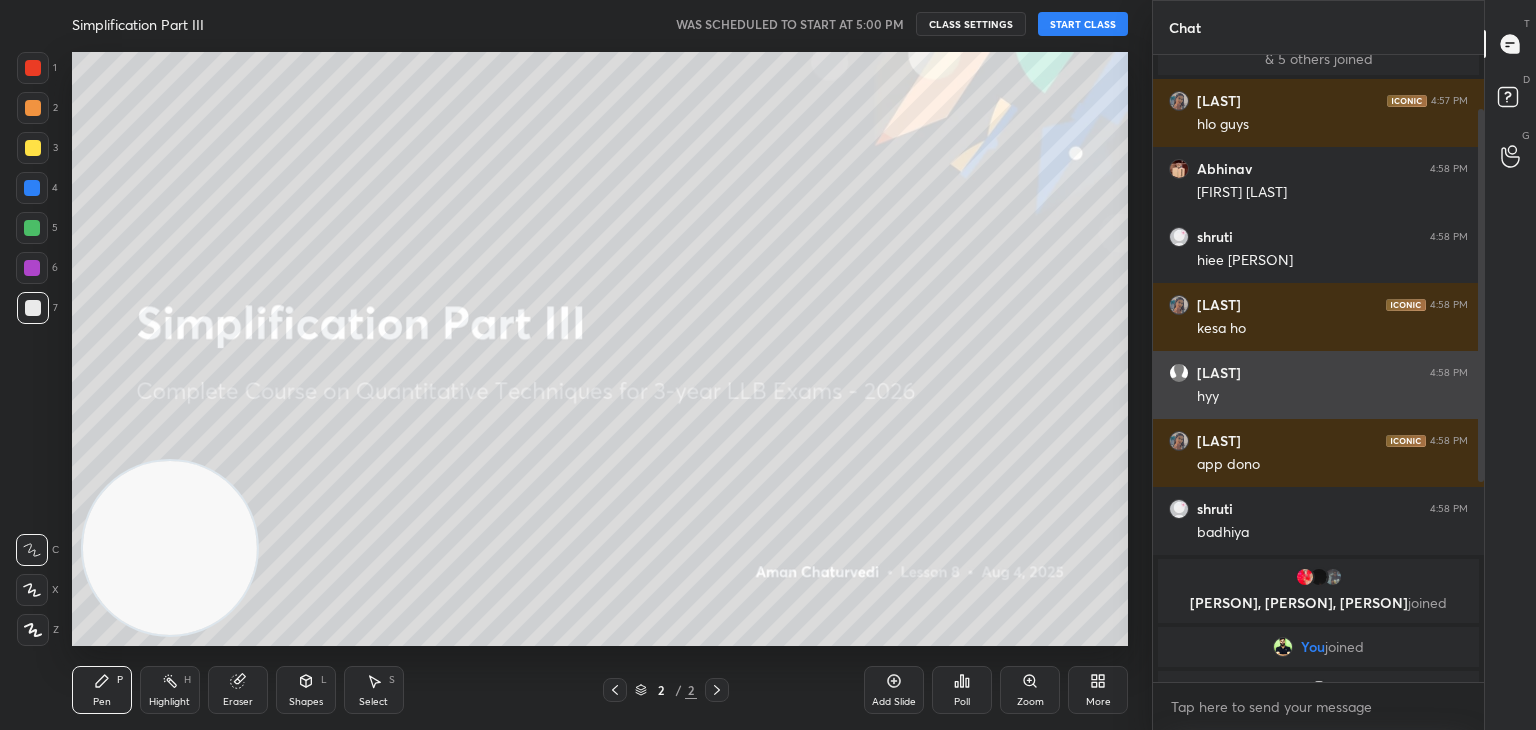 scroll, scrollTop: 120, scrollLeft: 0, axis: vertical 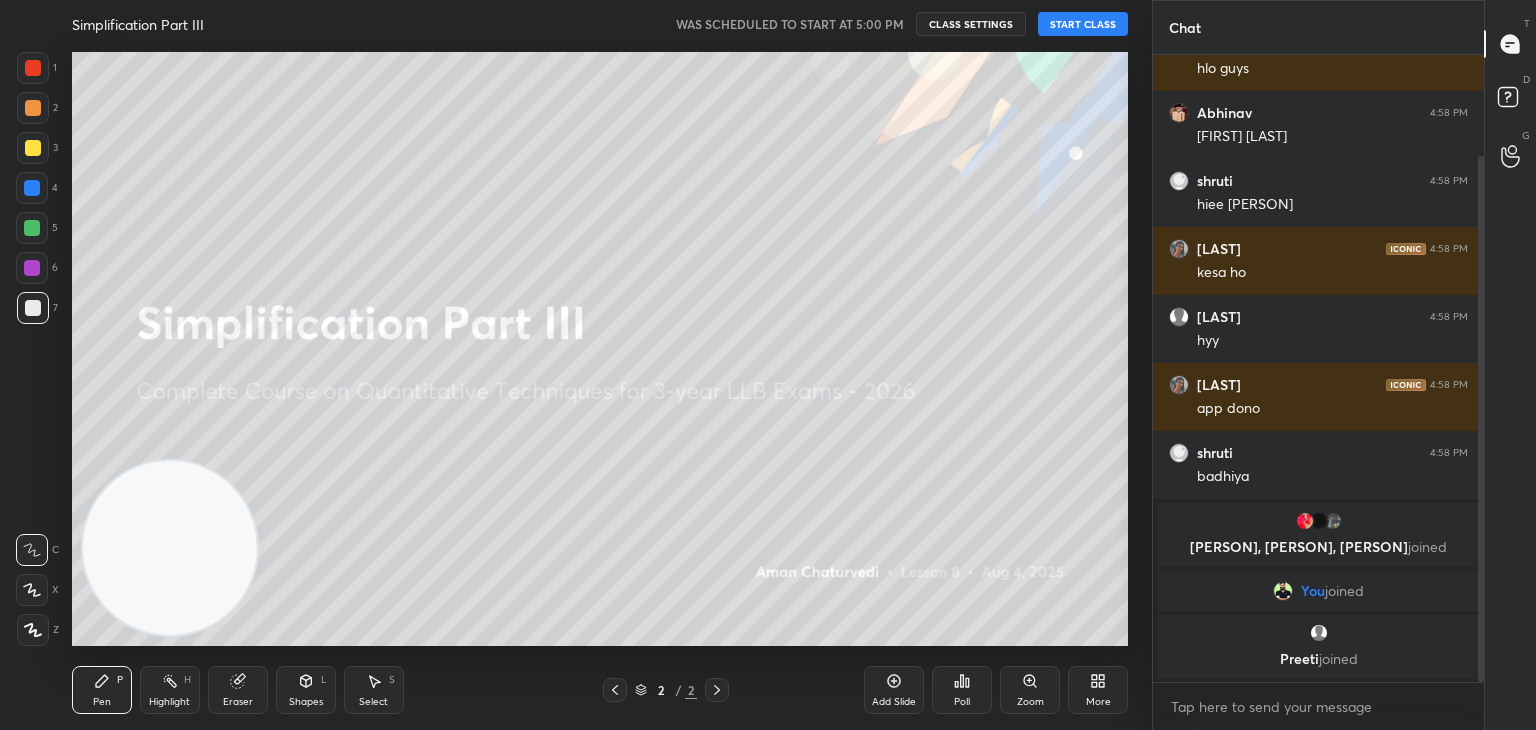 click on "START CLASS" at bounding box center [1083, 24] 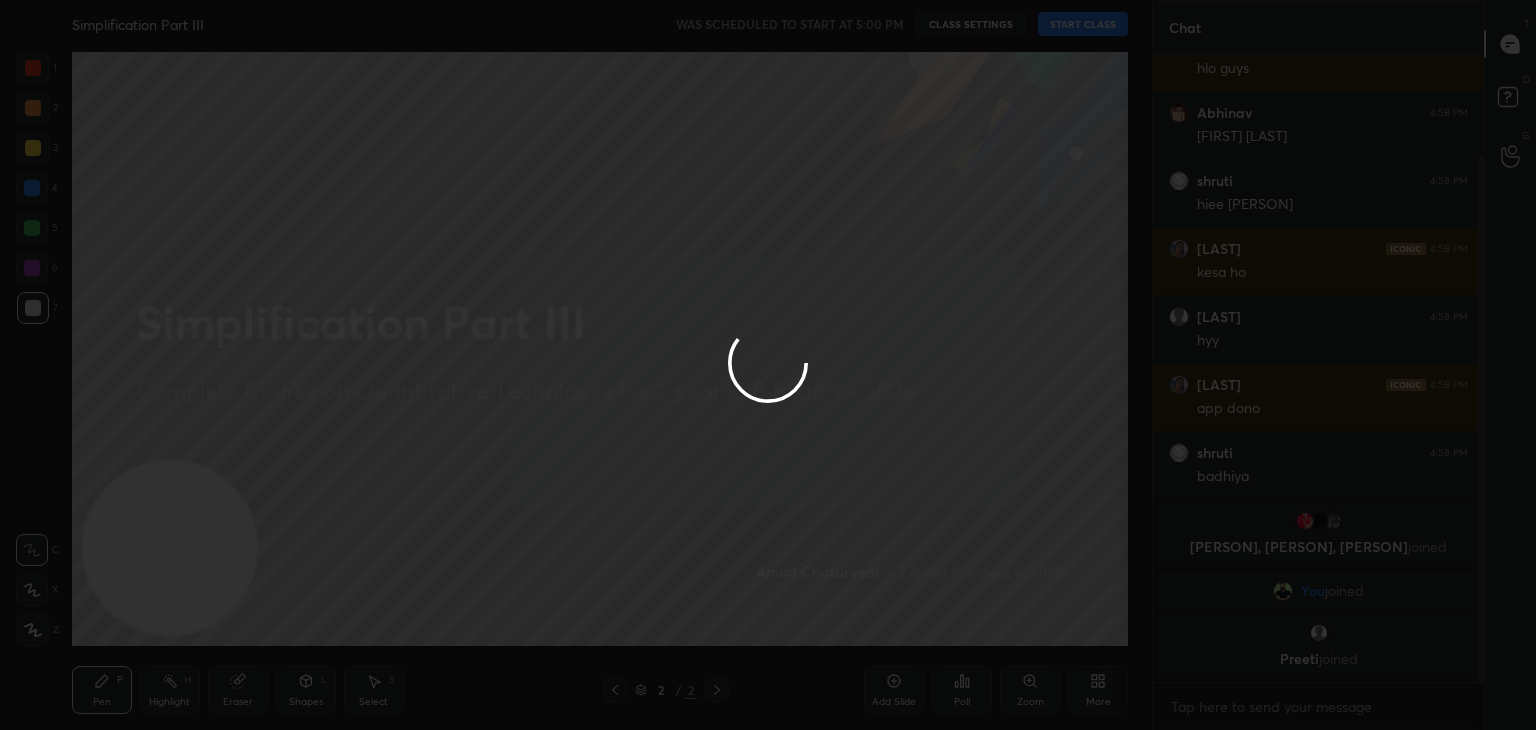 type on "x" 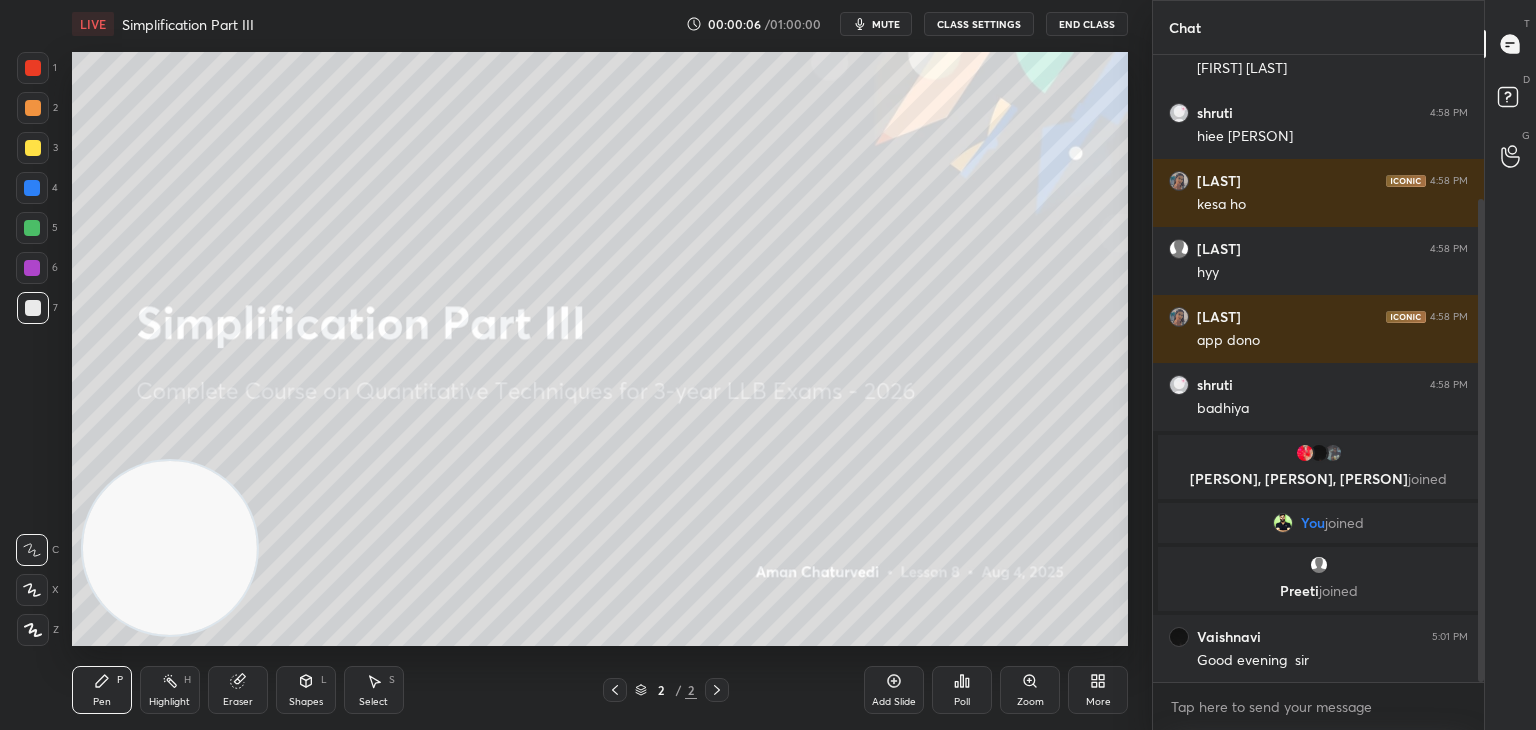 scroll, scrollTop: 256, scrollLeft: 0, axis: vertical 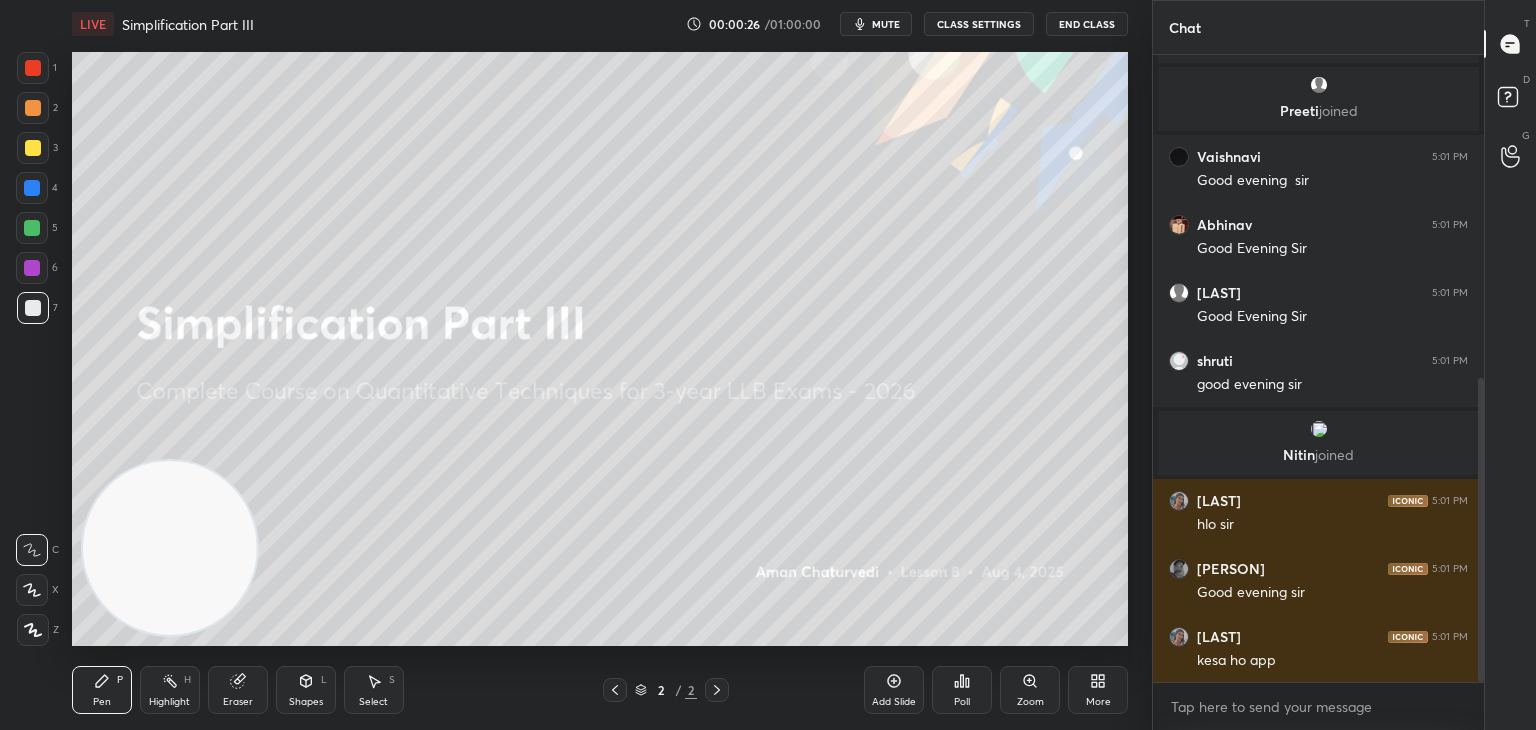 click at bounding box center [33, 68] 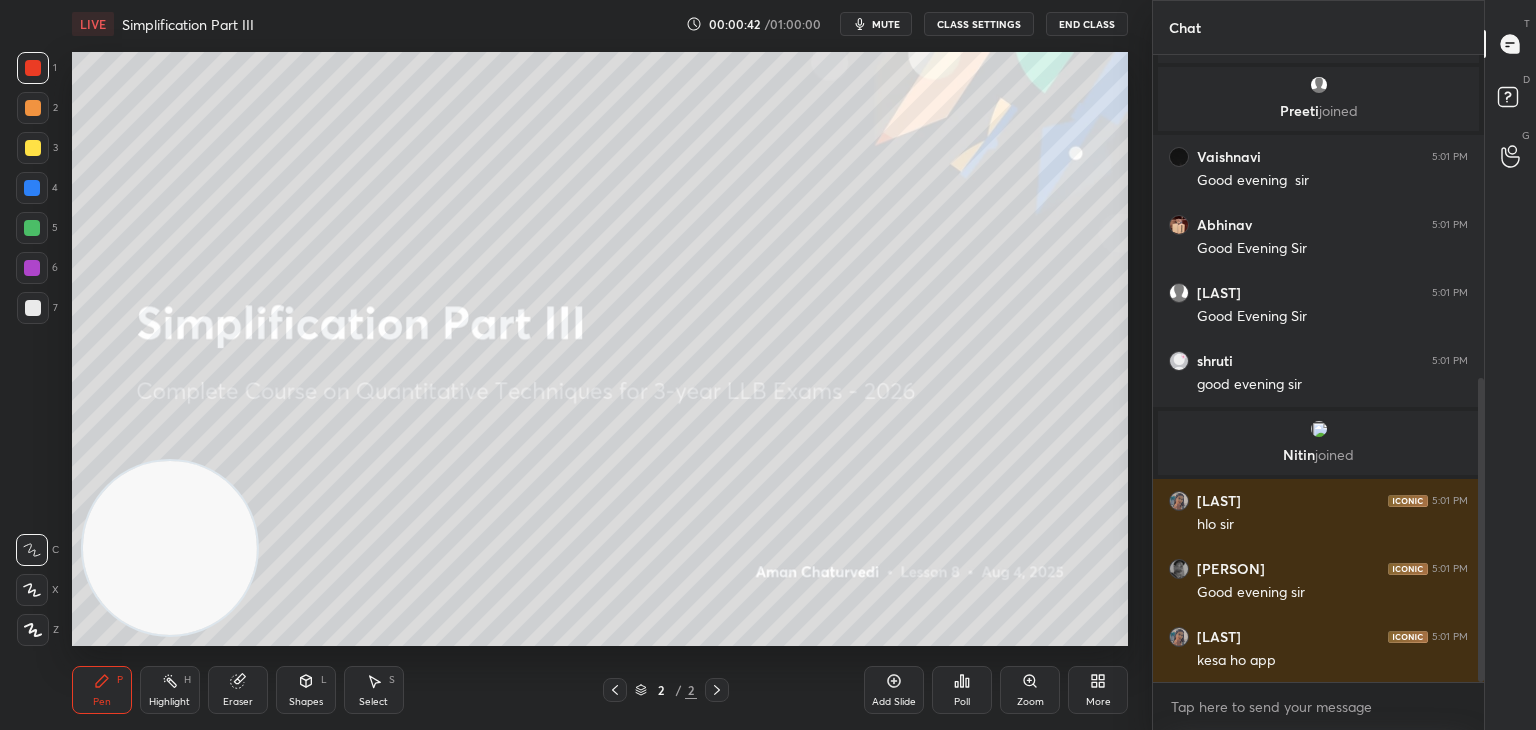 click on "Eraser" at bounding box center [238, 690] 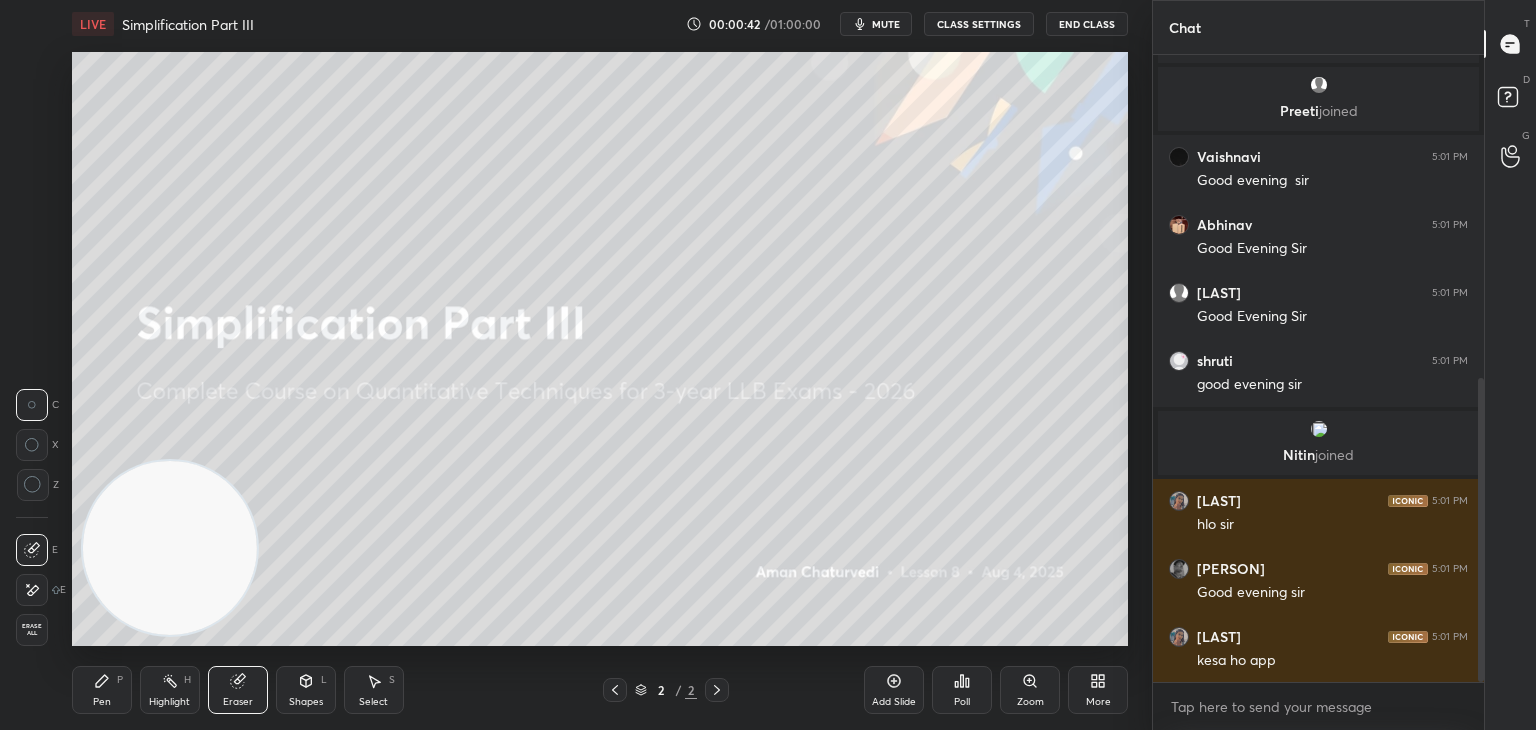 click on "Erase all" at bounding box center [32, 630] 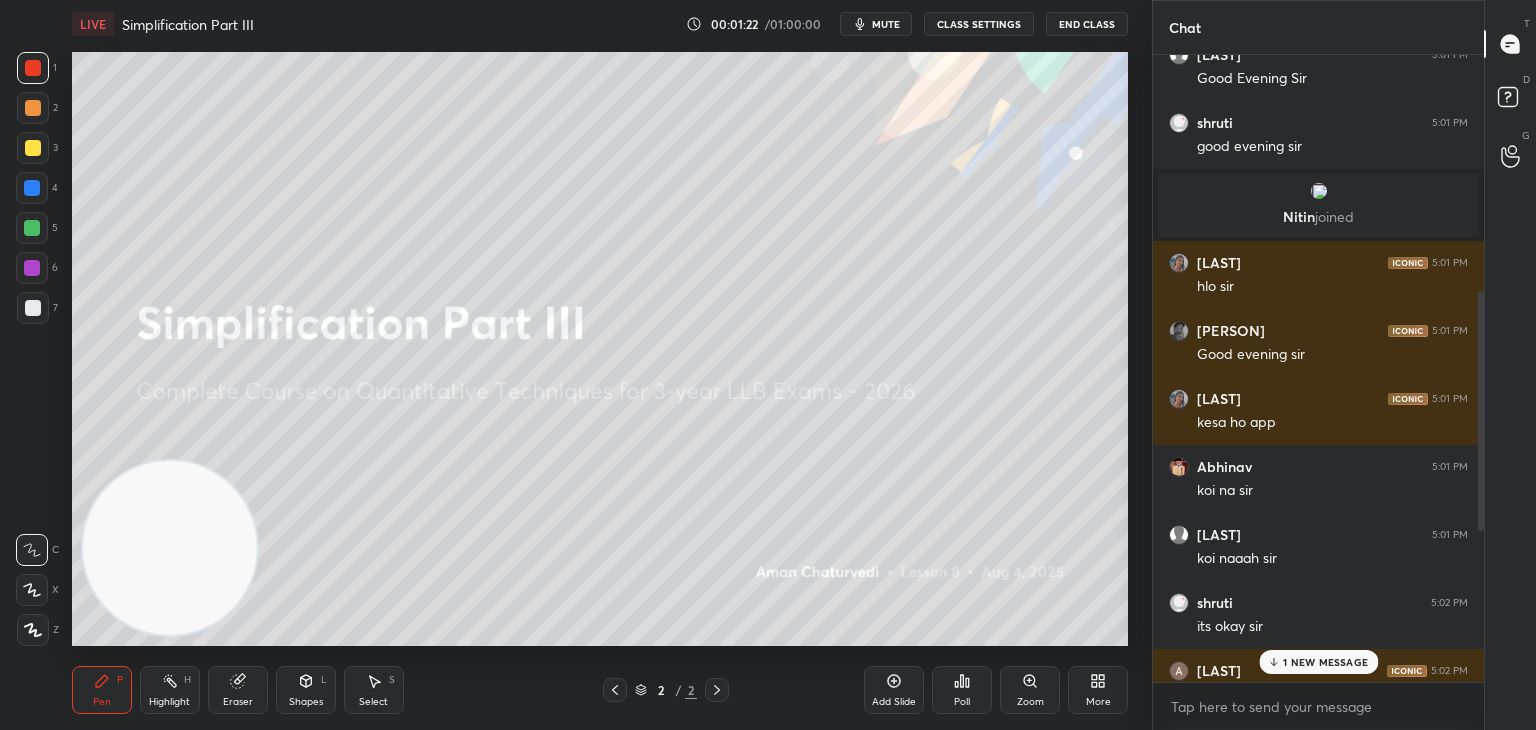 scroll, scrollTop: 1148, scrollLeft: 0, axis: vertical 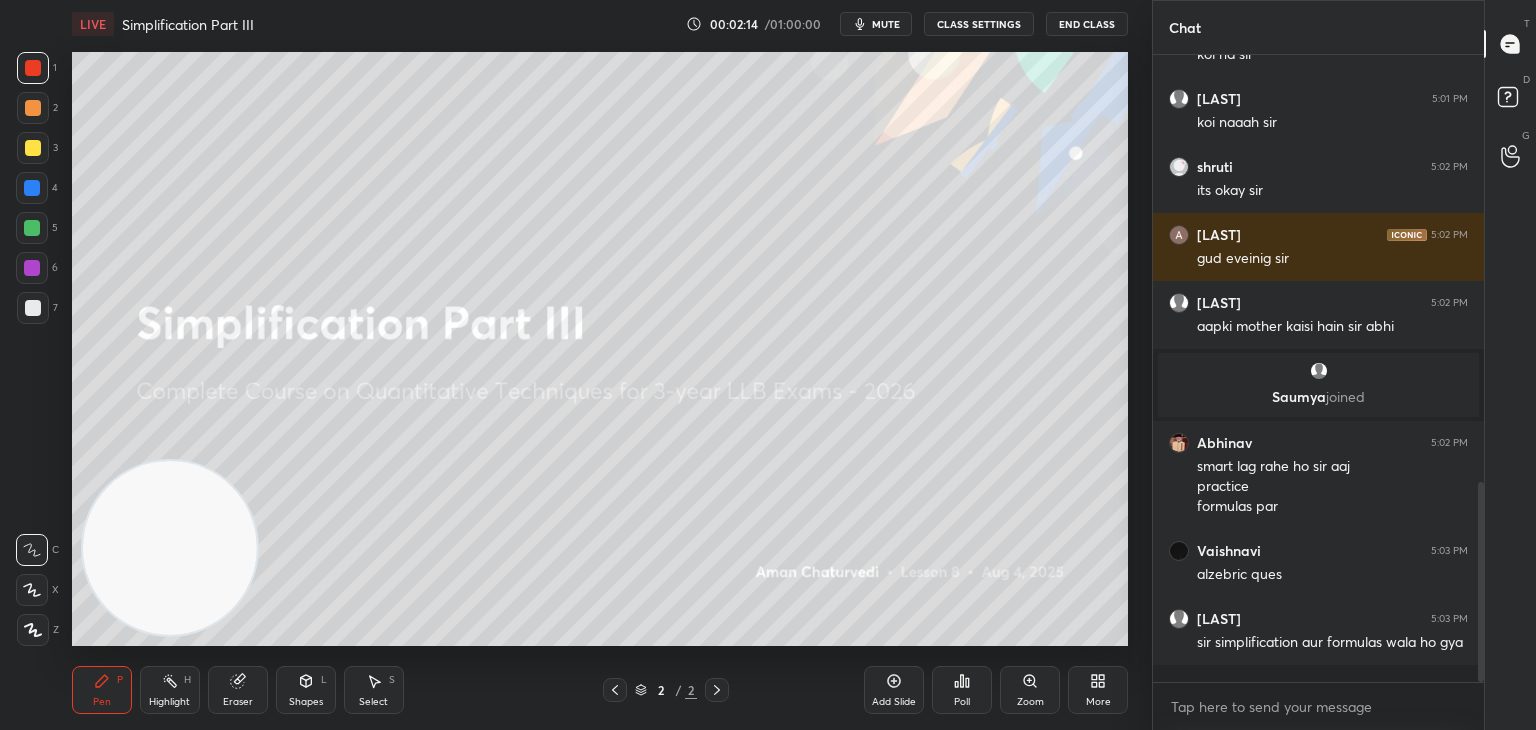 click 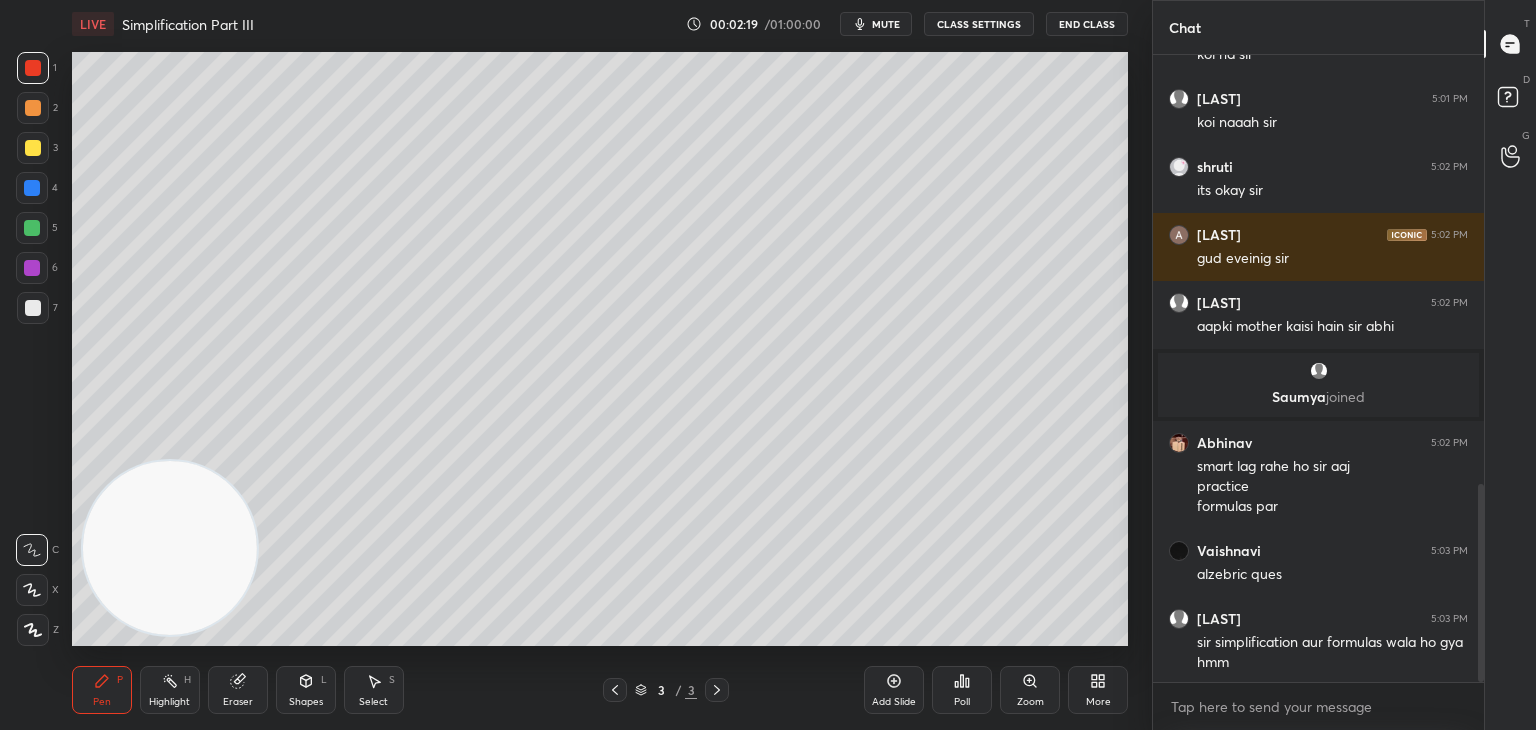 scroll, scrollTop: 1362, scrollLeft: 0, axis: vertical 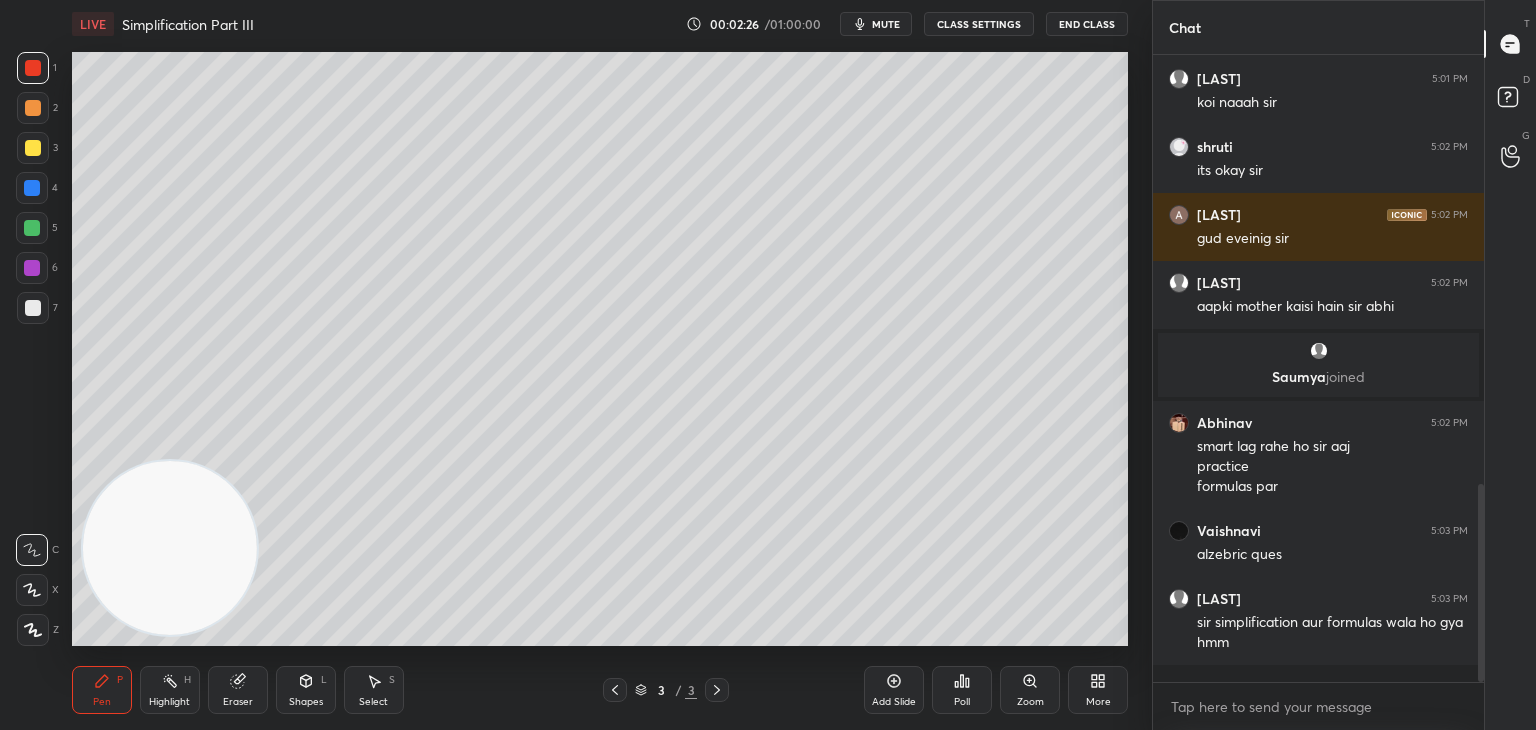 click at bounding box center (32, 228) 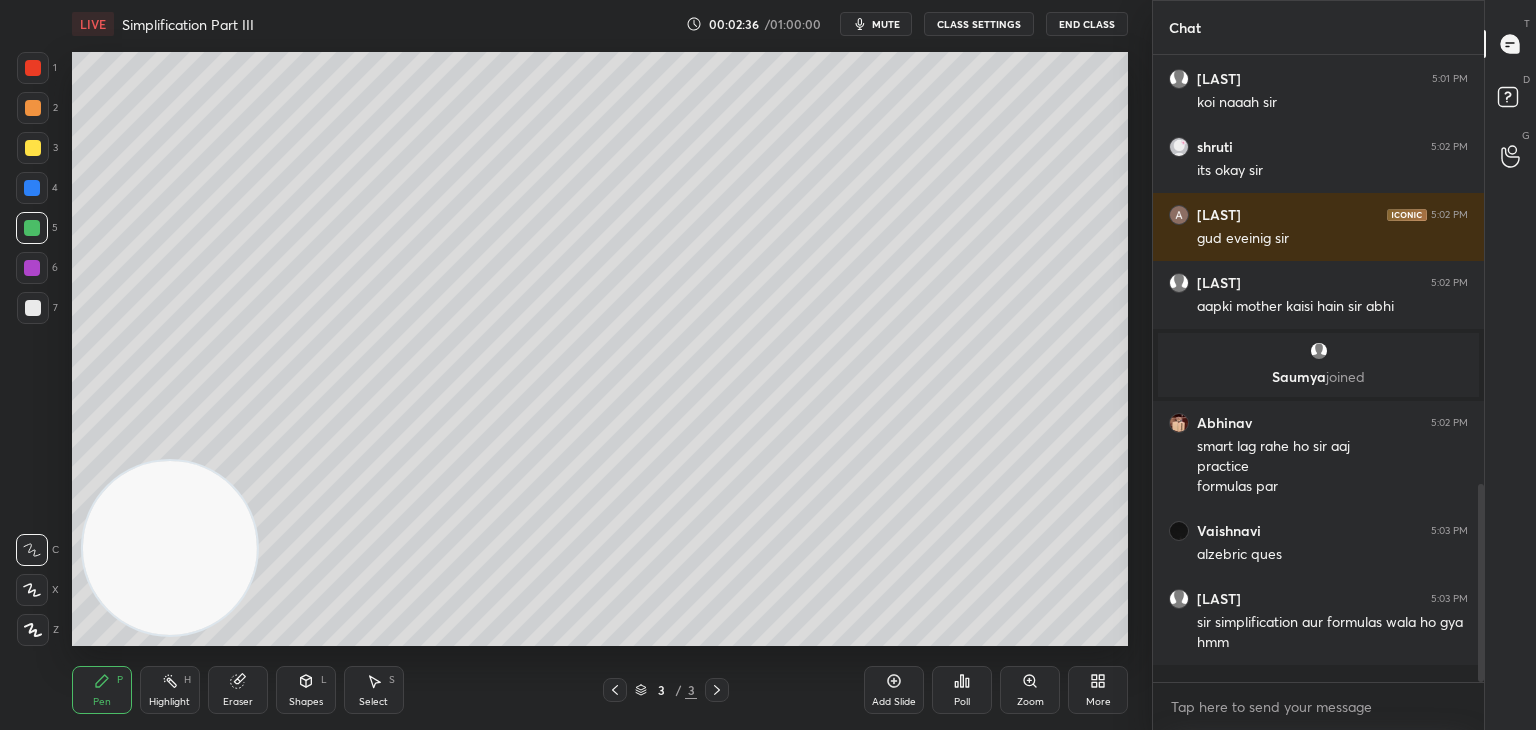 click at bounding box center [33, 68] 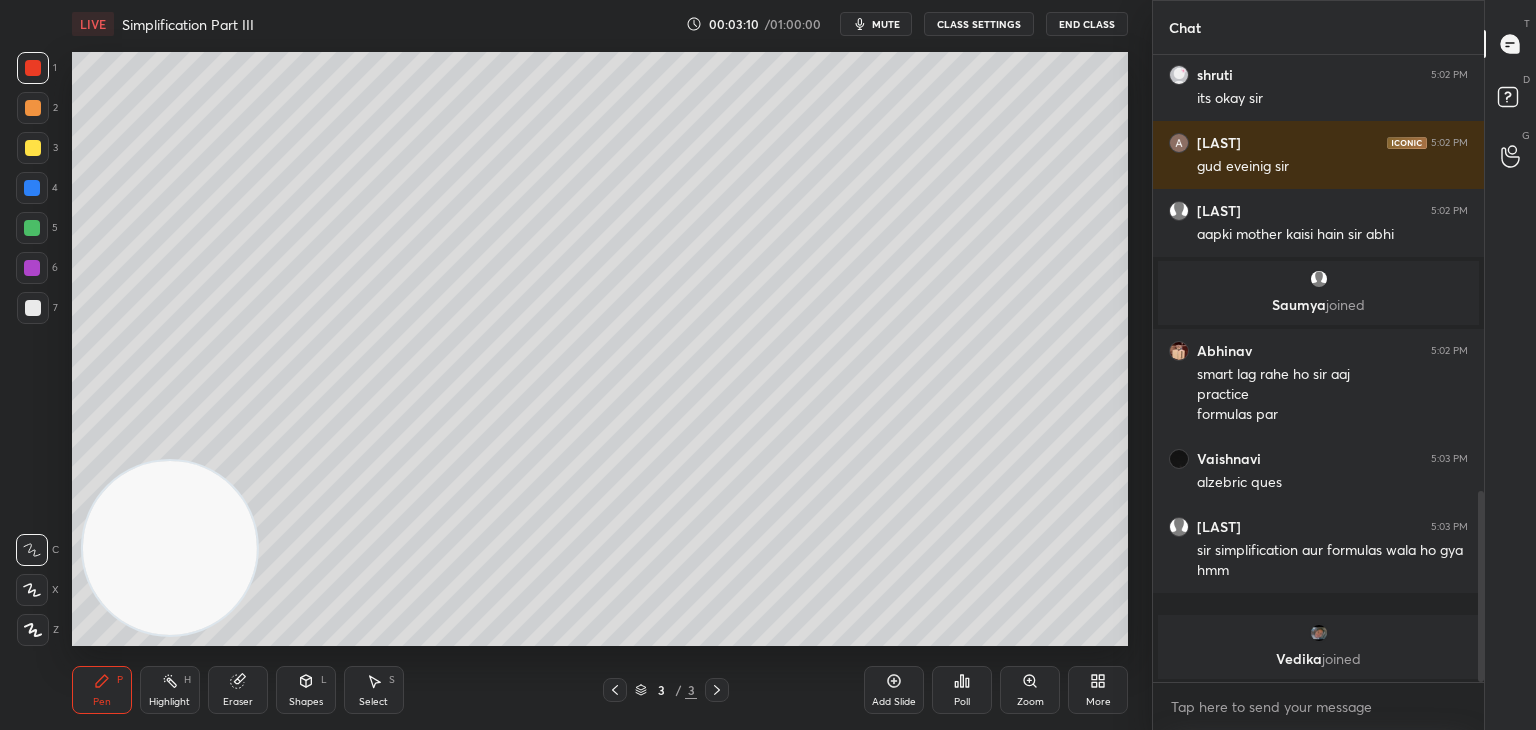 scroll, scrollTop: 1316, scrollLeft: 0, axis: vertical 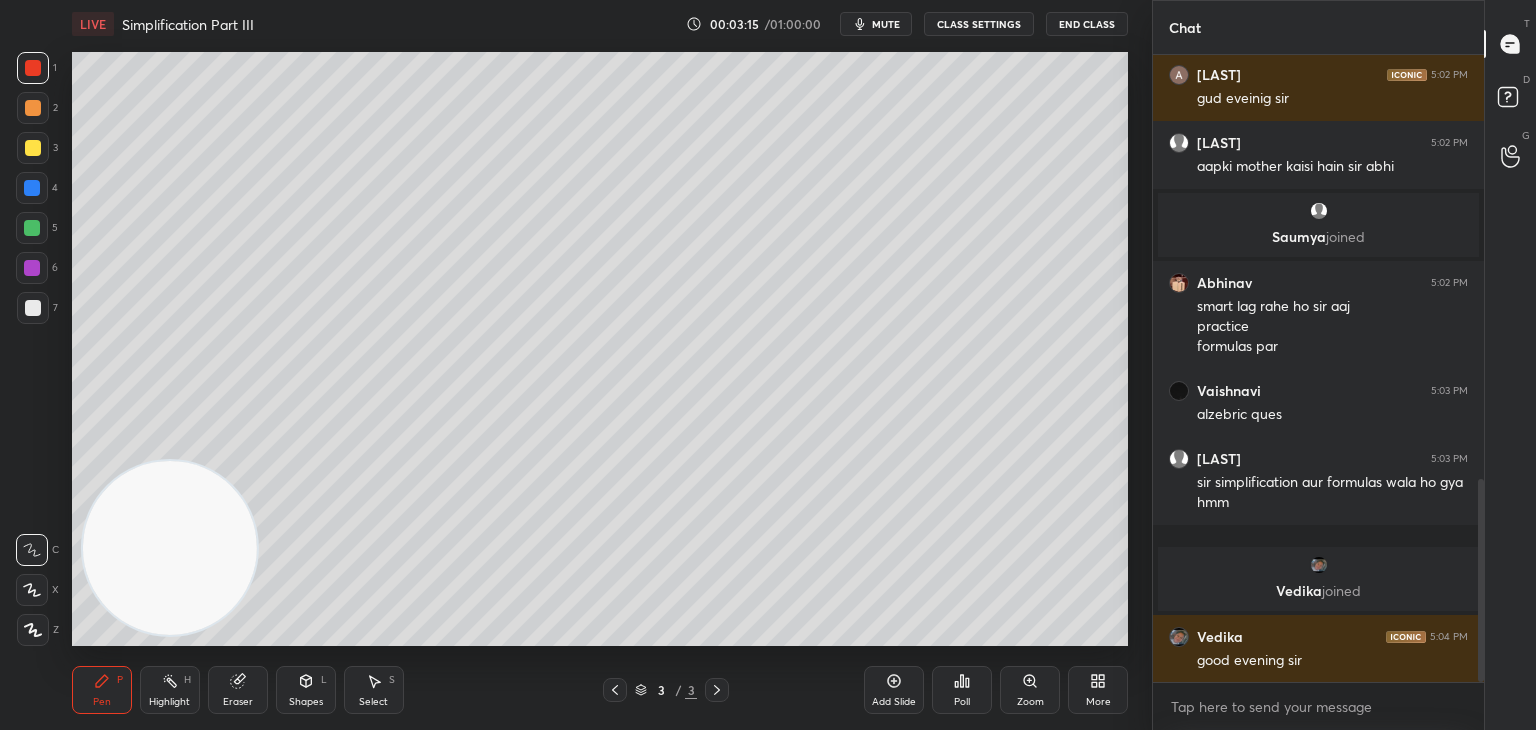 click on "Shapes L" at bounding box center [306, 690] 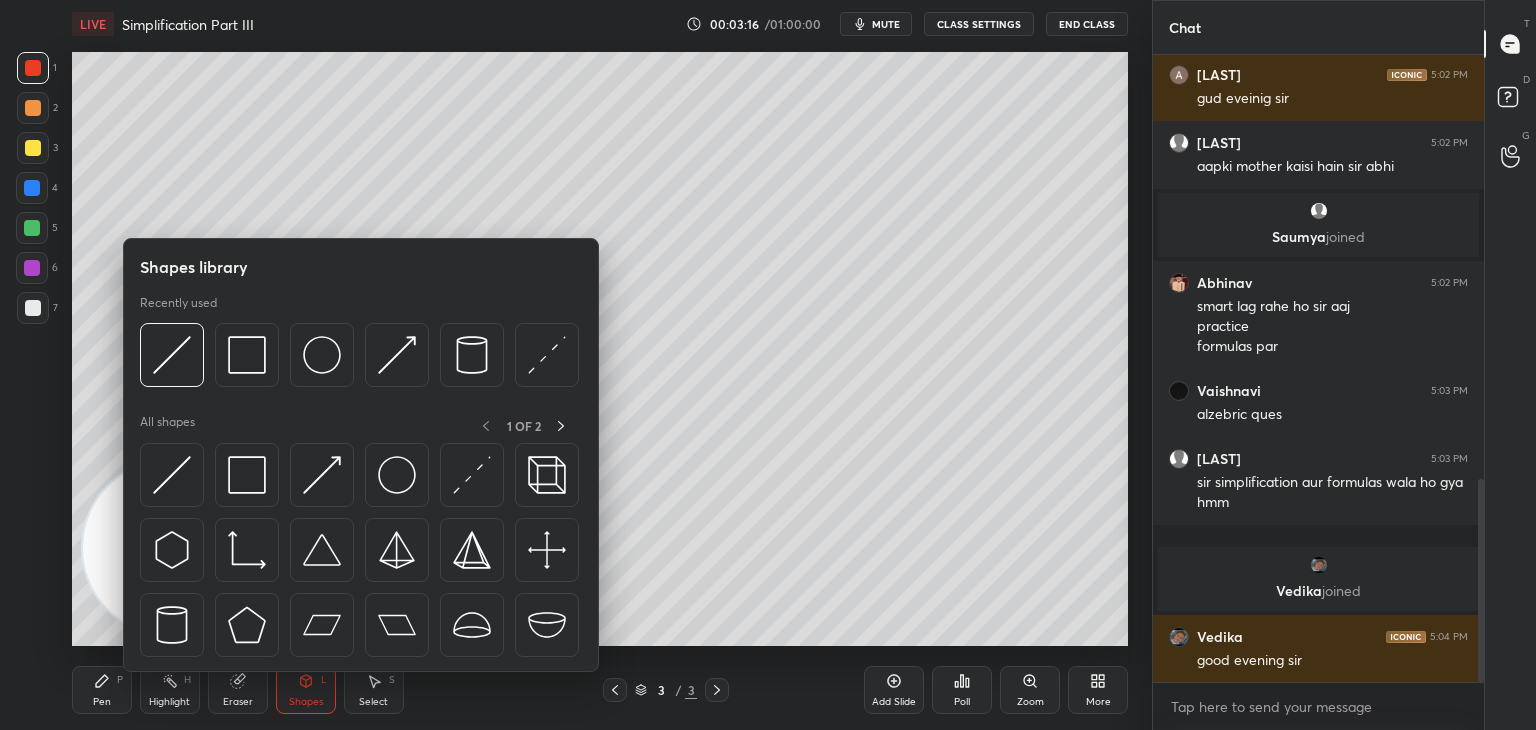 click at bounding box center [247, 475] 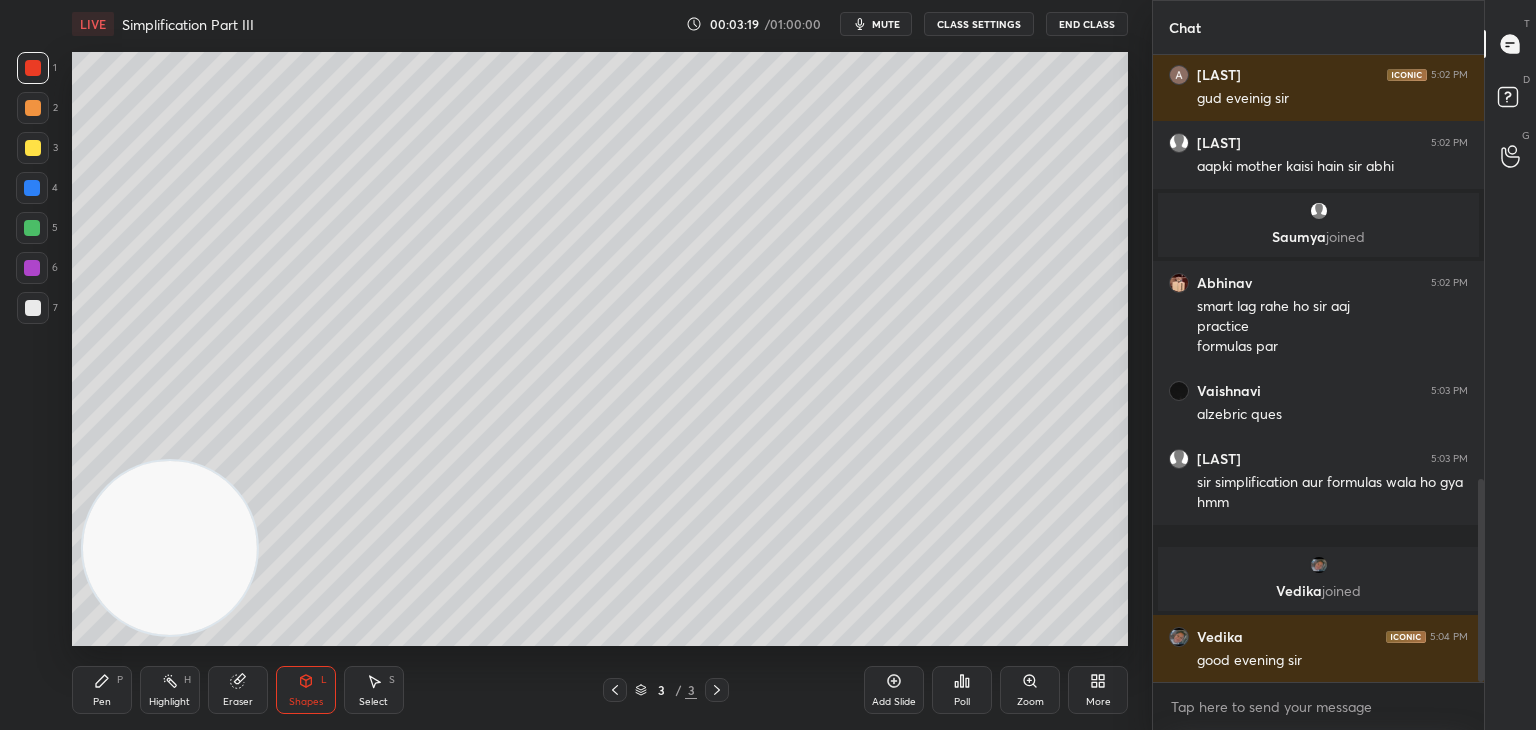 click on "Pen P" at bounding box center (102, 690) 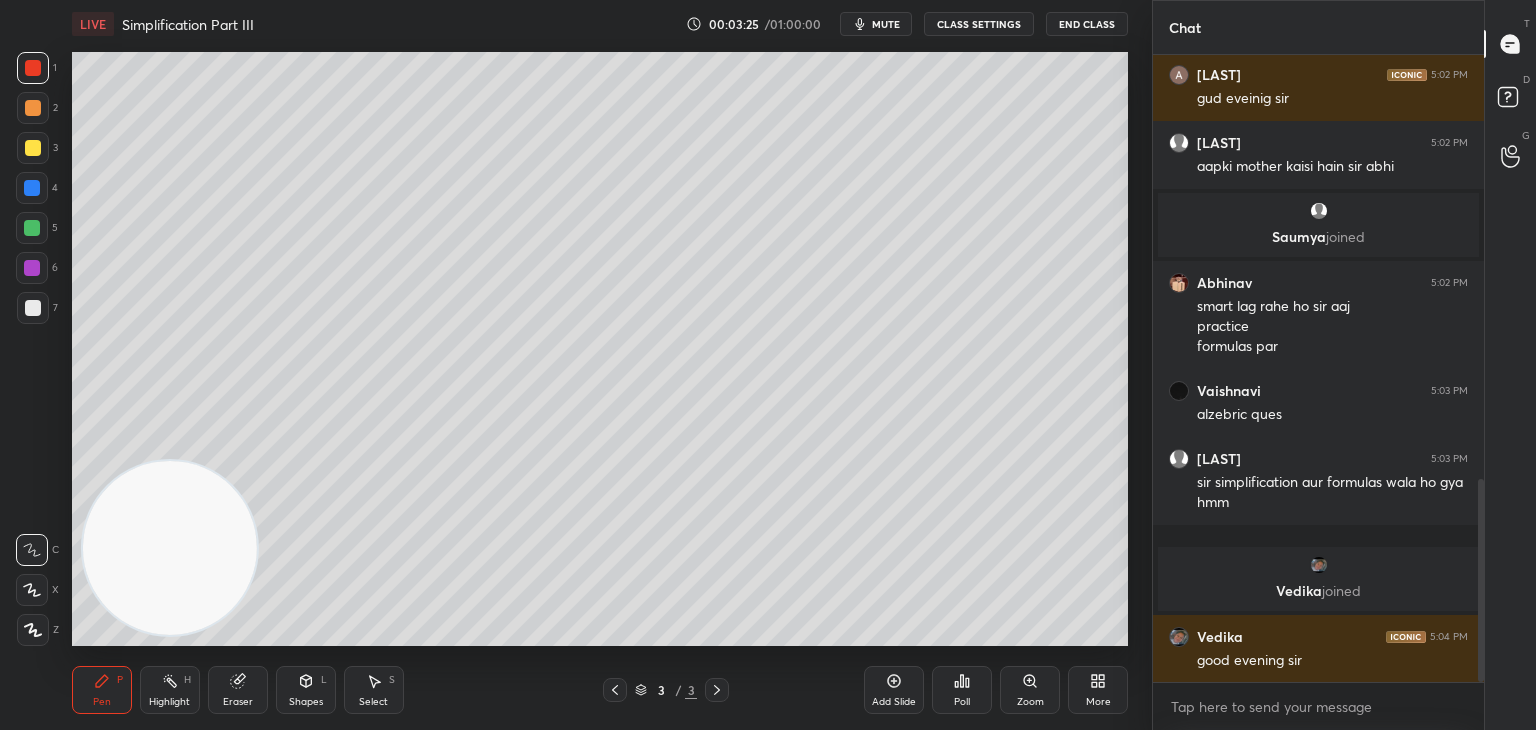 scroll, scrollTop: 1384, scrollLeft: 0, axis: vertical 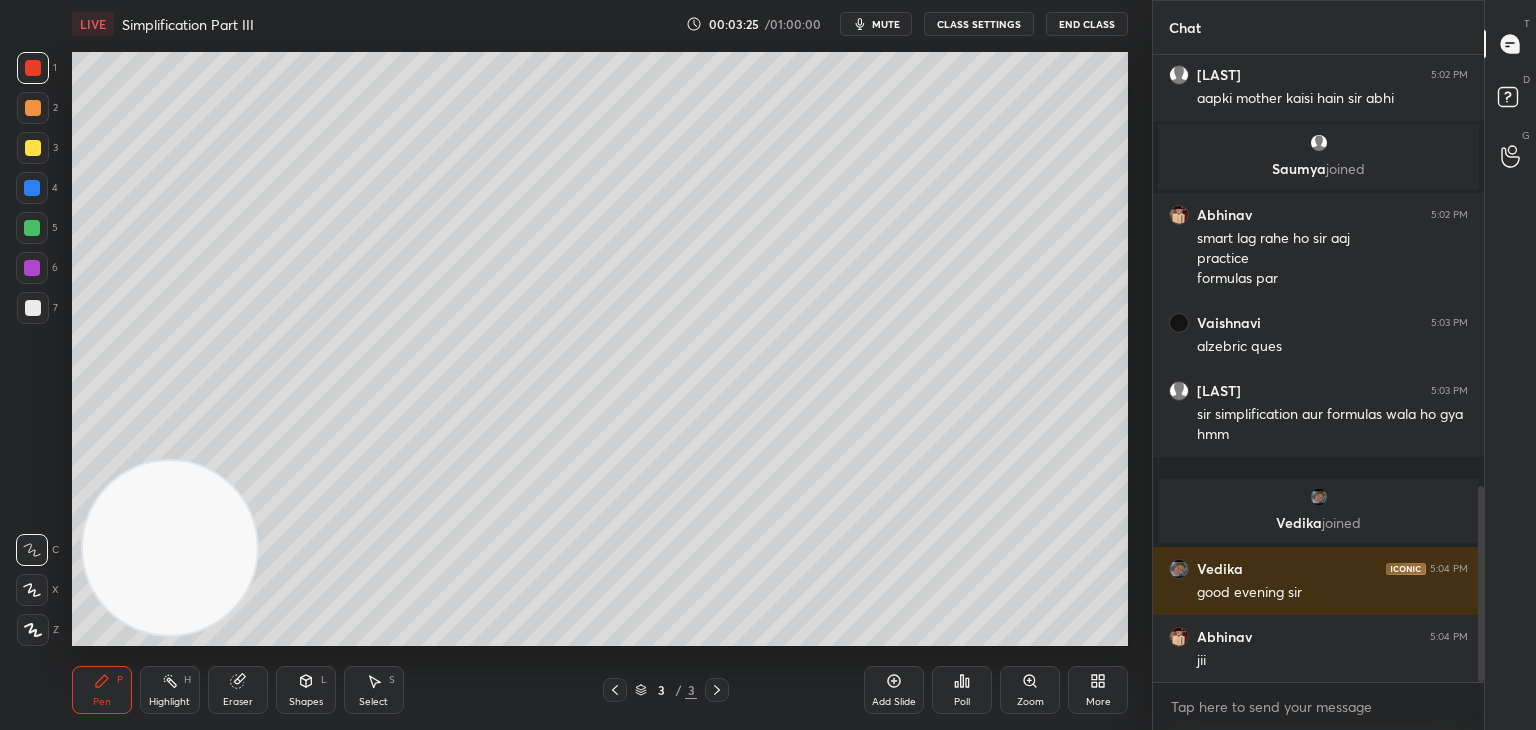 click at bounding box center [33, 148] 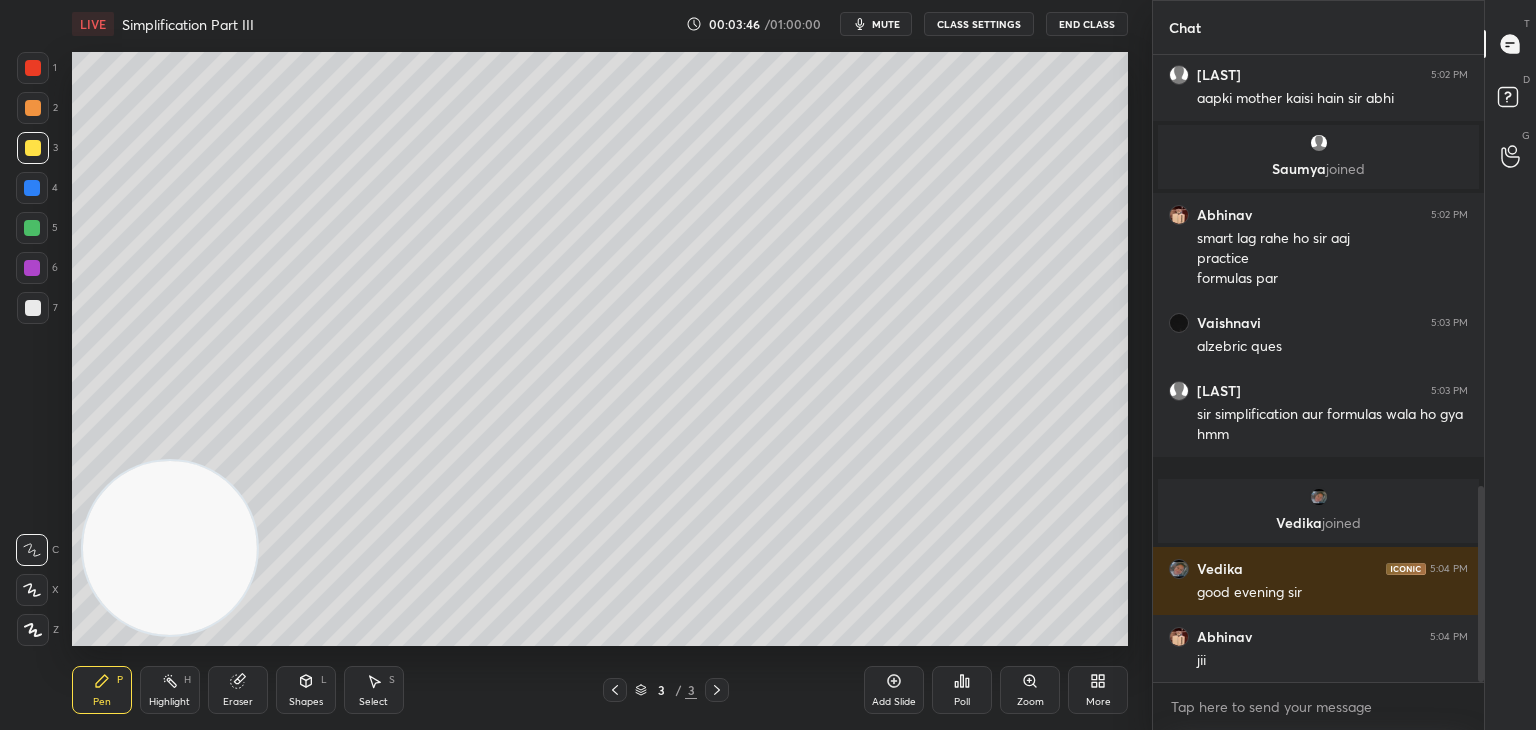 scroll, scrollTop: 1452, scrollLeft: 0, axis: vertical 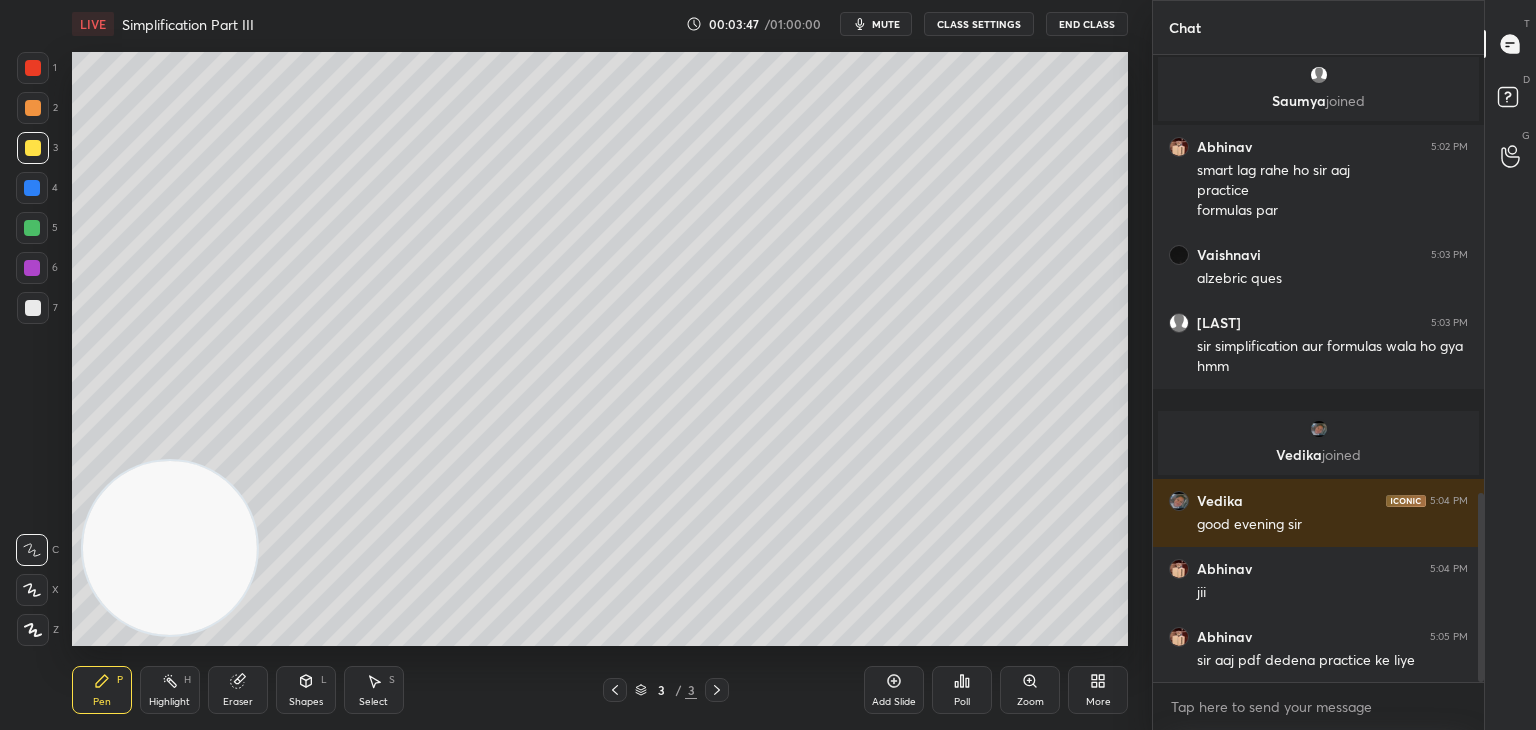 click on "Add Slide" at bounding box center (894, 690) 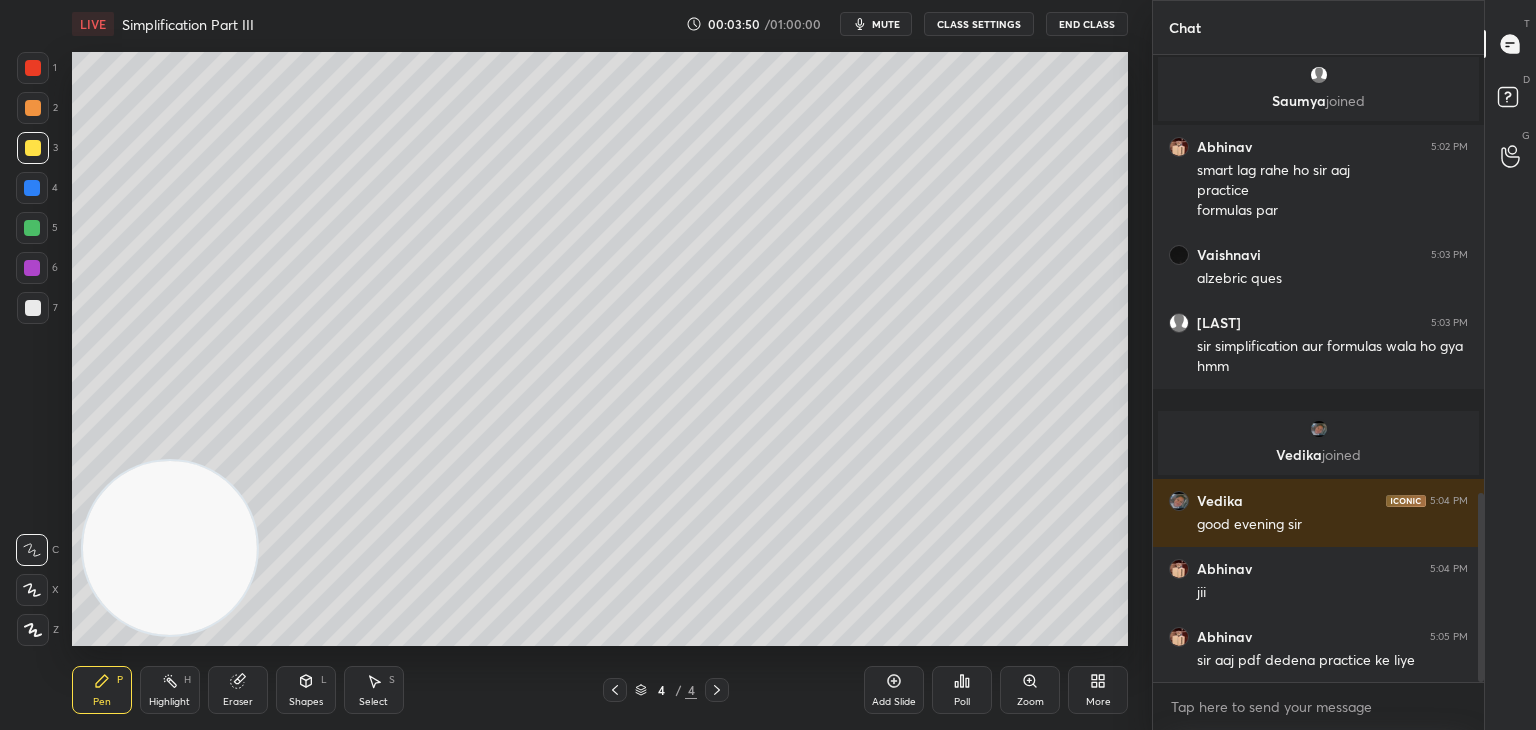 click at bounding box center [33, 68] 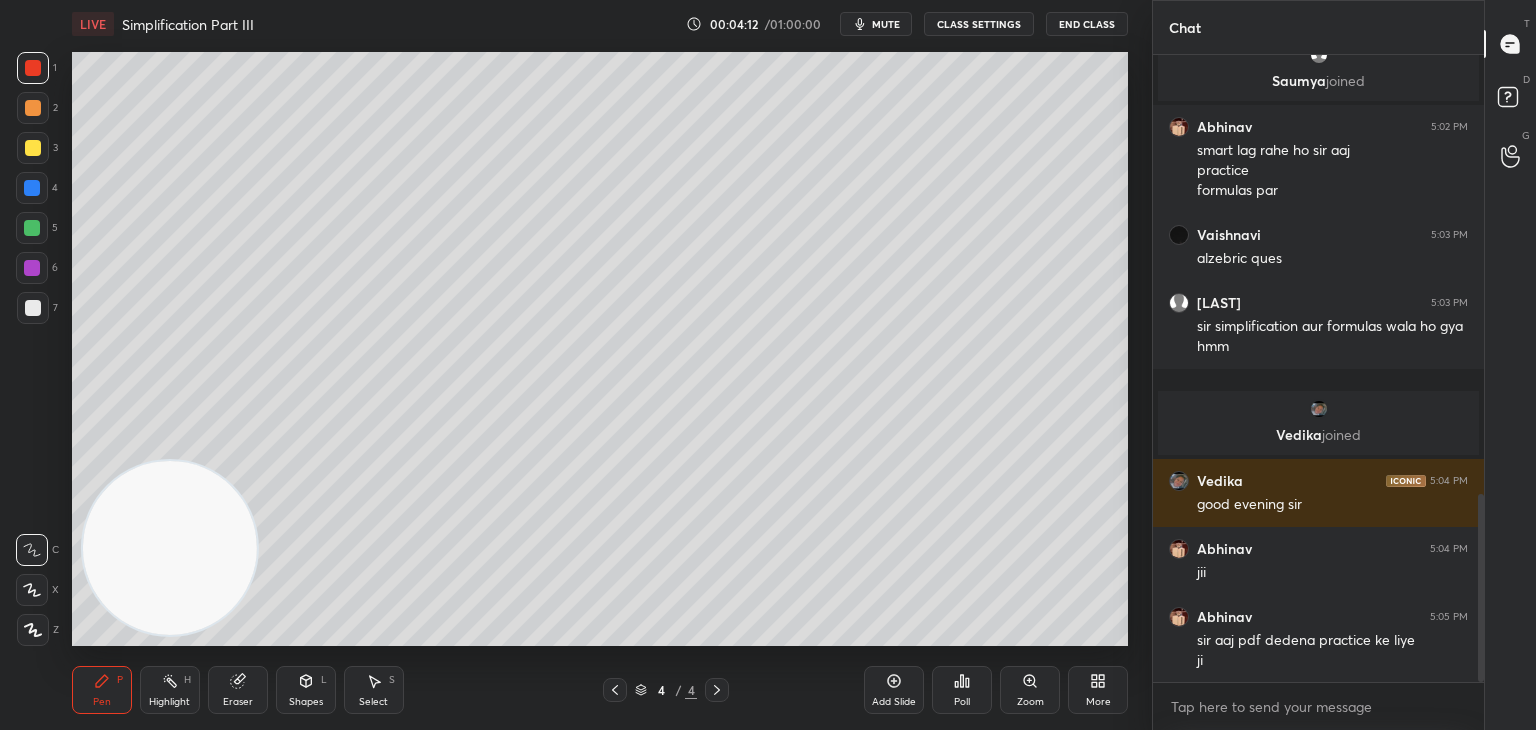 scroll, scrollTop: 1492, scrollLeft: 0, axis: vertical 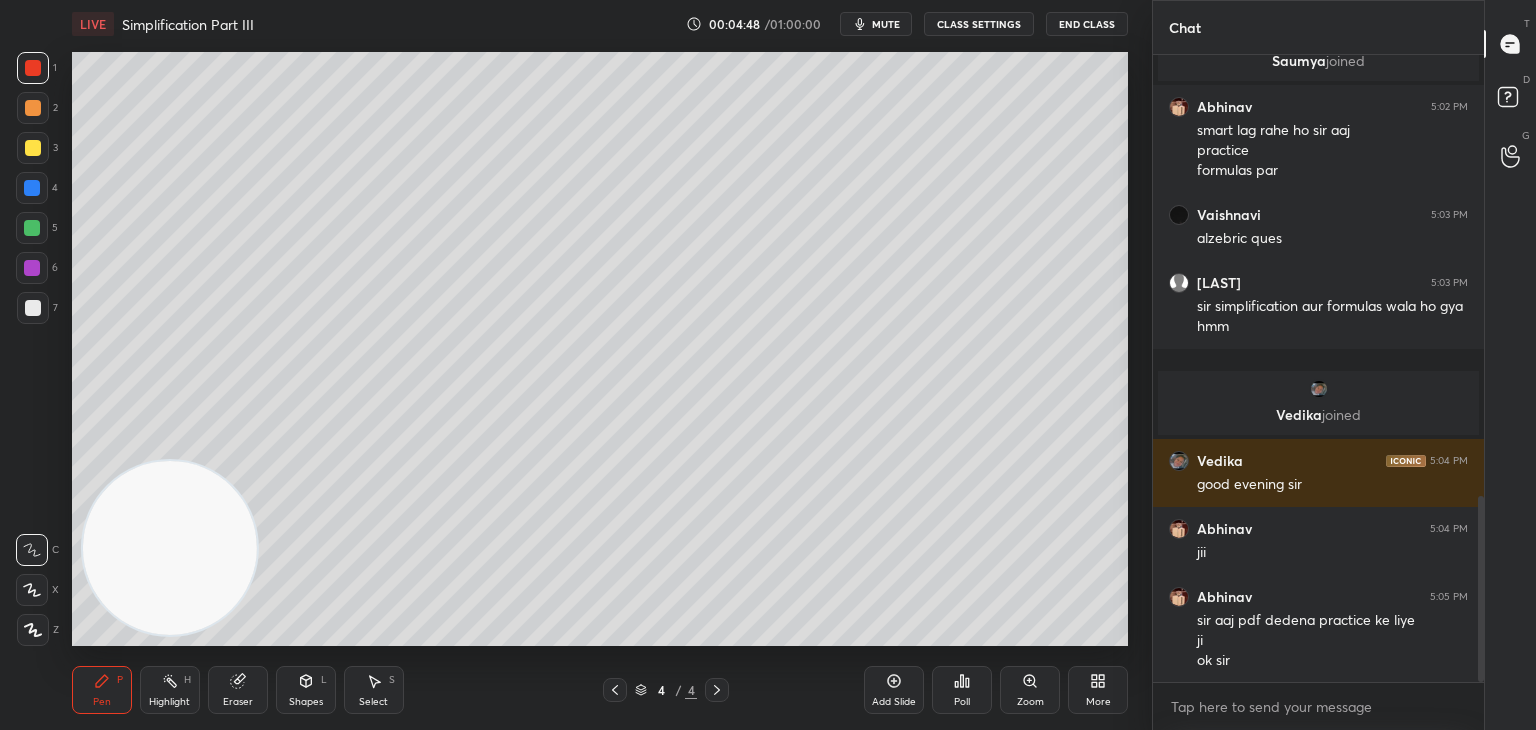 click on "Shapes L" at bounding box center [306, 690] 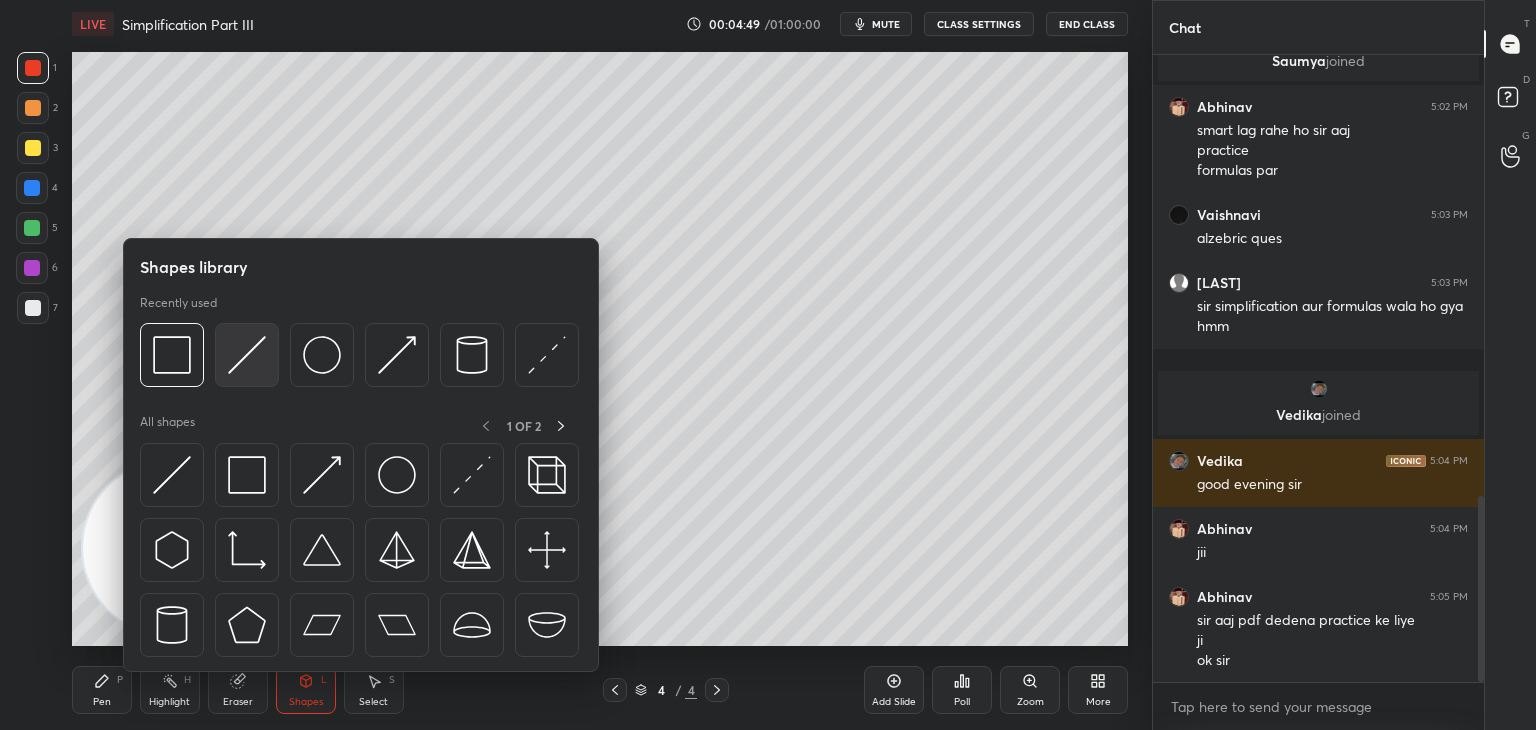 click at bounding box center [247, 355] 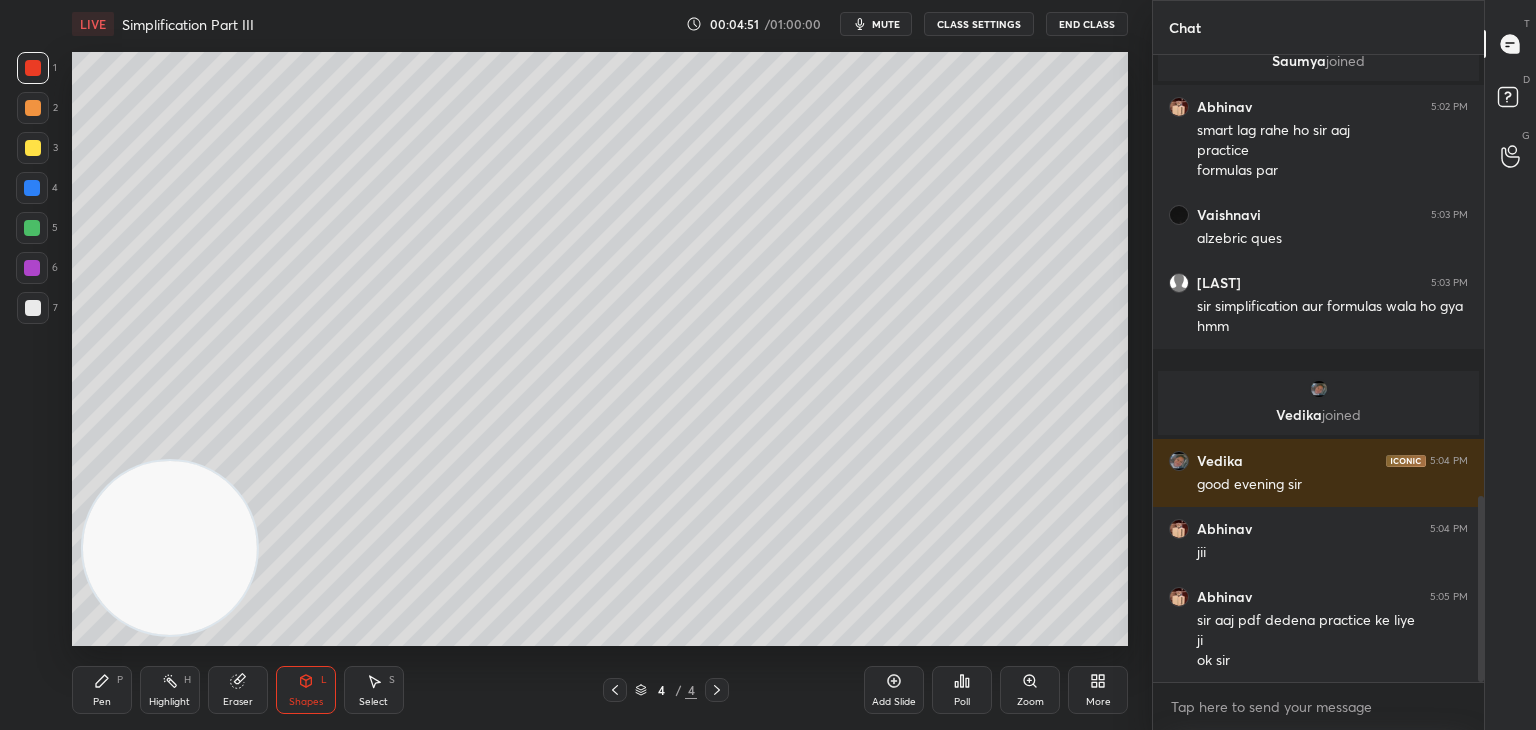 click on "Pen" at bounding box center (102, 702) 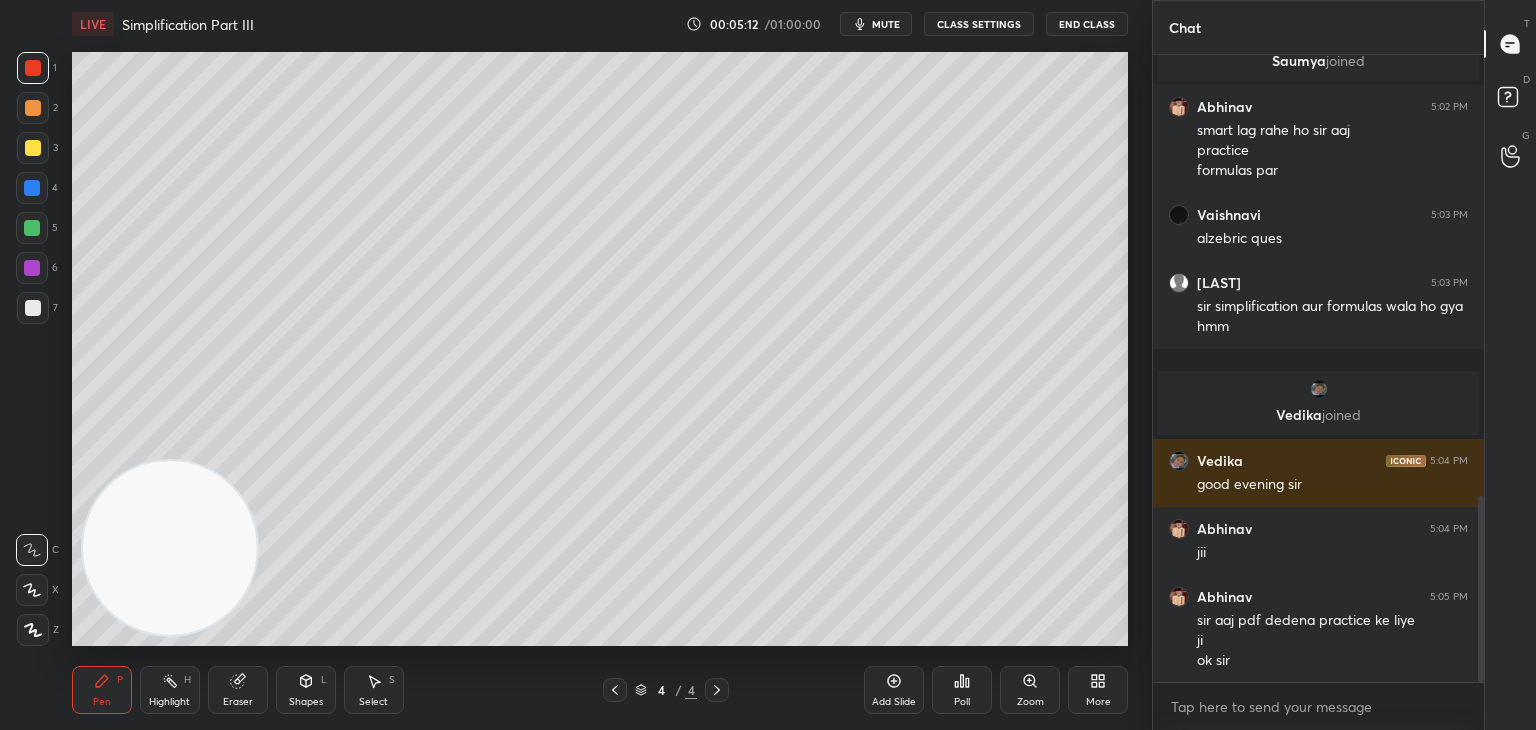 click 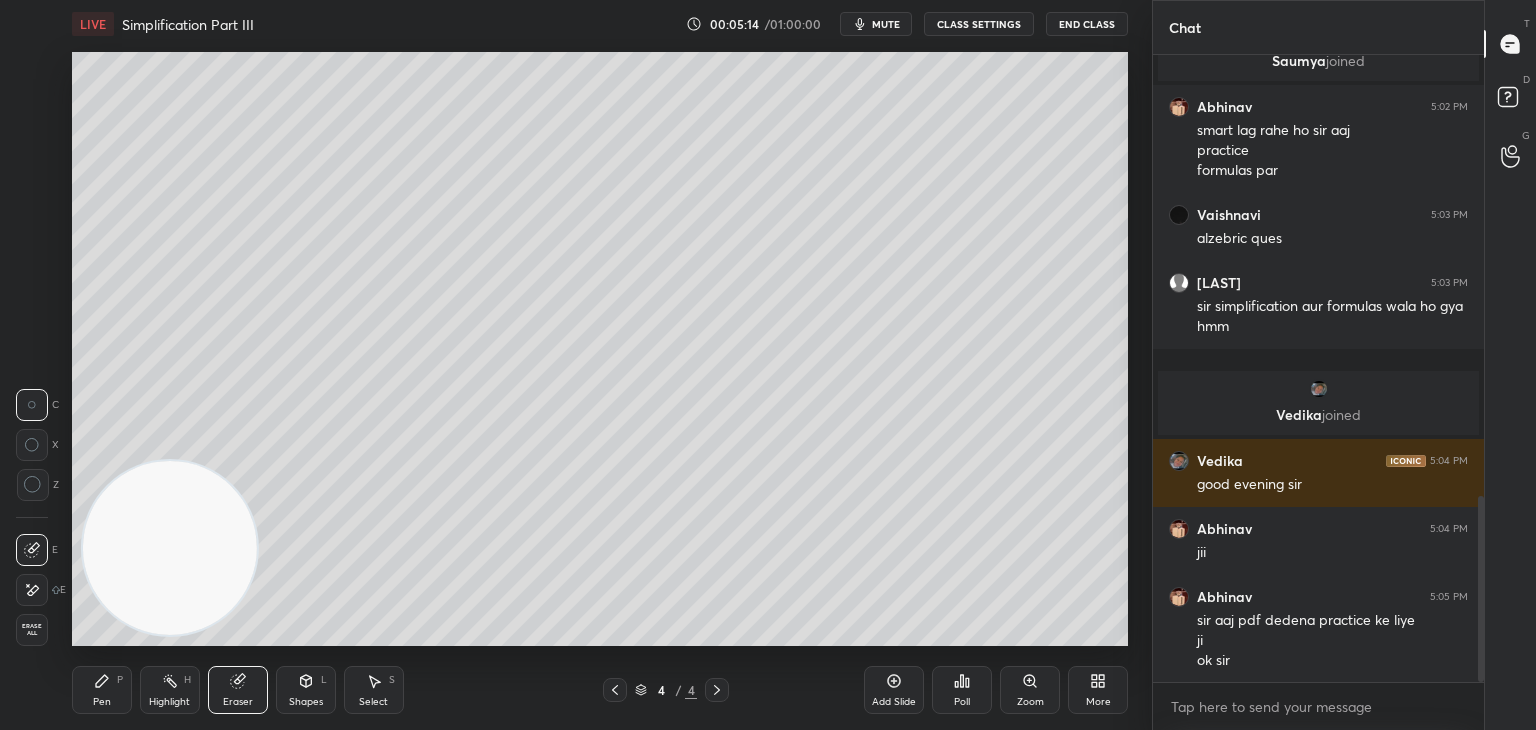 click 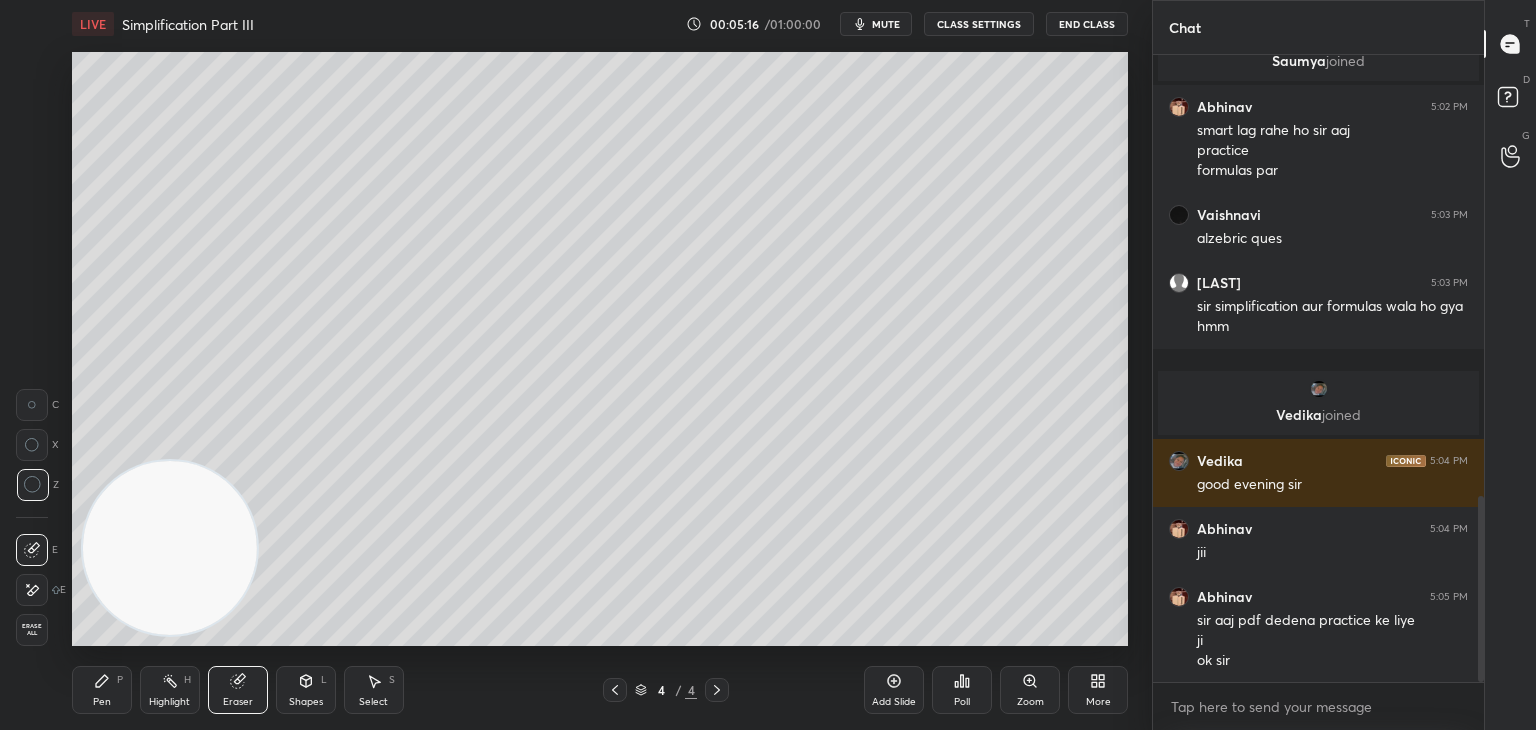 click 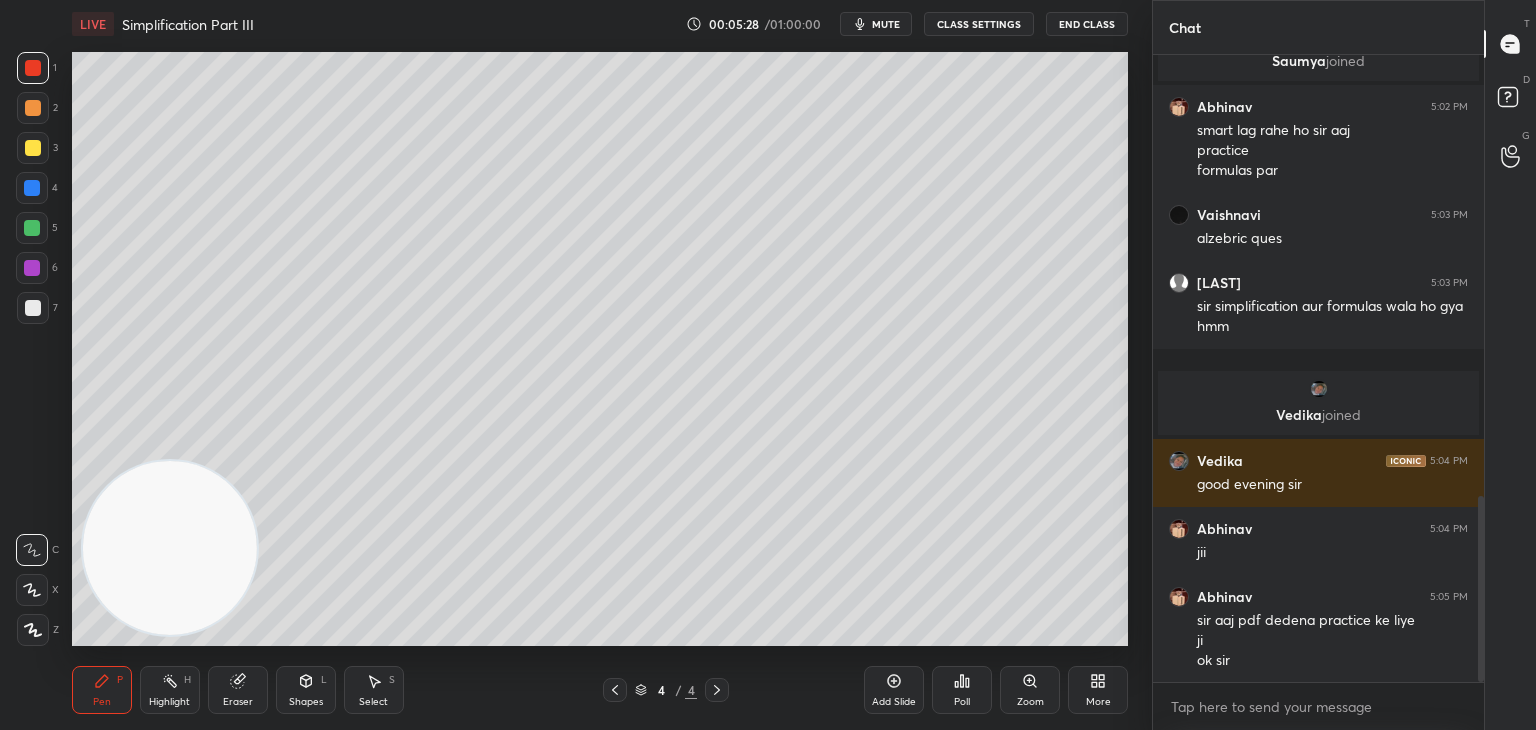 click on "Shapes L" at bounding box center [306, 690] 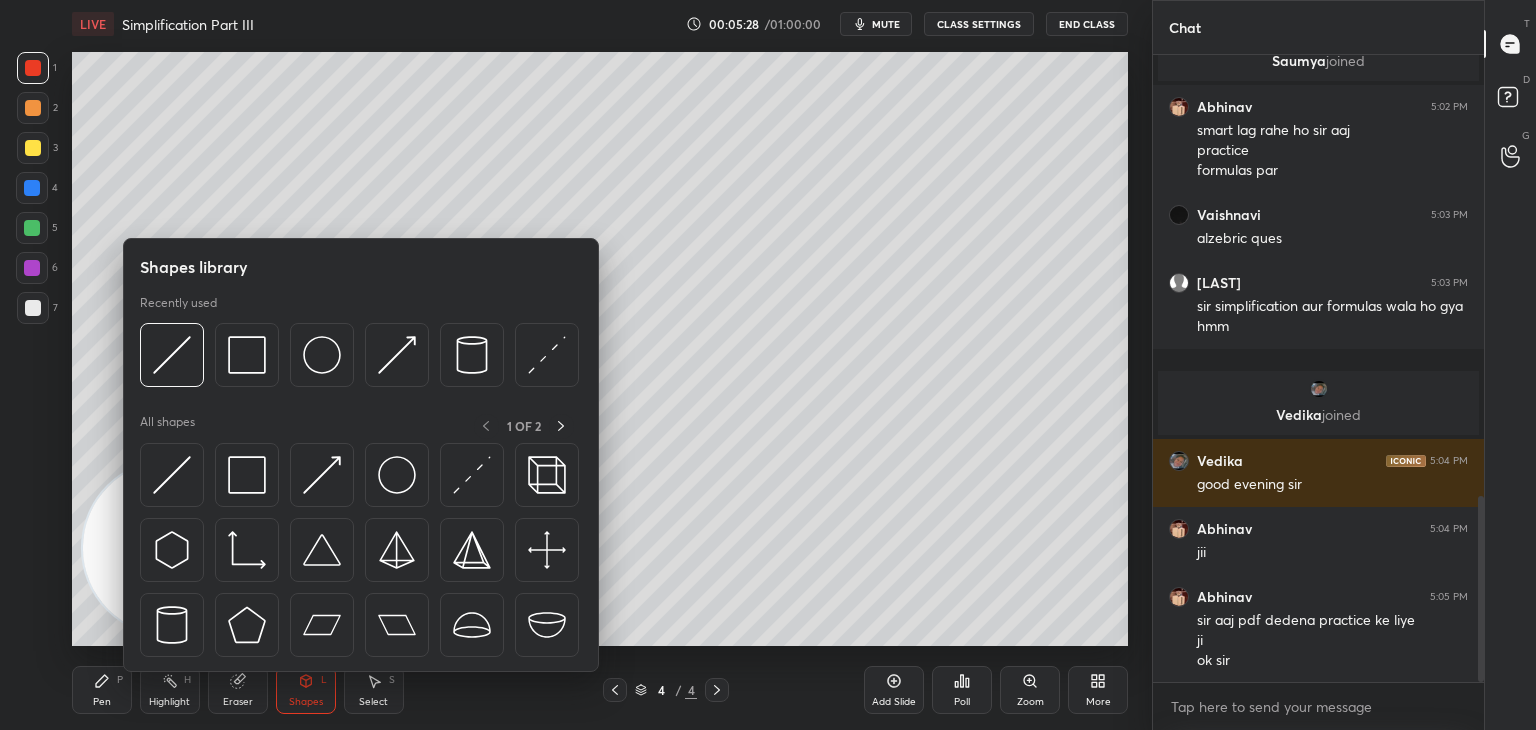 click at bounding box center (172, 475) 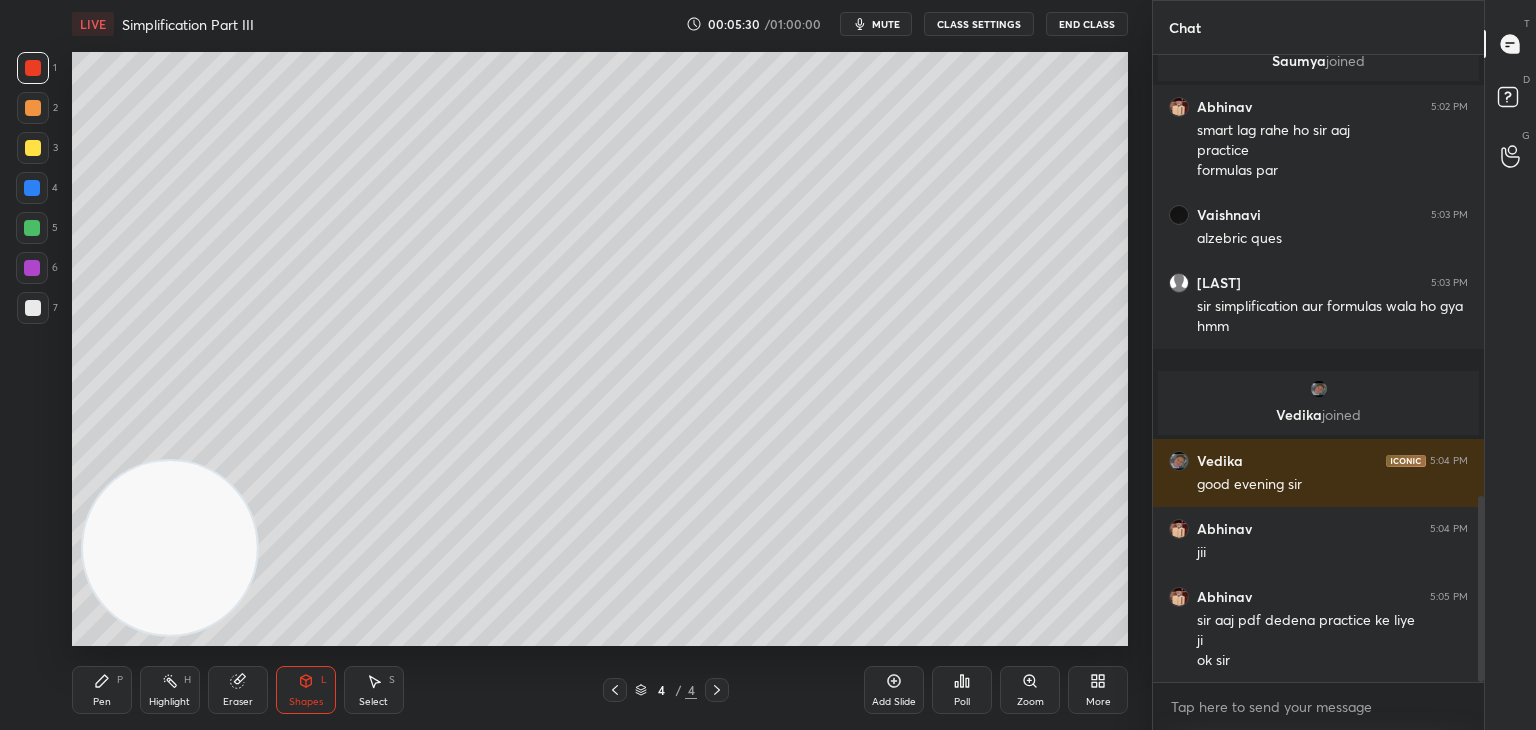 click on "Pen P" at bounding box center [102, 690] 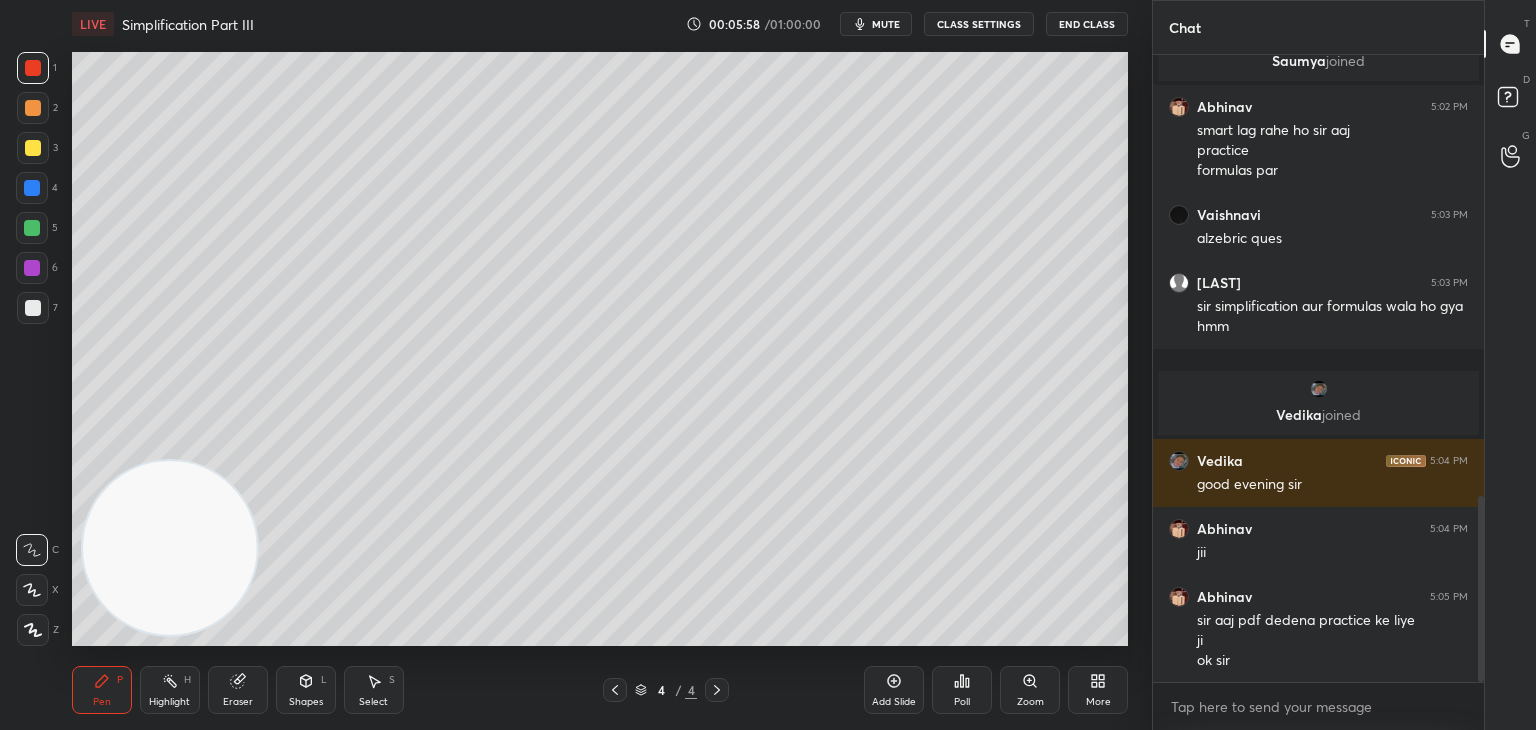 click at bounding box center (33, 68) 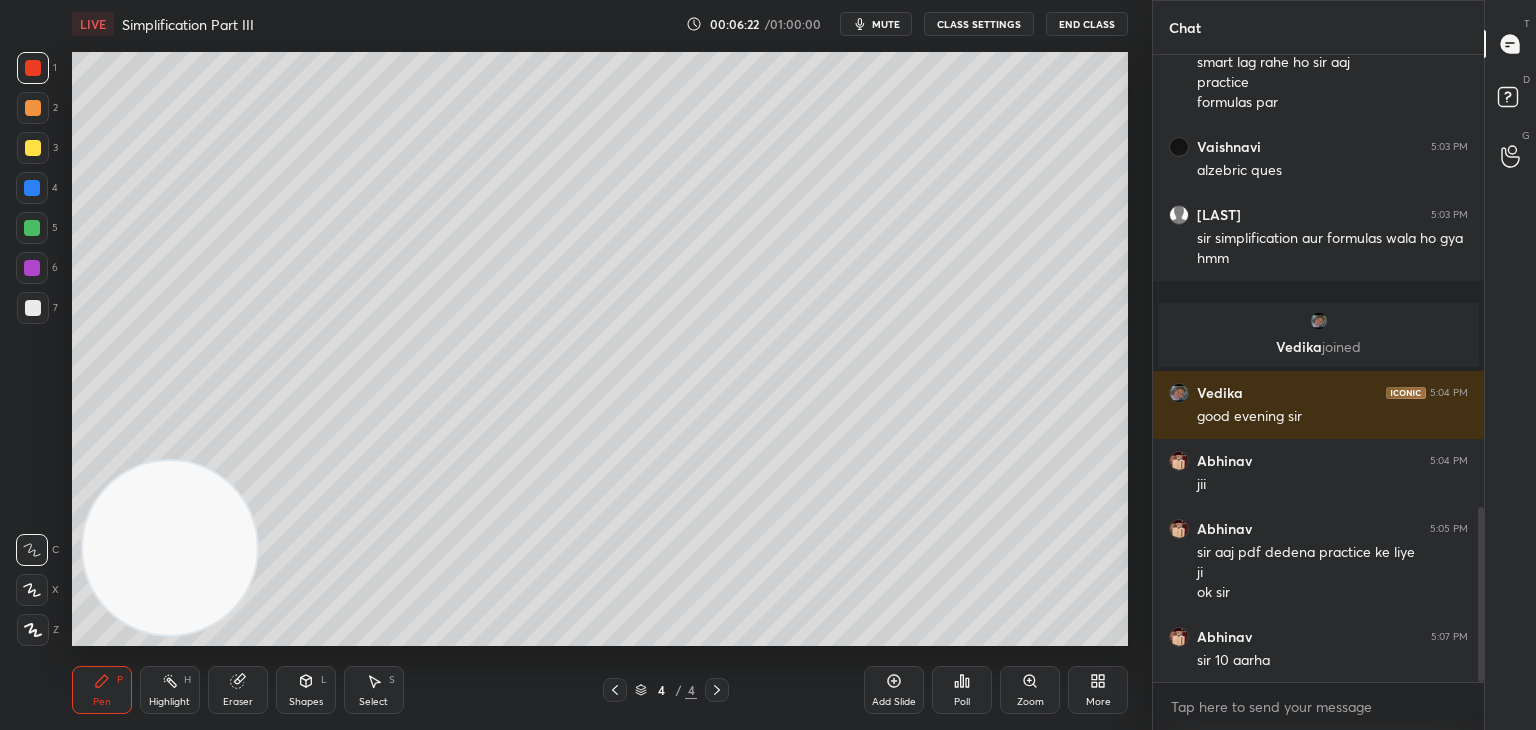 scroll, scrollTop: 1628, scrollLeft: 0, axis: vertical 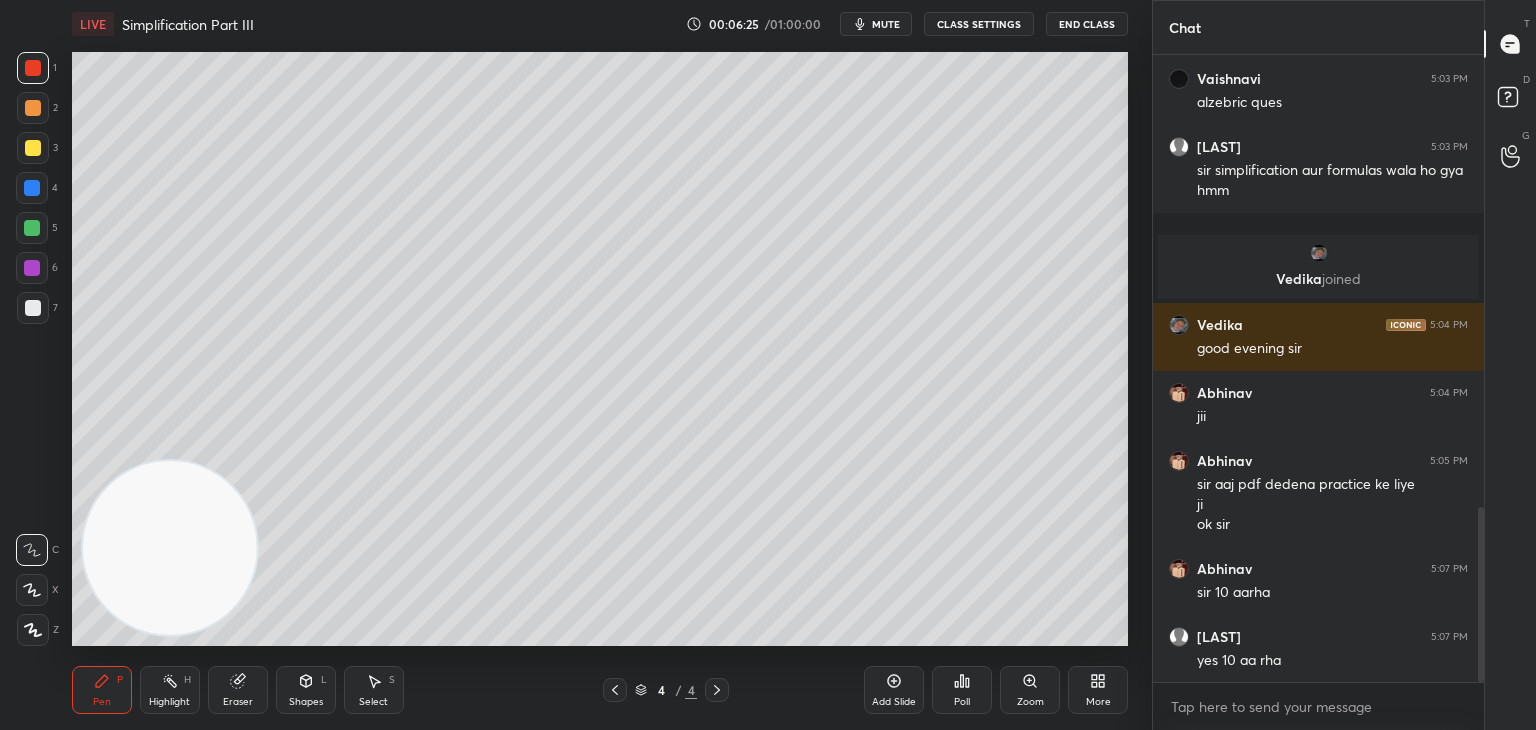 click at bounding box center (33, 148) 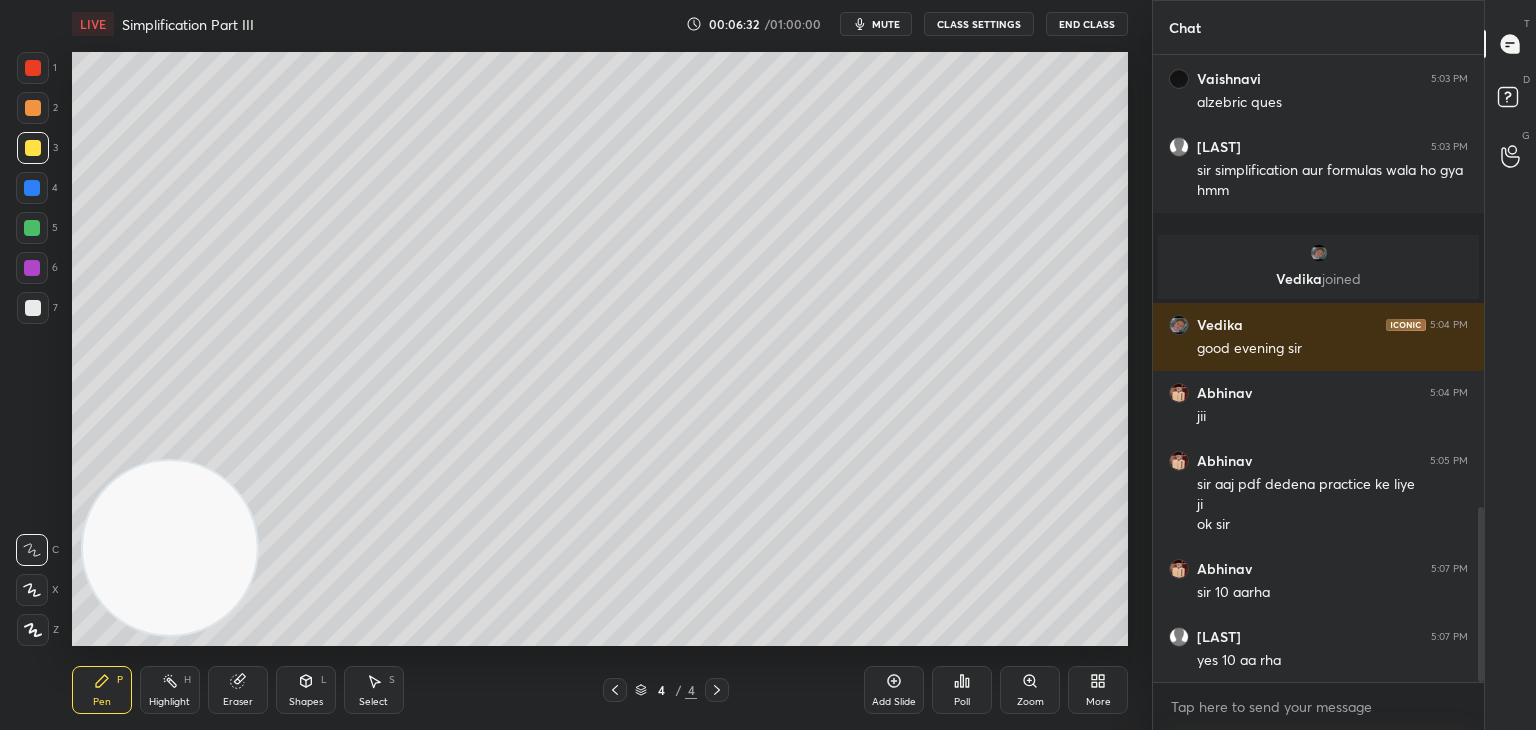 click on "Add Slide" at bounding box center [894, 690] 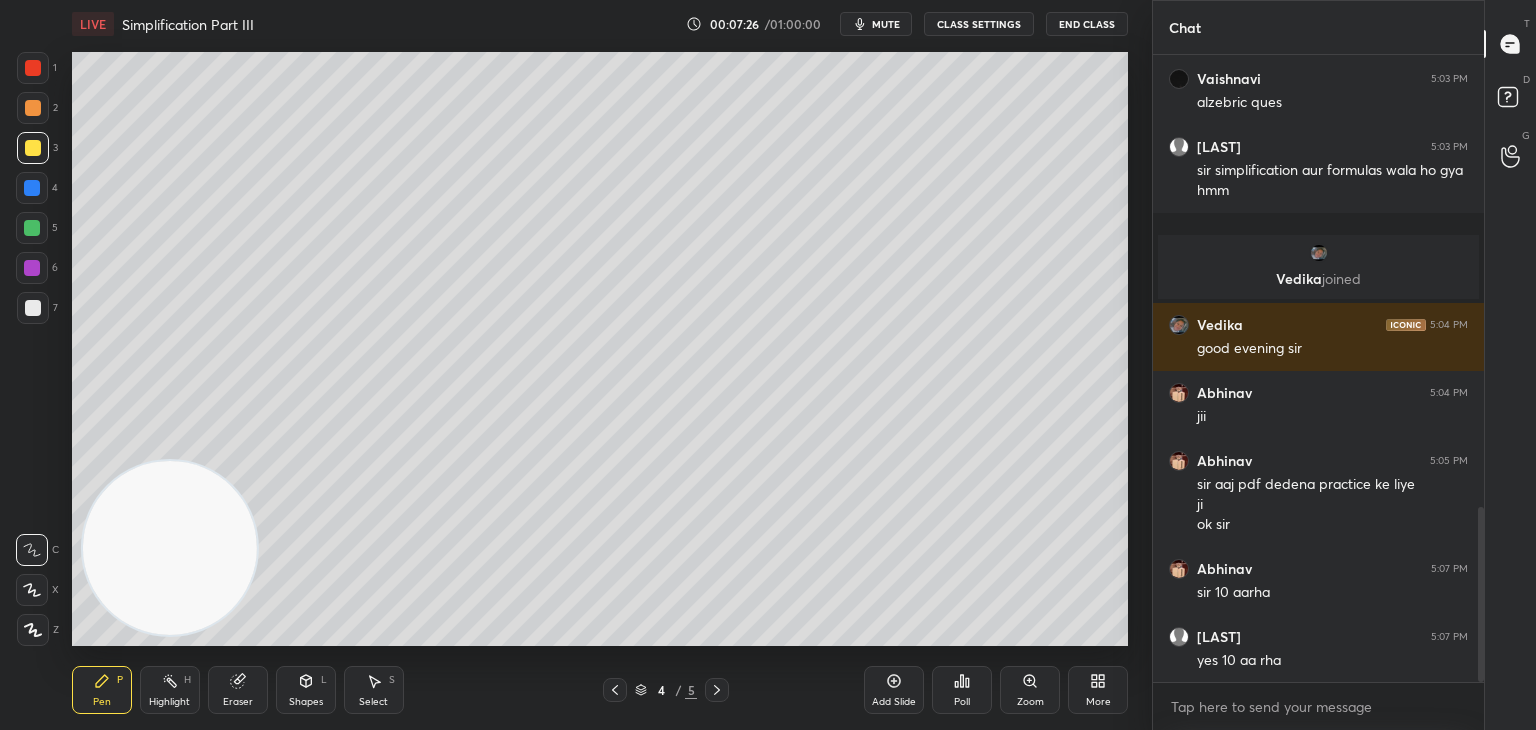 click at bounding box center [32, 188] 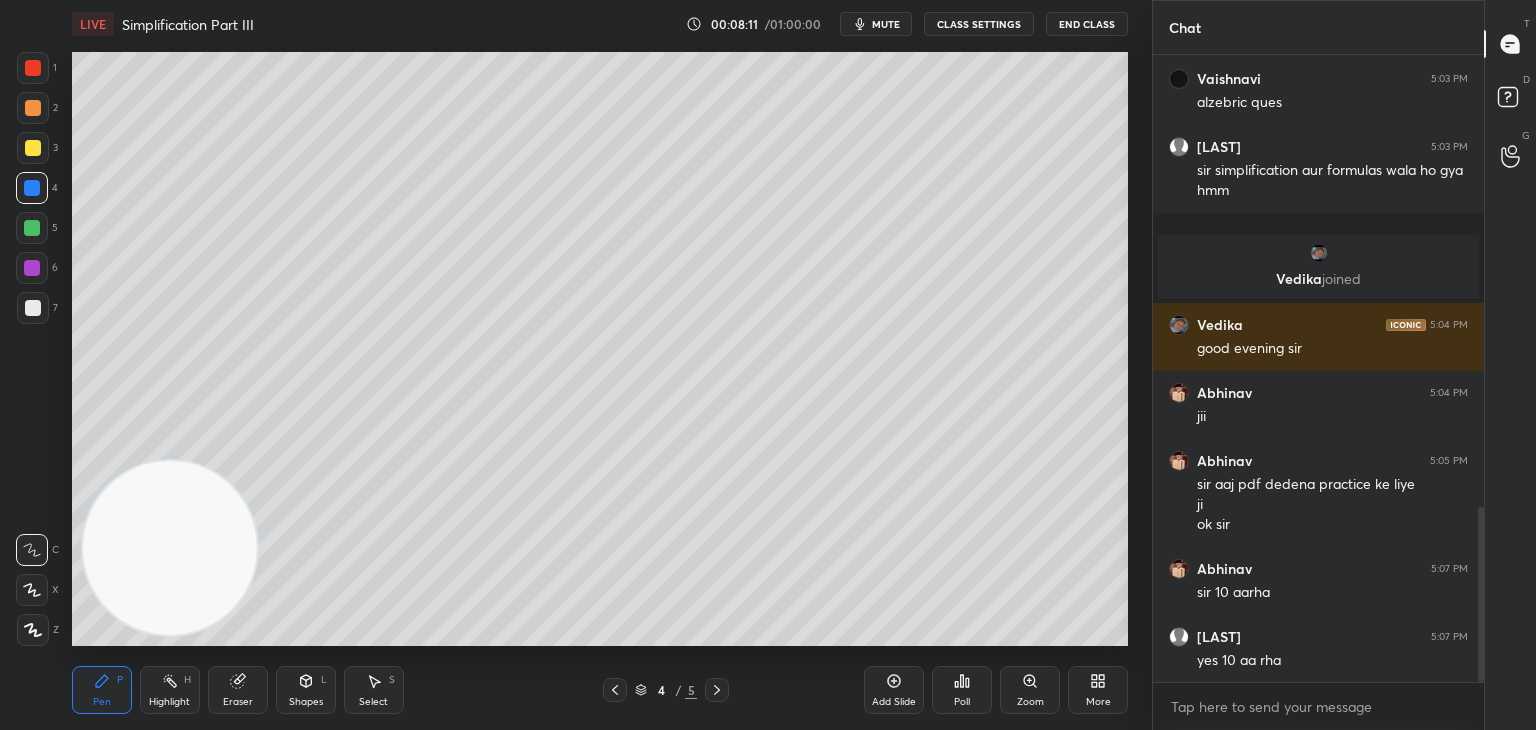 scroll, scrollTop: 1700, scrollLeft: 0, axis: vertical 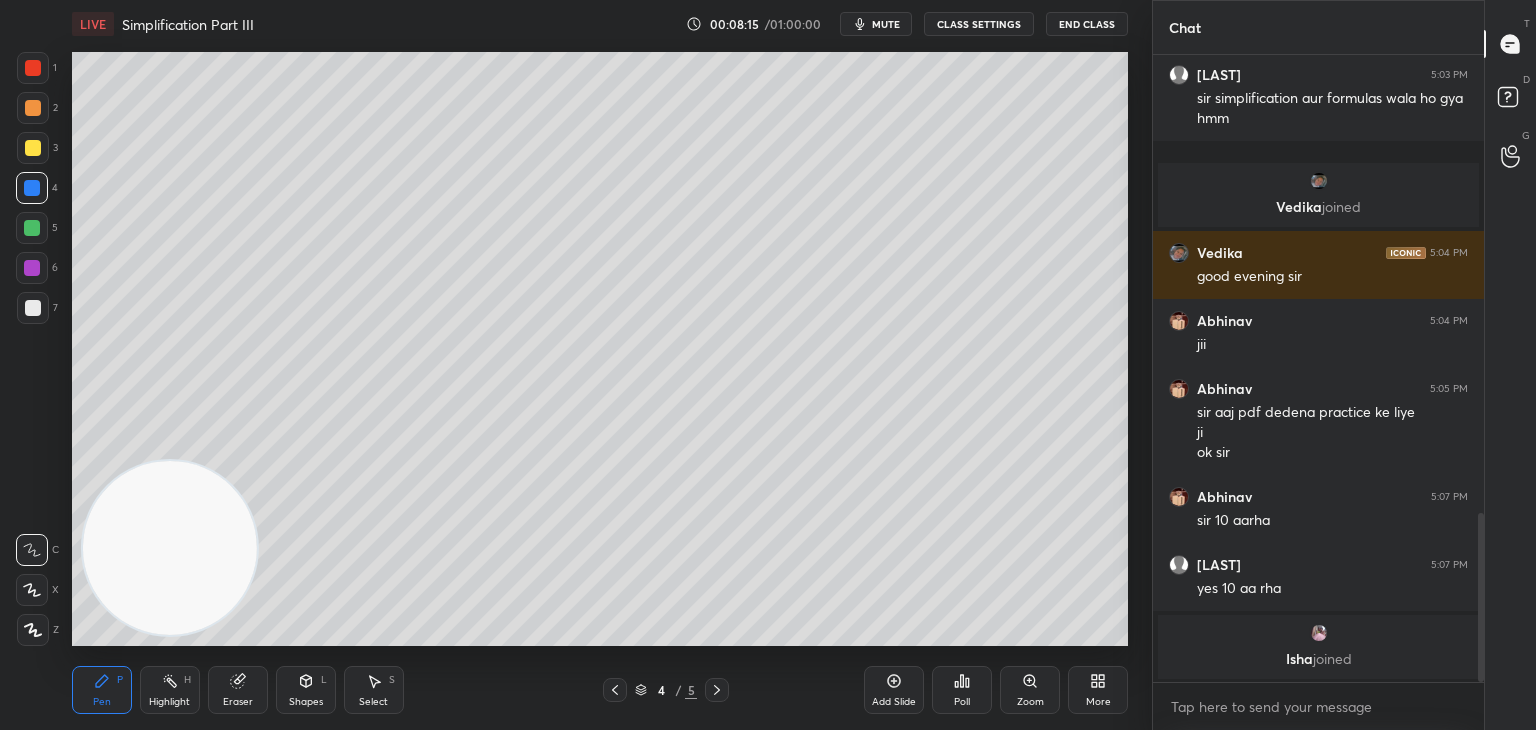 click at bounding box center [33, 148] 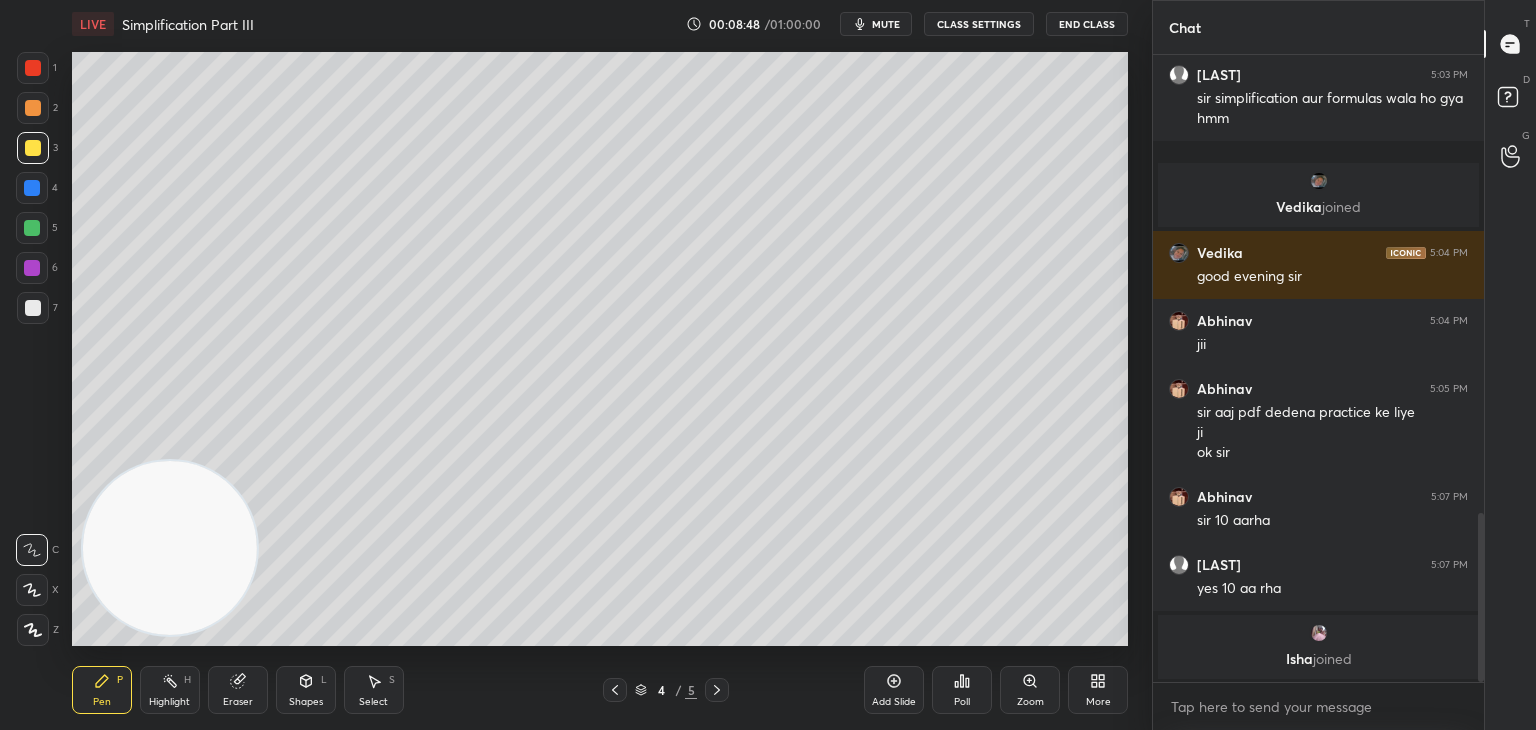 scroll, scrollTop: 1684, scrollLeft: 0, axis: vertical 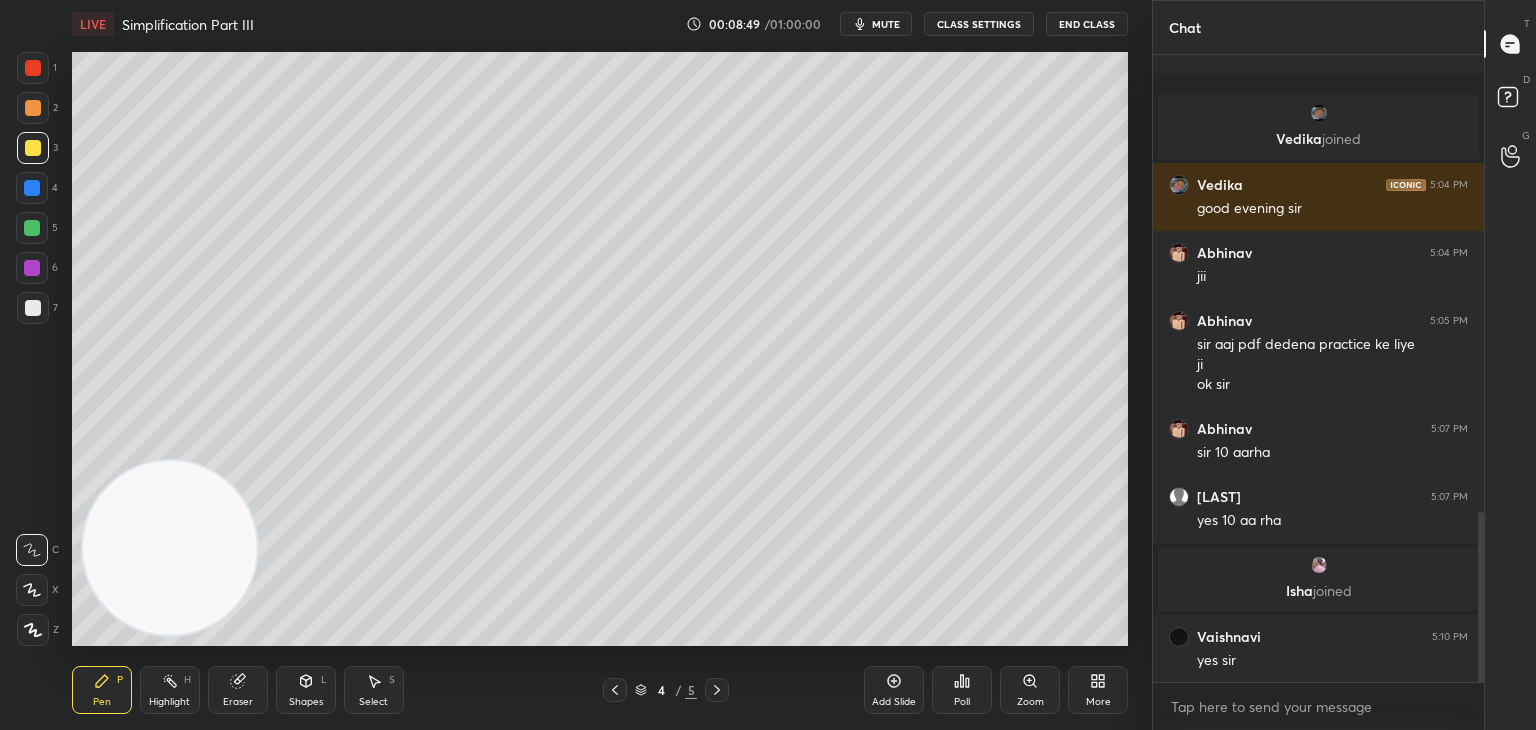 click 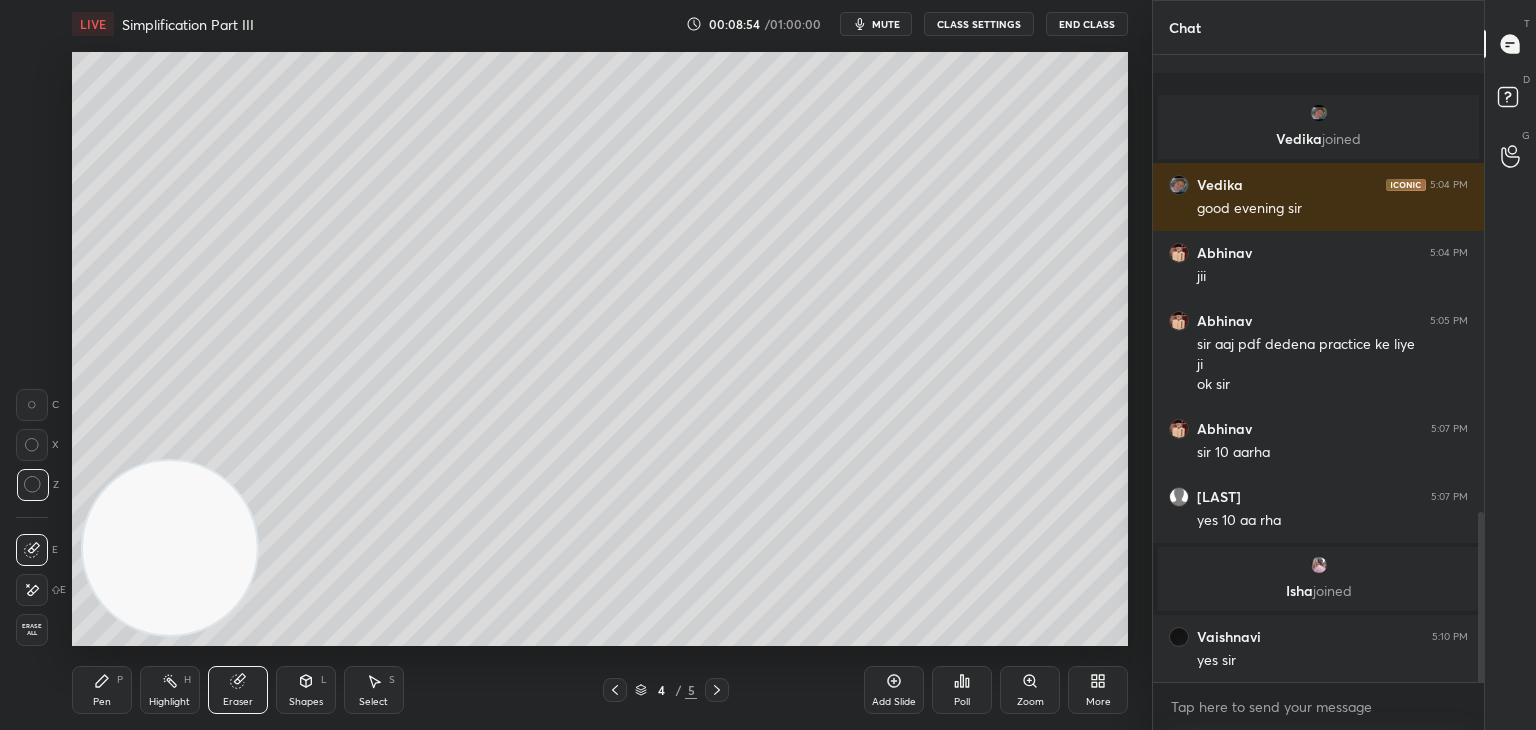 click on "Pen P" at bounding box center [102, 690] 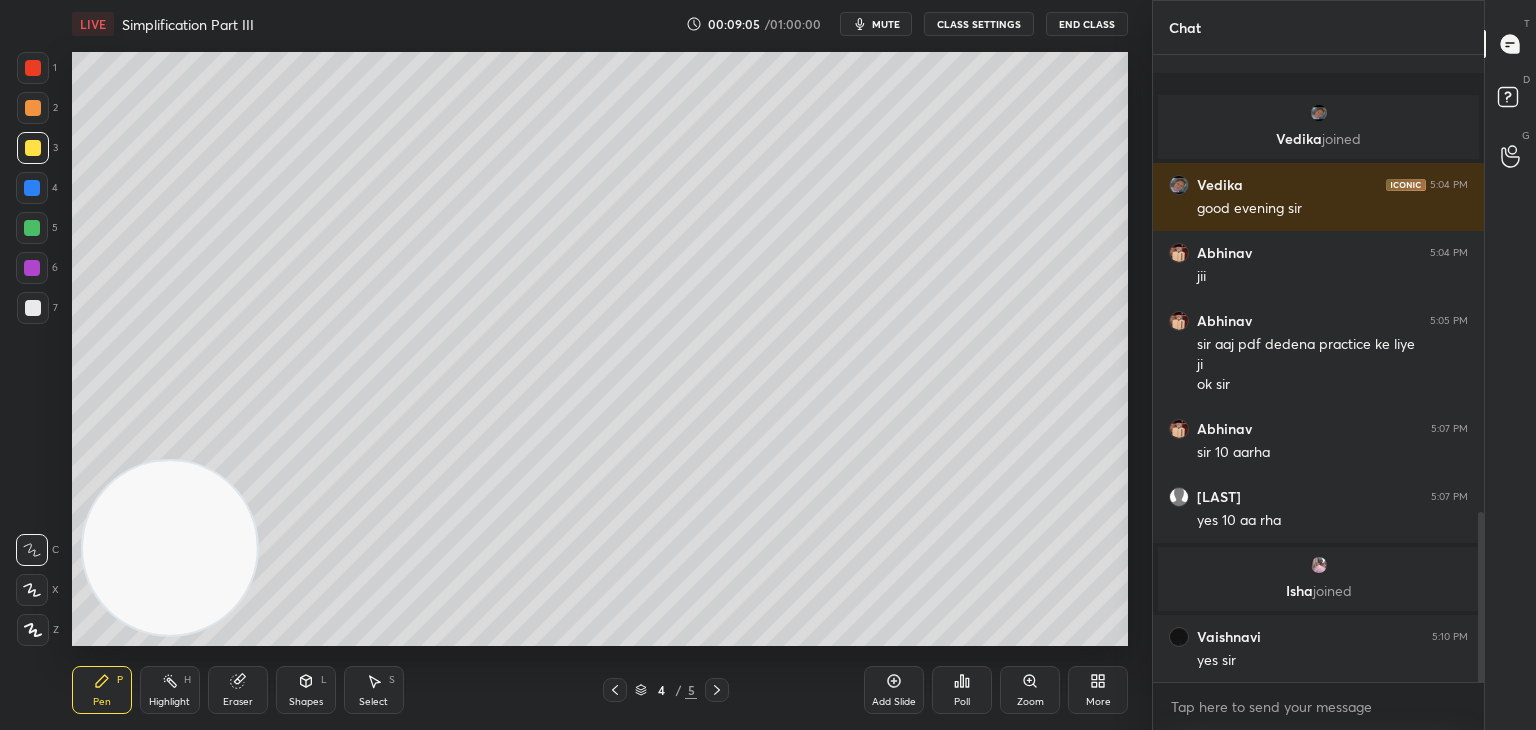 scroll, scrollTop: 1752, scrollLeft: 0, axis: vertical 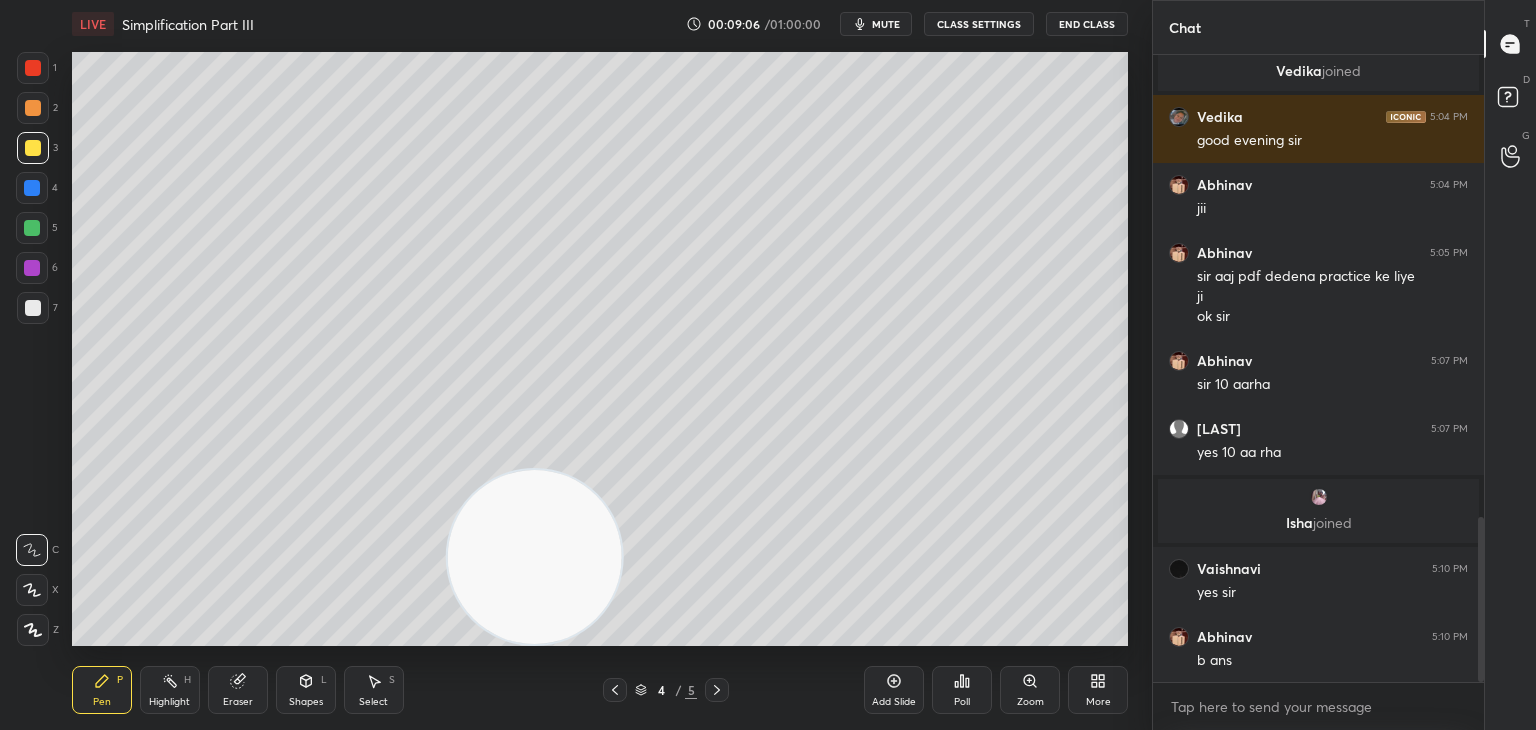 click on "Shapes L" at bounding box center [306, 690] 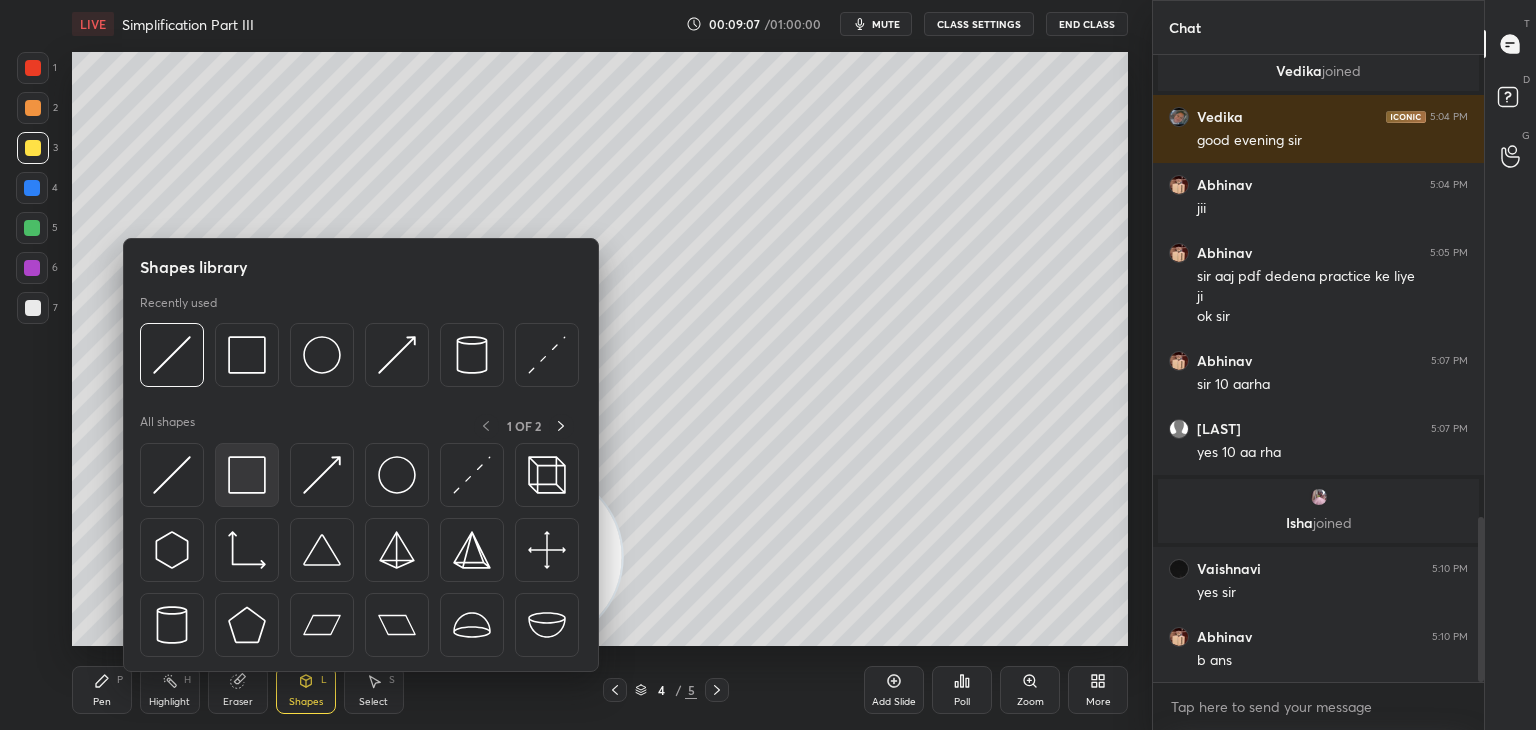 click at bounding box center [247, 475] 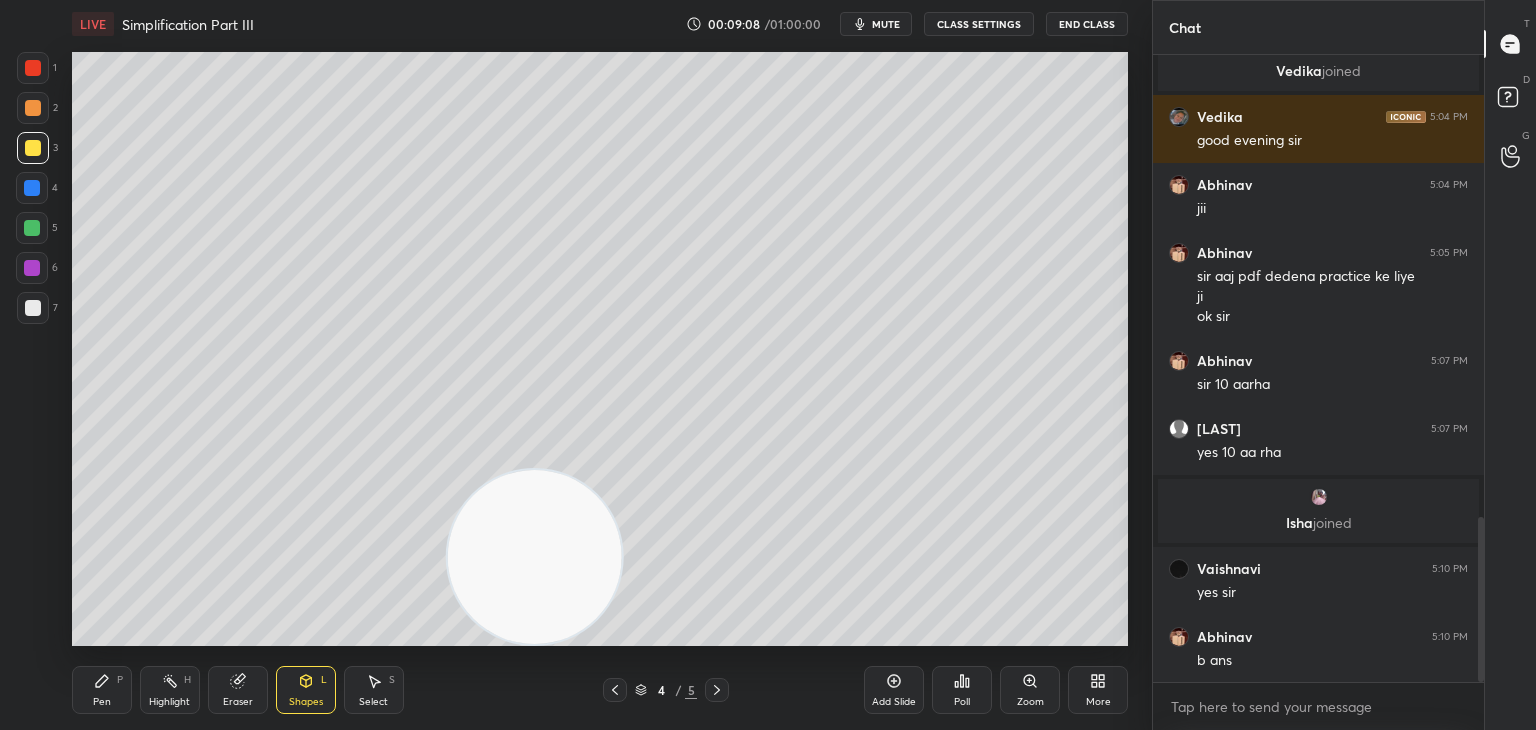 scroll, scrollTop: 1772, scrollLeft: 0, axis: vertical 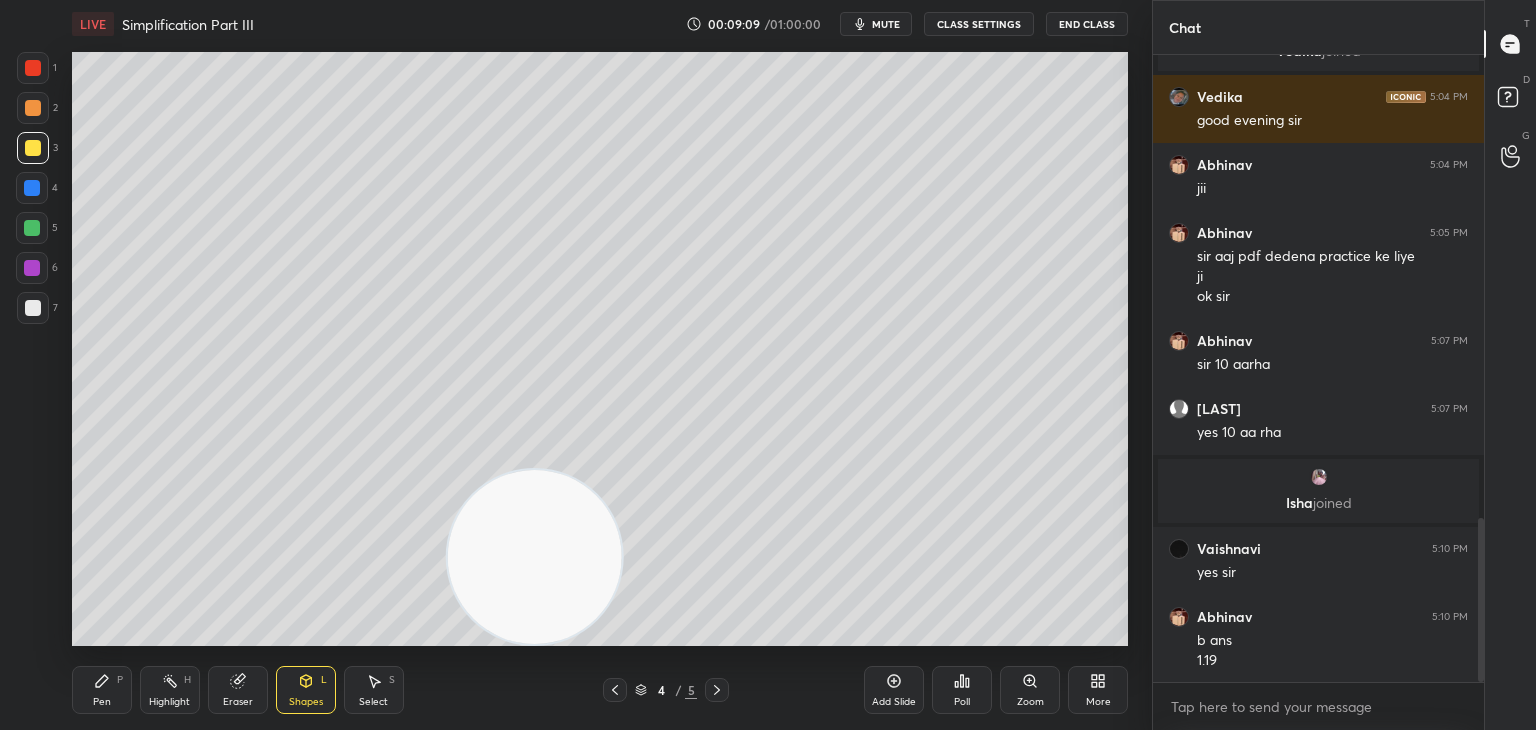 click on "Pen P" at bounding box center [102, 690] 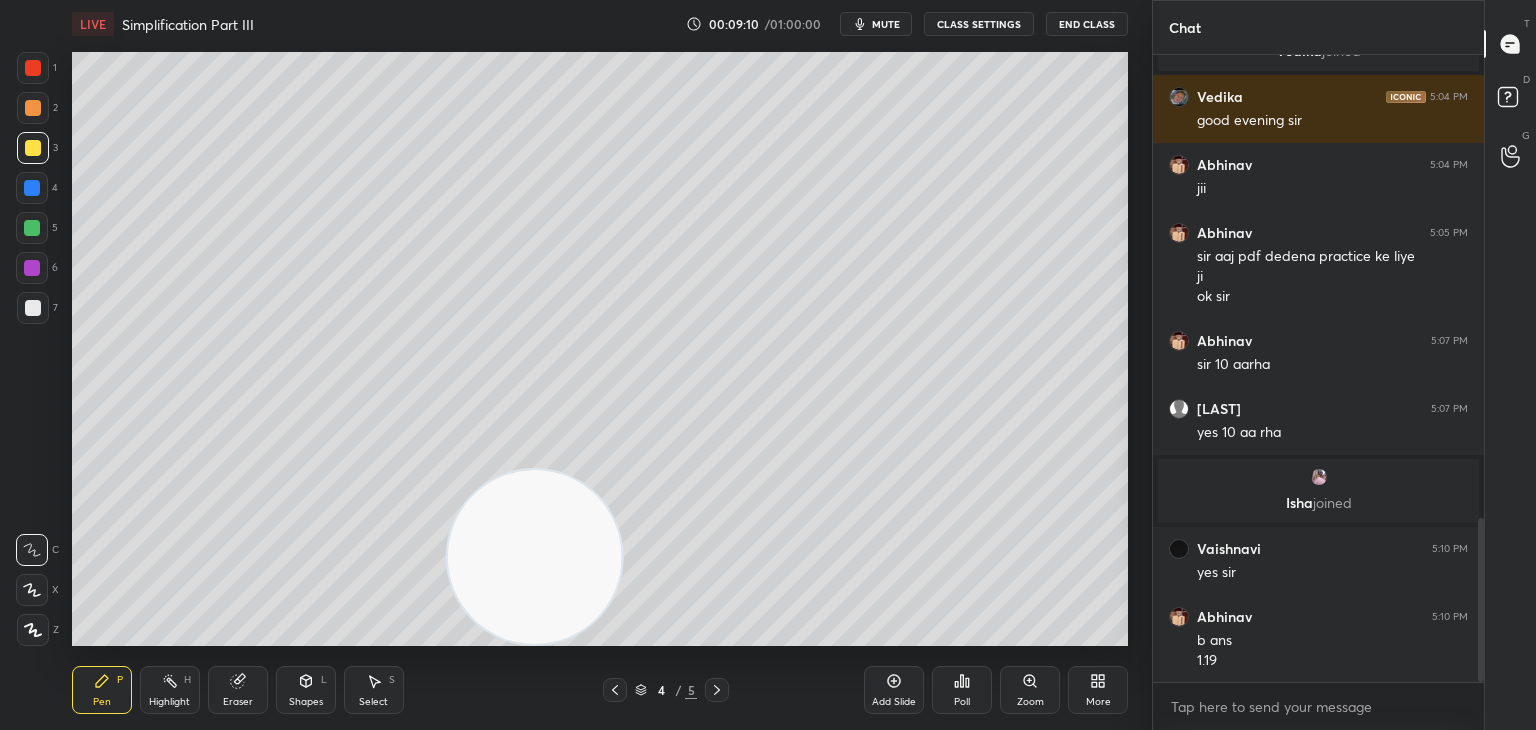 click at bounding box center [32, 228] 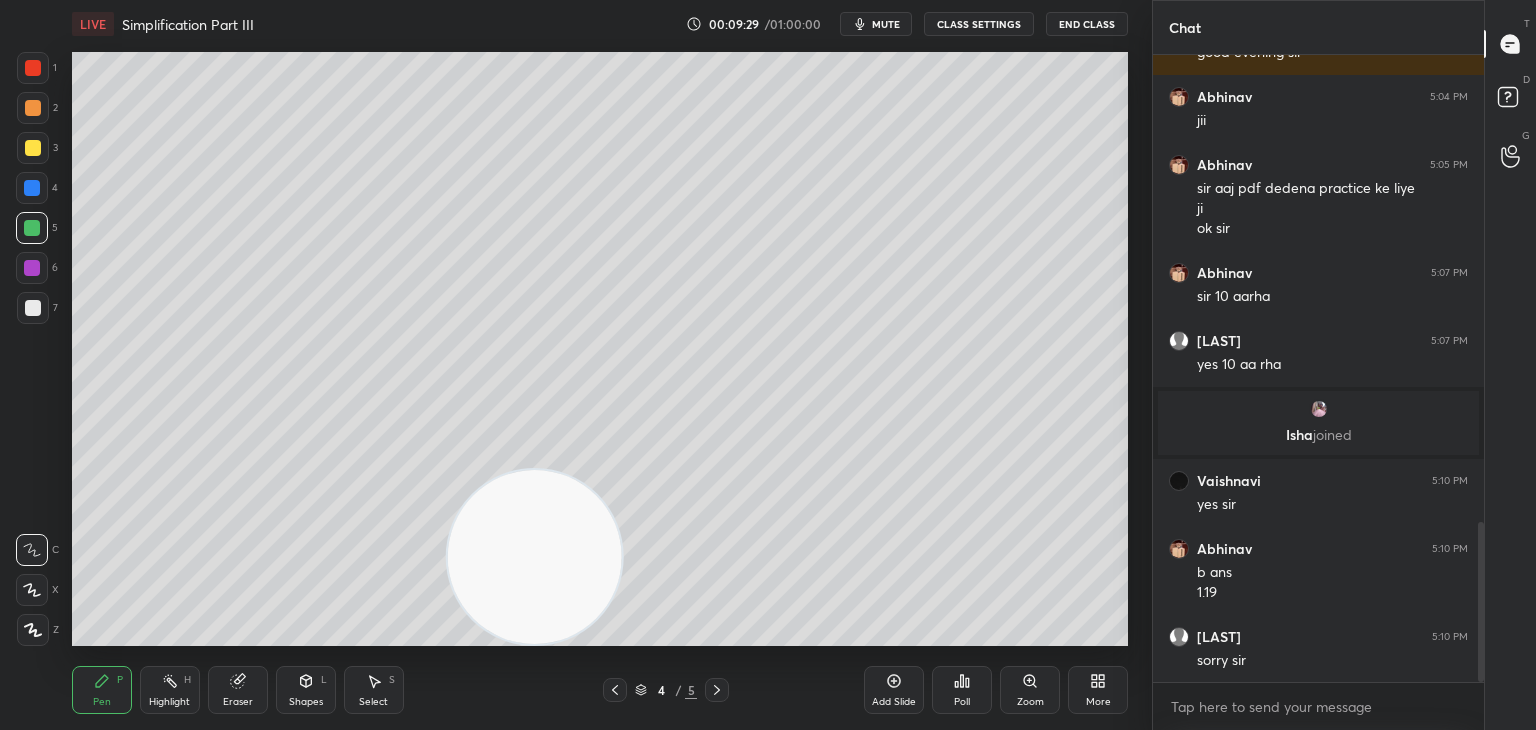scroll, scrollTop: 1908, scrollLeft: 0, axis: vertical 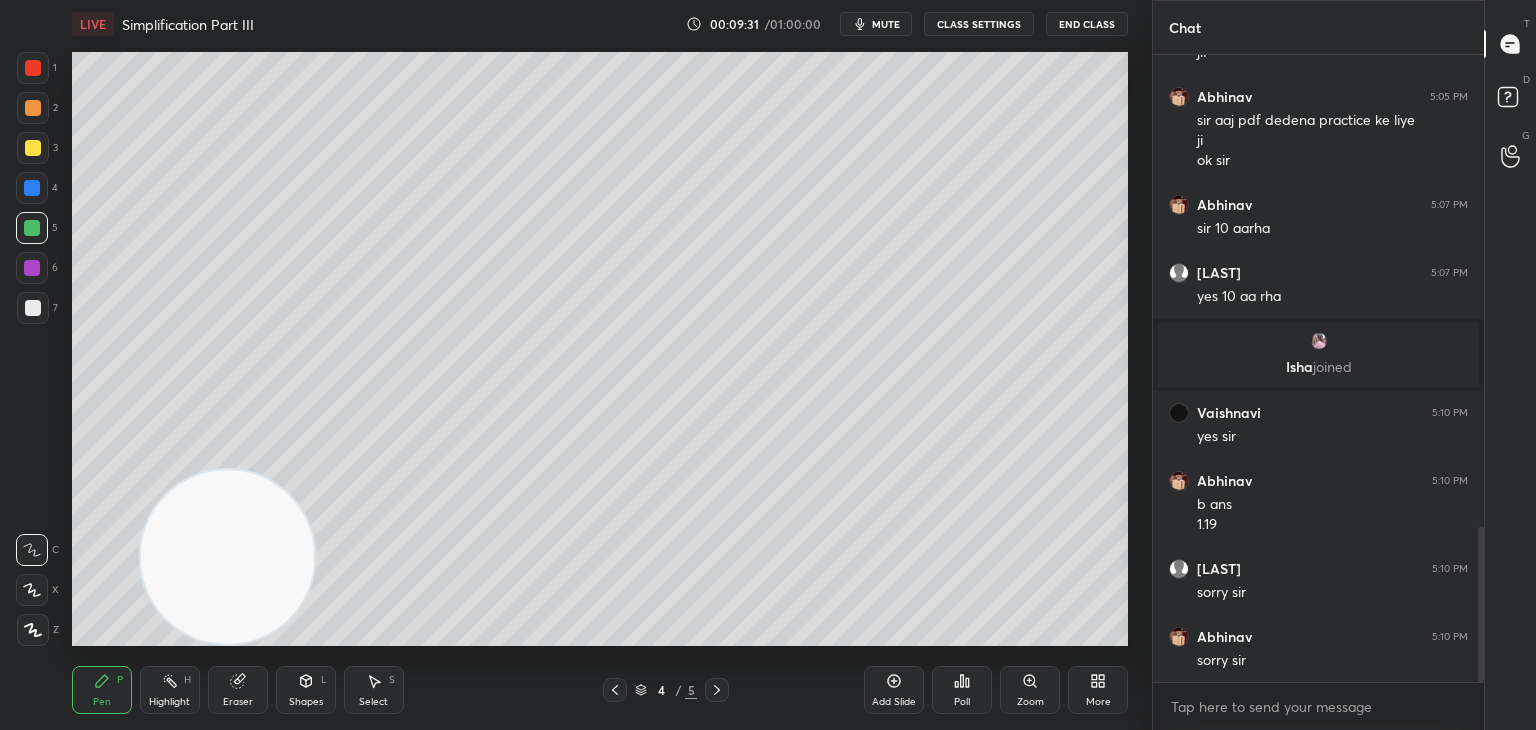 click on "Eraser" at bounding box center (238, 690) 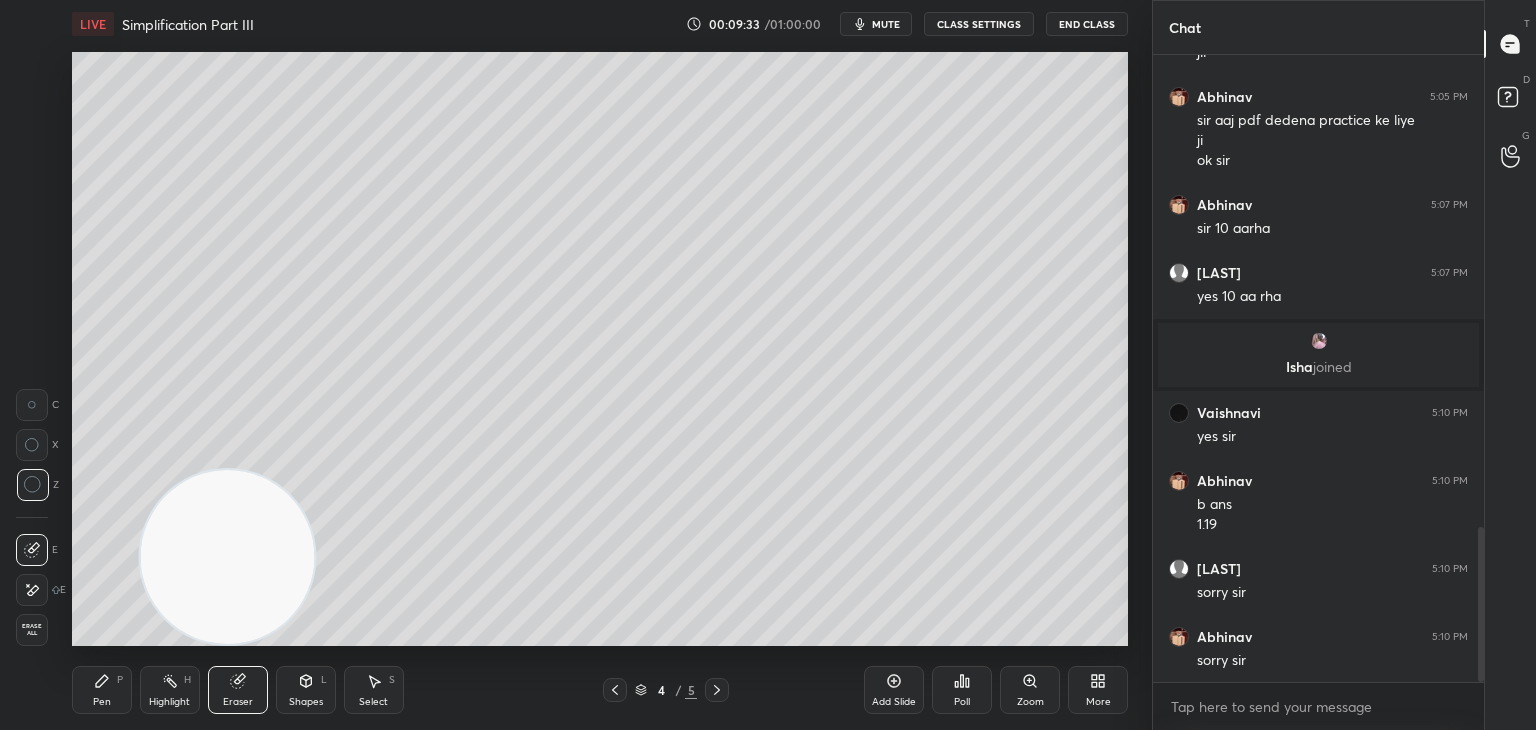 click 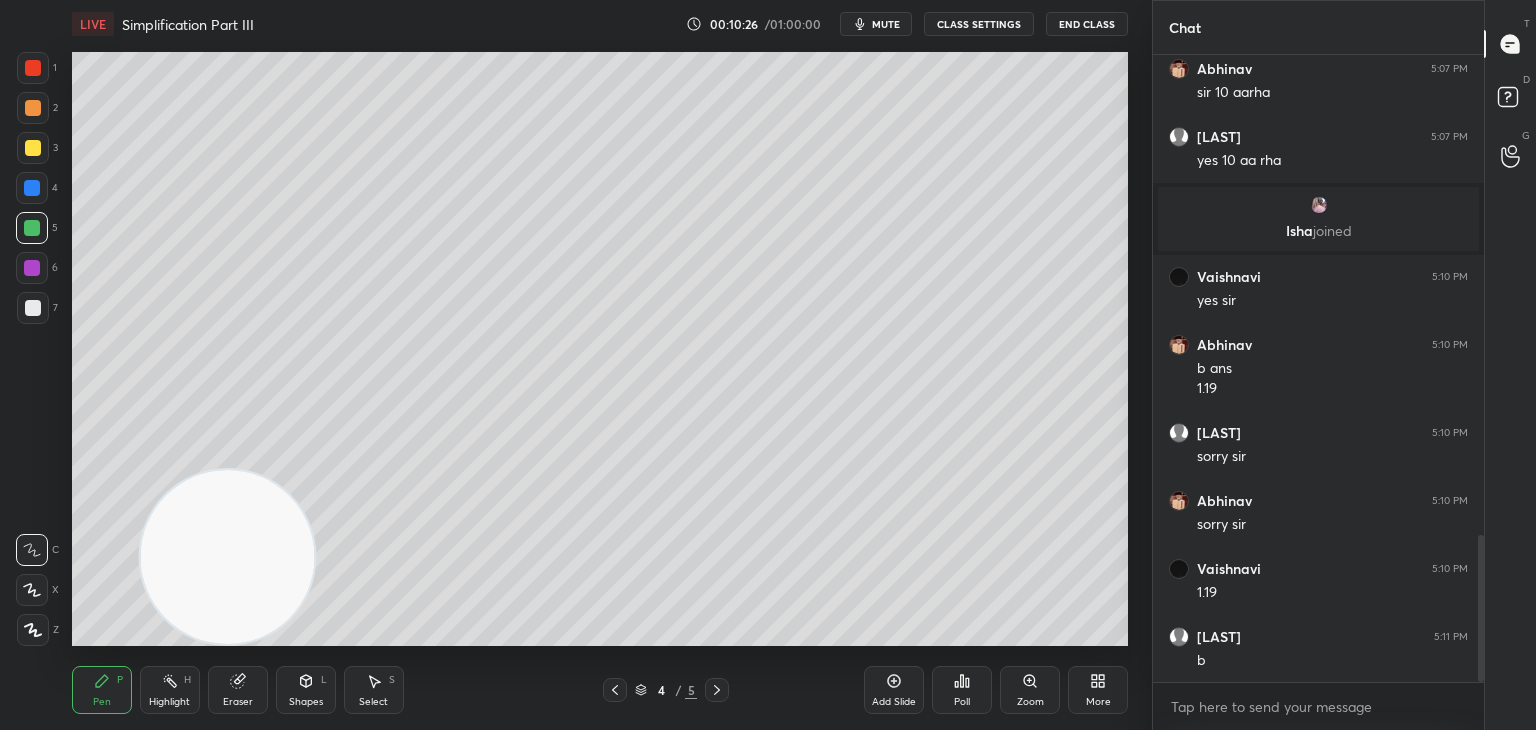 scroll, scrollTop: 2112, scrollLeft: 0, axis: vertical 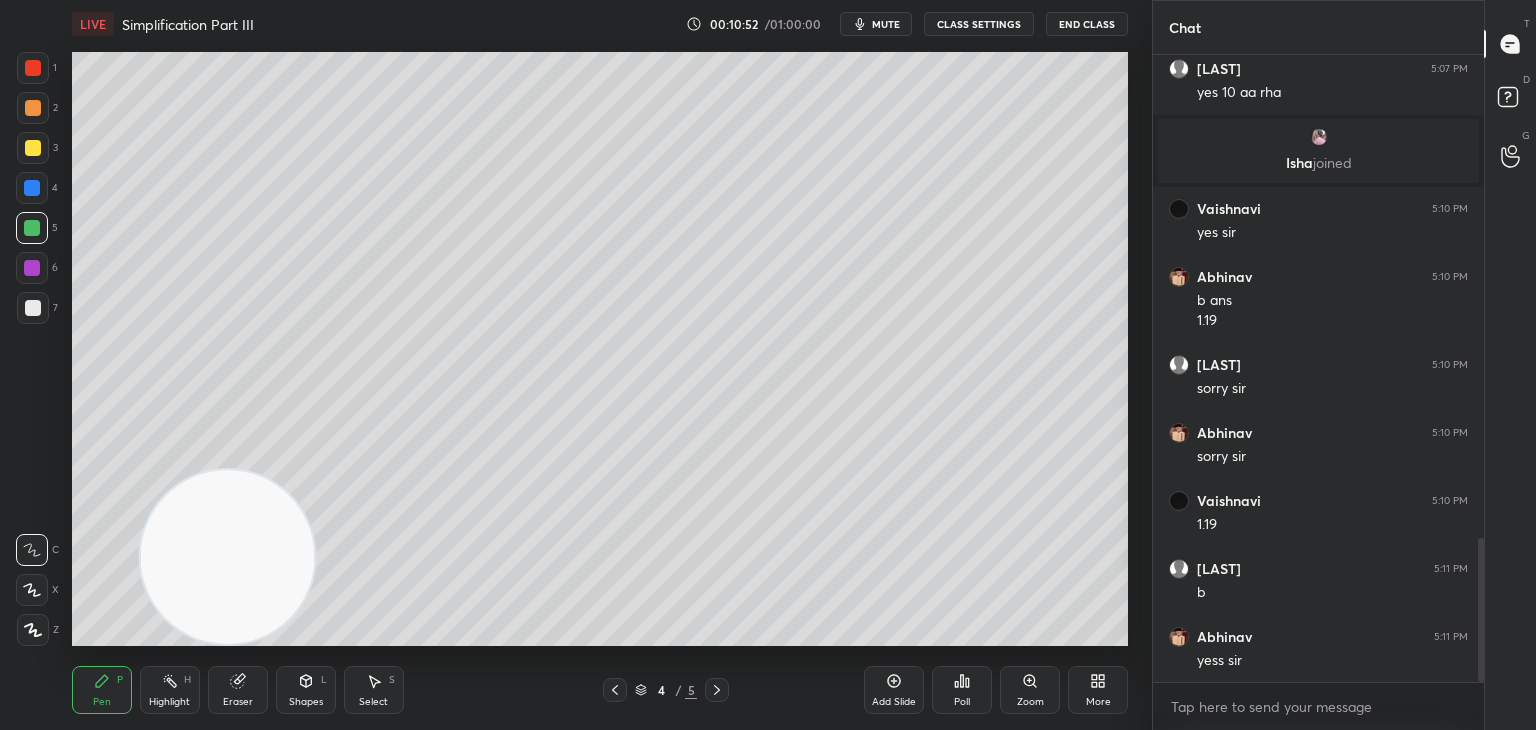 click on "mute" at bounding box center (886, 24) 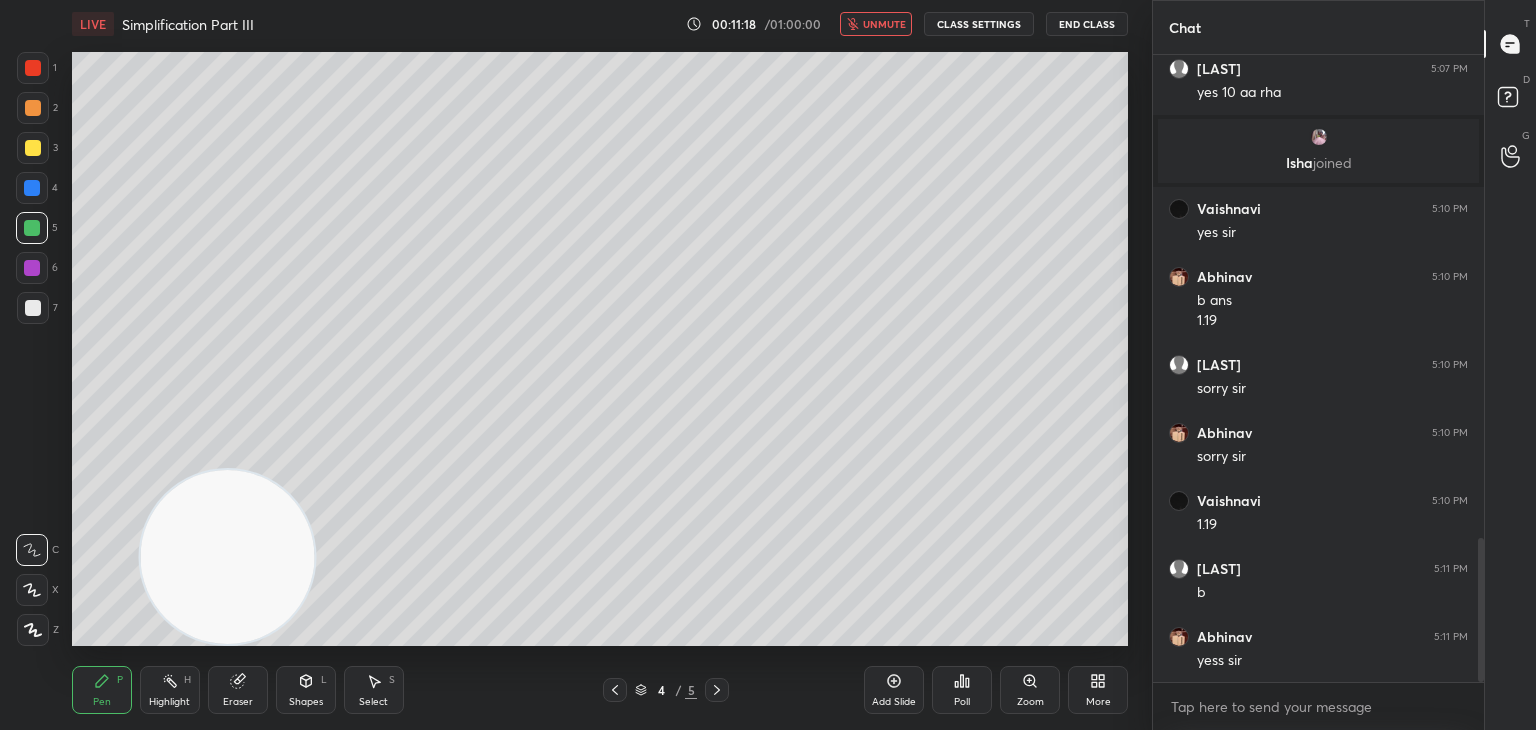 click on "unmute" at bounding box center (884, 24) 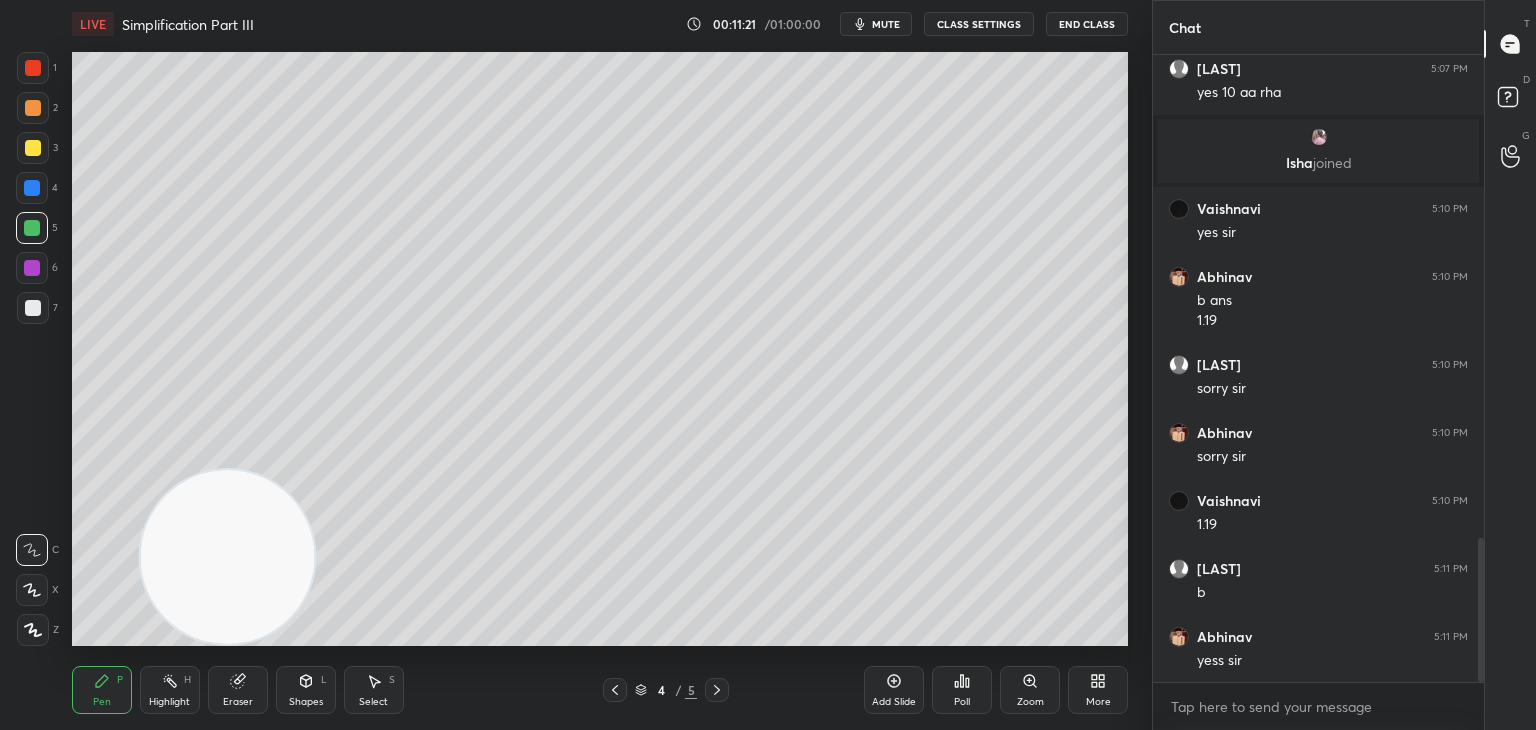type 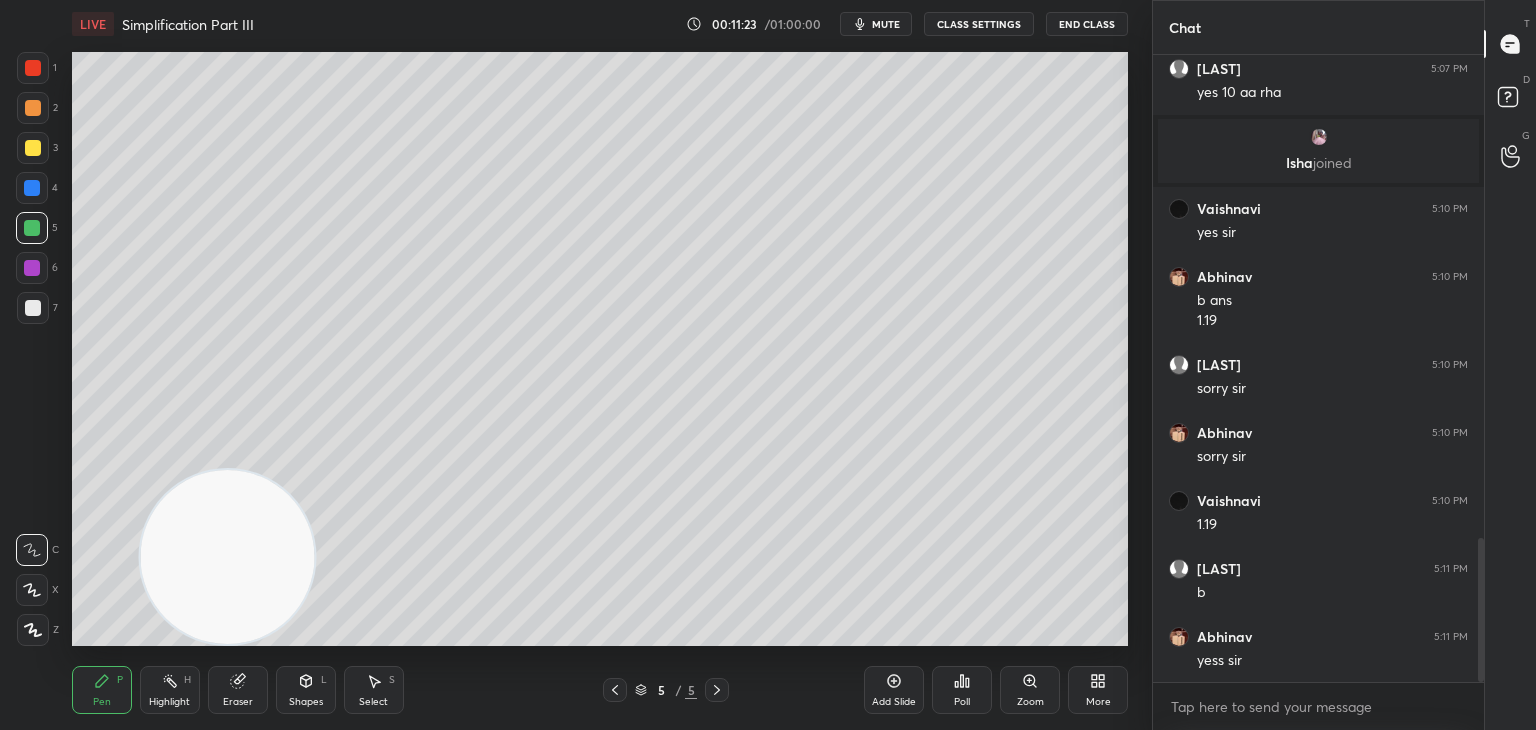 click on "Add Slide" at bounding box center (894, 690) 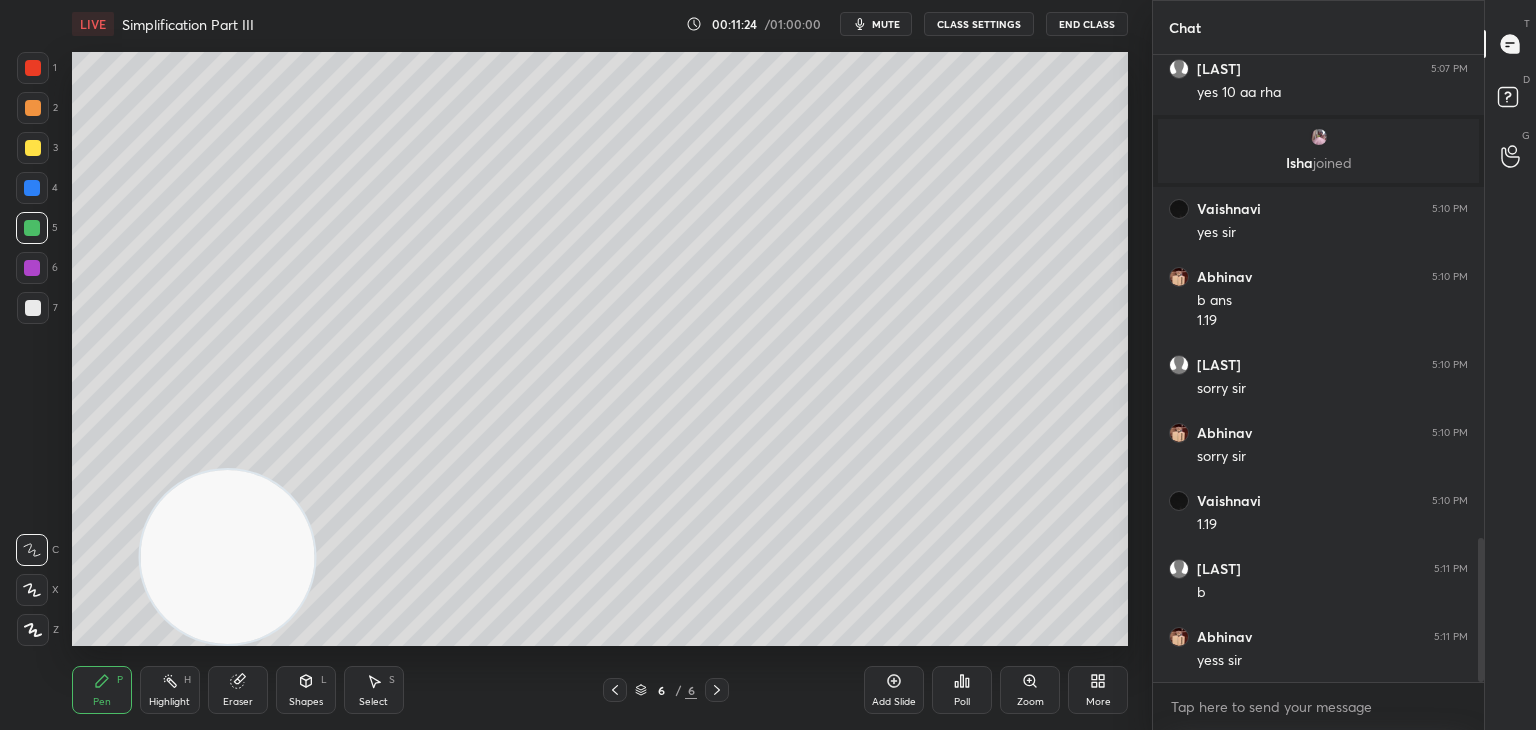 click at bounding box center [33, 148] 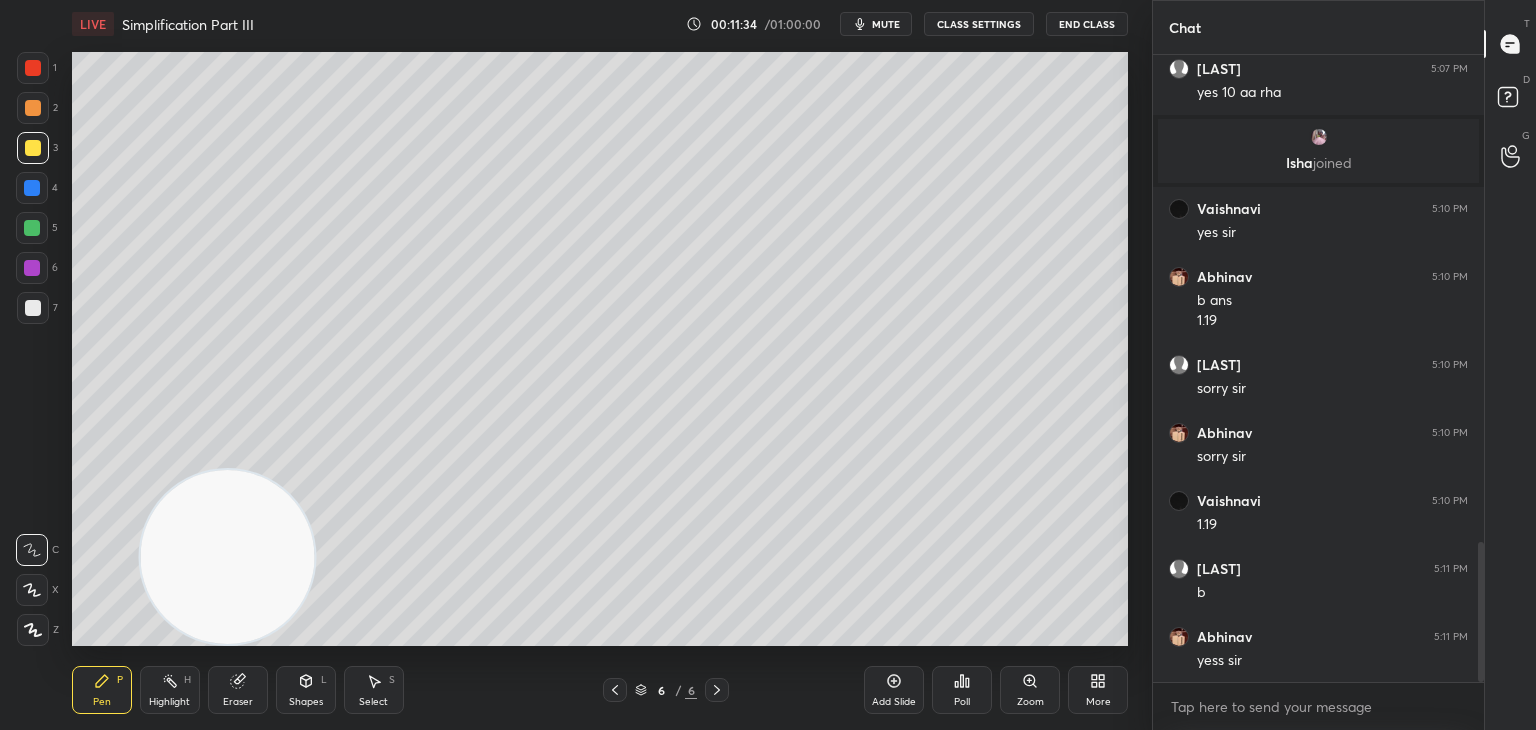 scroll, scrollTop: 2180, scrollLeft: 0, axis: vertical 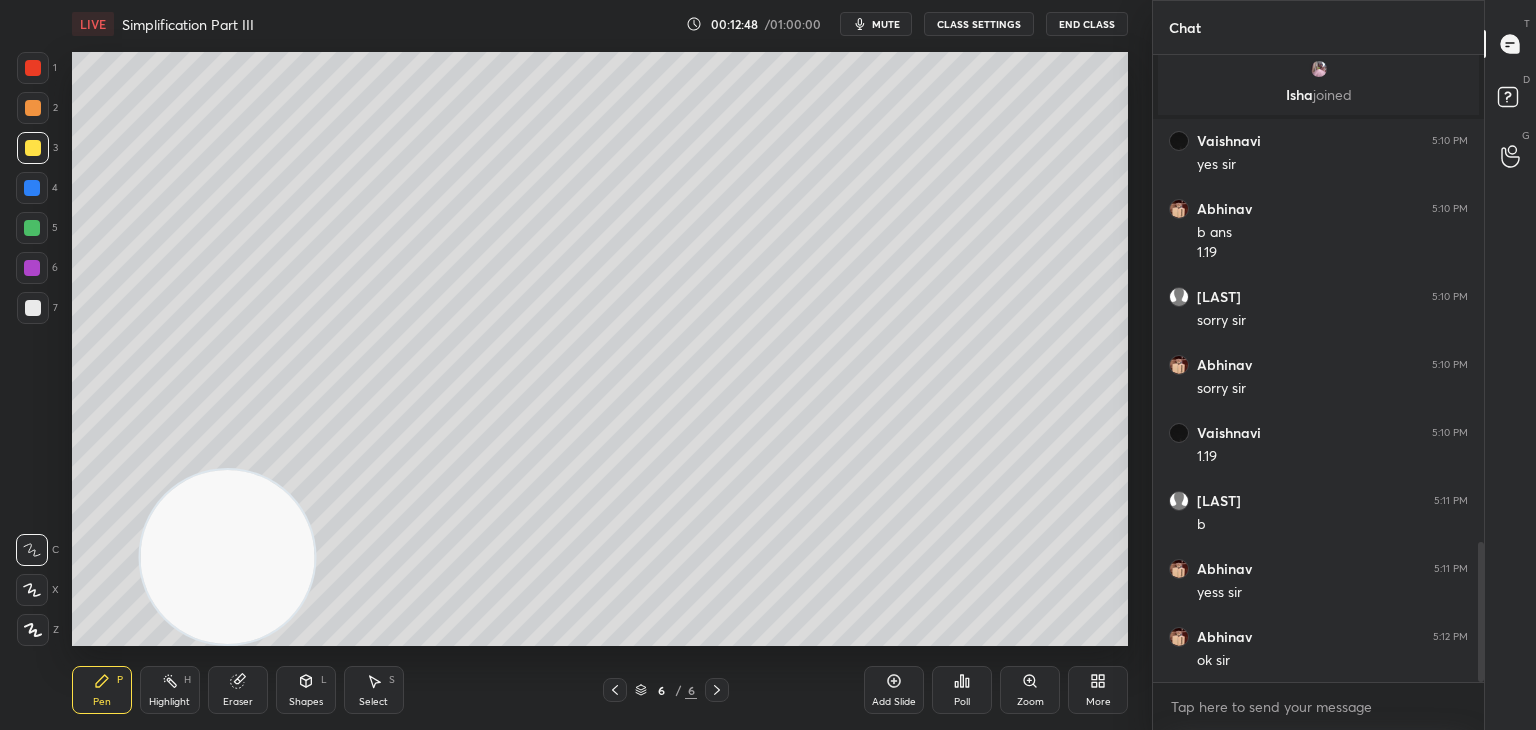 click on "Shapes L" at bounding box center [306, 690] 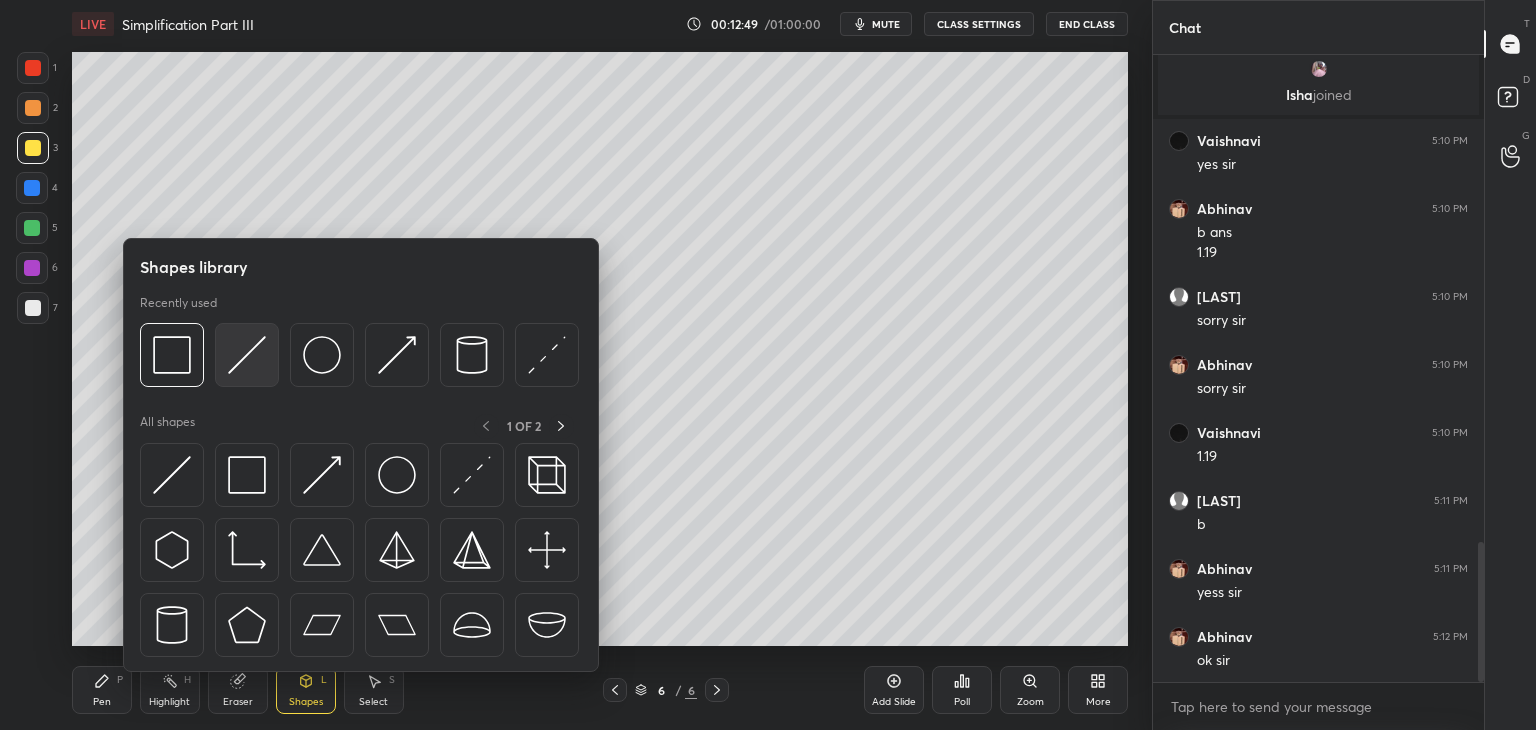 click at bounding box center [247, 355] 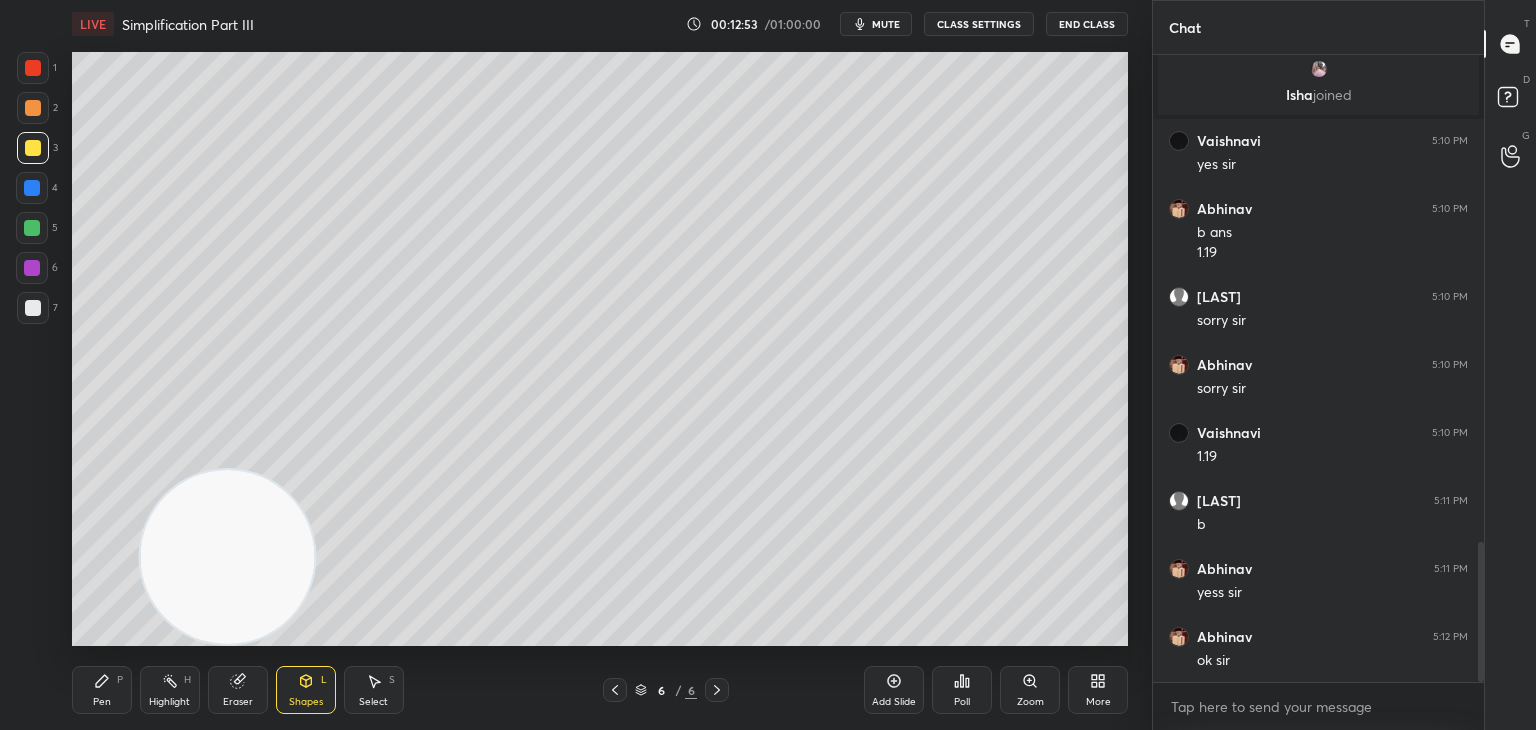 click 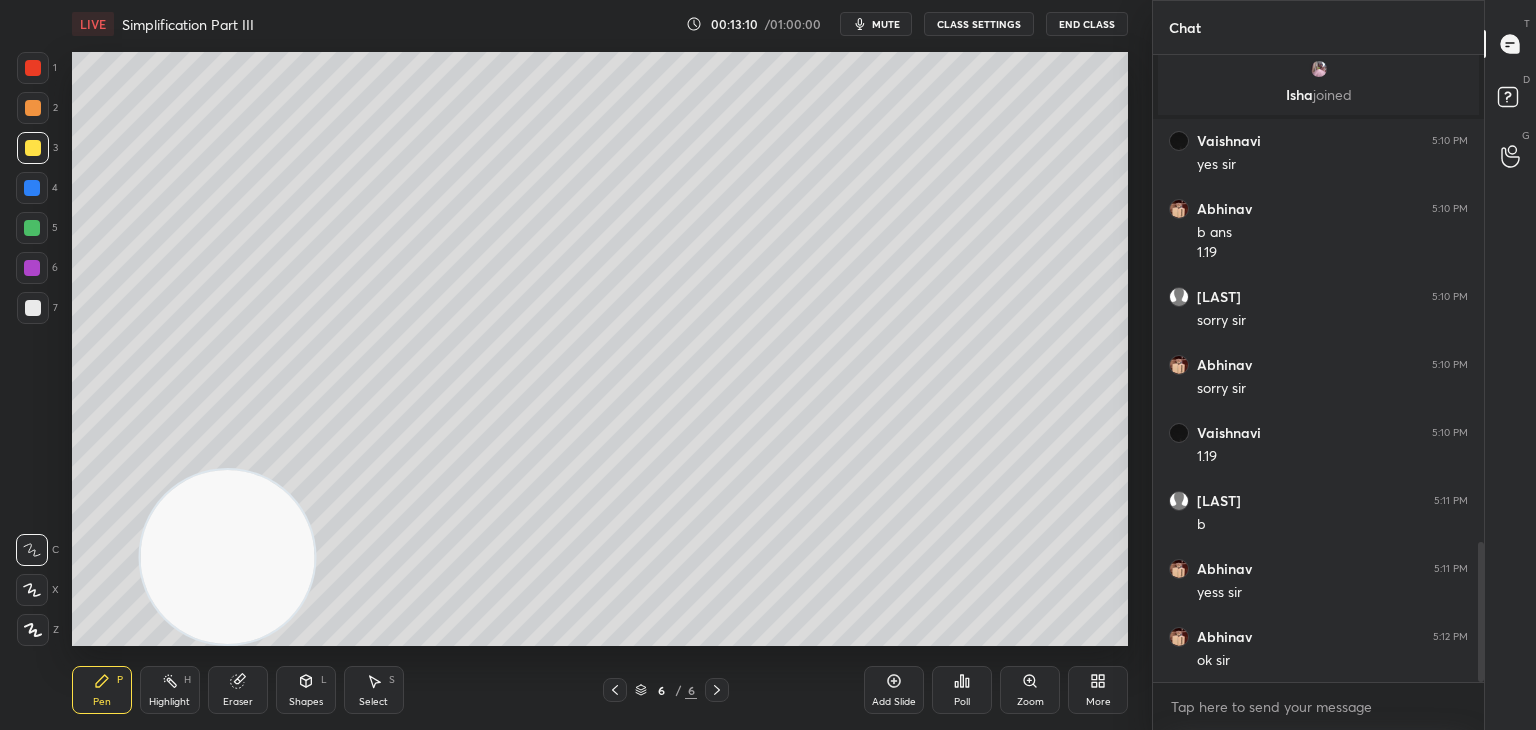 click 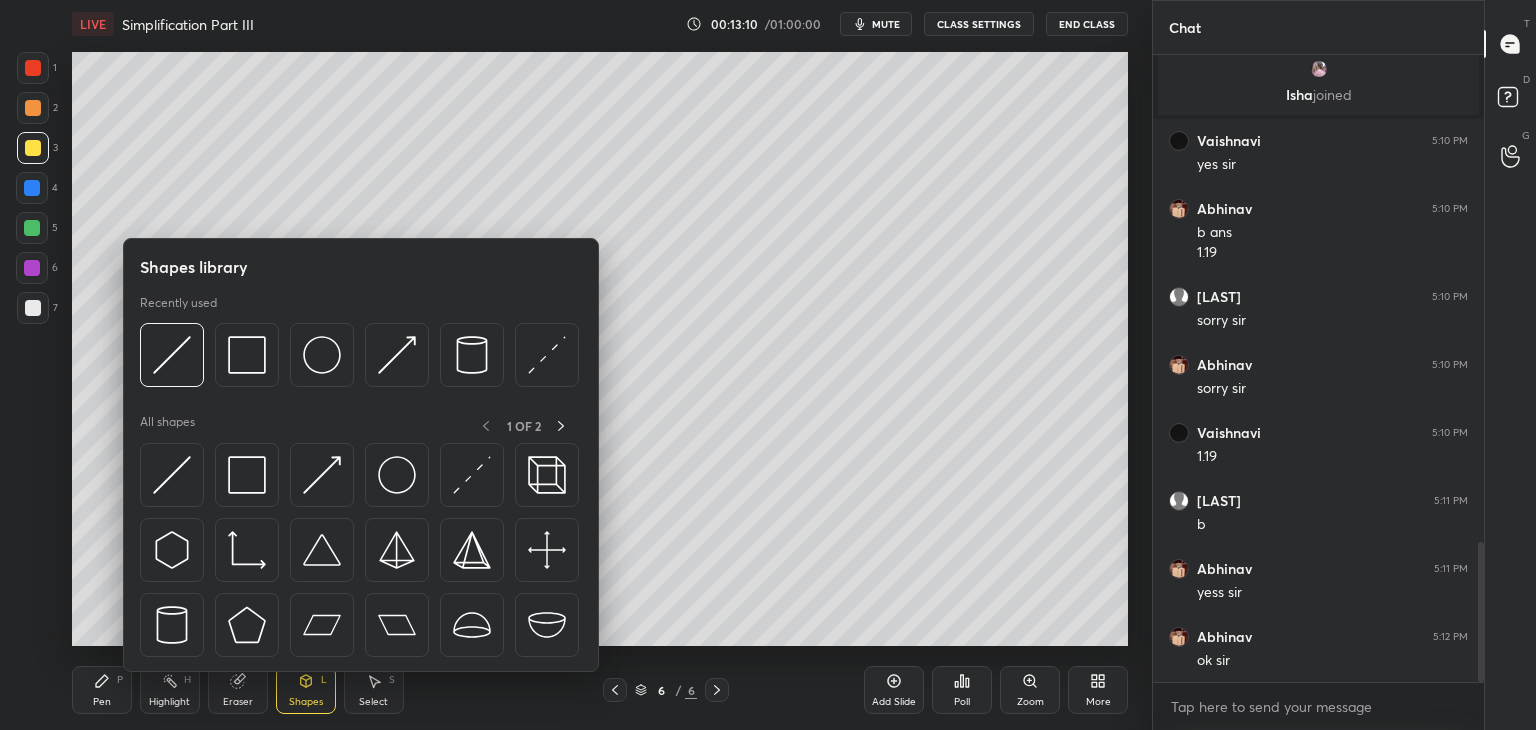 click at bounding box center (172, 475) 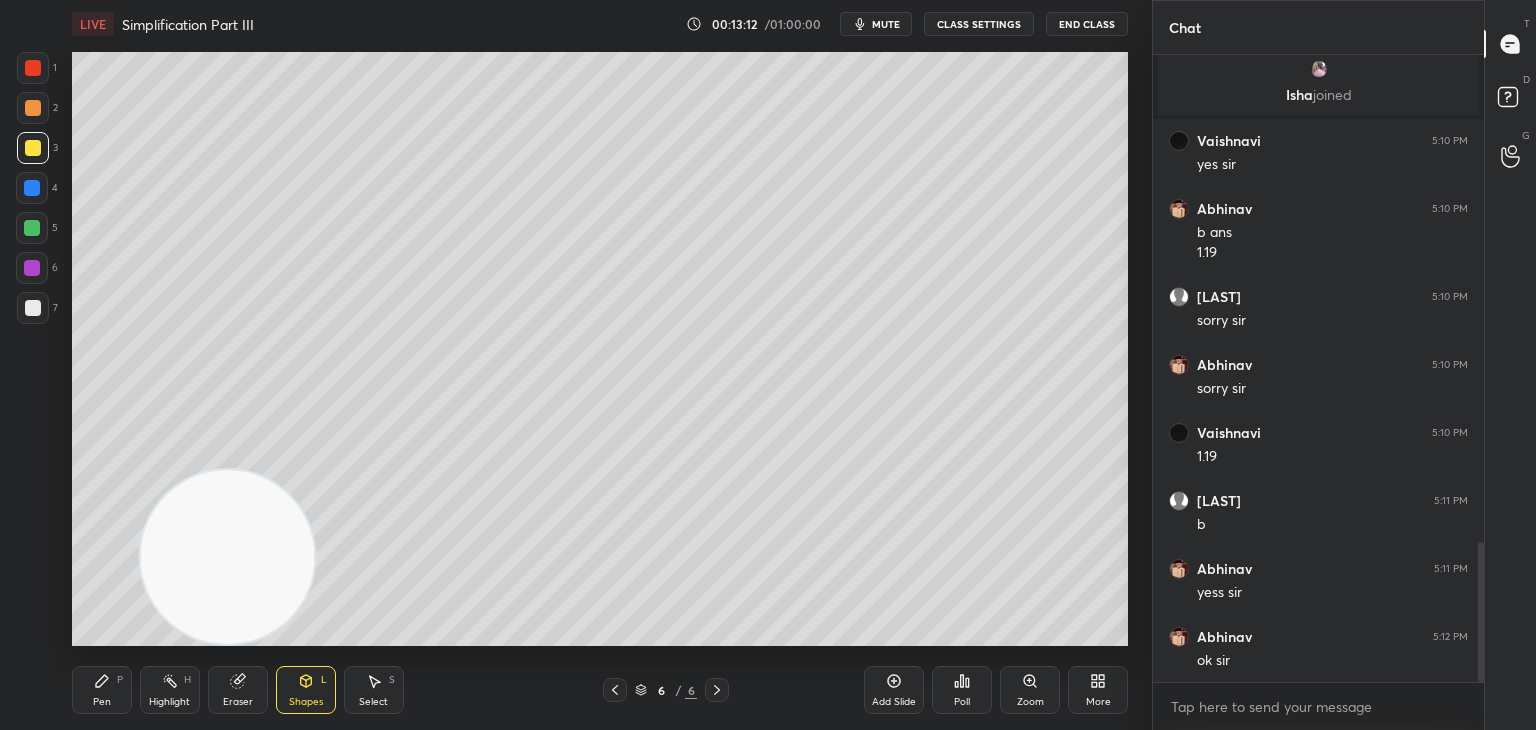click on "Pen P" at bounding box center [102, 690] 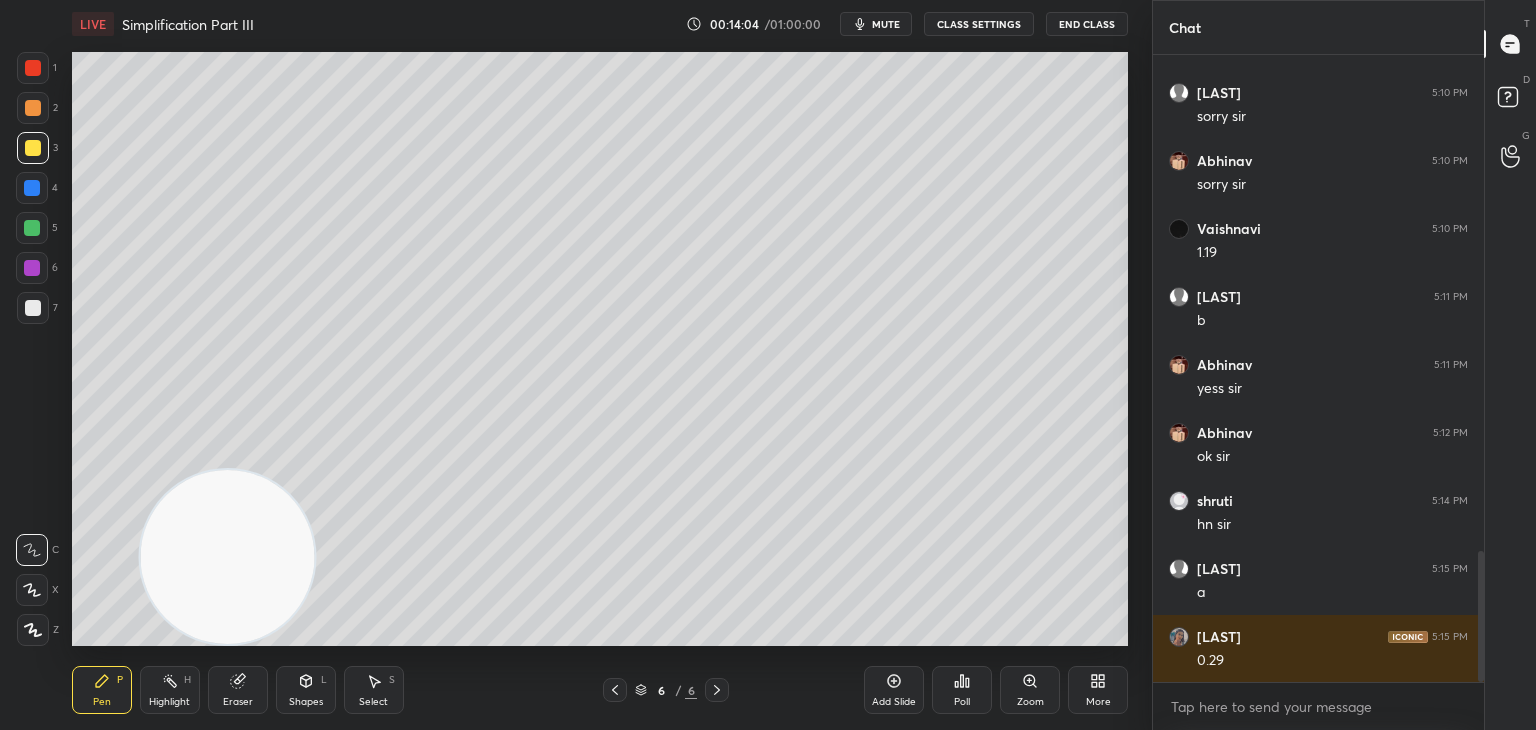 scroll, scrollTop: 2452, scrollLeft: 0, axis: vertical 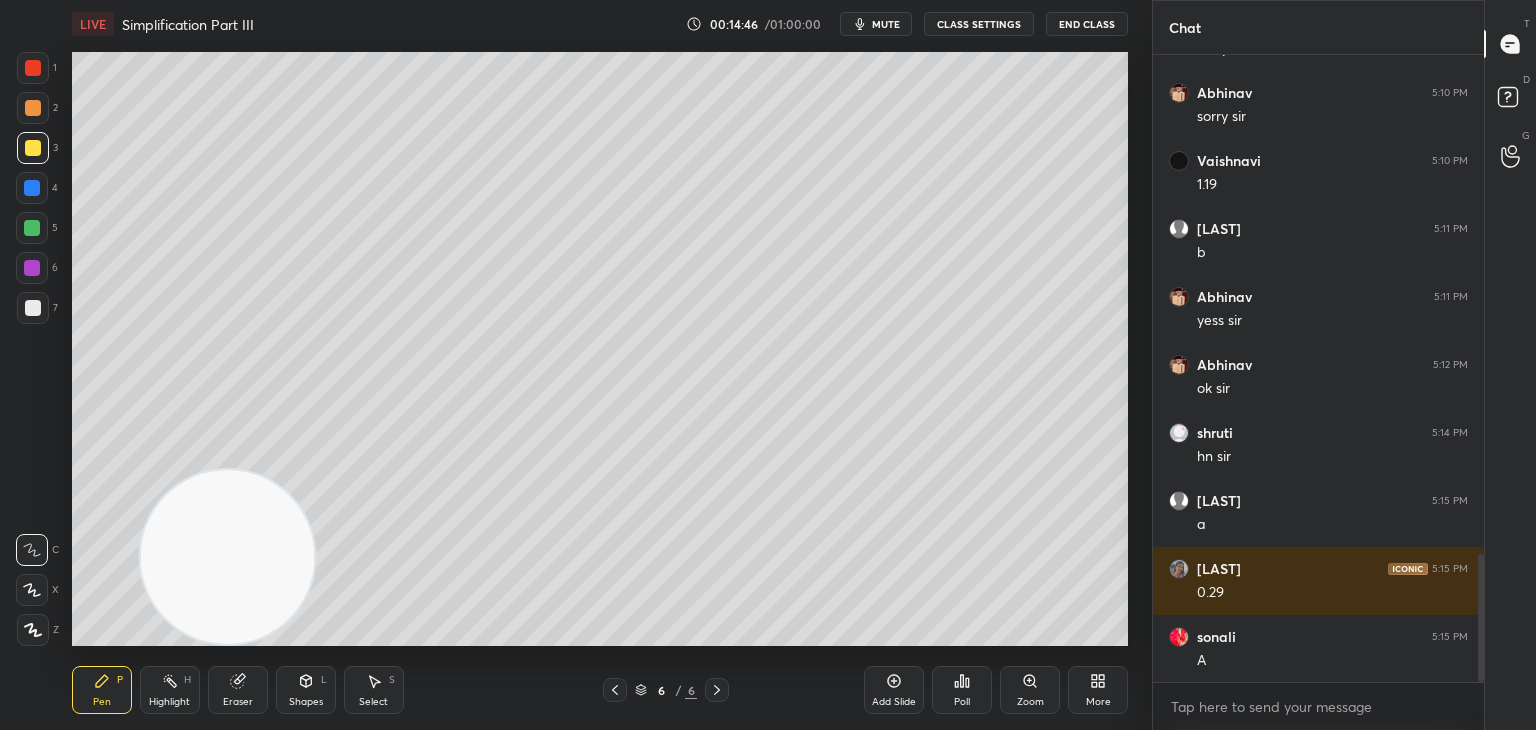 click at bounding box center [33, 68] 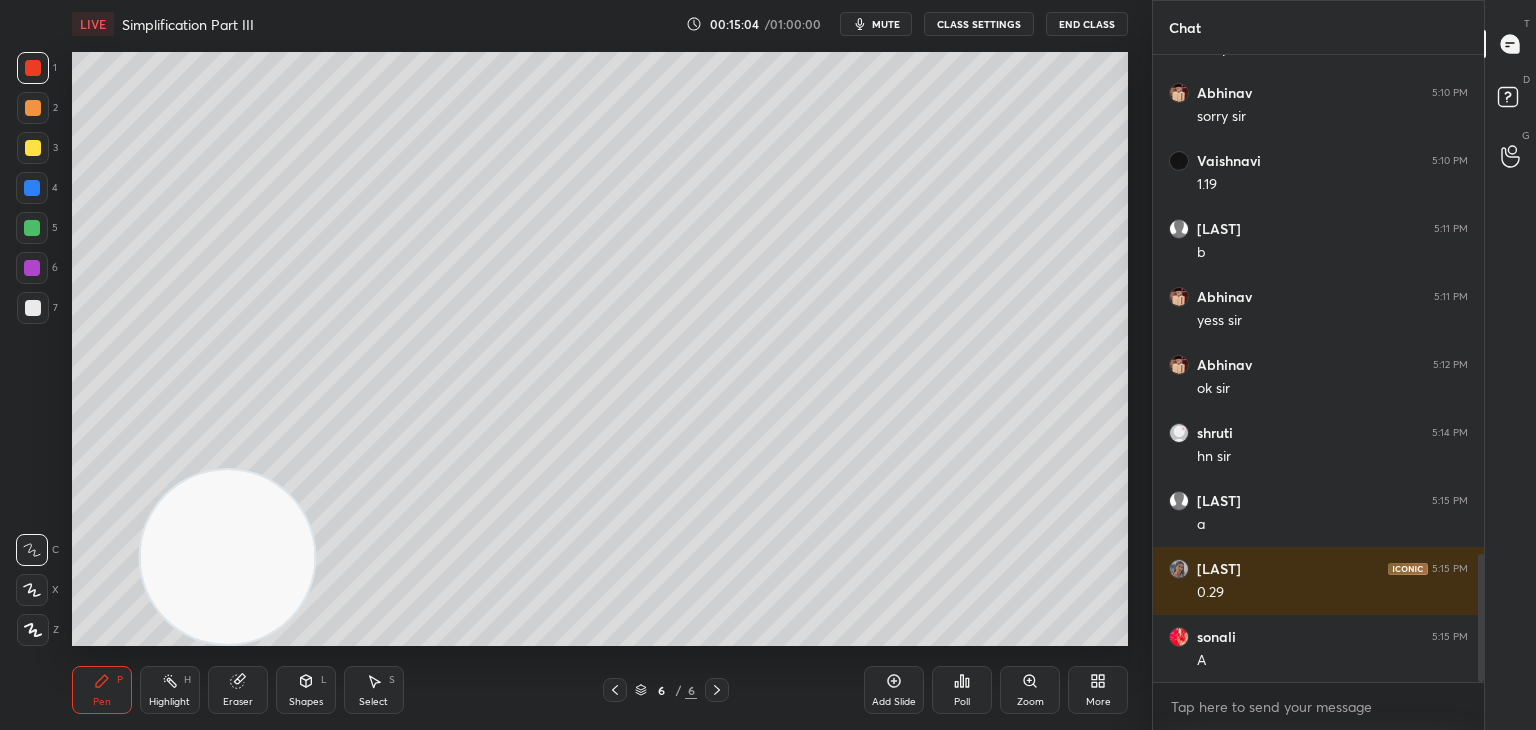 click on "Eraser" at bounding box center [238, 690] 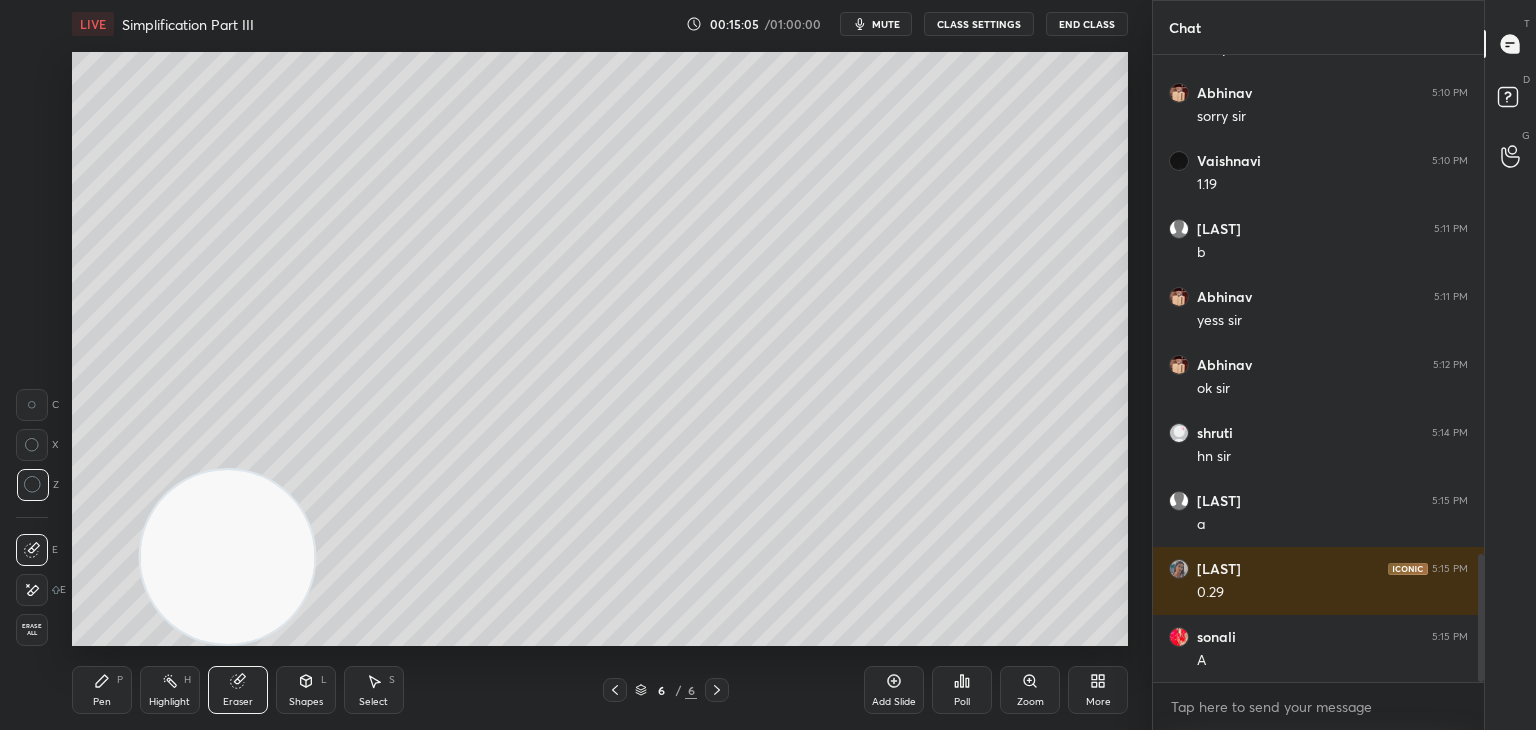 click on "Pen" at bounding box center (102, 702) 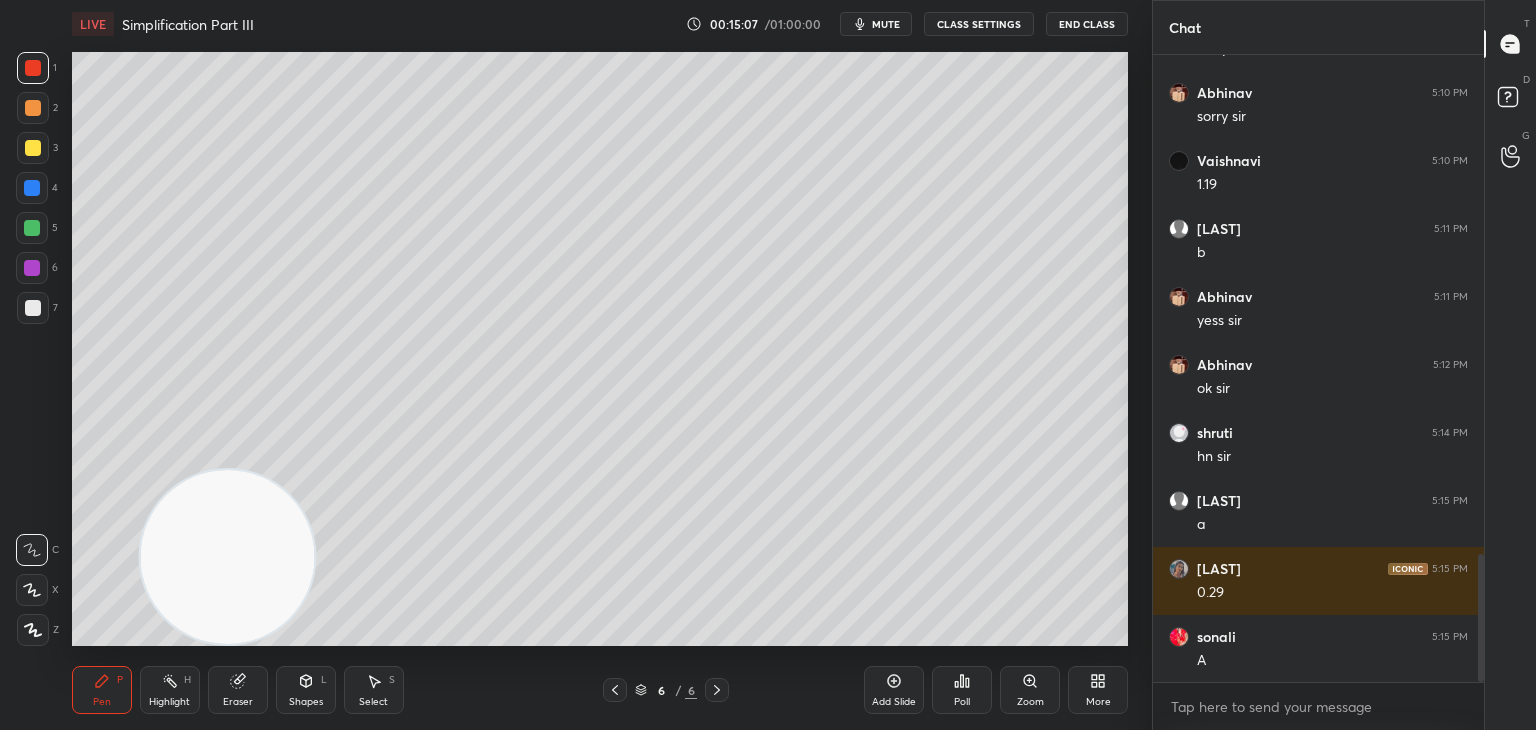 click at bounding box center [33, 308] 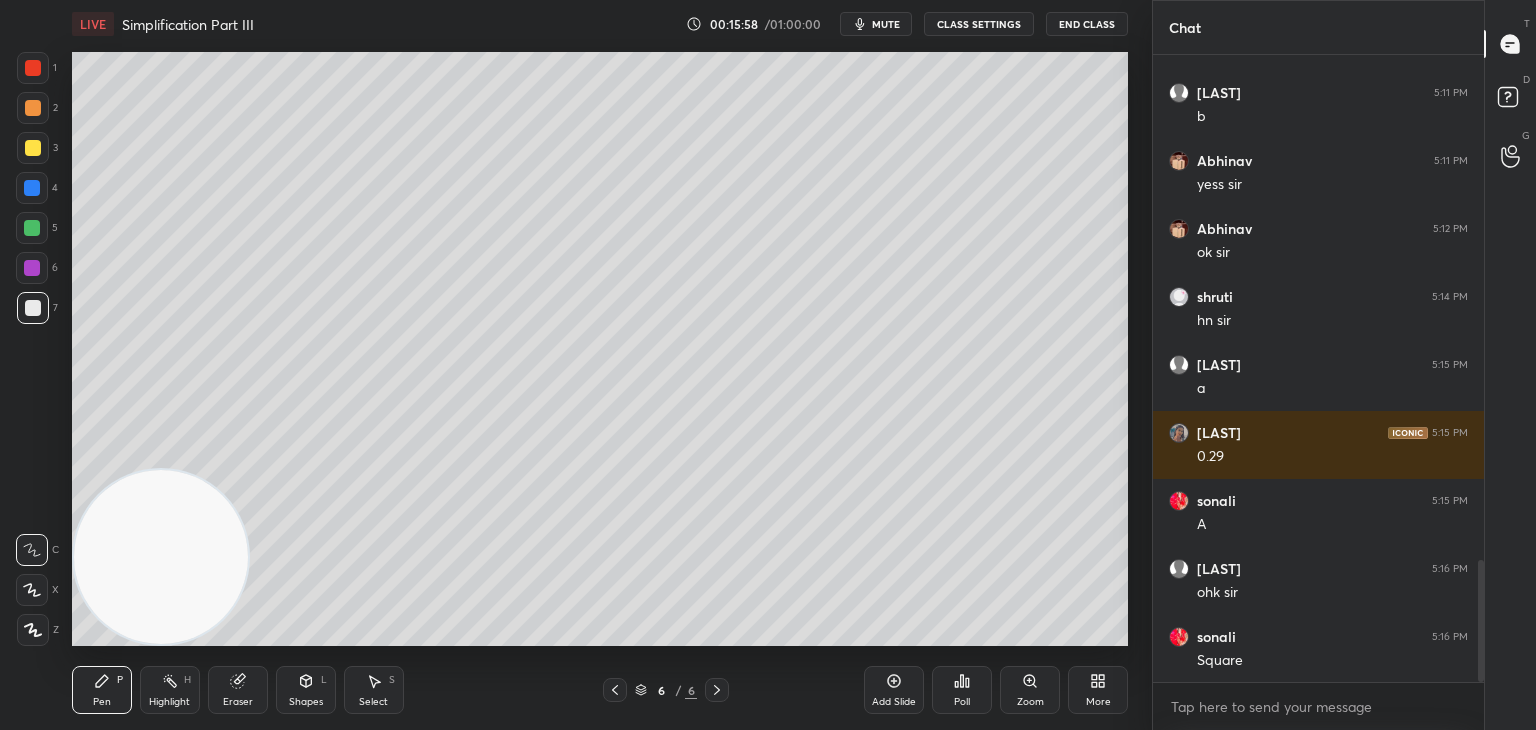 scroll, scrollTop: 2656, scrollLeft: 0, axis: vertical 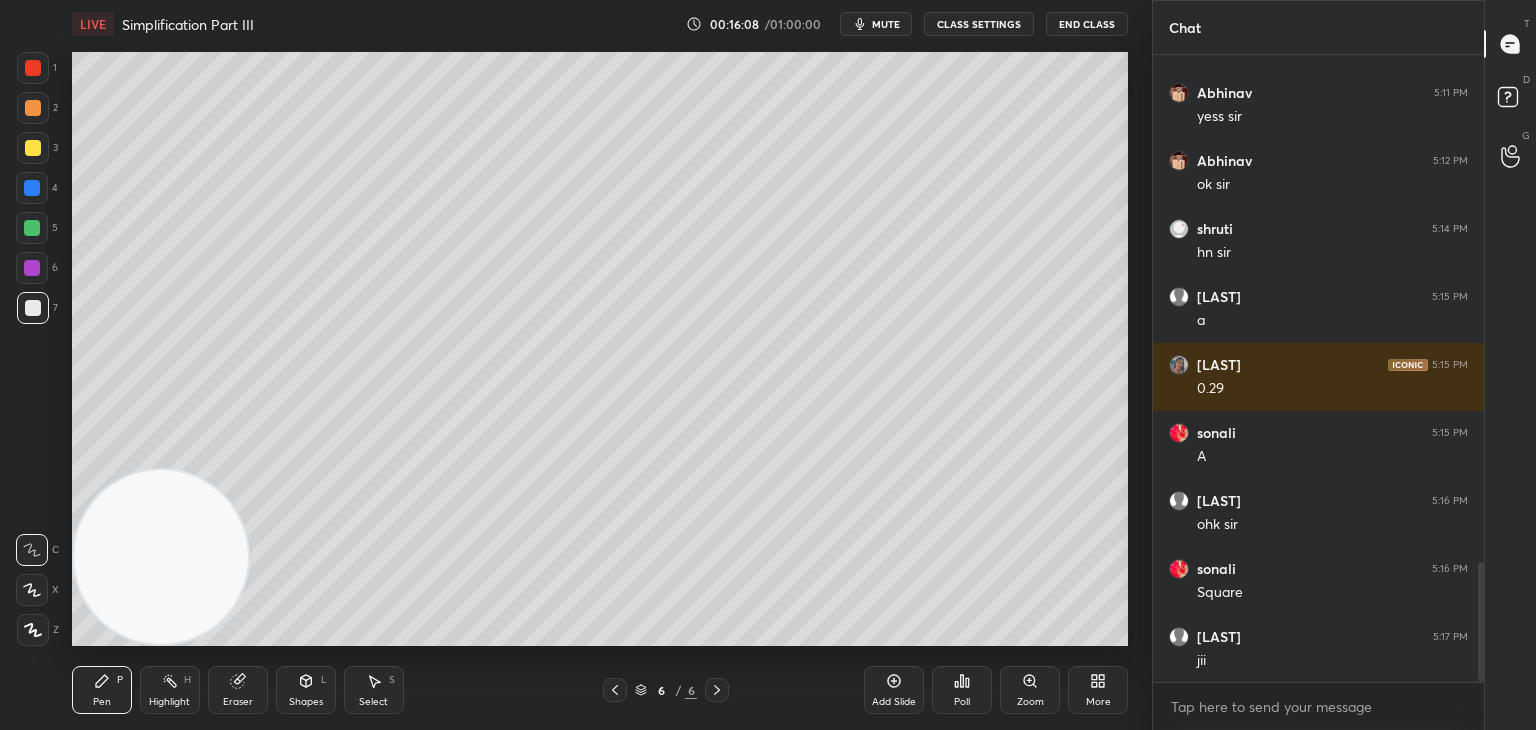 click 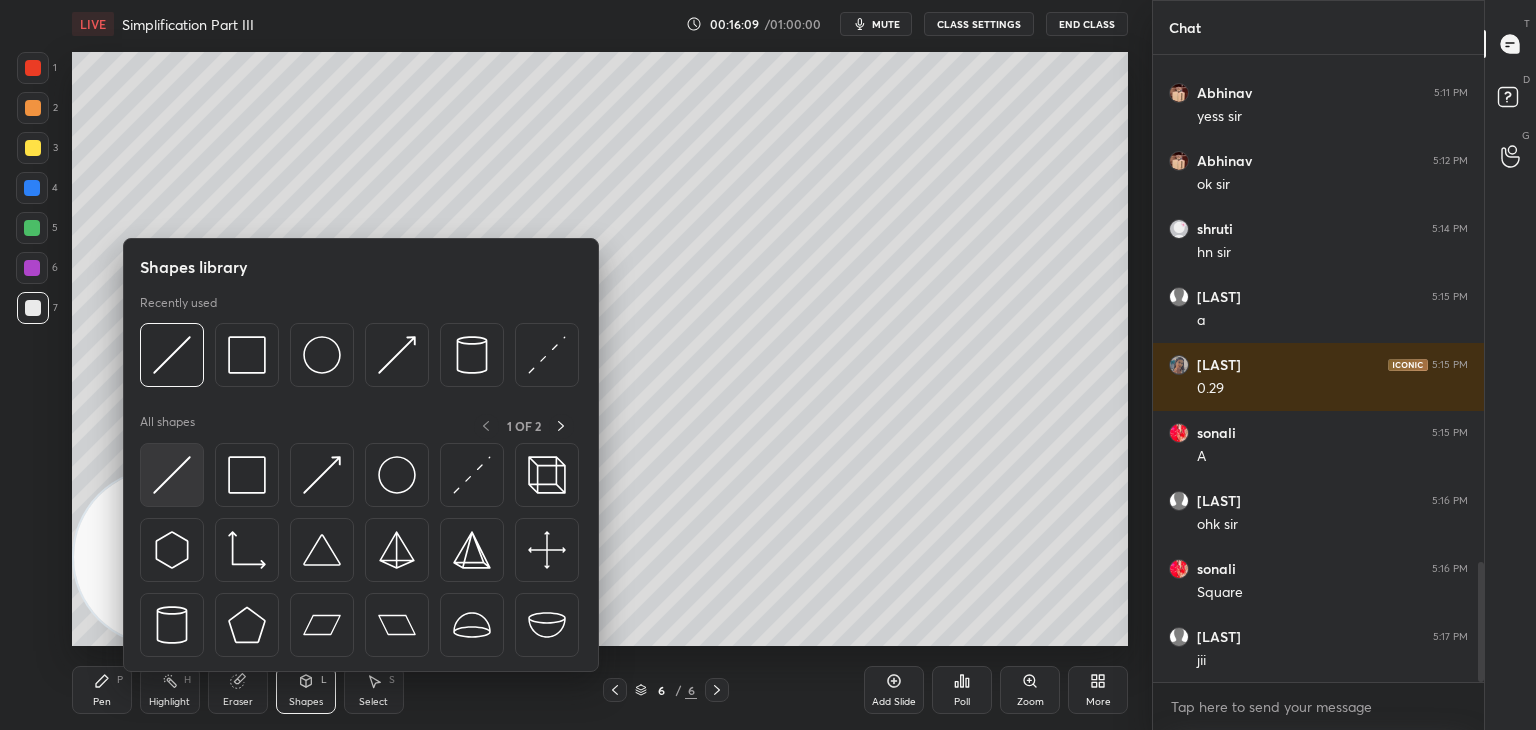 click at bounding box center (172, 475) 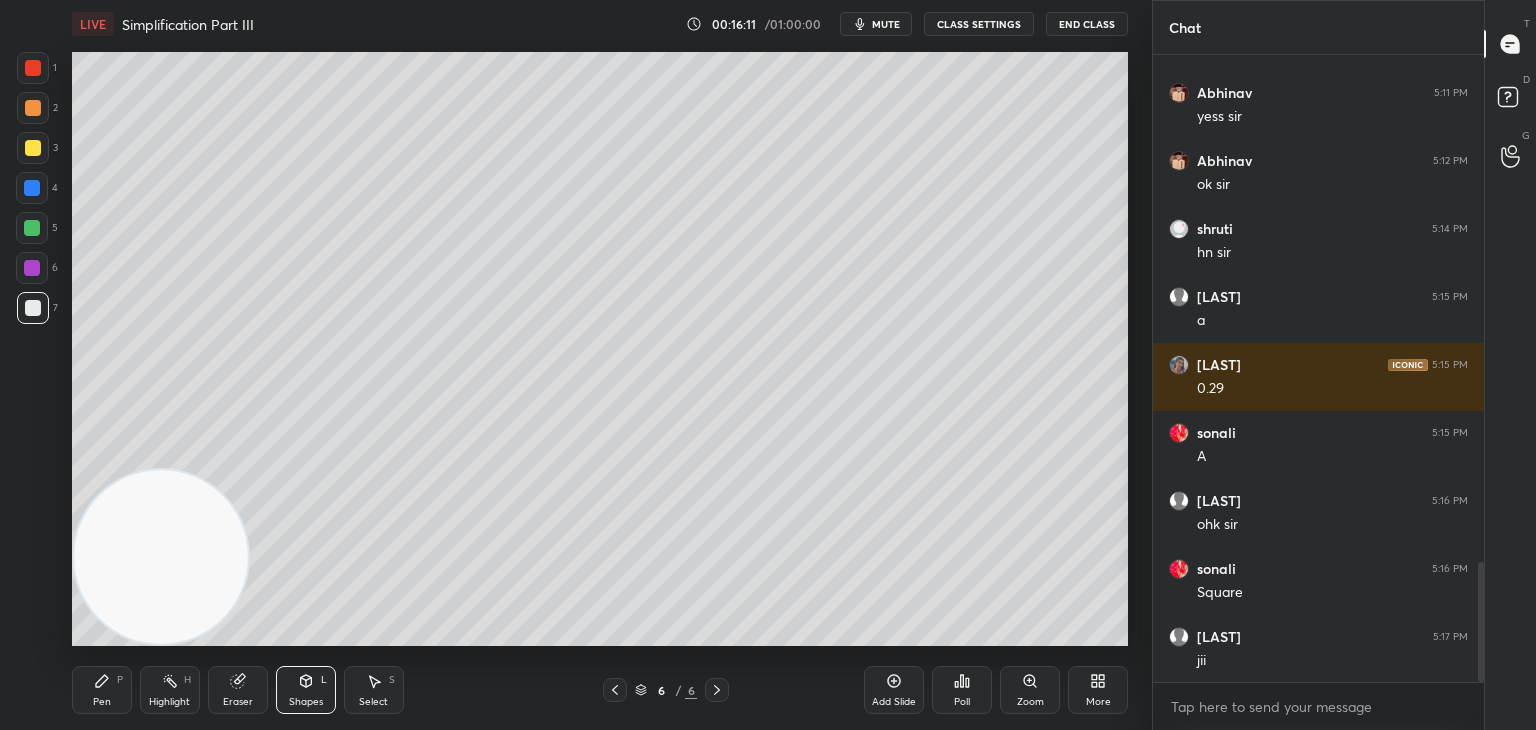 click on "P" at bounding box center [120, 680] 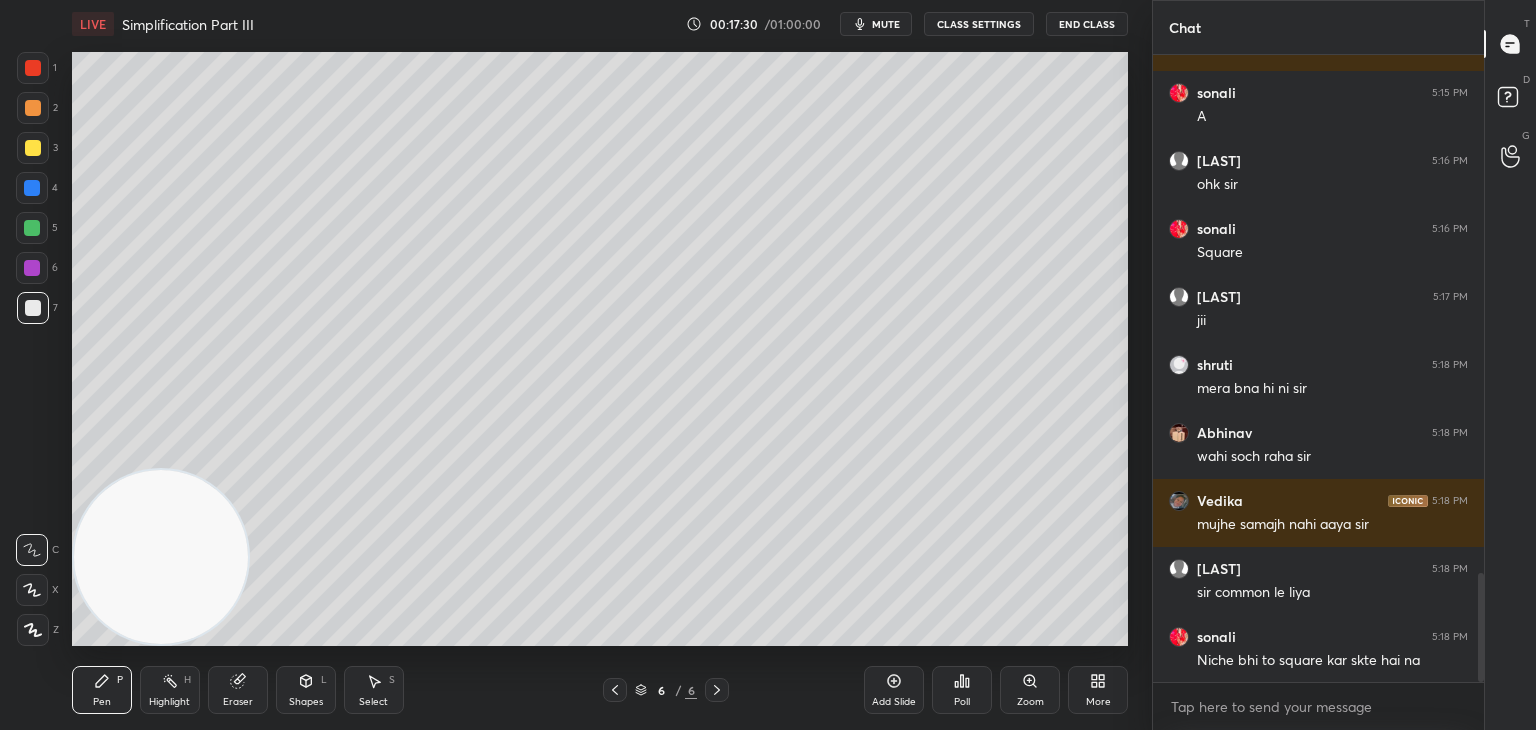 scroll, scrollTop: 3064, scrollLeft: 0, axis: vertical 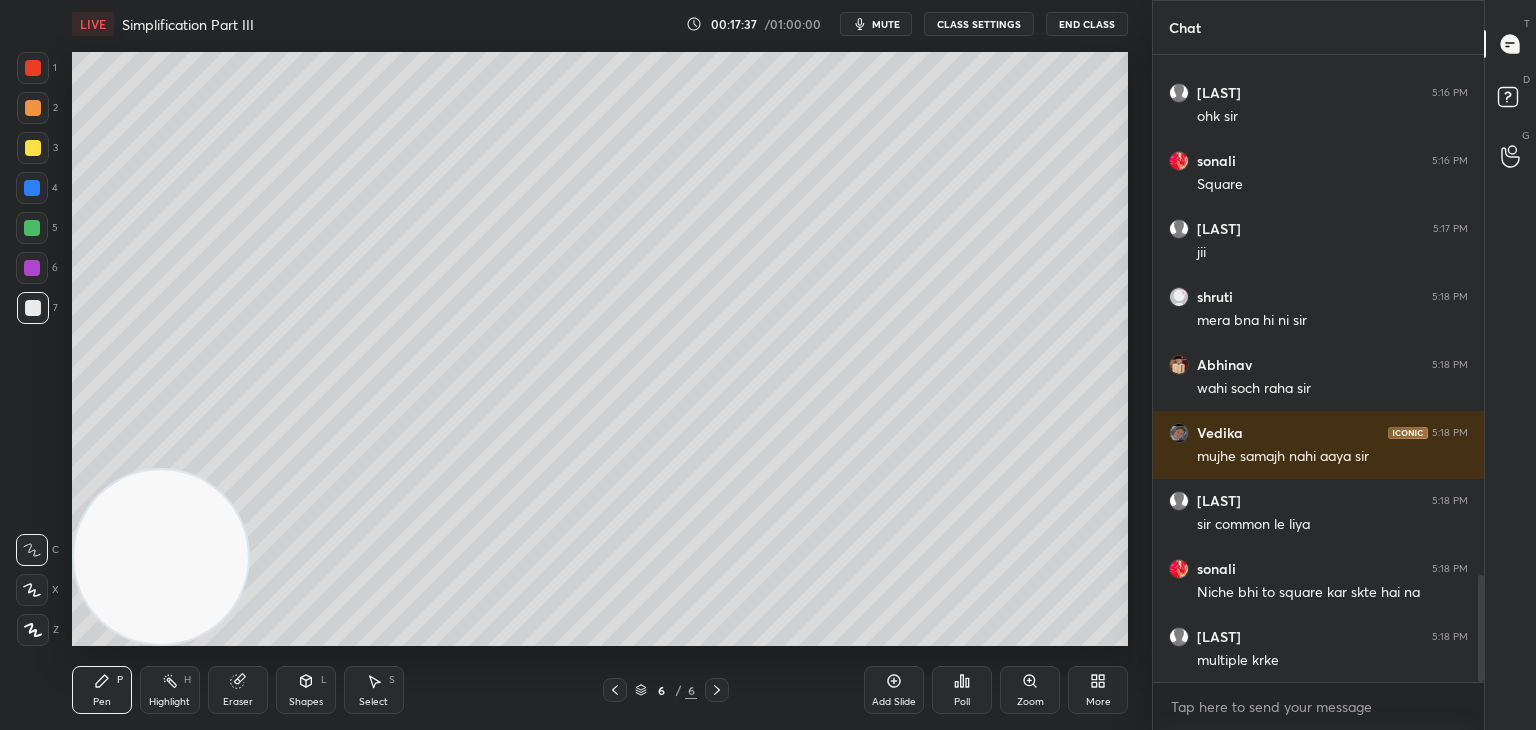 click at bounding box center [33, 68] 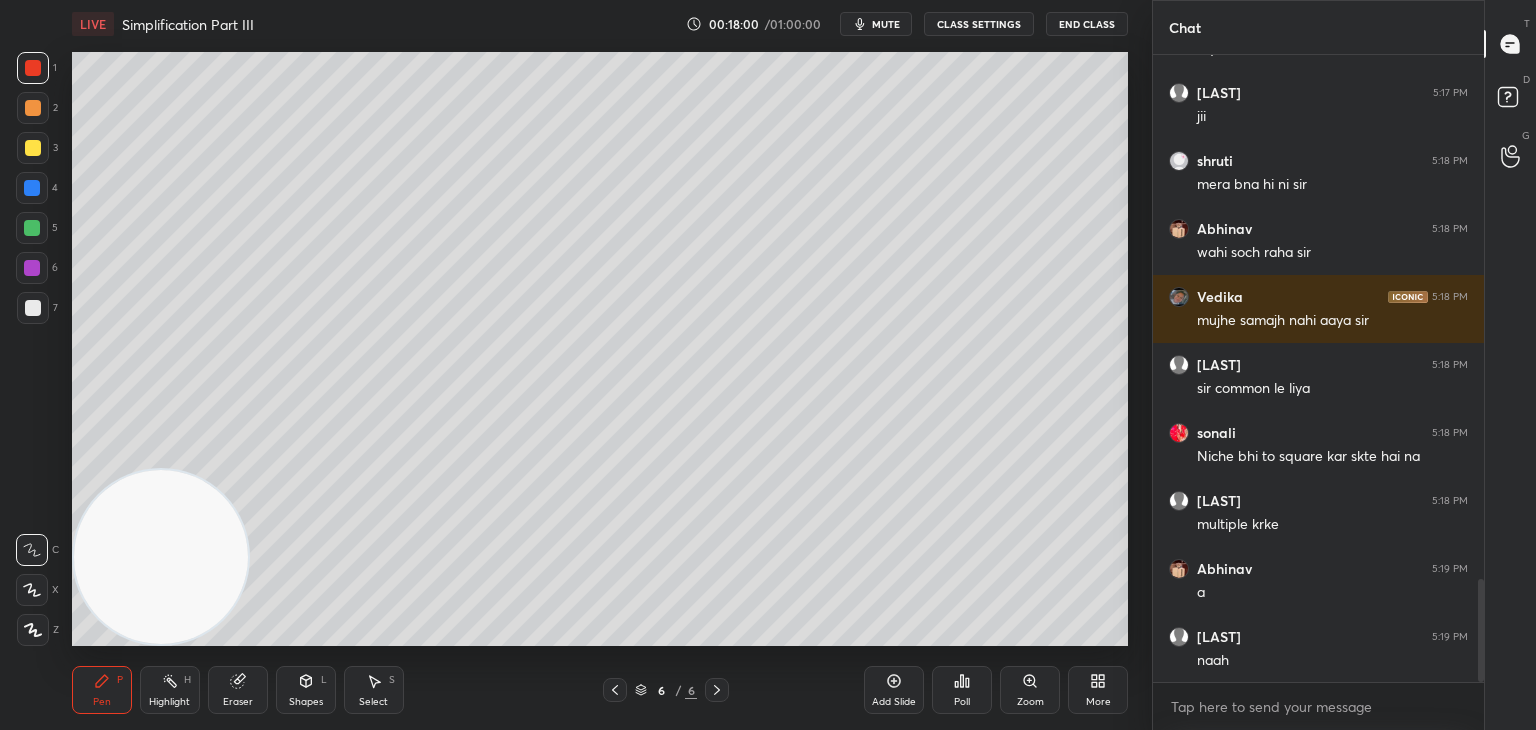 scroll, scrollTop: 3268, scrollLeft: 0, axis: vertical 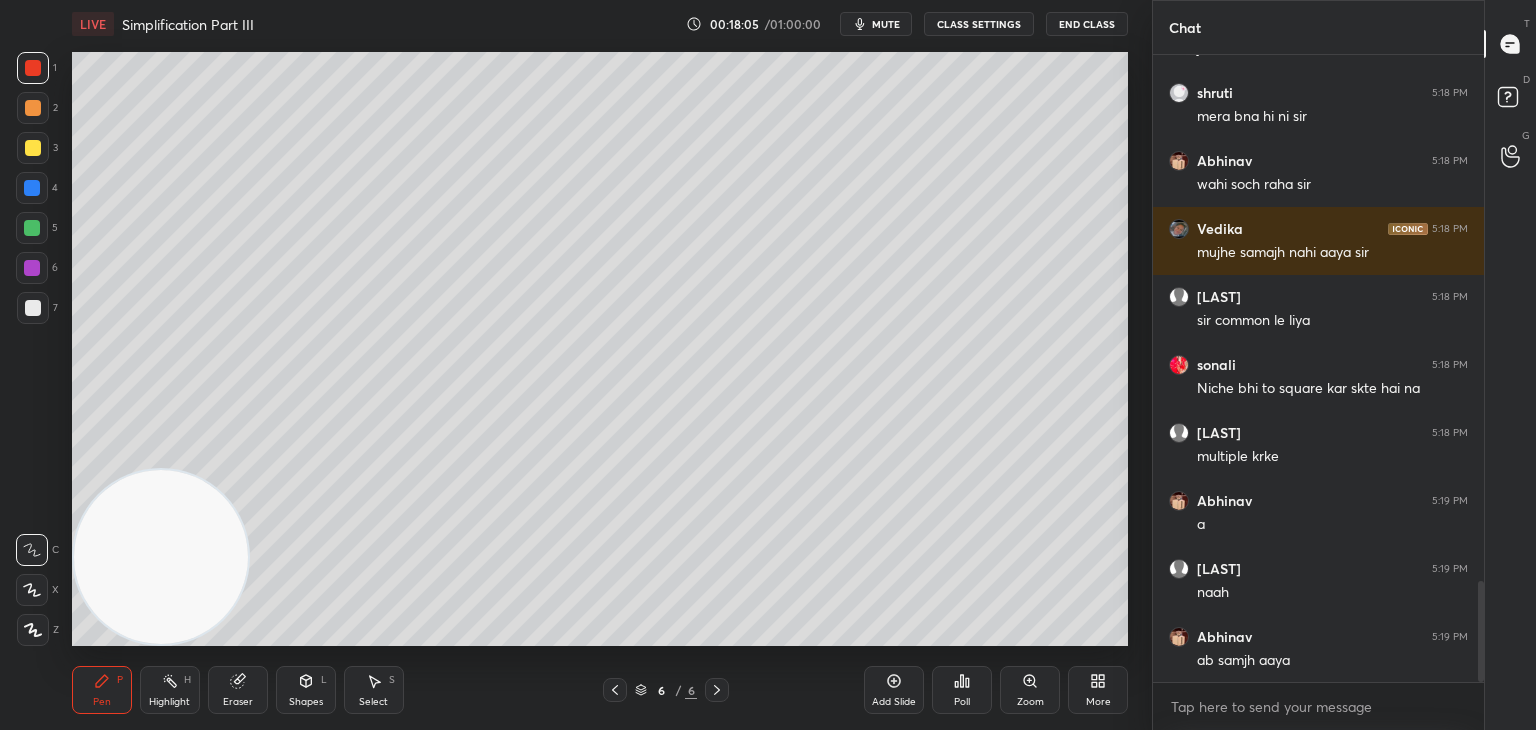 click at bounding box center [32, 228] 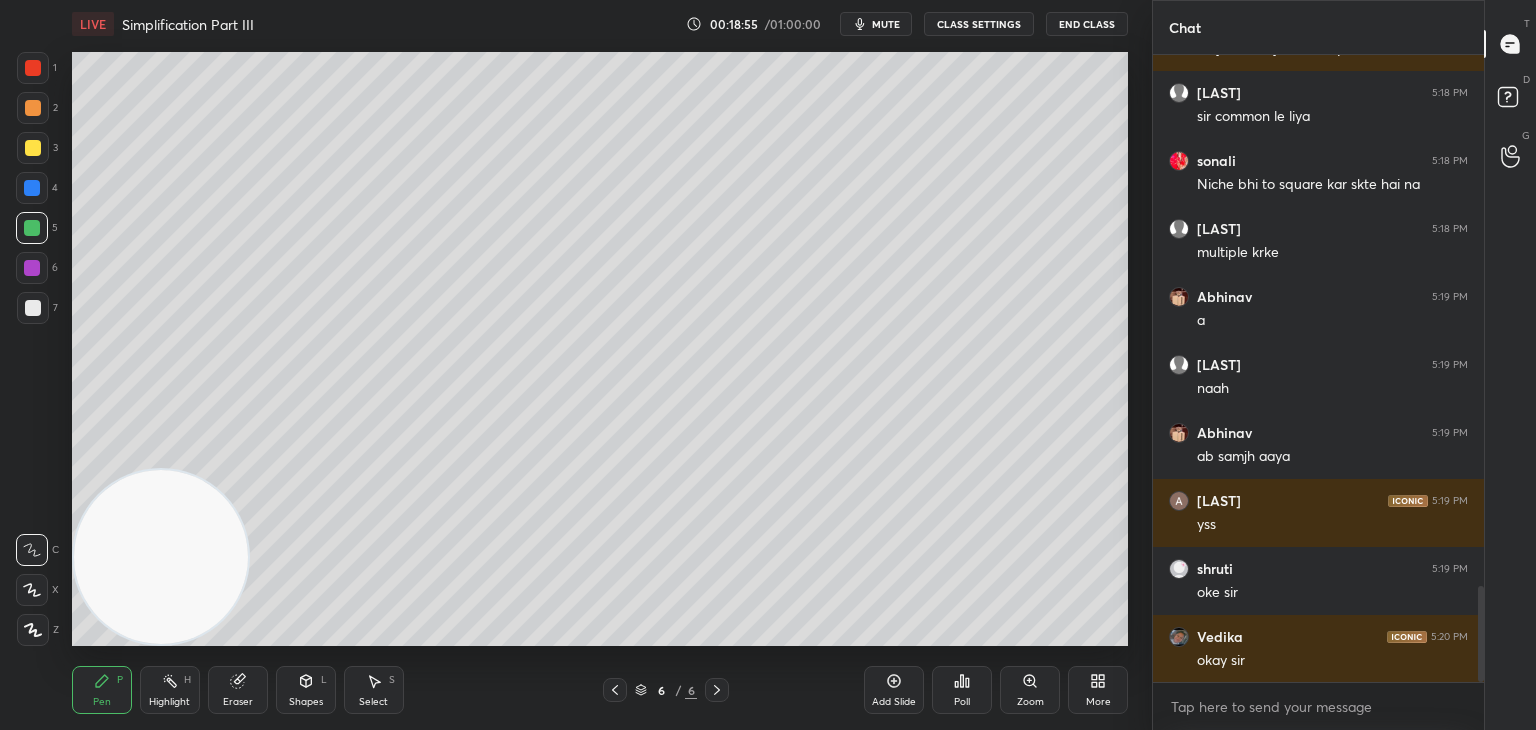 scroll, scrollTop: 3540, scrollLeft: 0, axis: vertical 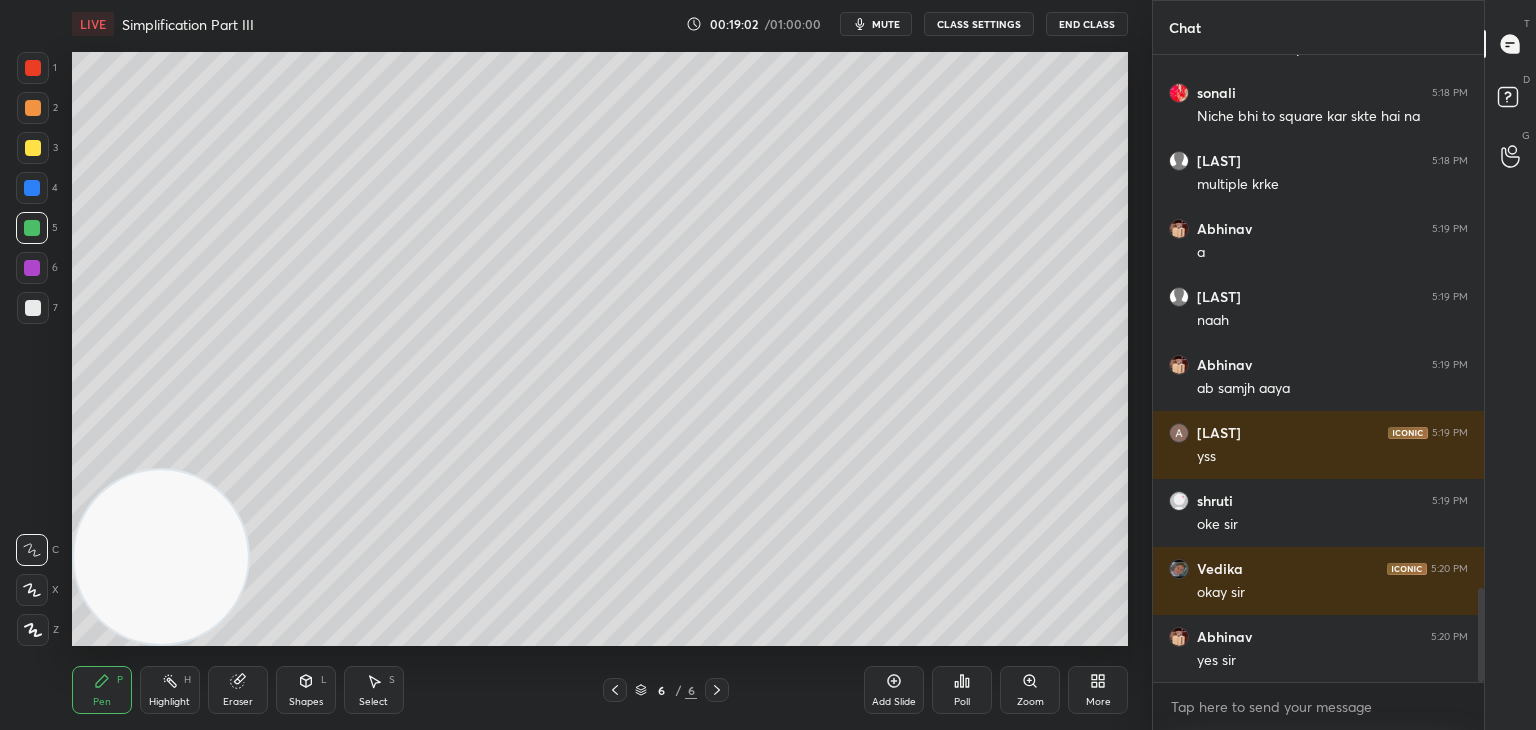 click on "Add Slide" at bounding box center [894, 702] 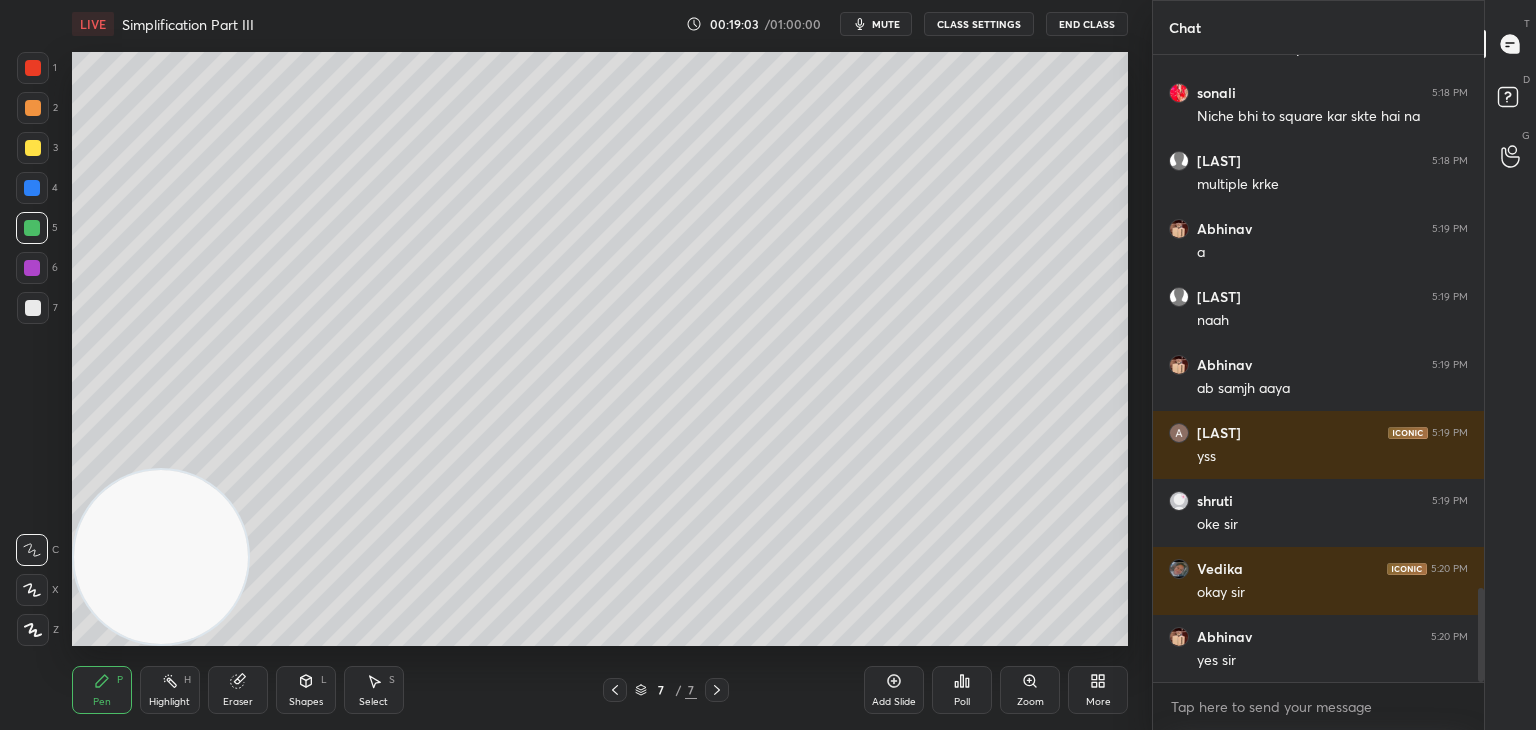 click at bounding box center (33, 68) 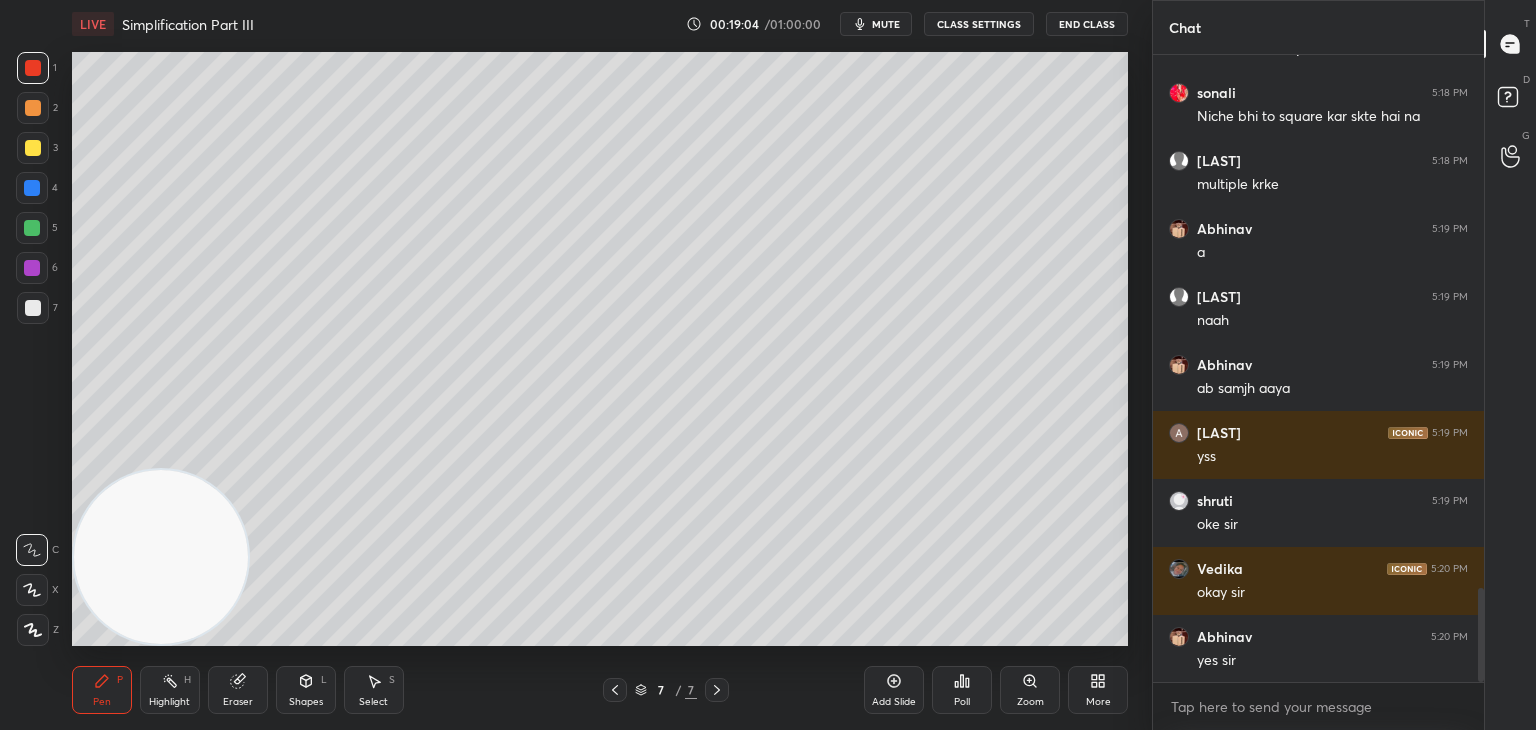 click at bounding box center (33, 148) 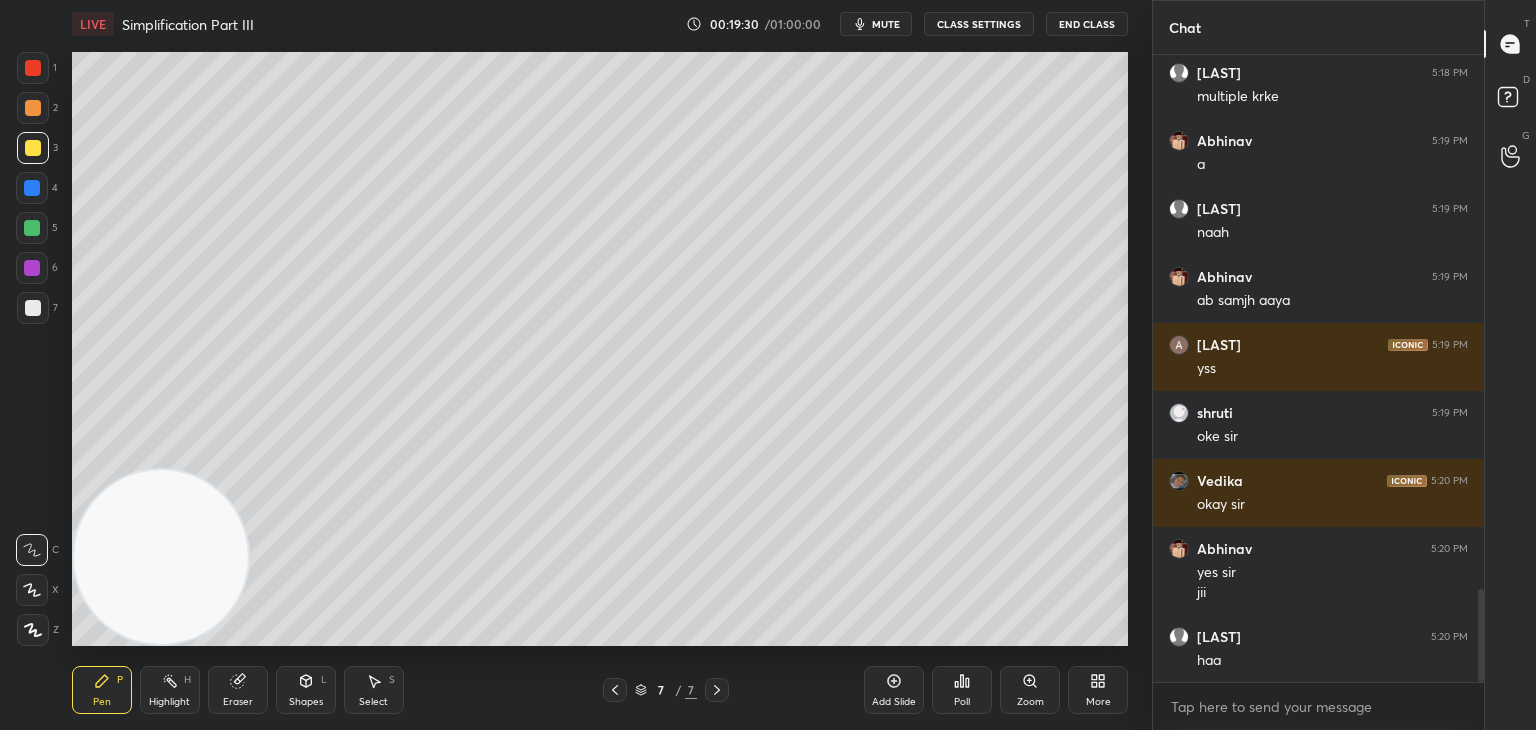 scroll, scrollTop: 3696, scrollLeft: 0, axis: vertical 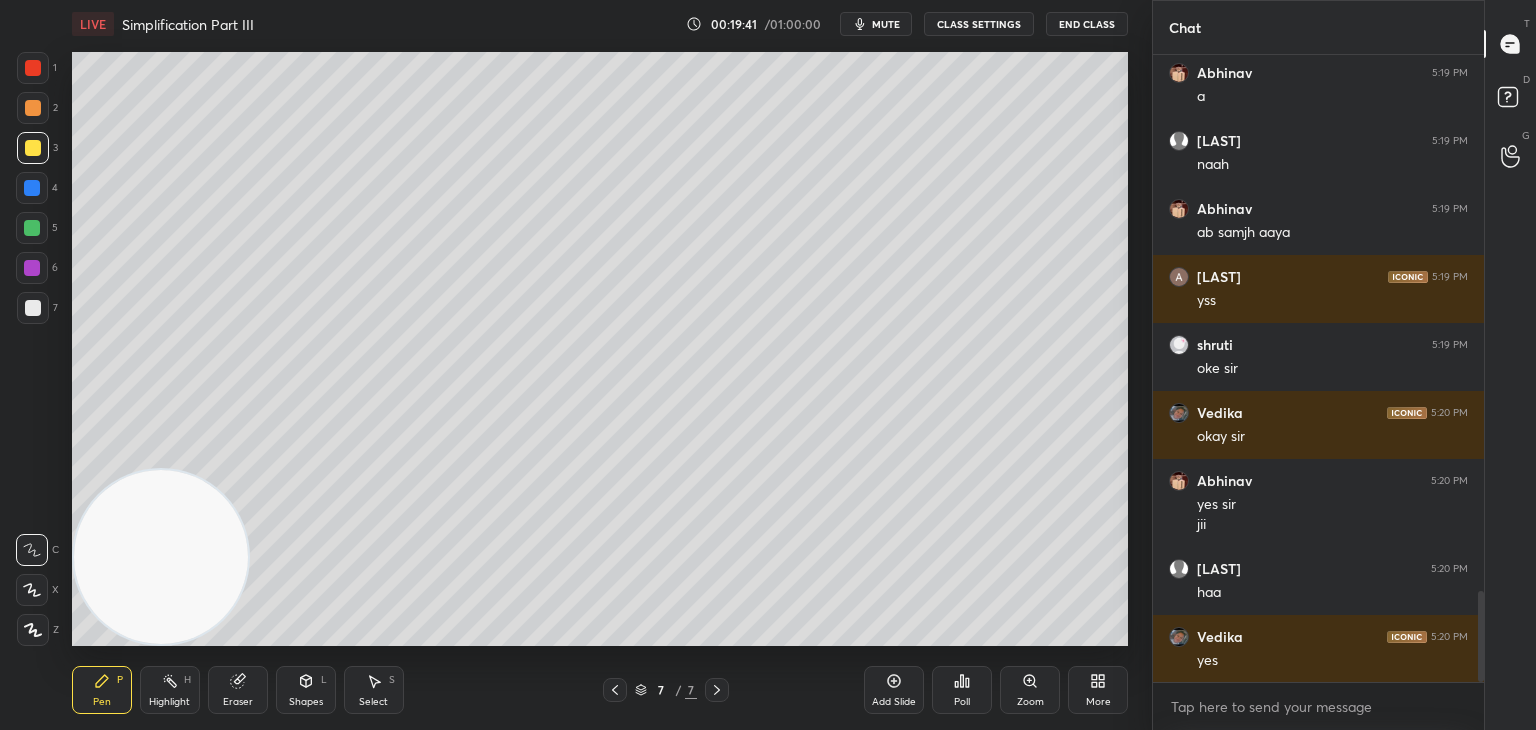 click on "Shapes L" at bounding box center (306, 690) 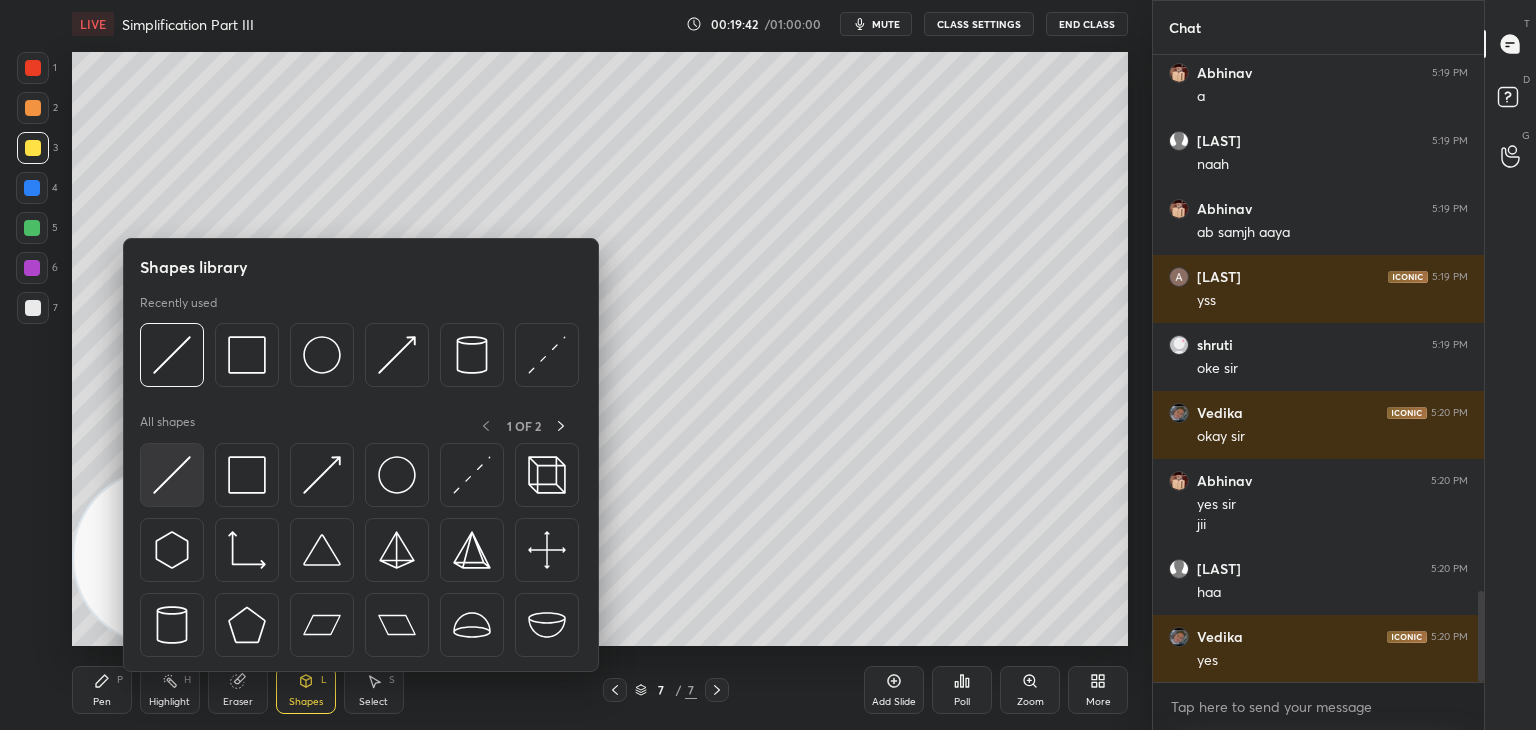 click at bounding box center (172, 475) 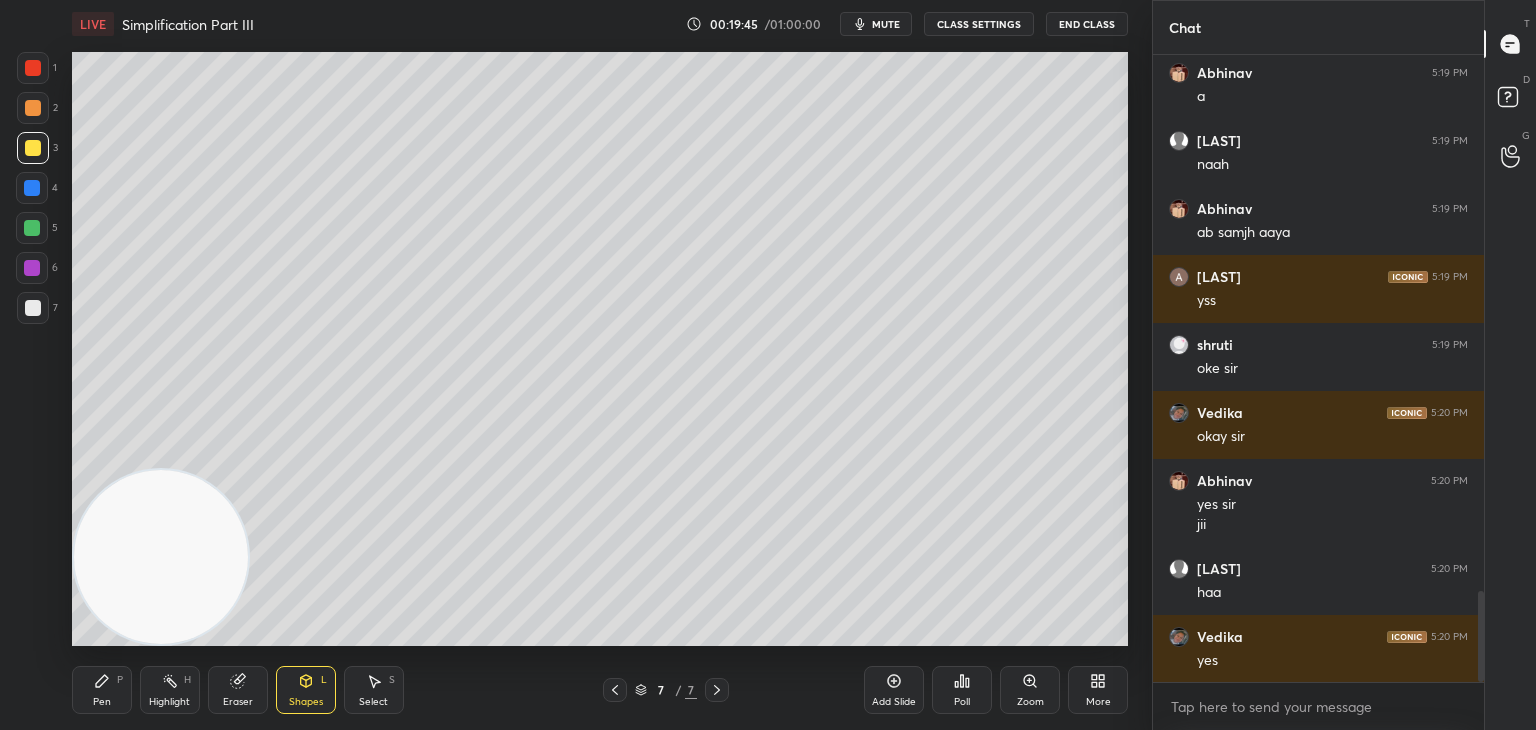 scroll, scrollTop: 3764, scrollLeft: 0, axis: vertical 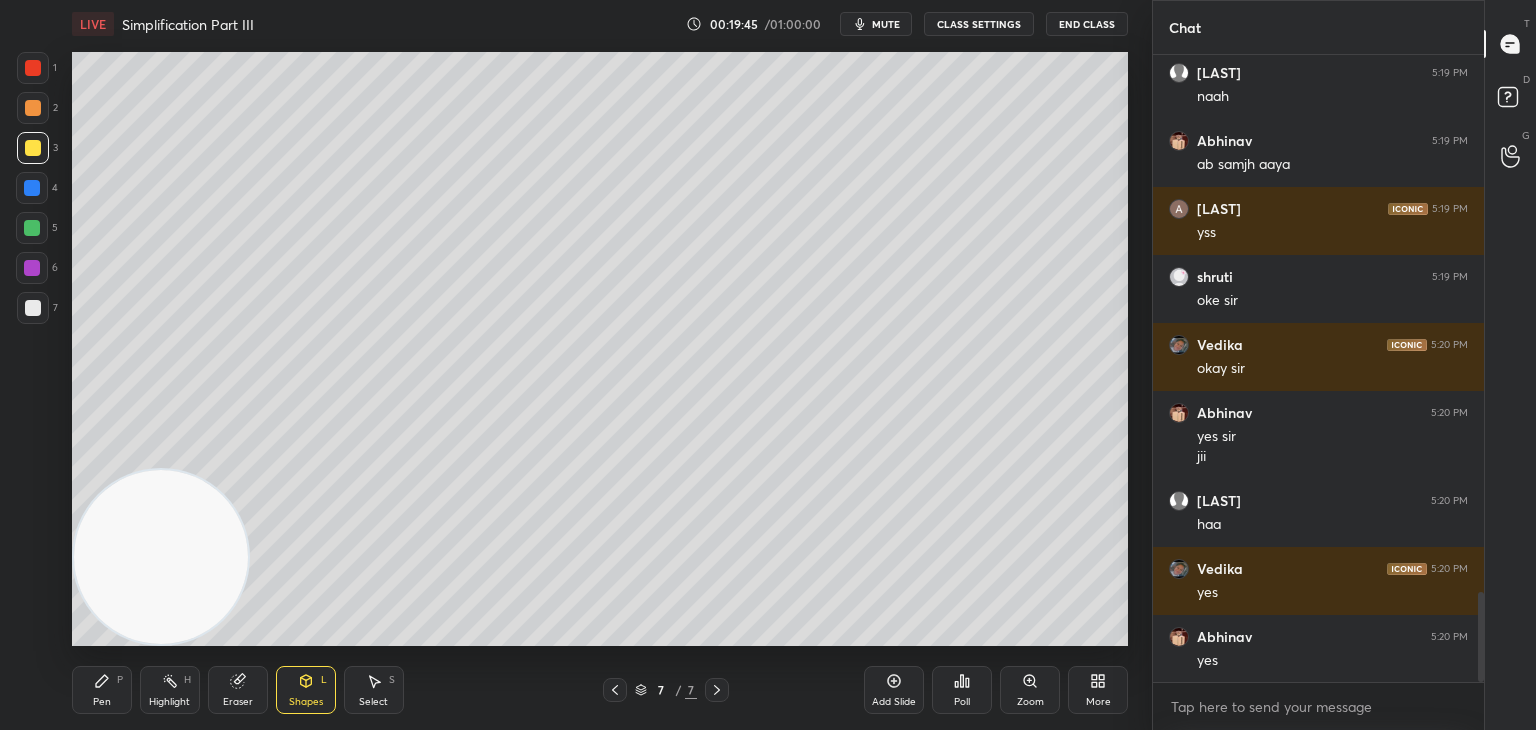 click on "Pen P" at bounding box center [102, 690] 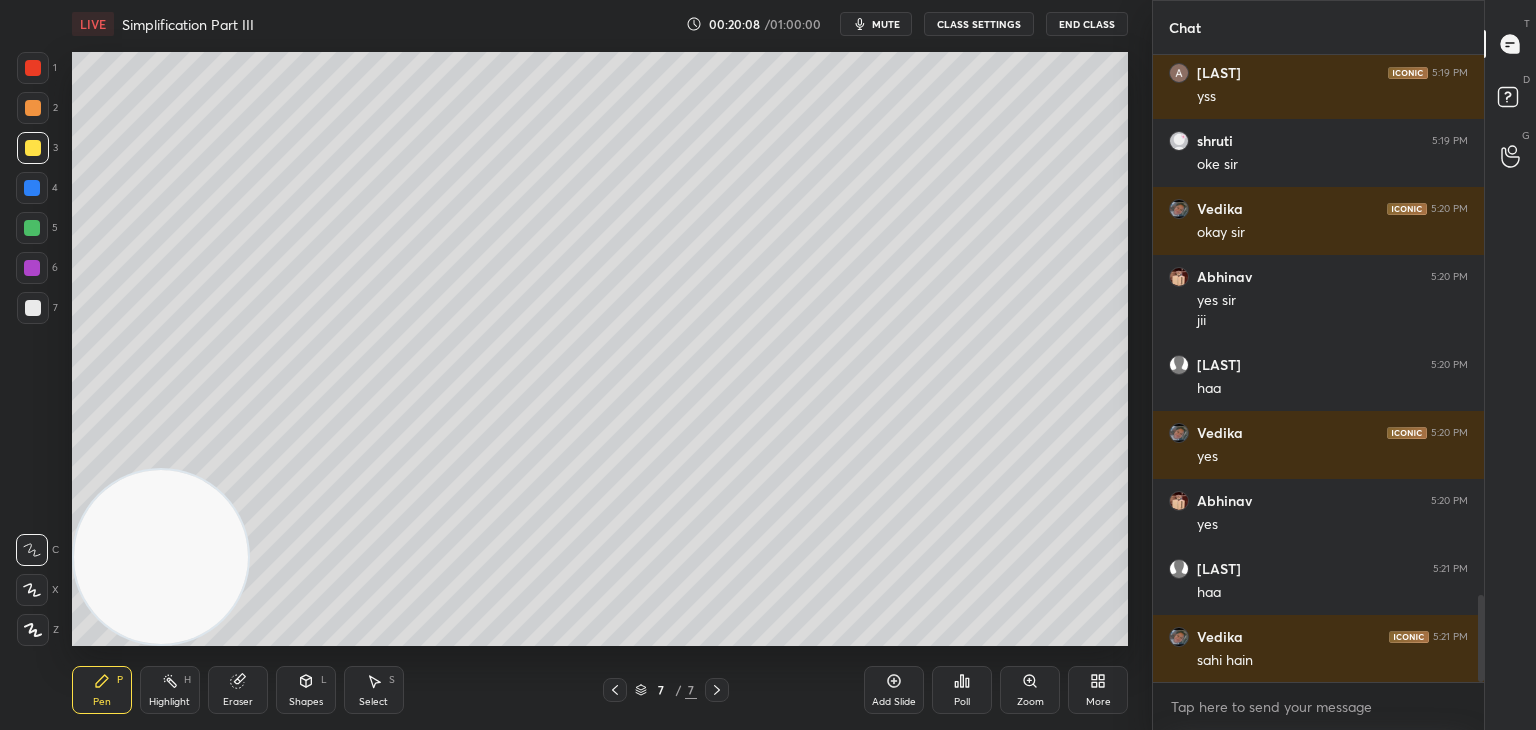 scroll, scrollTop: 3968, scrollLeft: 0, axis: vertical 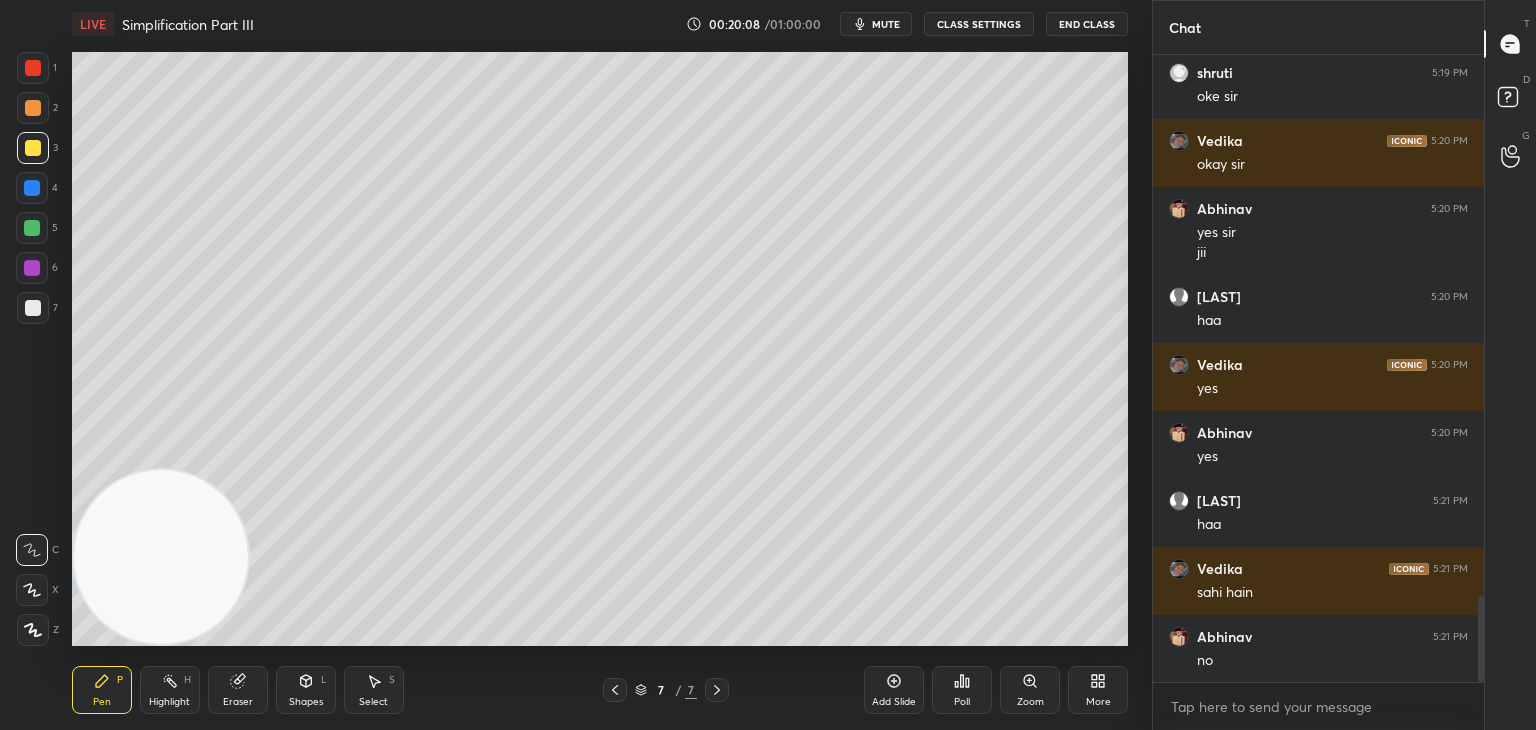 click at bounding box center [33, 68] 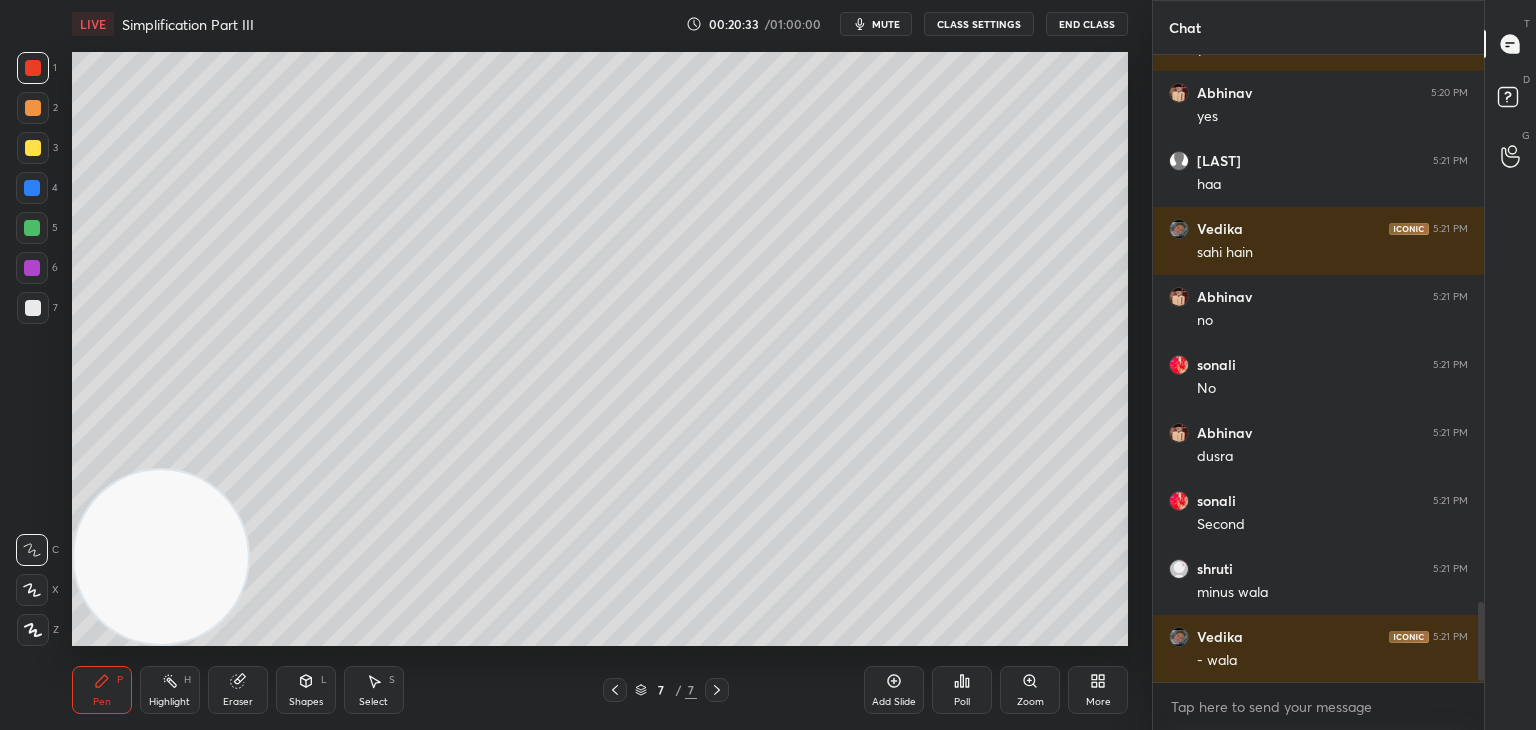 scroll, scrollTop: 4376, scrollLeft: 0, axis: vertical 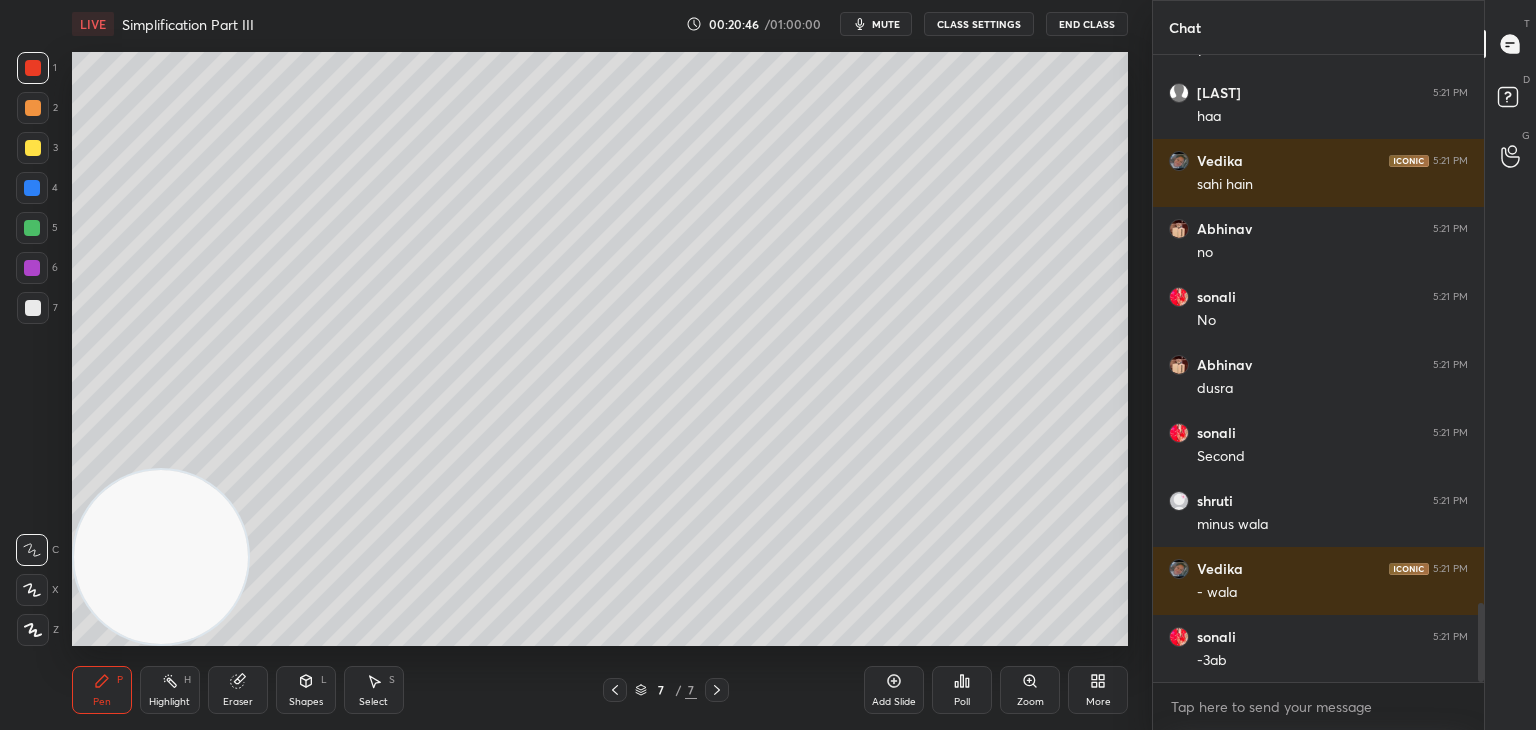 click at bounding box center (33, 148) 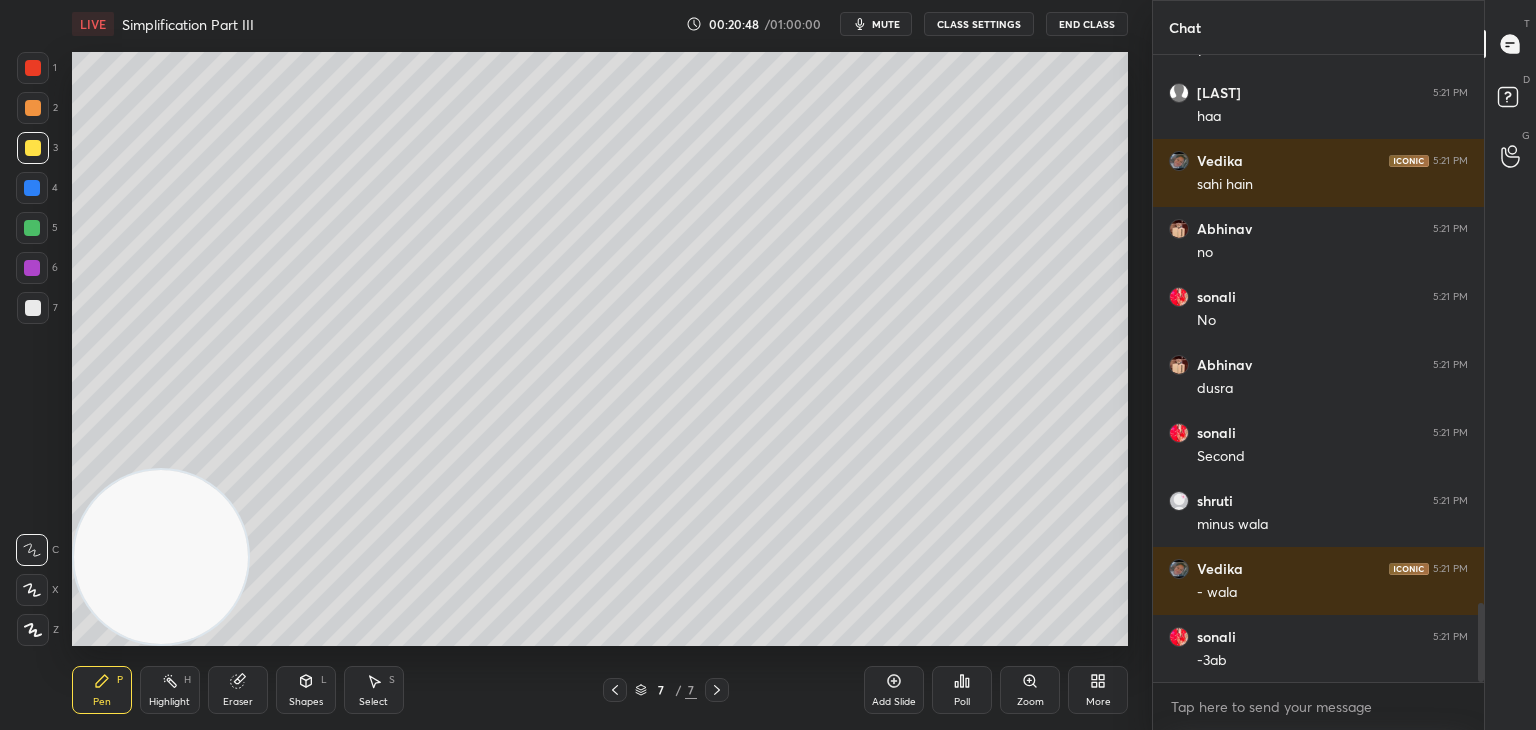 click at bounding box center (32, 228) 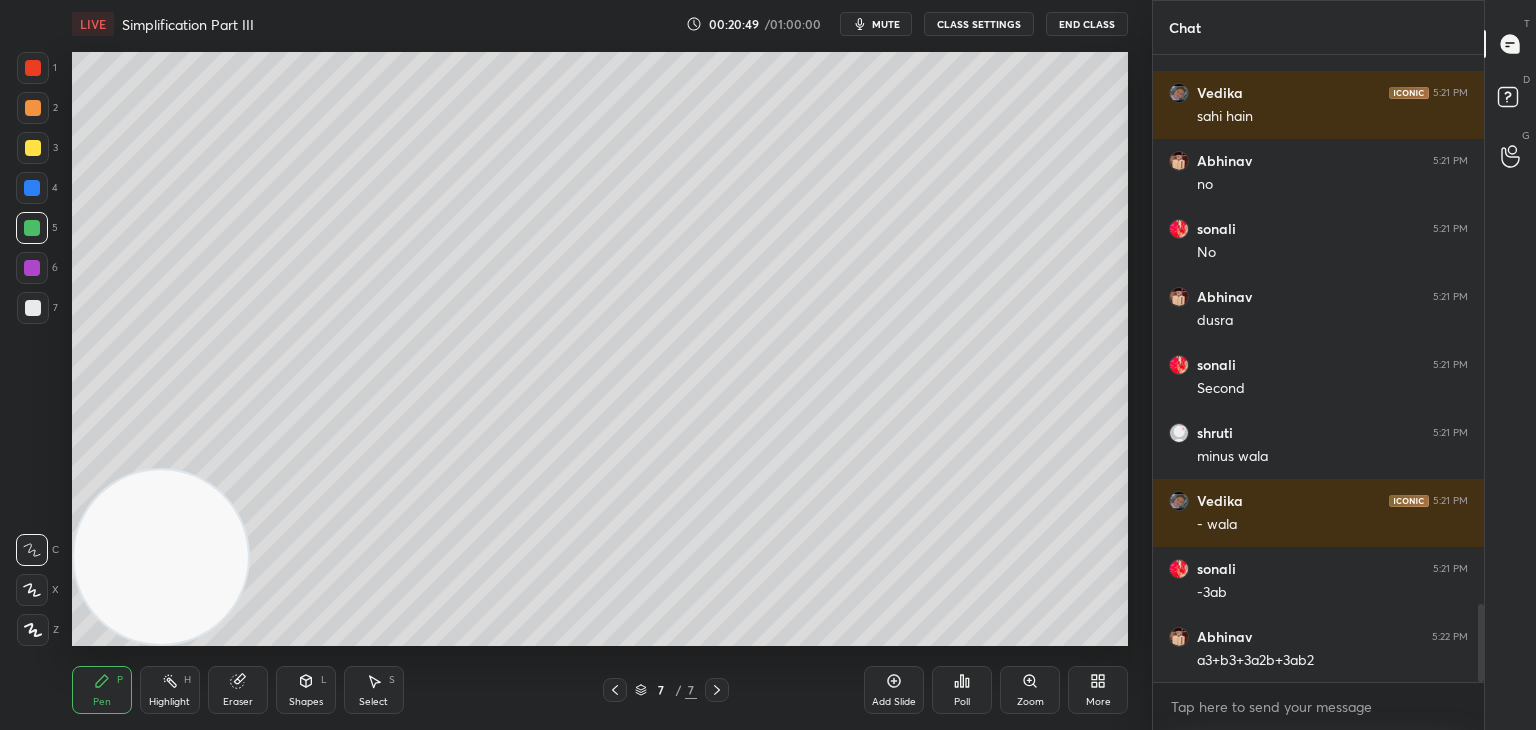 click at bounding box center (32, 590) 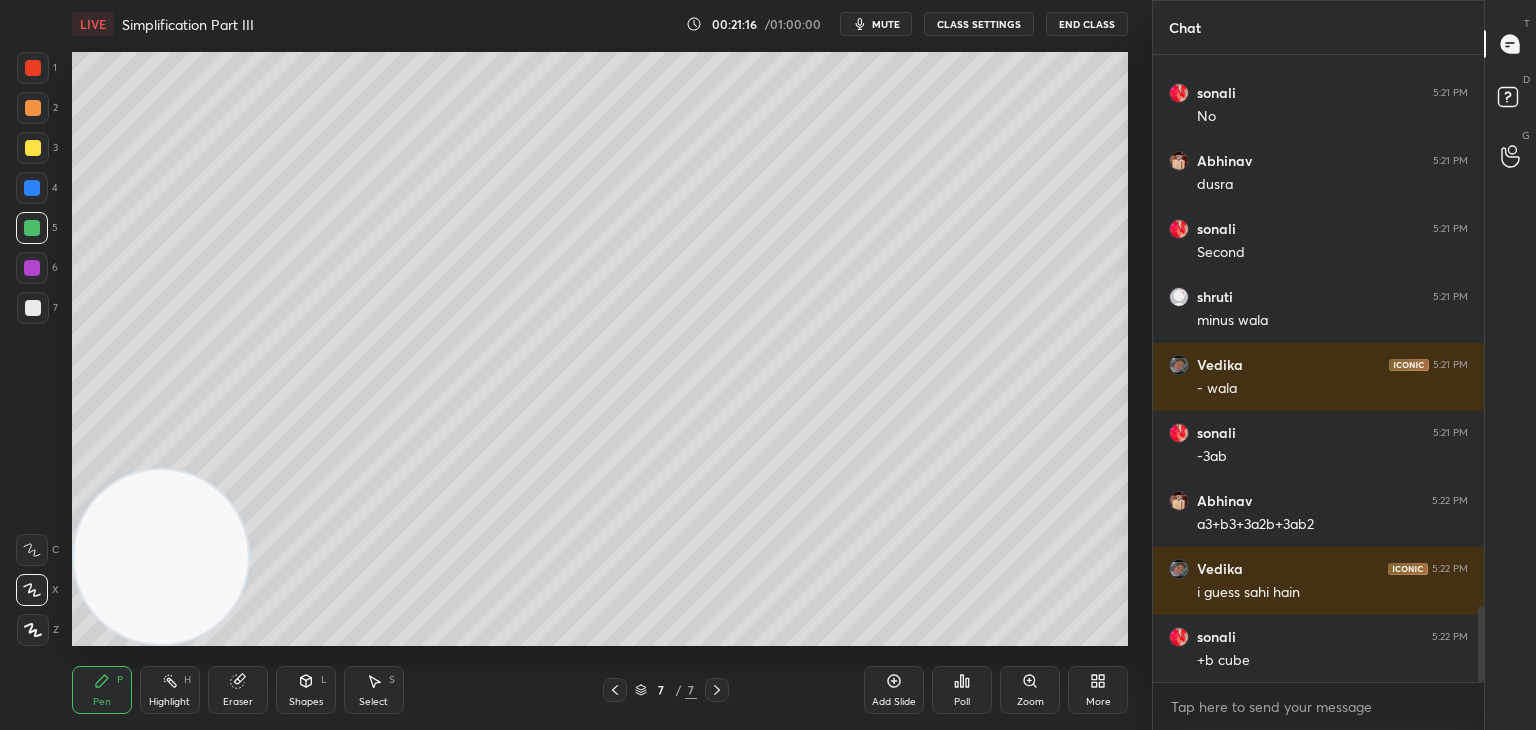 scroll, scrollTop: 4648, scrollLeft: 0, axis: vertical 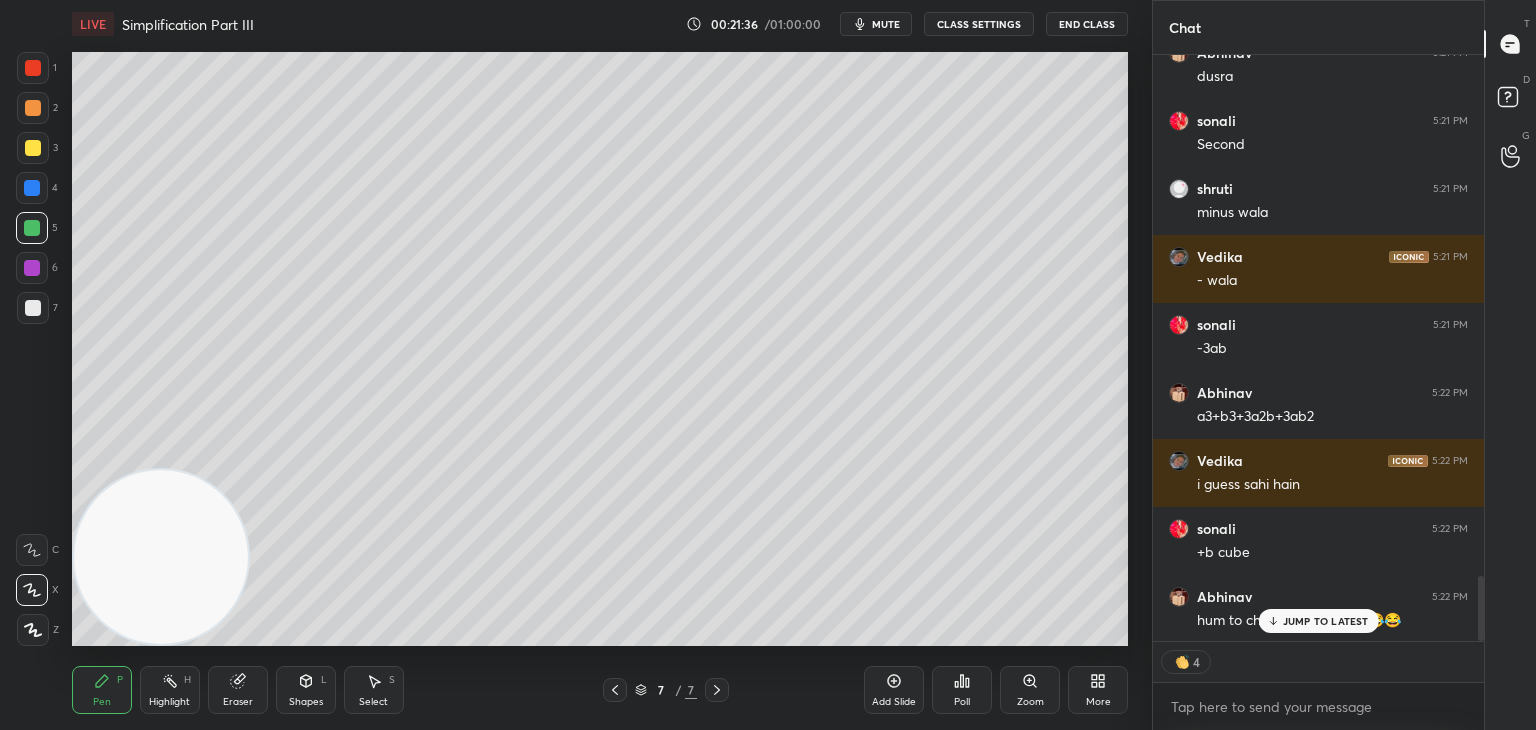 click on "JUMP TO LATEST" at bounding box center (1318, 621) 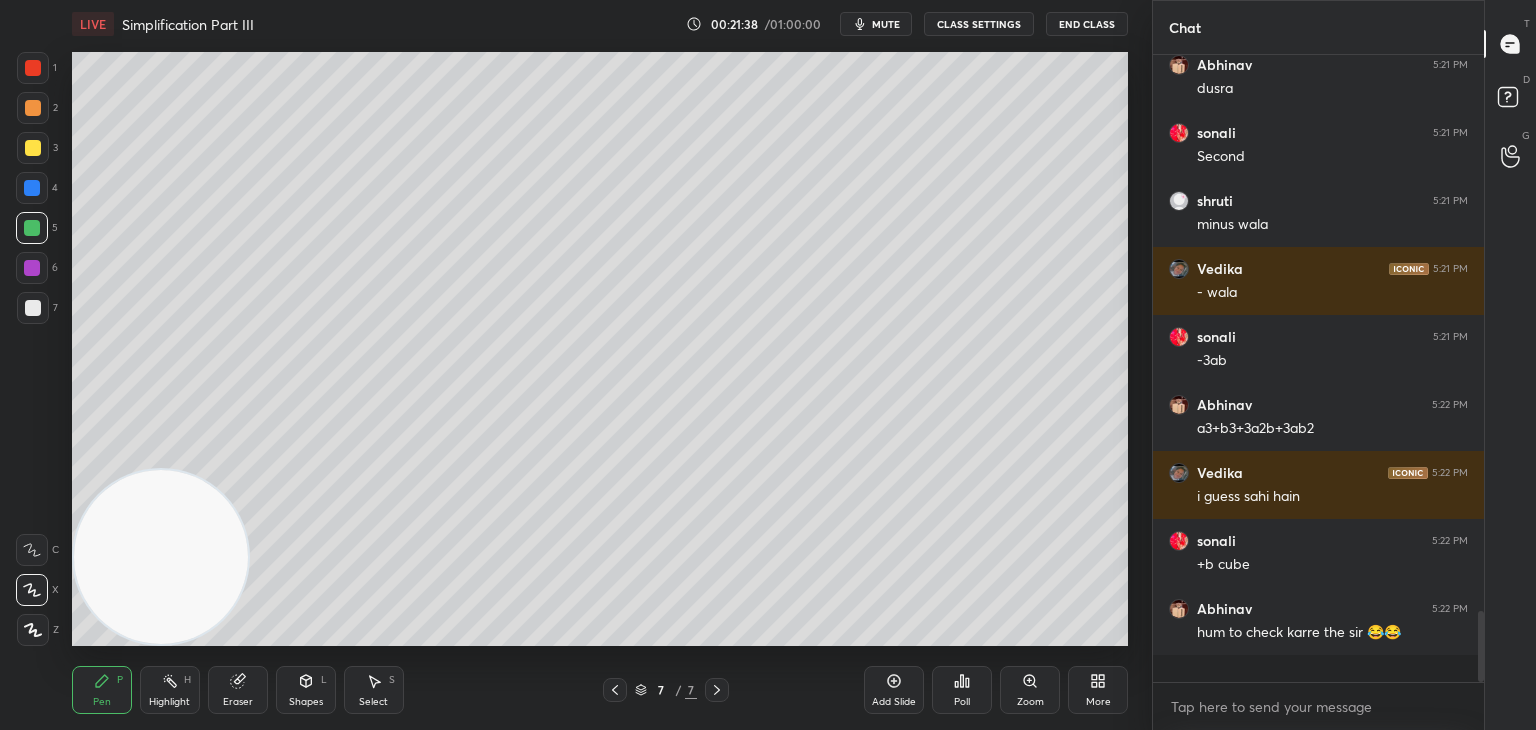 scroll, scrollTop: 6, scrollLeft: 6, axis: both 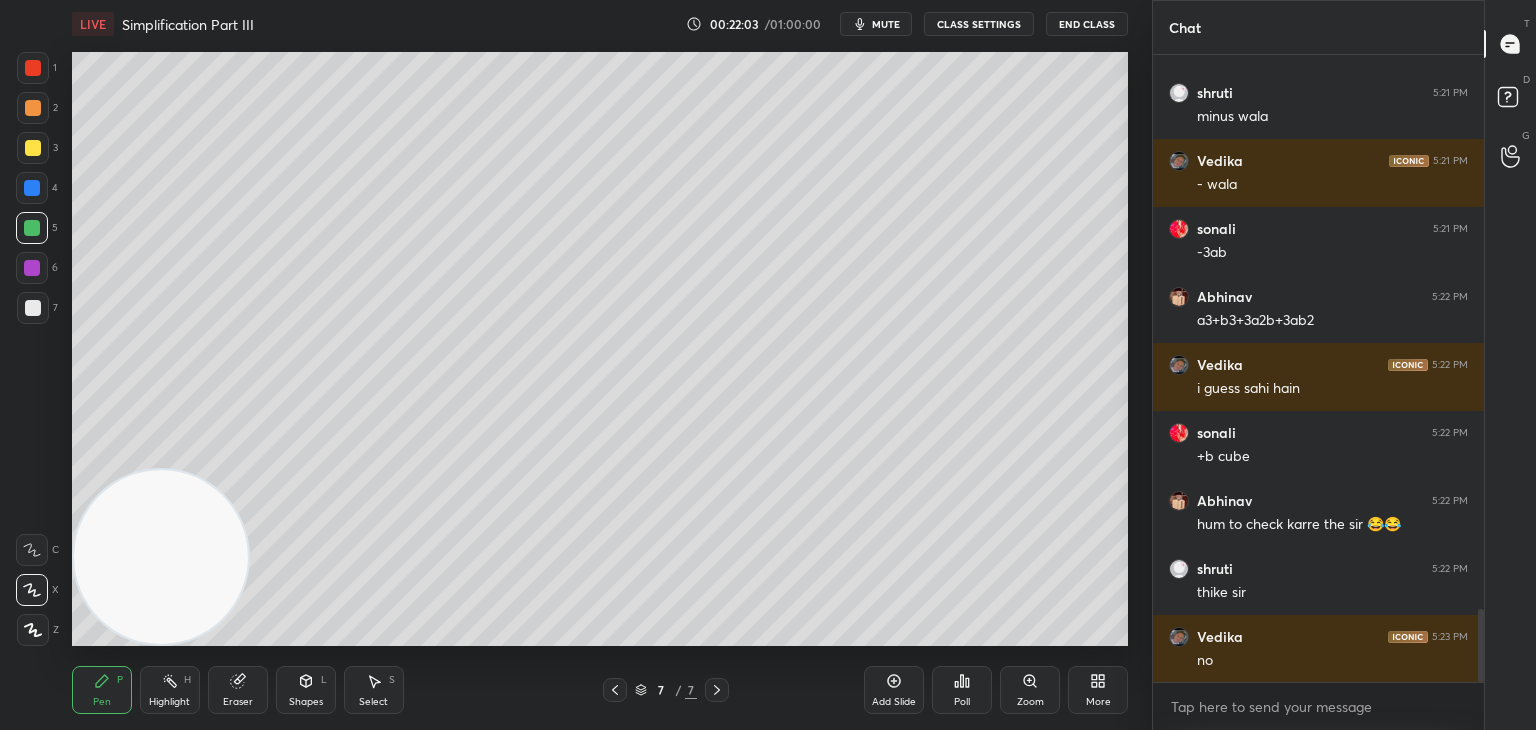 click at bounding box center [33, 148] 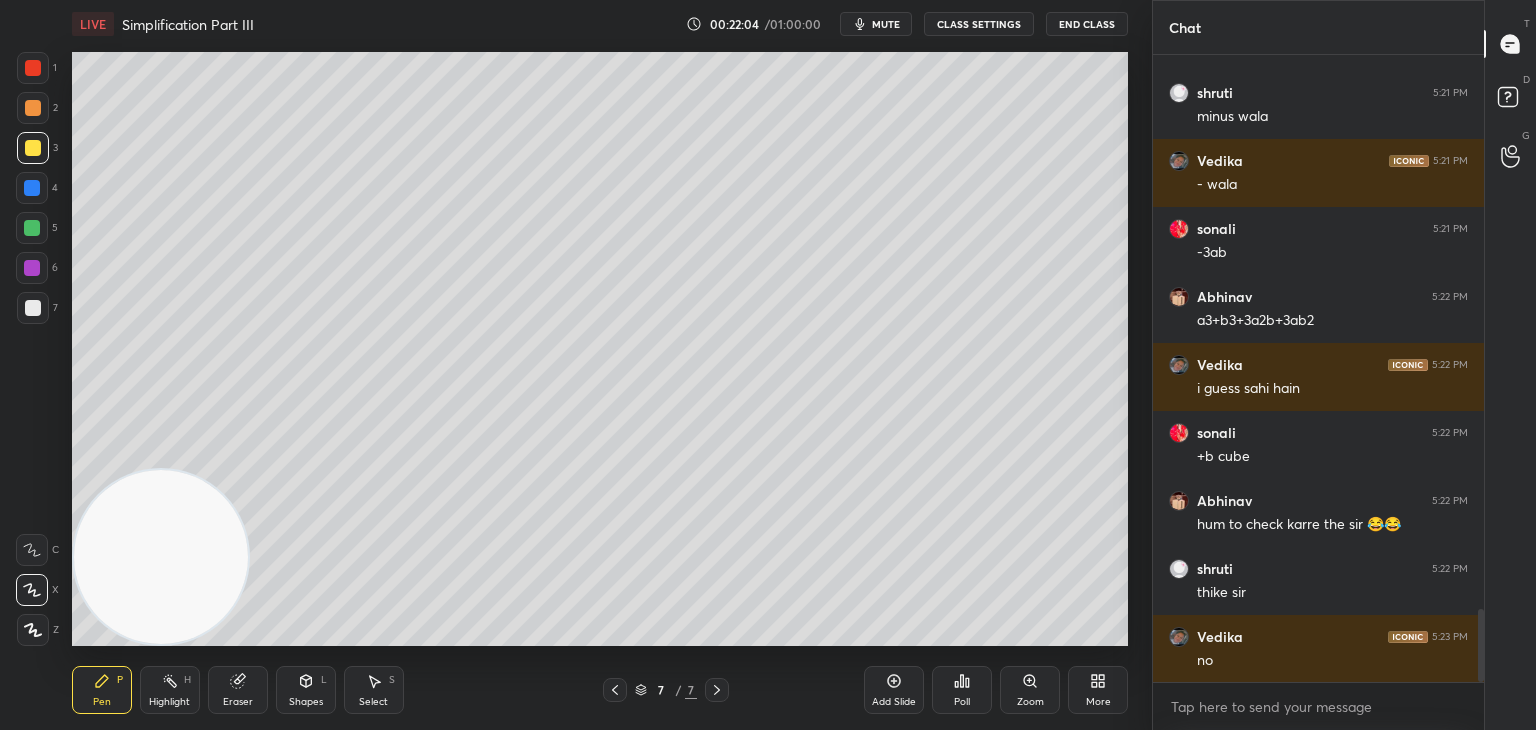 click on "Shapes L" at bounding box center (306, 690) 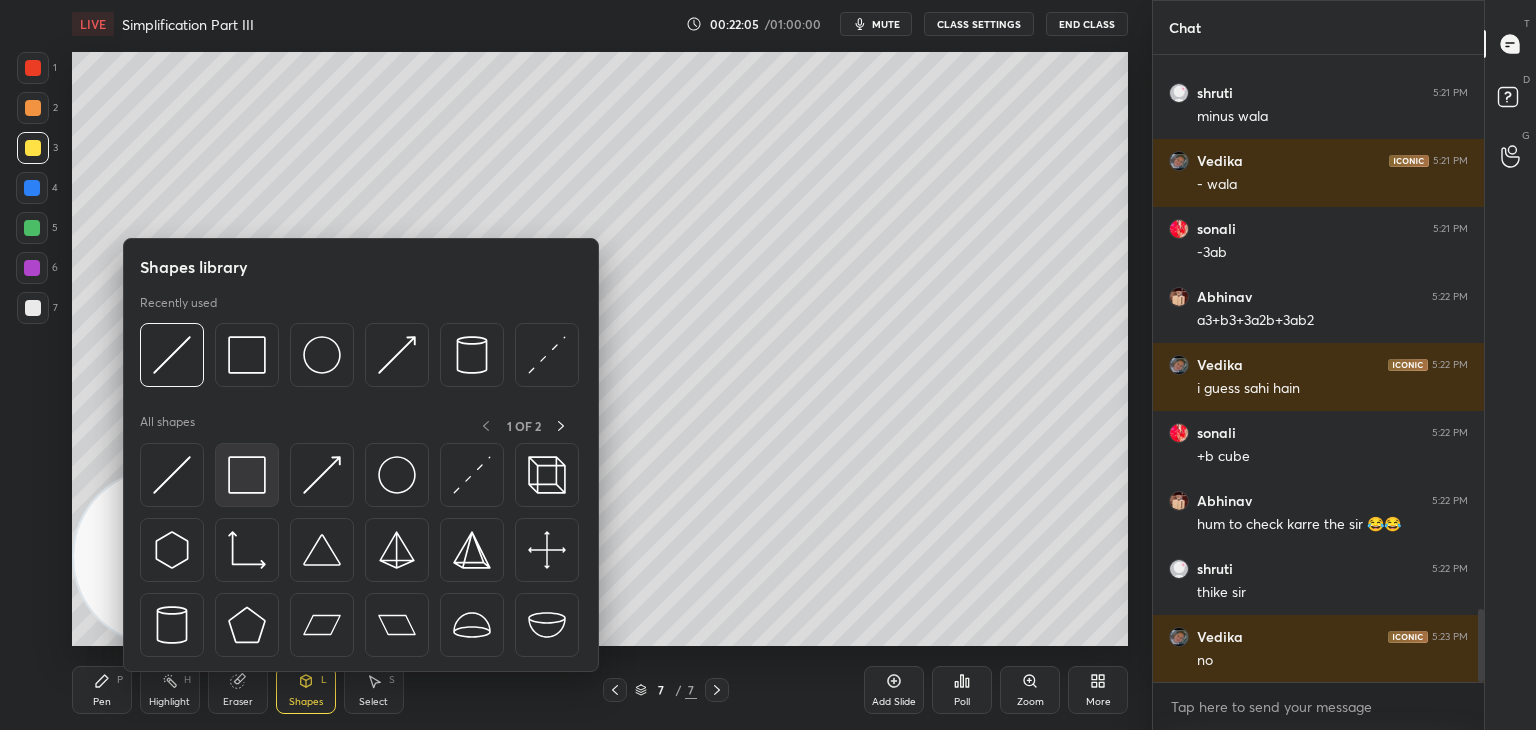 click at bounding box center (247, 475) 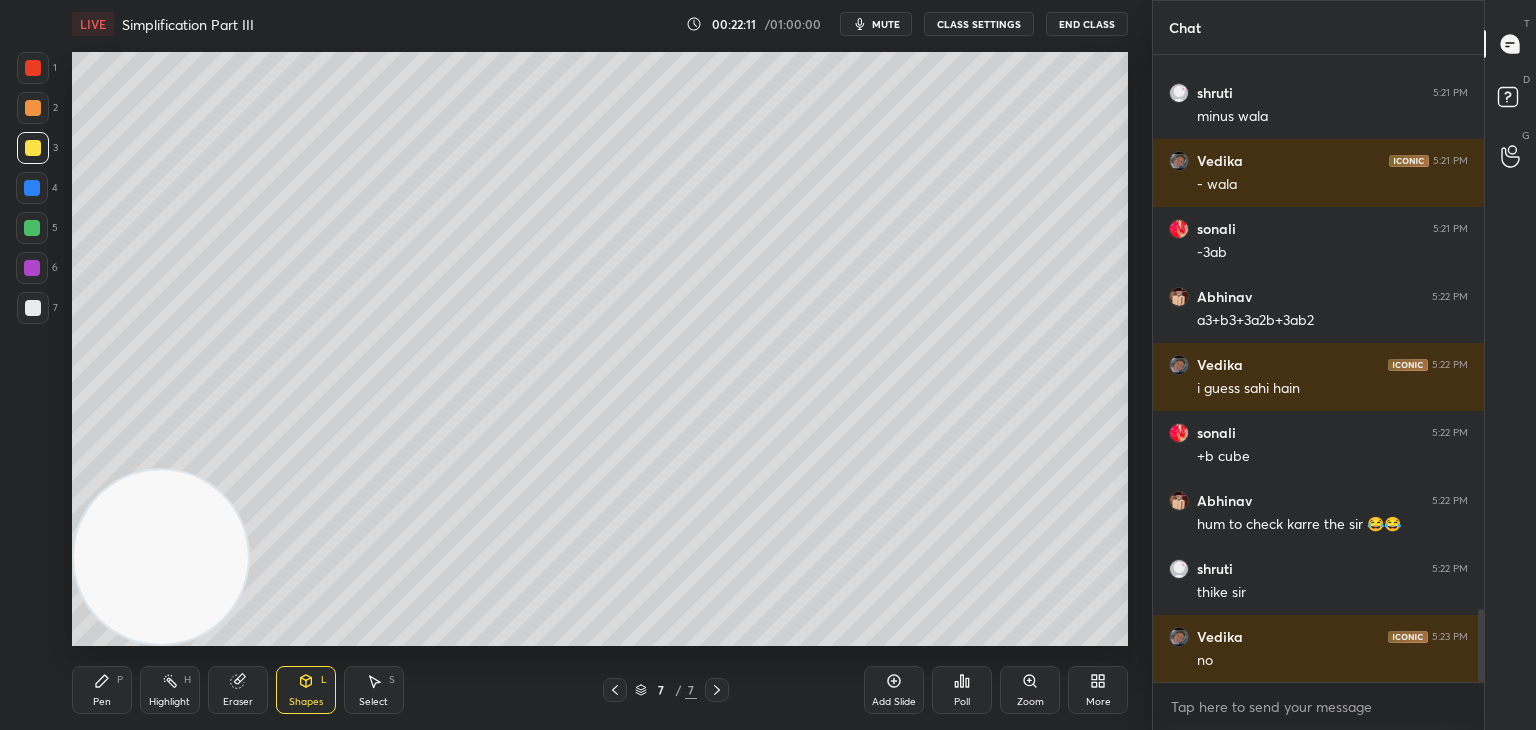click on "Pen P" at bounding box center [102, 690] 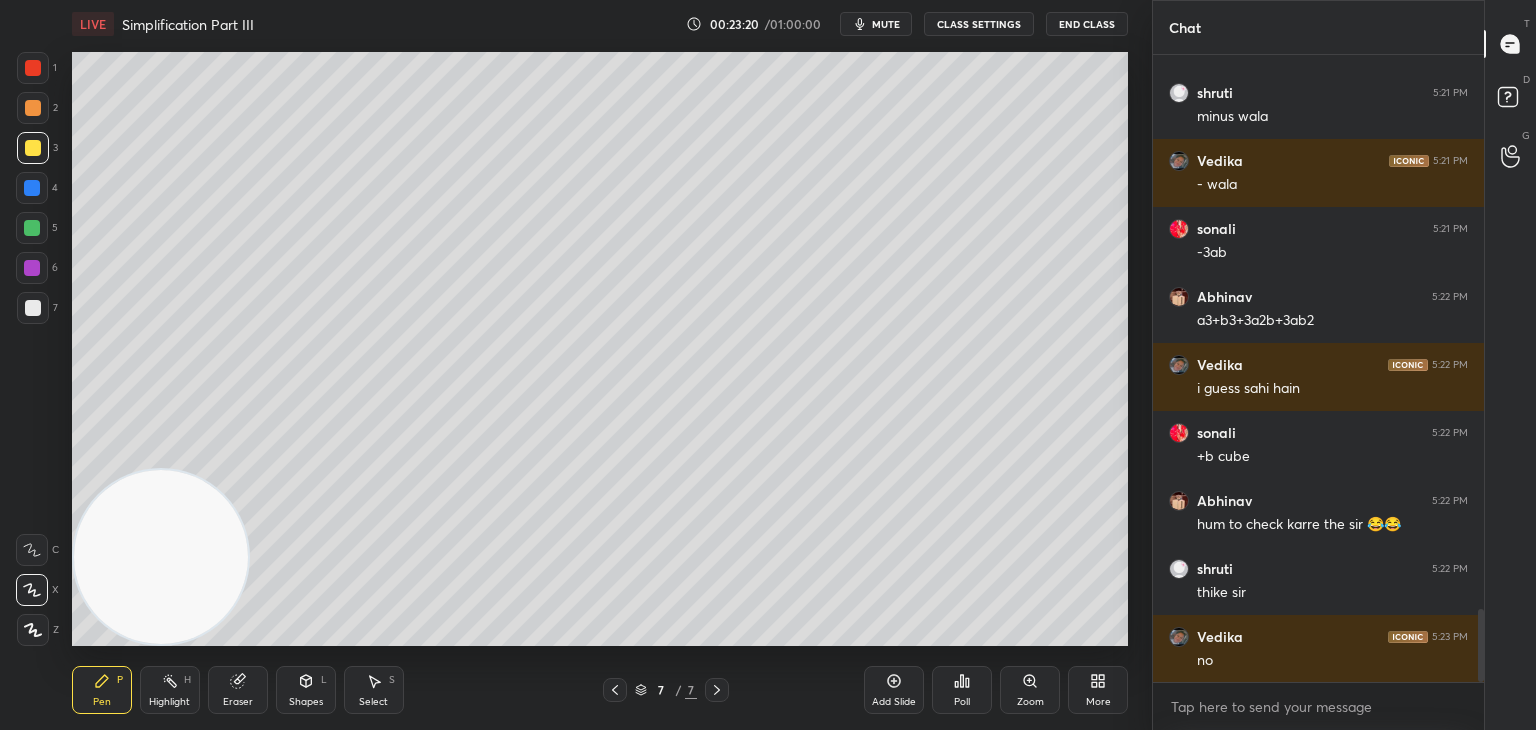scroll, scrollTop: 4852, scrollLeft: 0, axis: vertical 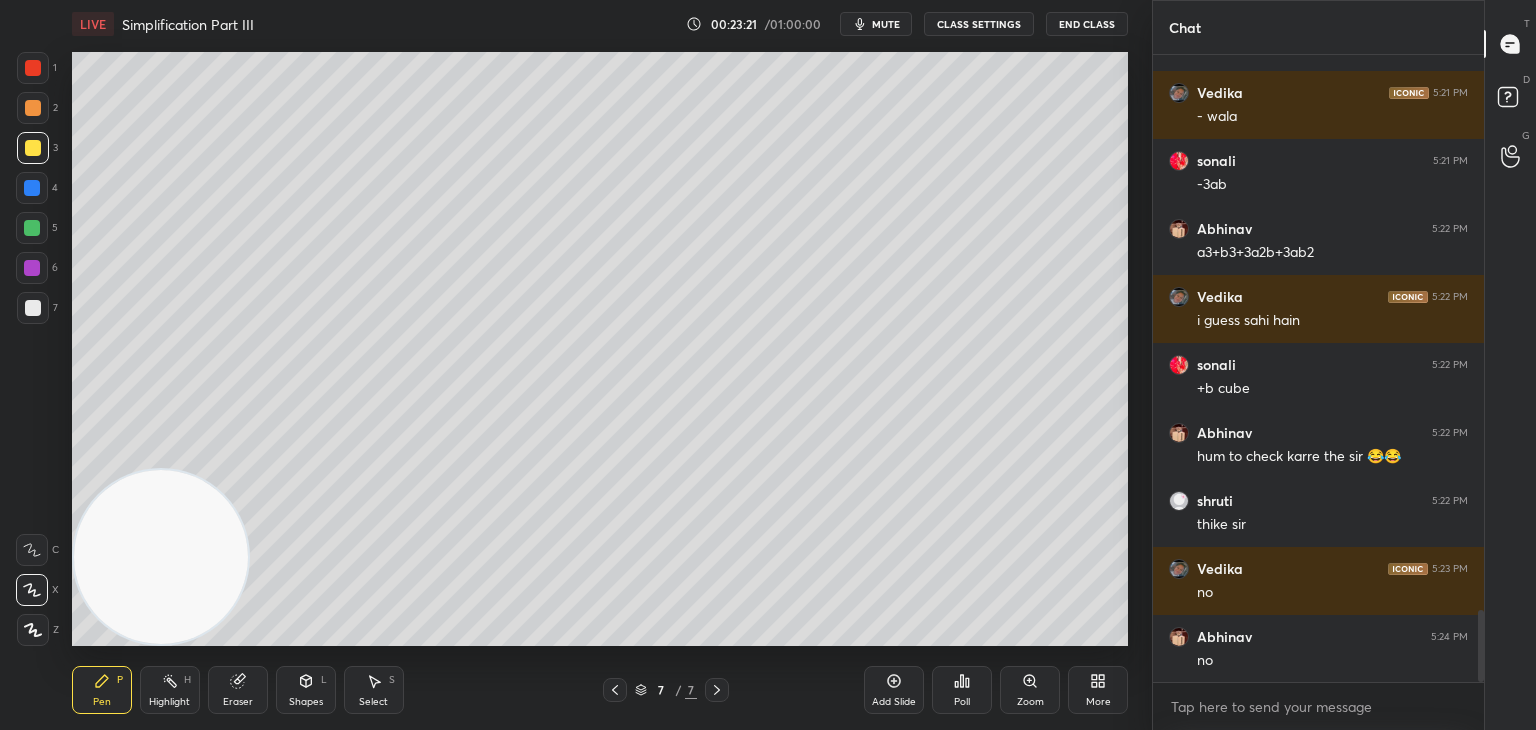 click at bounding box center [33, 68] 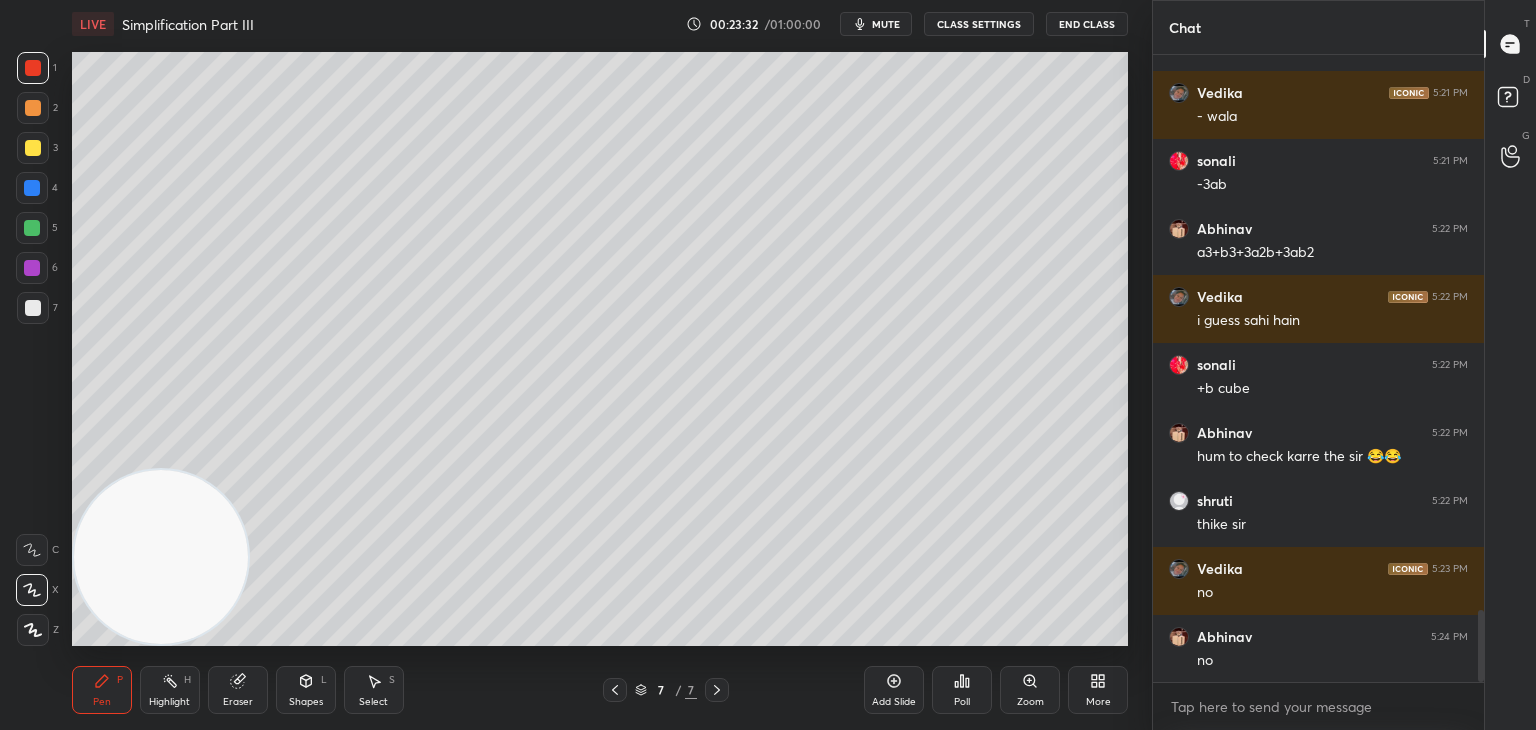 click at bounding box center (32, 228) 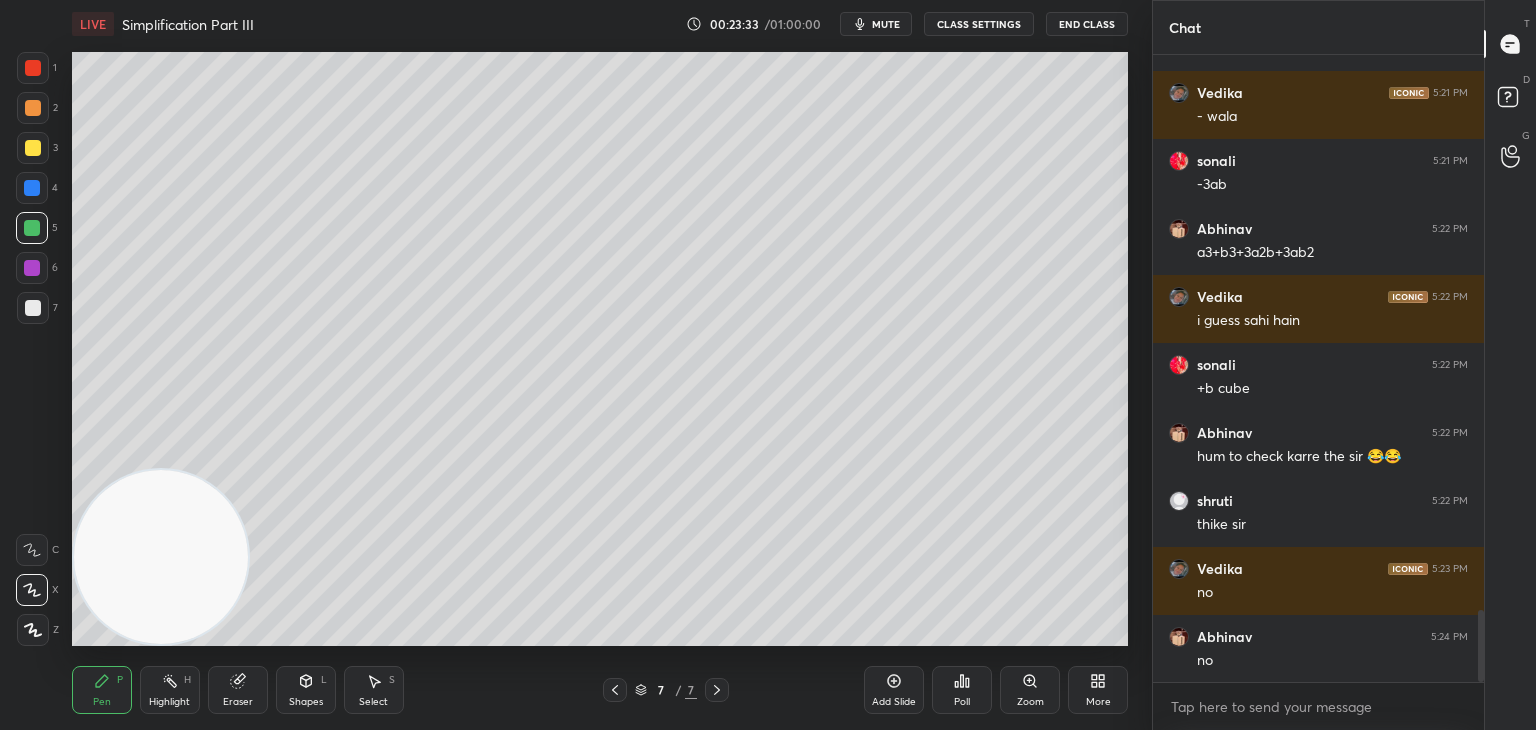 click at bounding box center (33, 308) 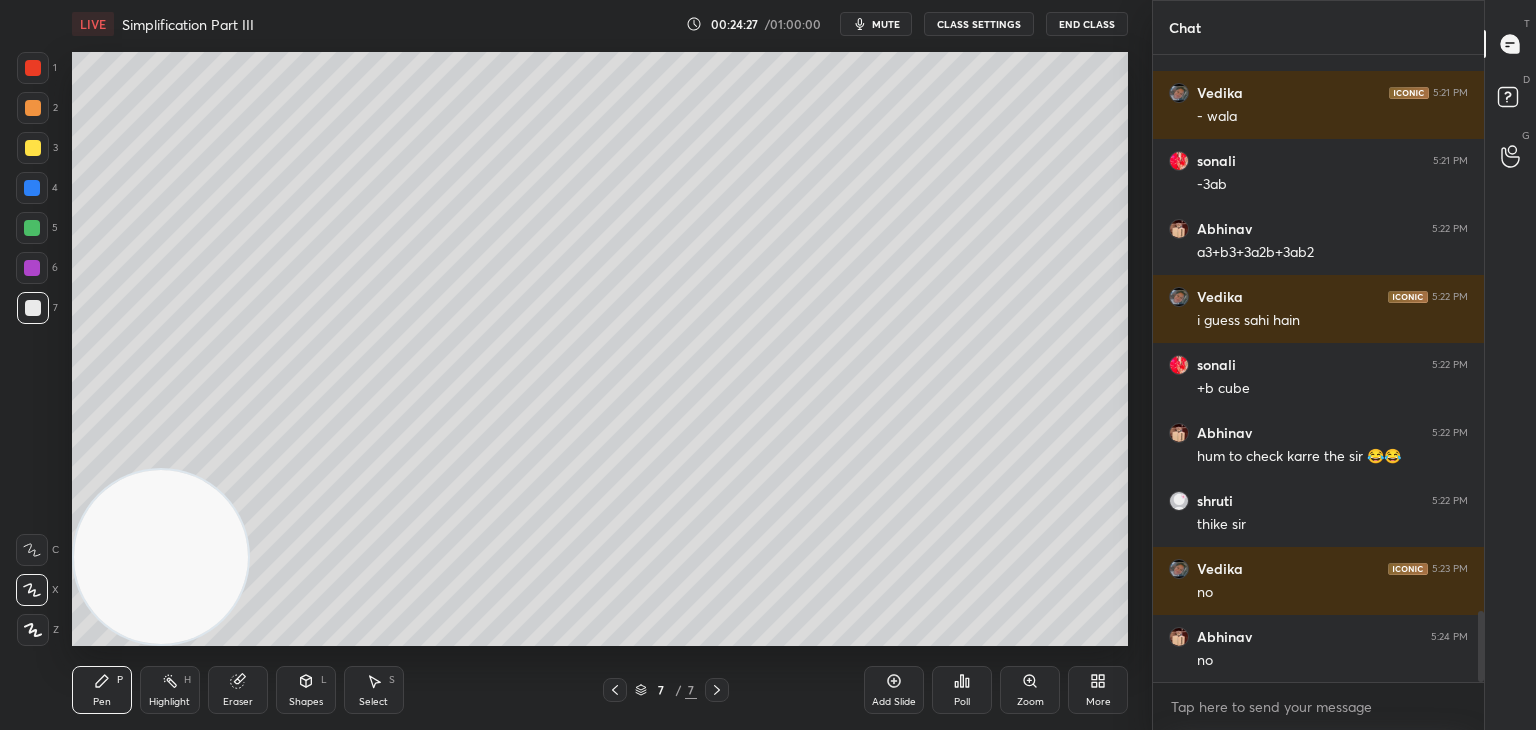 scroll, scrollTop: 4920, scrollLeft: 0, axis: vertical 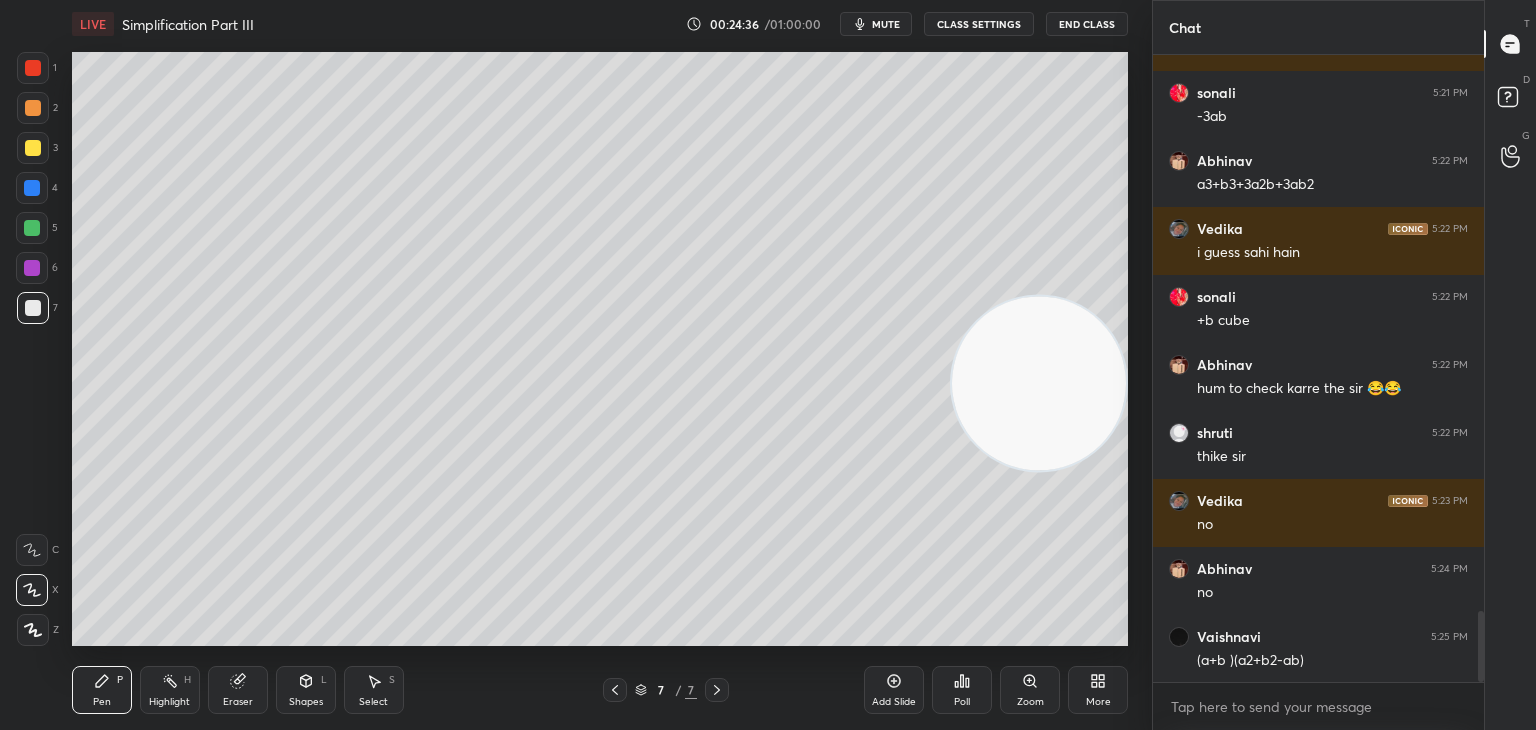 click on "Highlight" at bounding box center (169, 702) 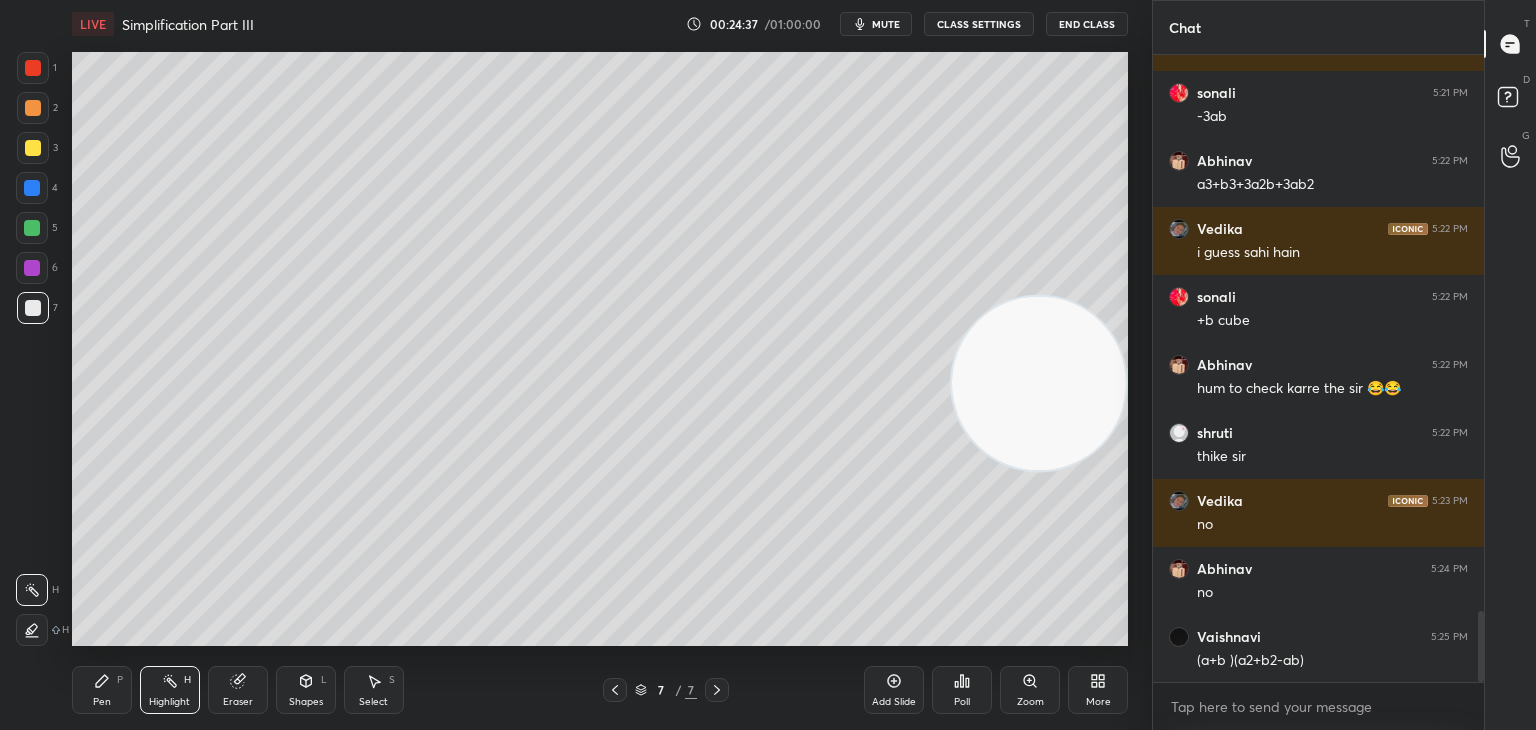 click 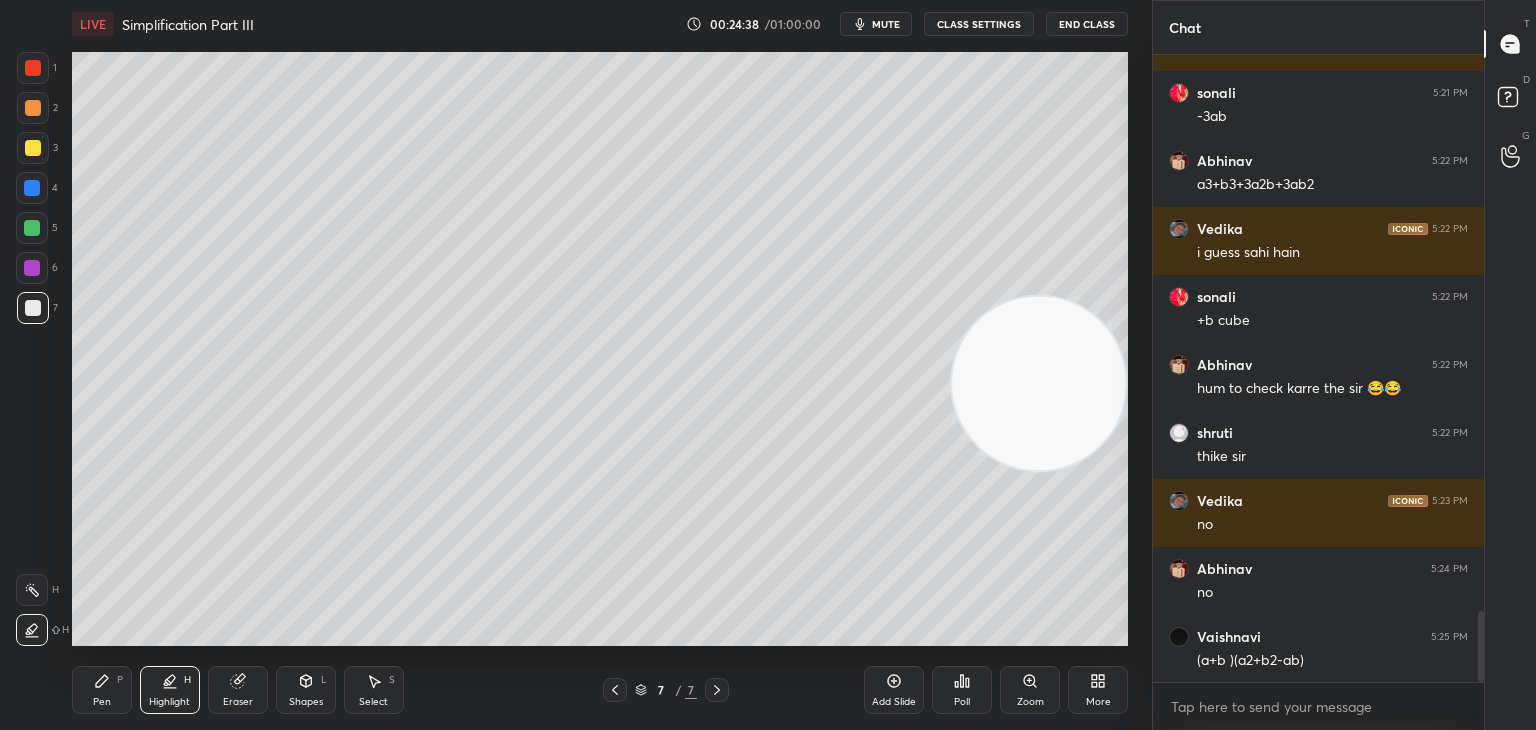 click at bounding box center [32, 228] 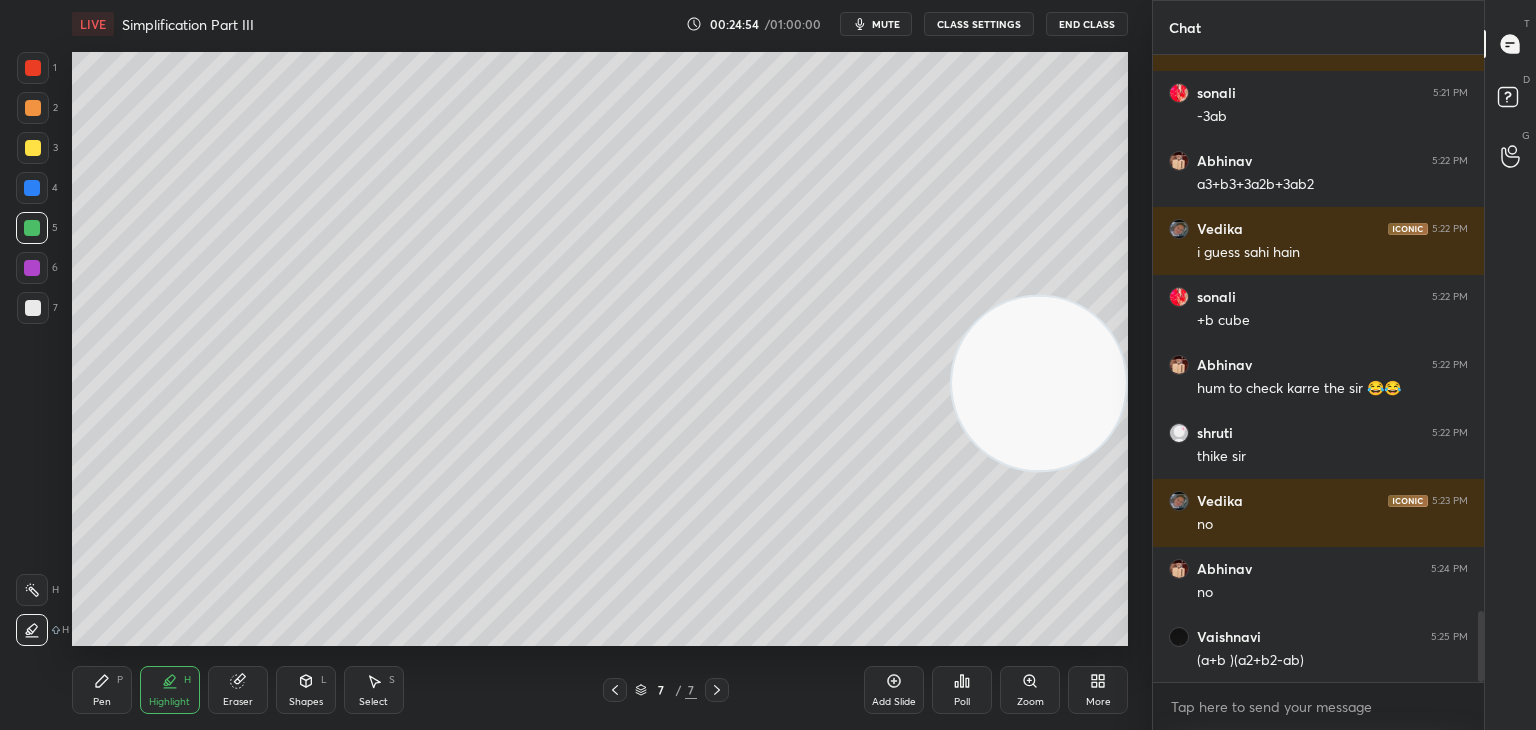 click 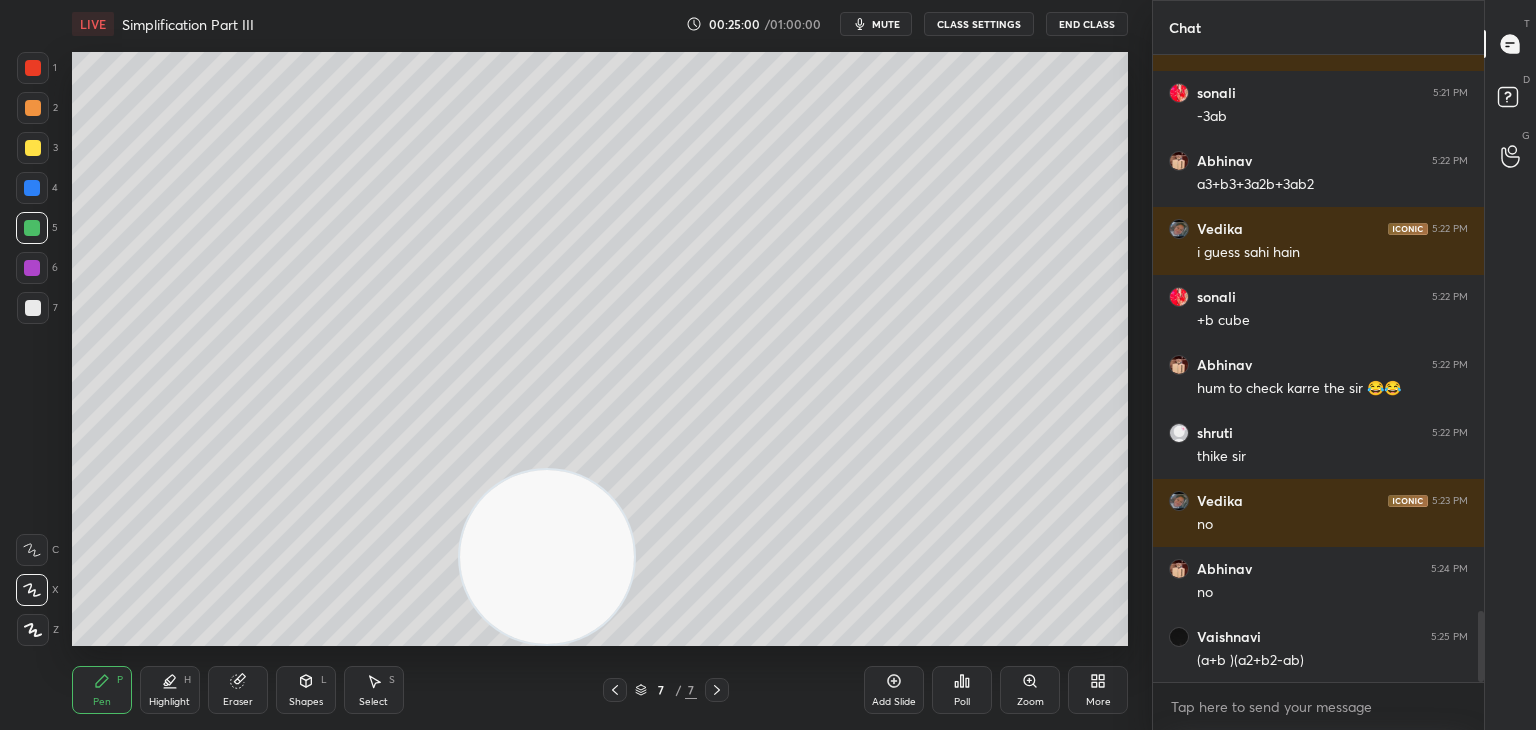 click at bounding box center (32, 188) 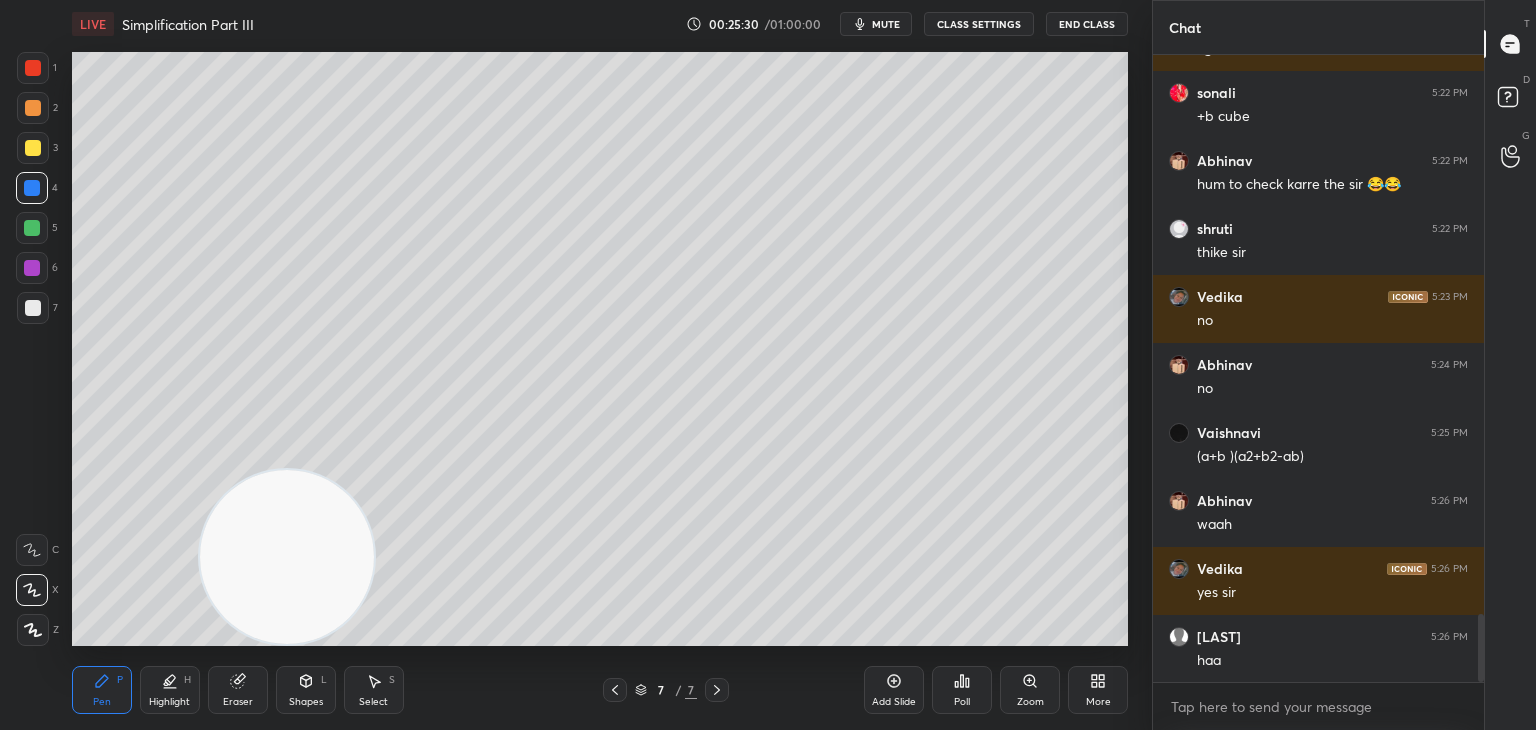 scroll, scrollTop: 5192, scrollLeft: 0, axis: vertical 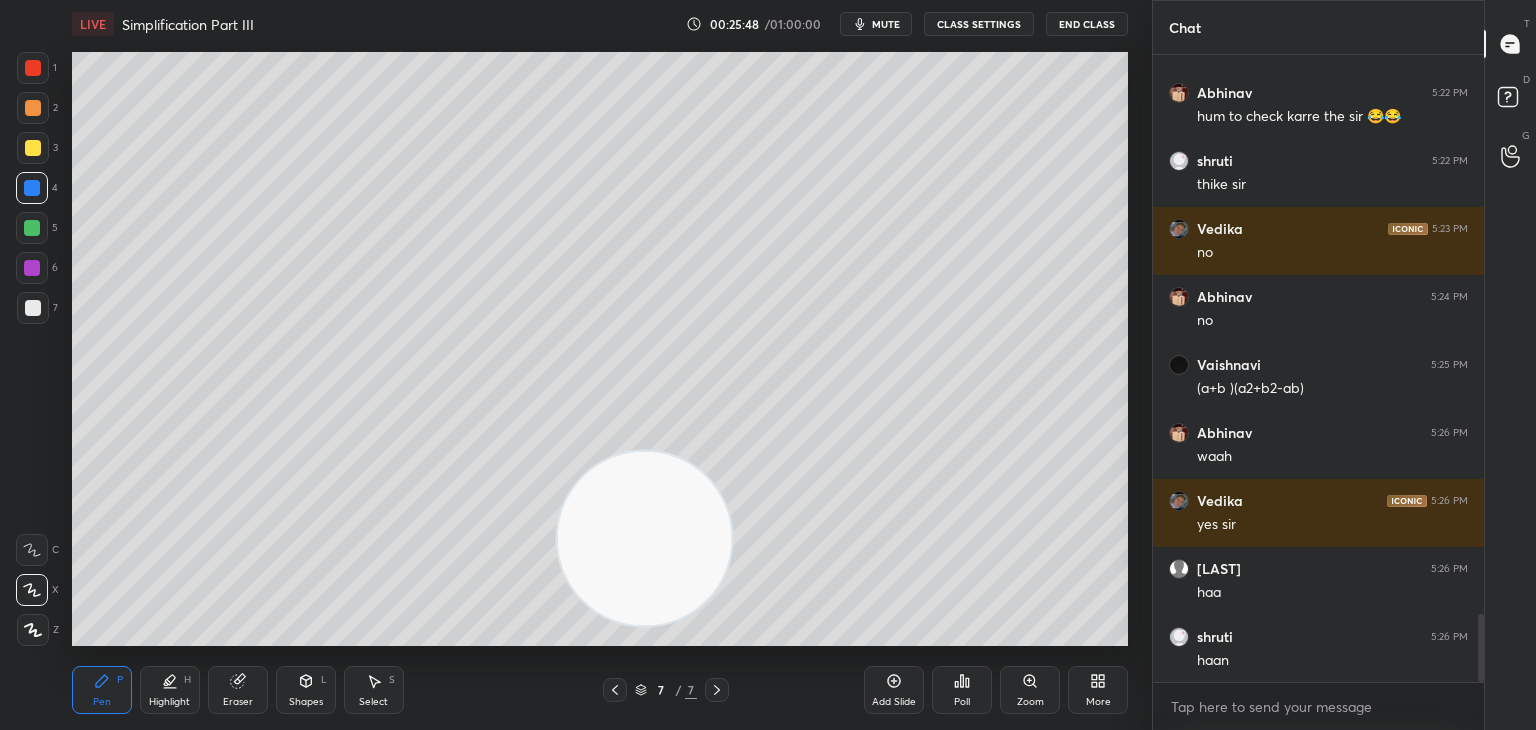click 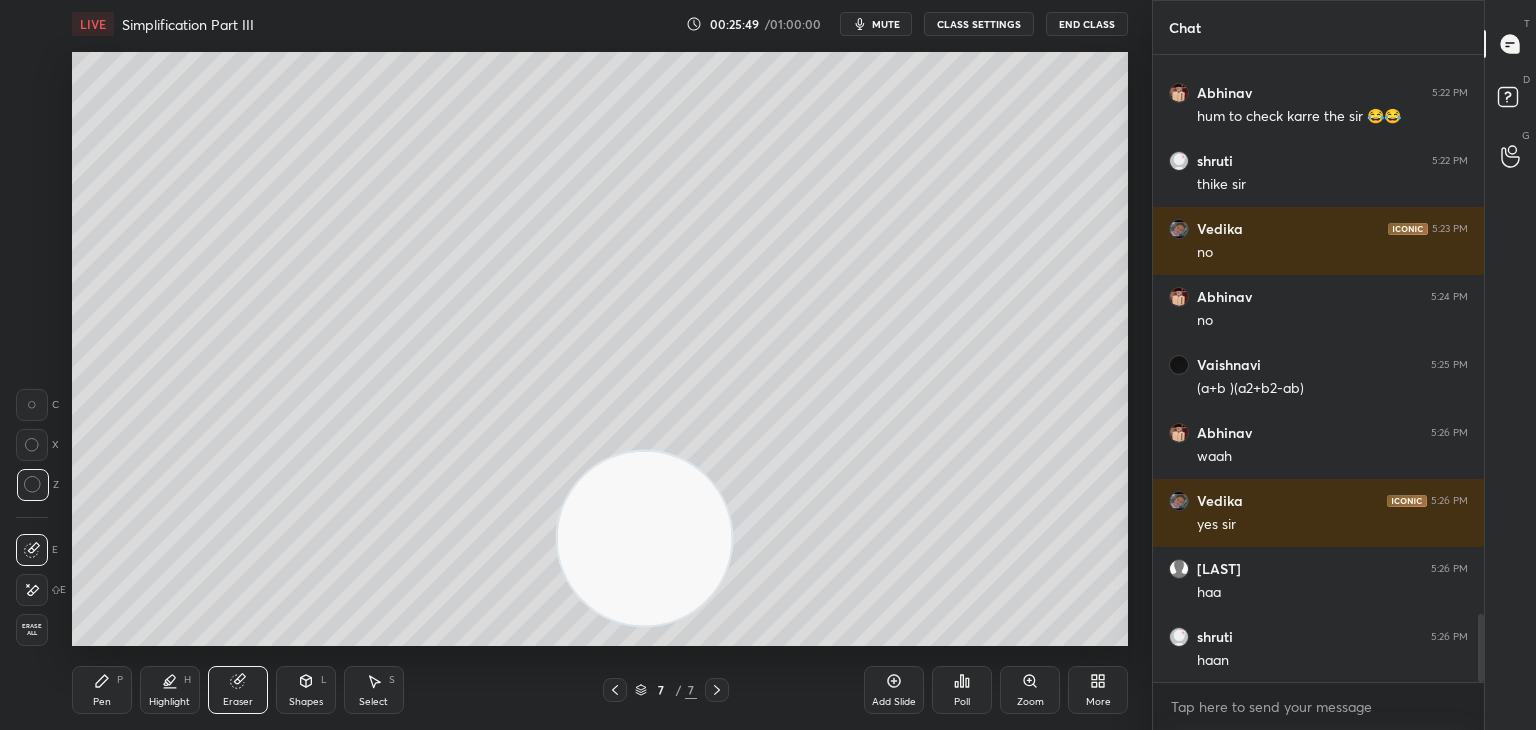 click on "Highlight H" at bounding box center (170, 690) 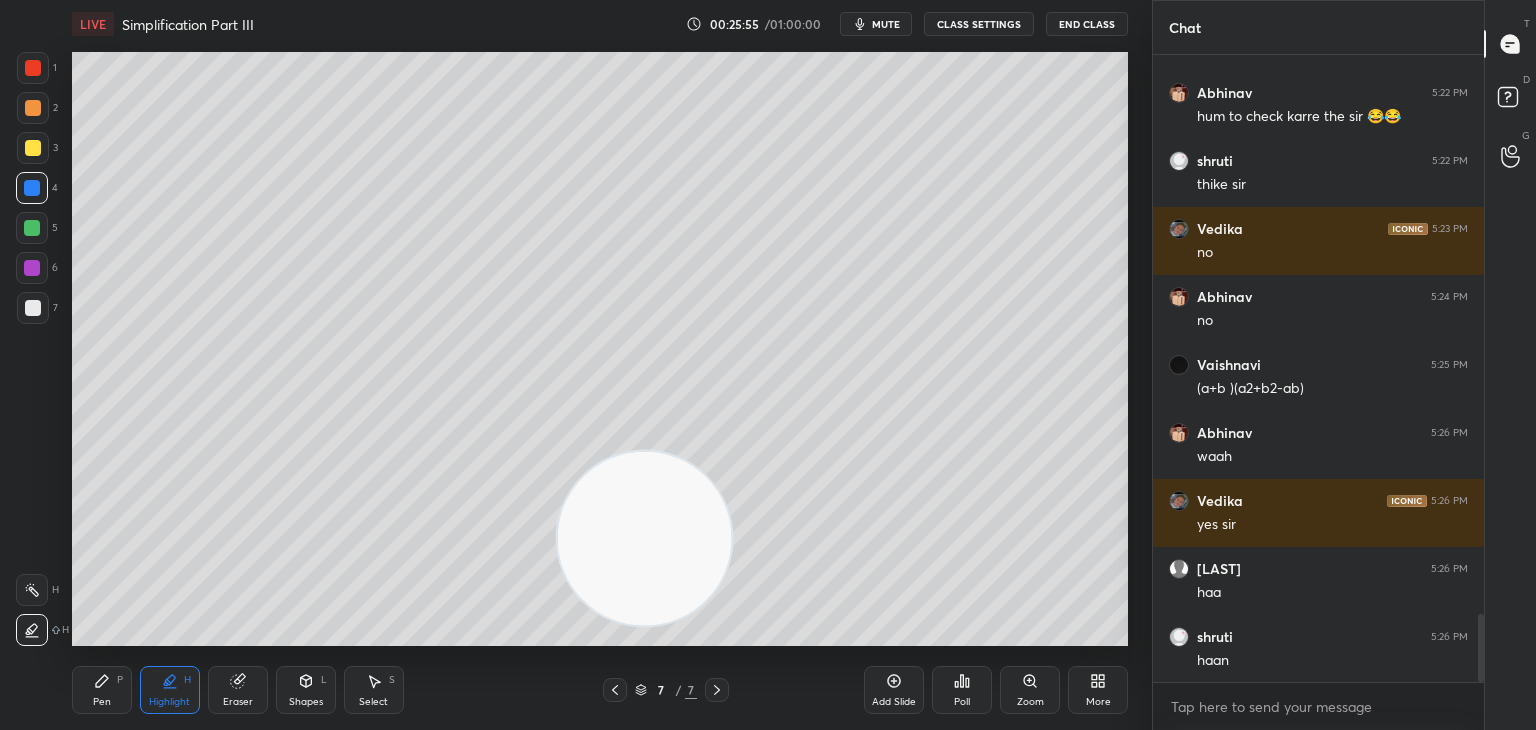 click at bounding box center (33, 308) 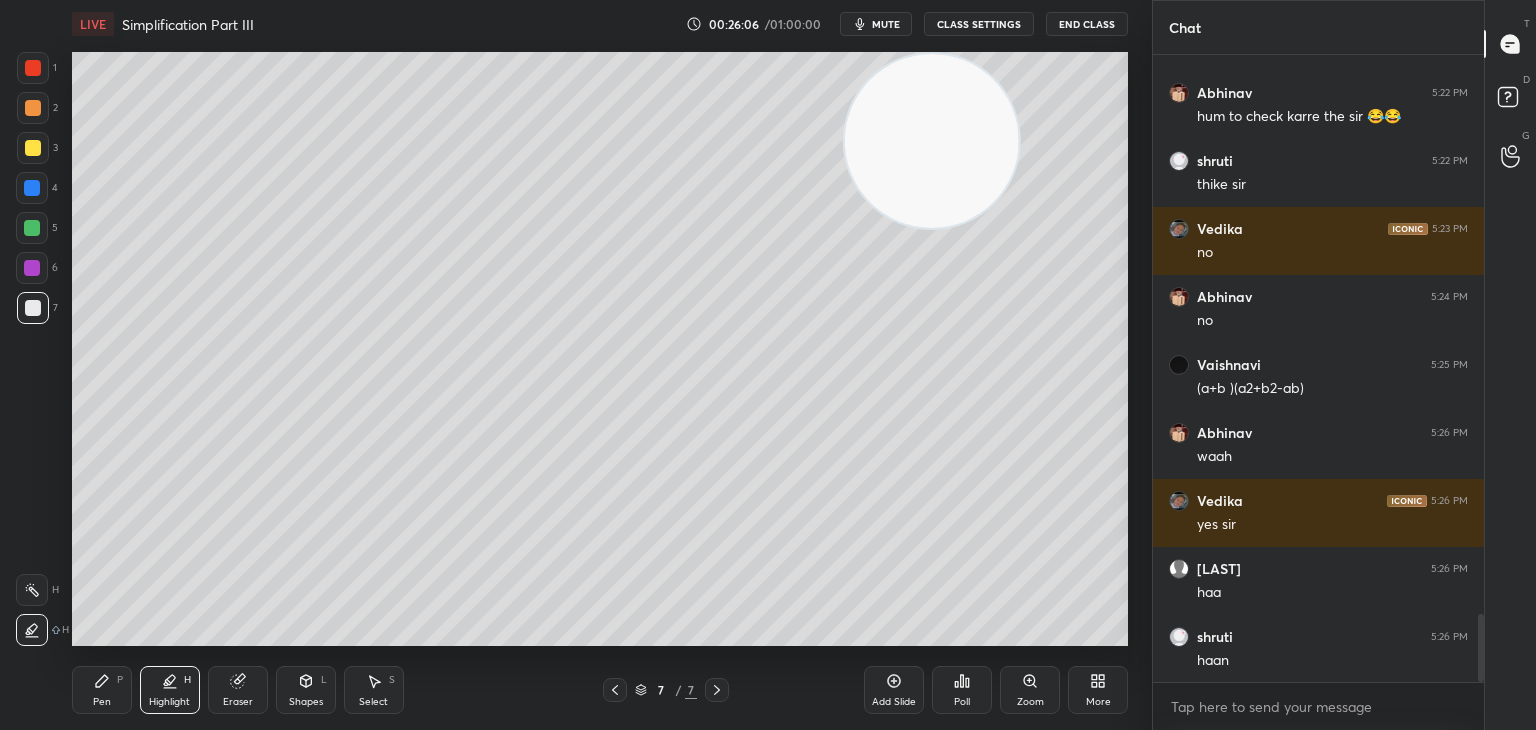 click at bounding box center [32, 188] 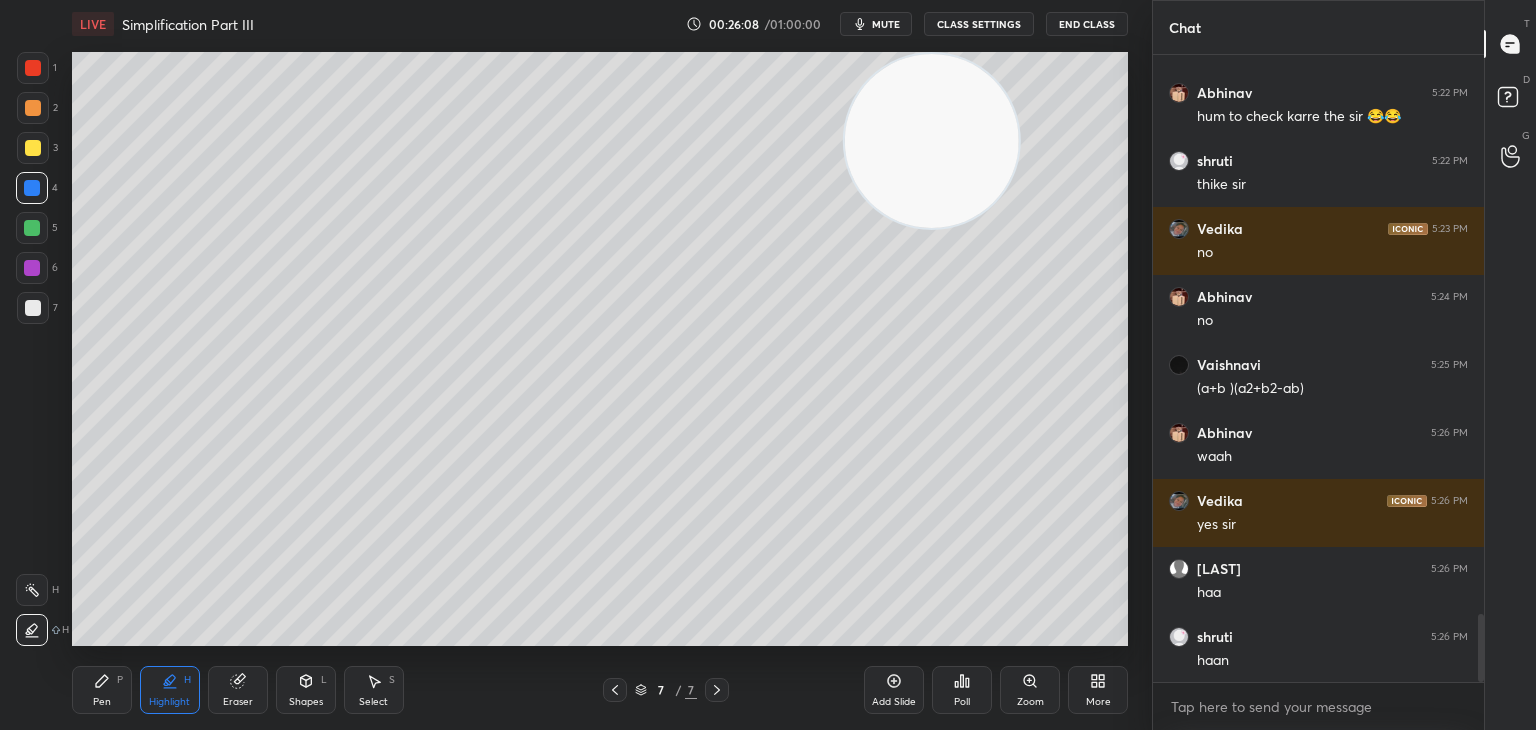 click on "Pen P" at bounding box center (102, 690) 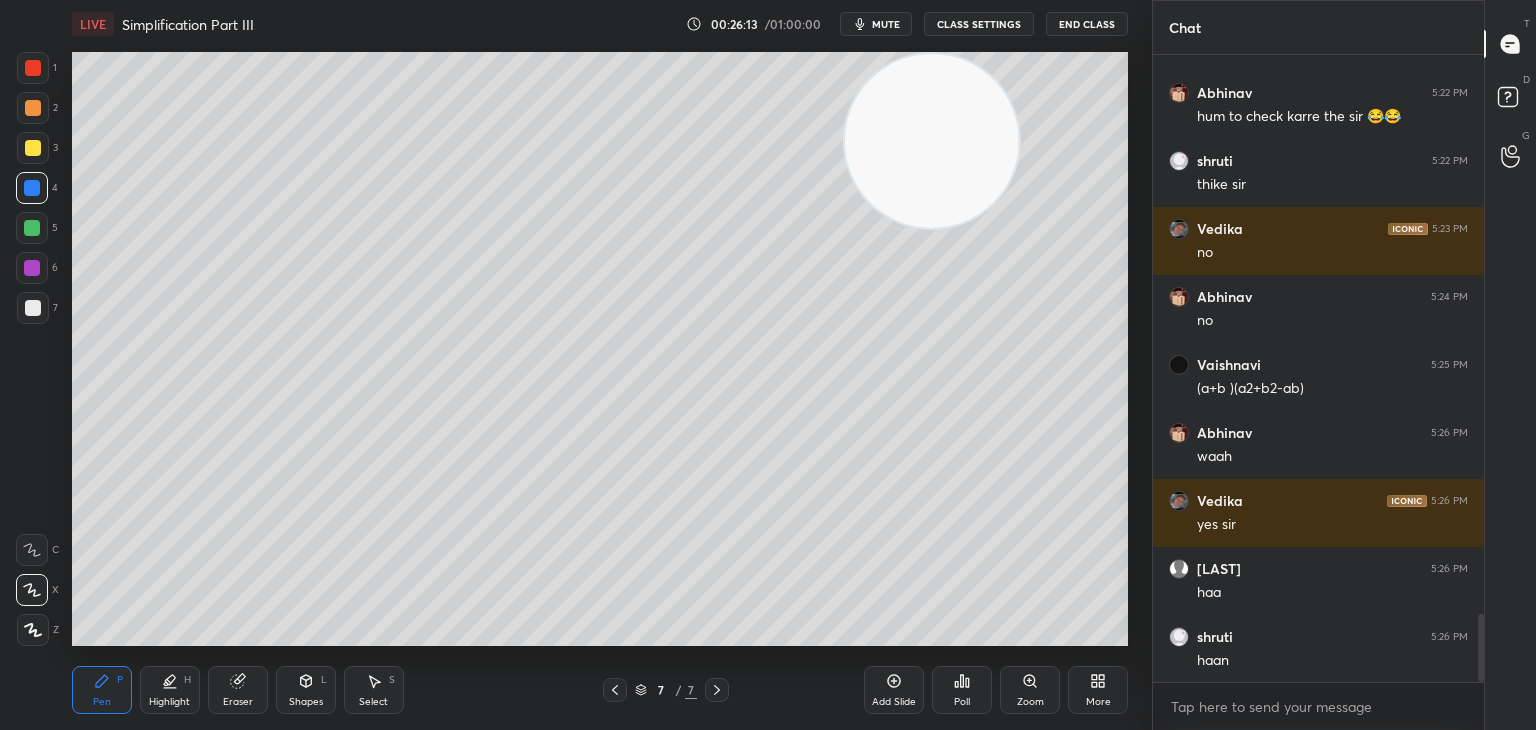 click at bounding box center (33, 308) 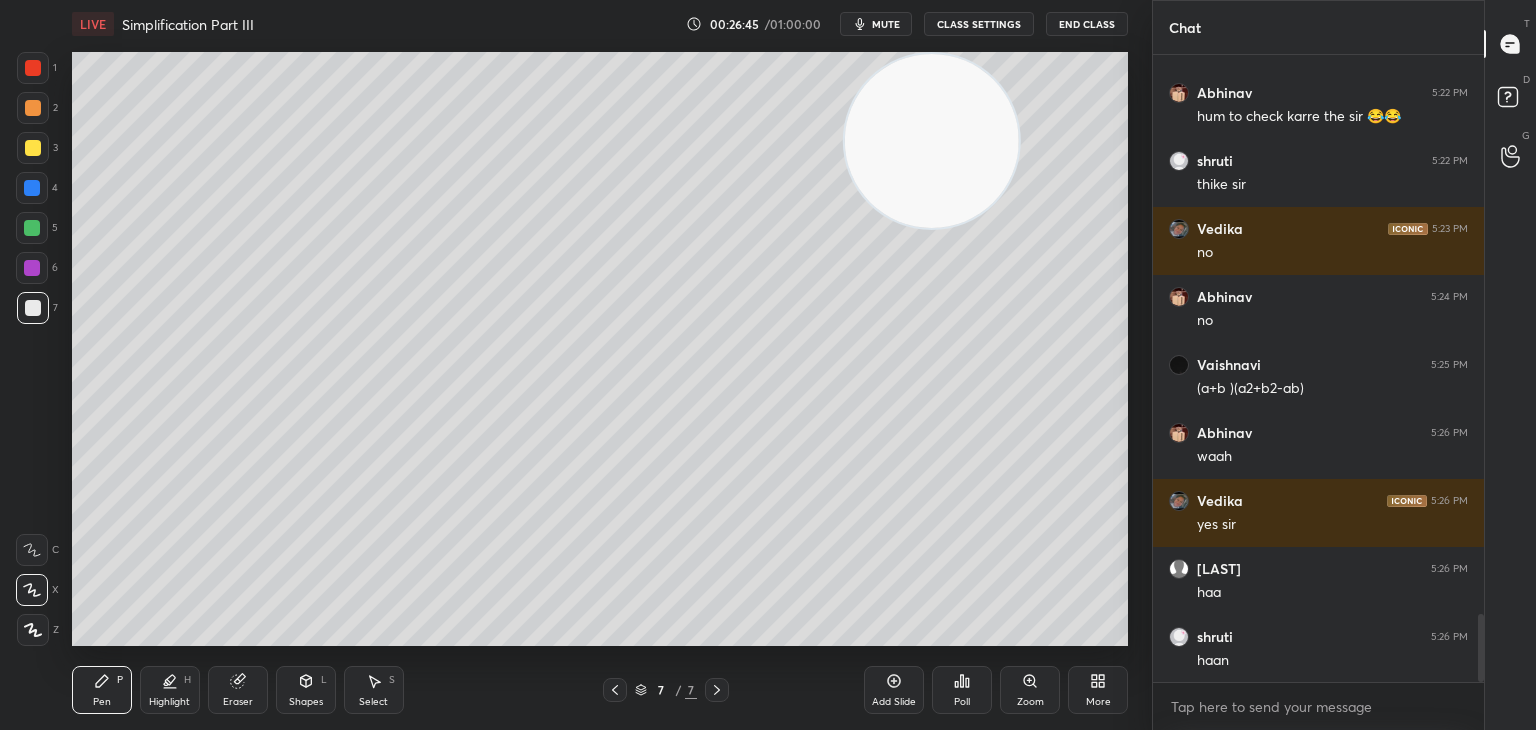 click on "Shapes L" at bounding box center [306, 690] 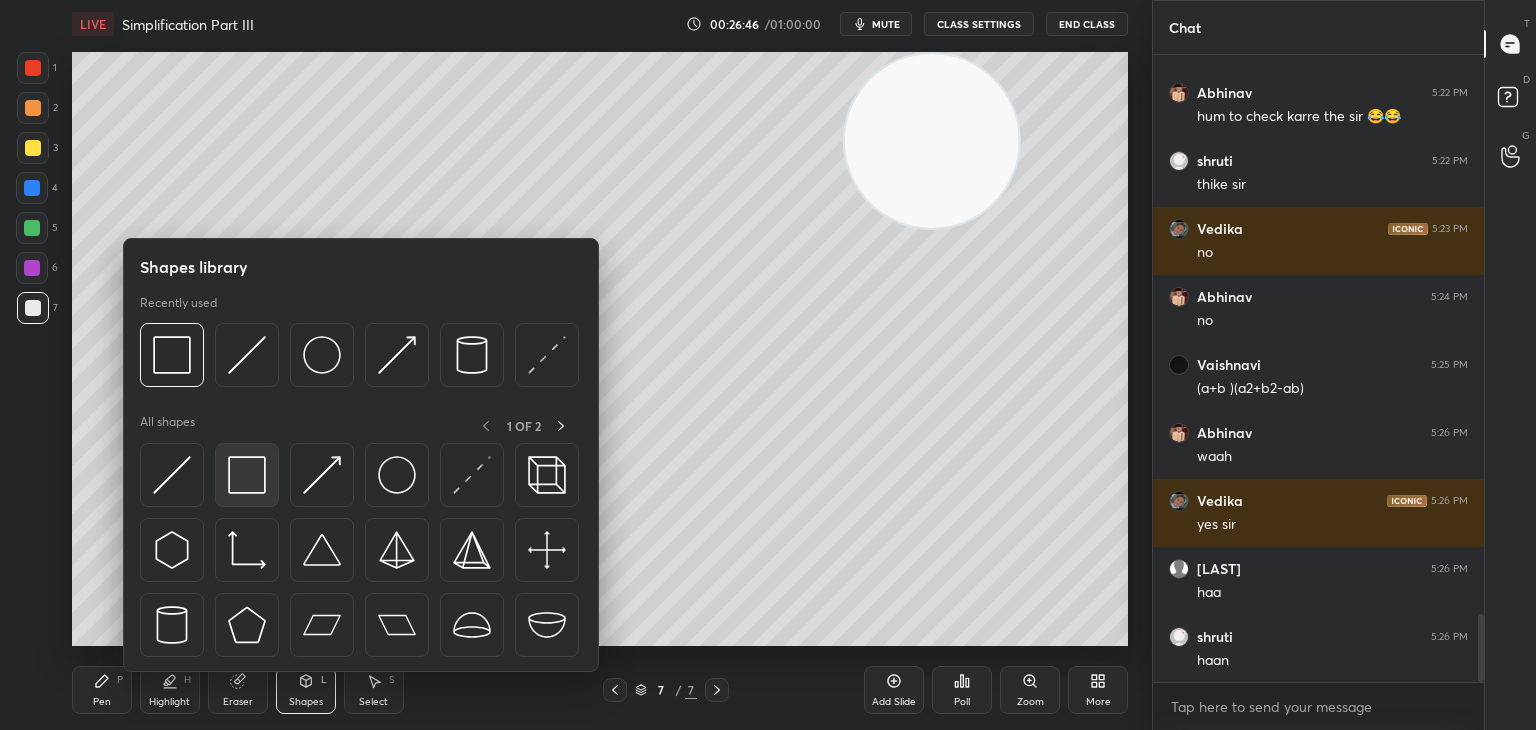 click at bounding box center [247, 475] 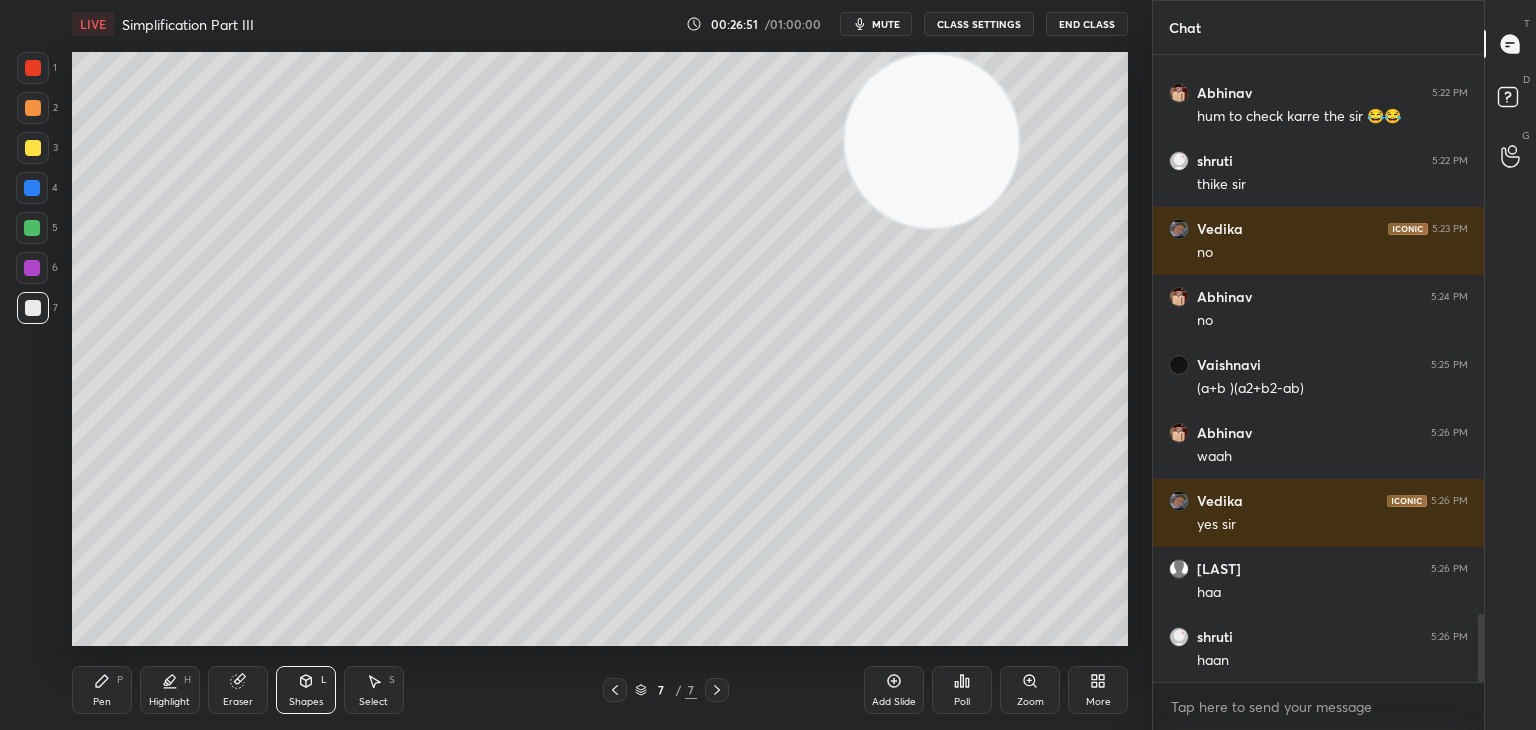 click on "Pen P" at bounding box center [102, 690] 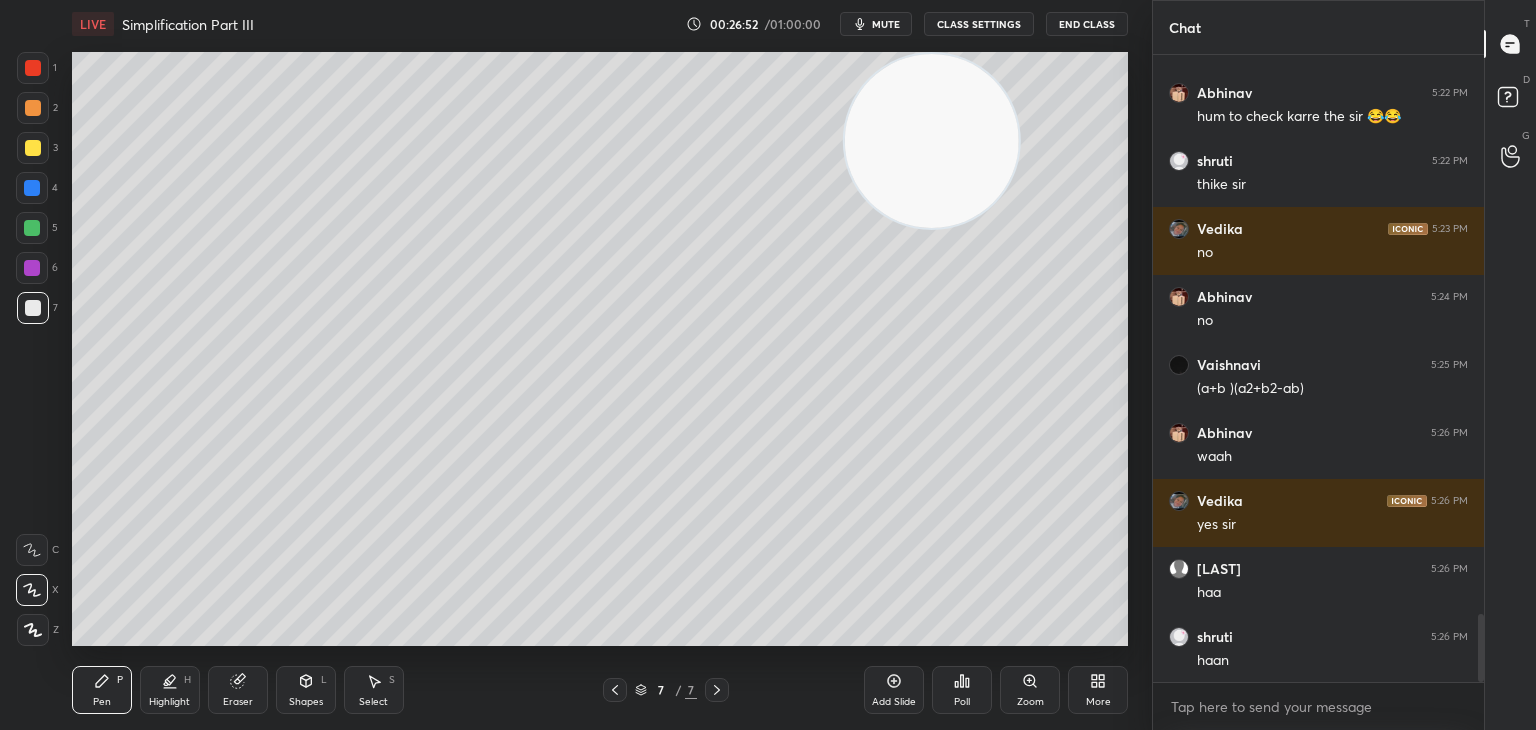click at bounding box center (32, 228) 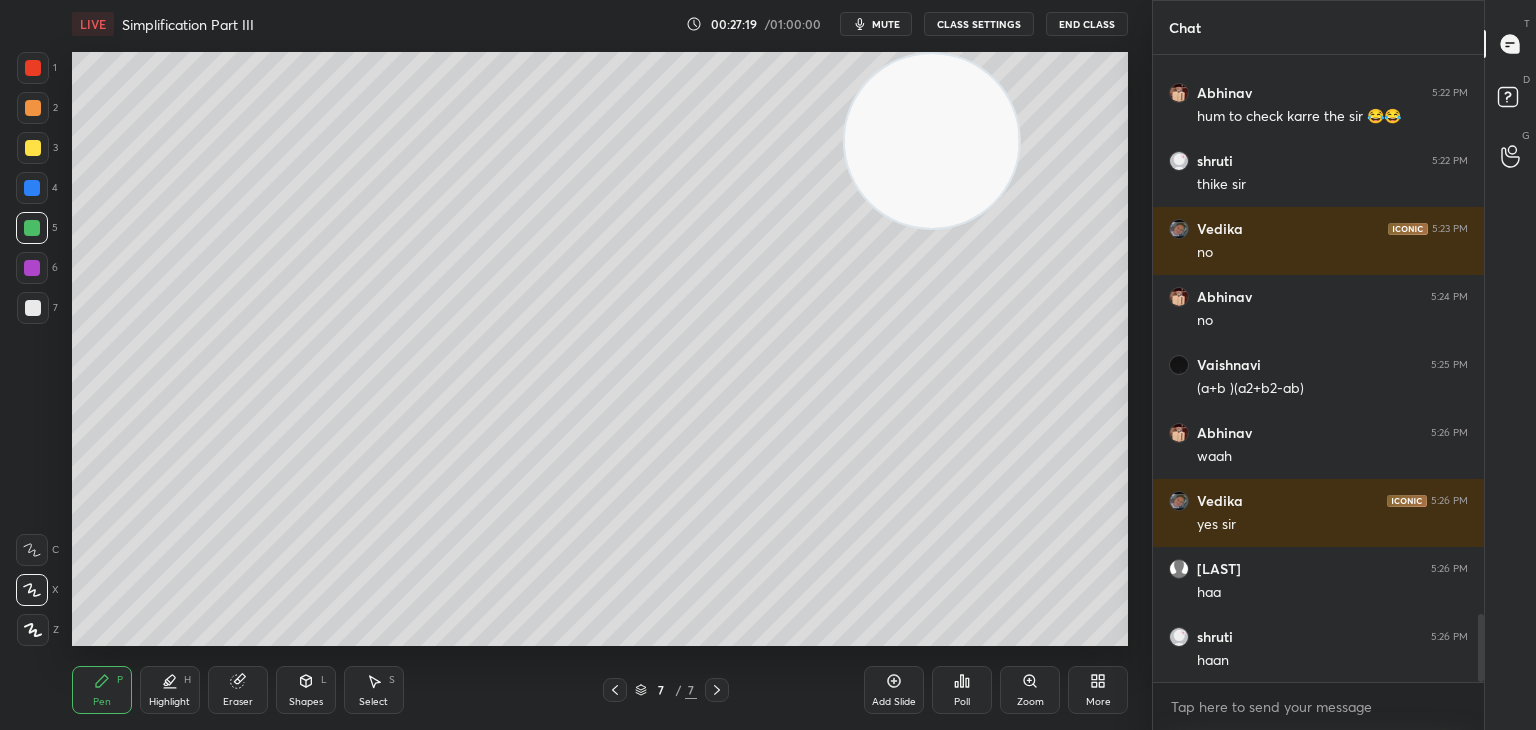 scroll, scrollTop: 5260, scrollLeft: 0, axis: vertical 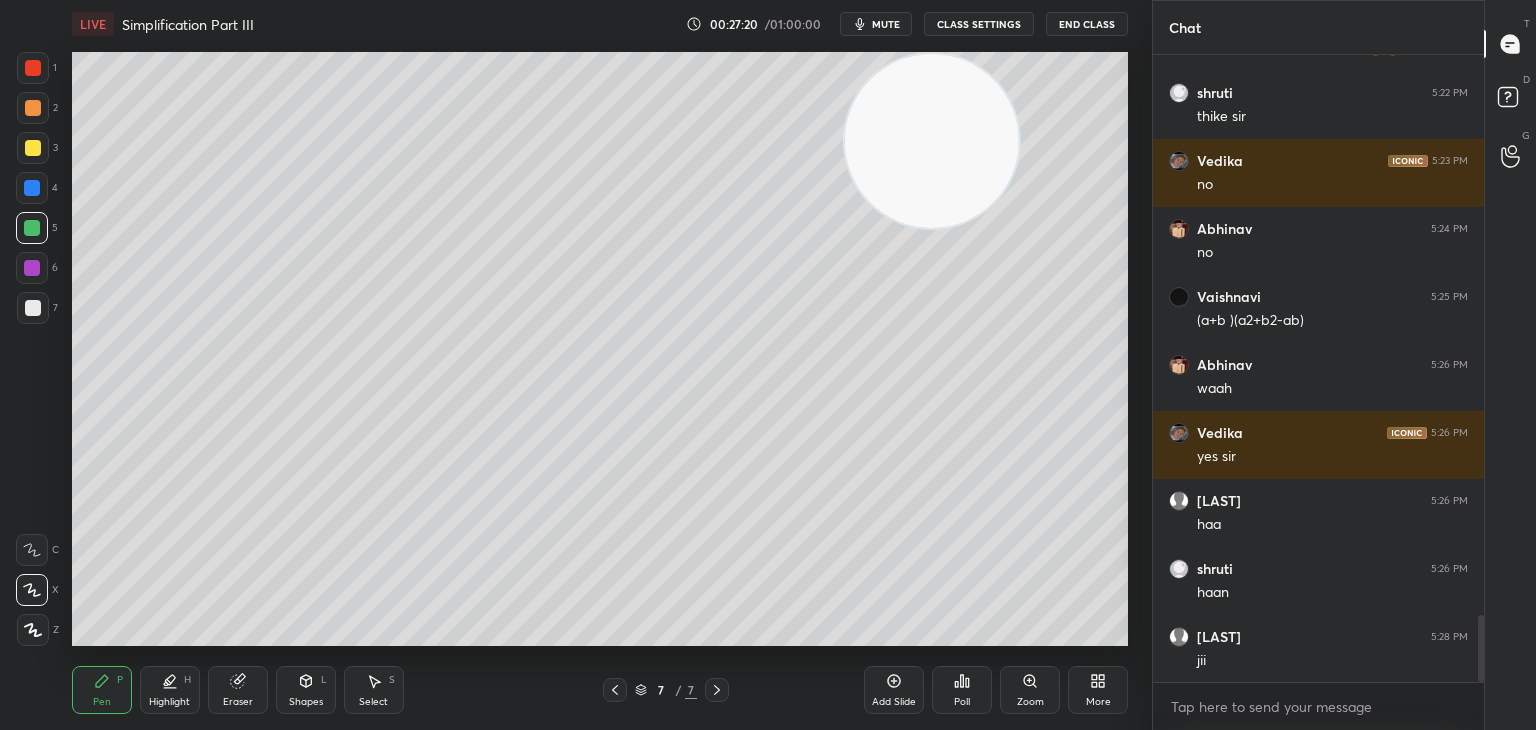 click on "Add Slide" at bounding box center (894, 690) 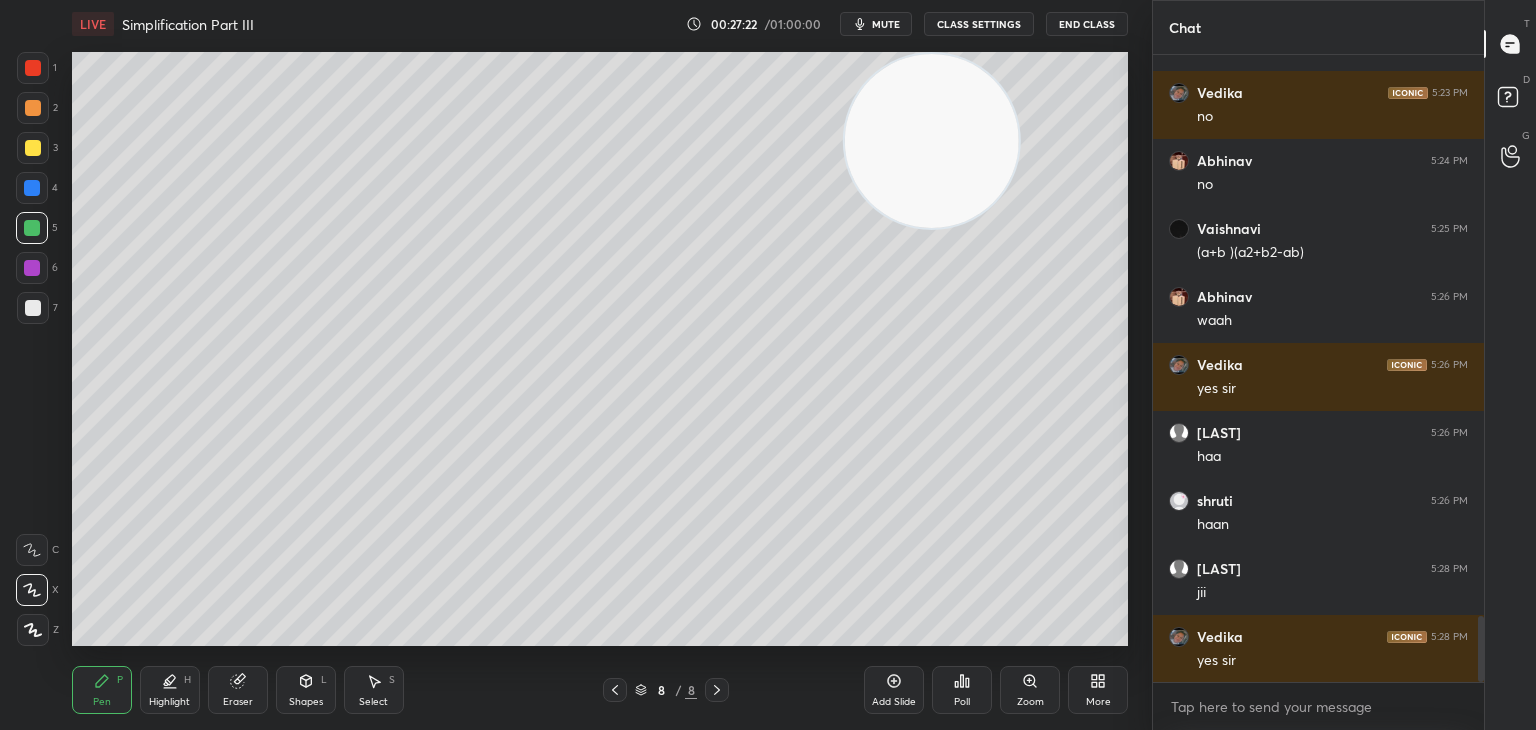 scroll, scrollTop: 5396, scrollLeft: 0, axis: vertical 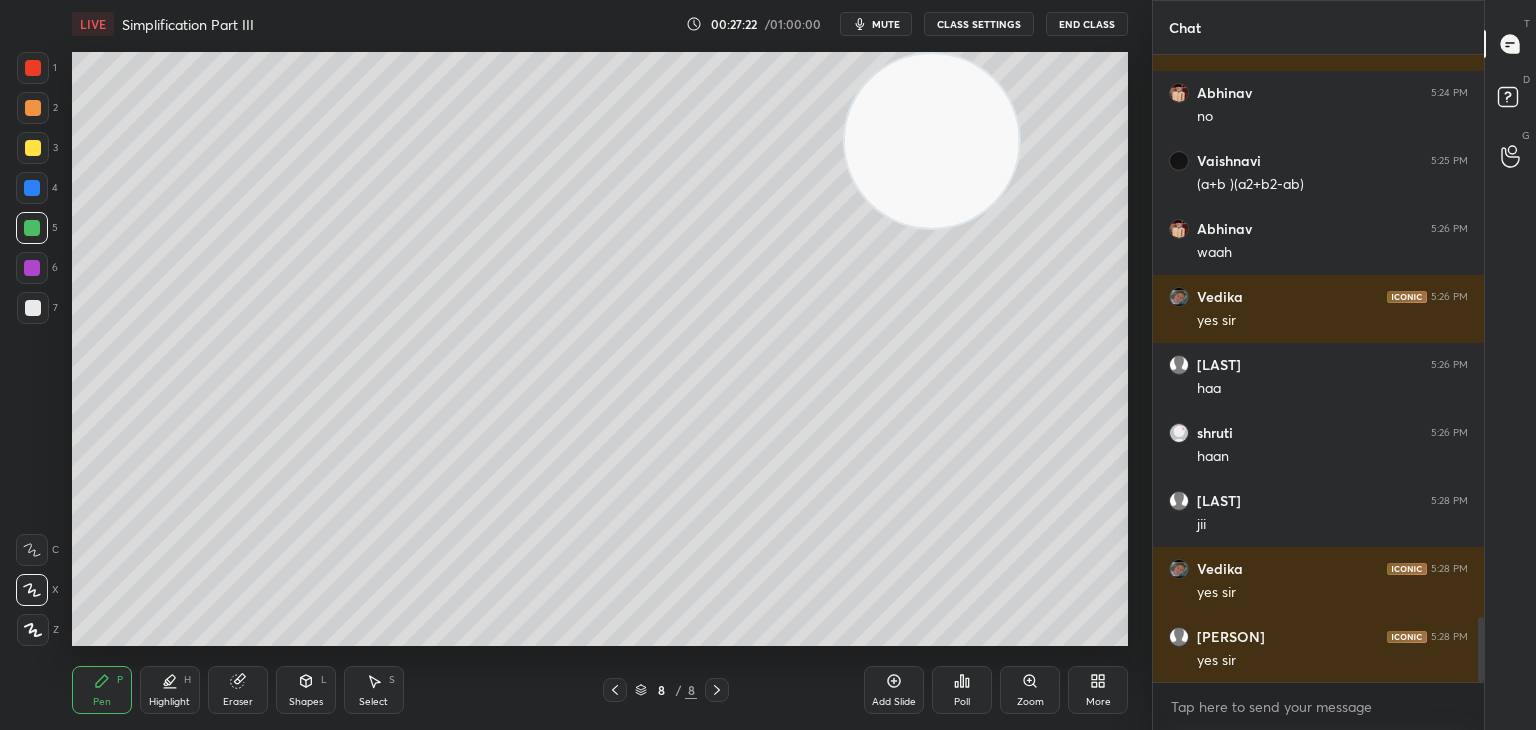 click at bounding box center (33, 148) 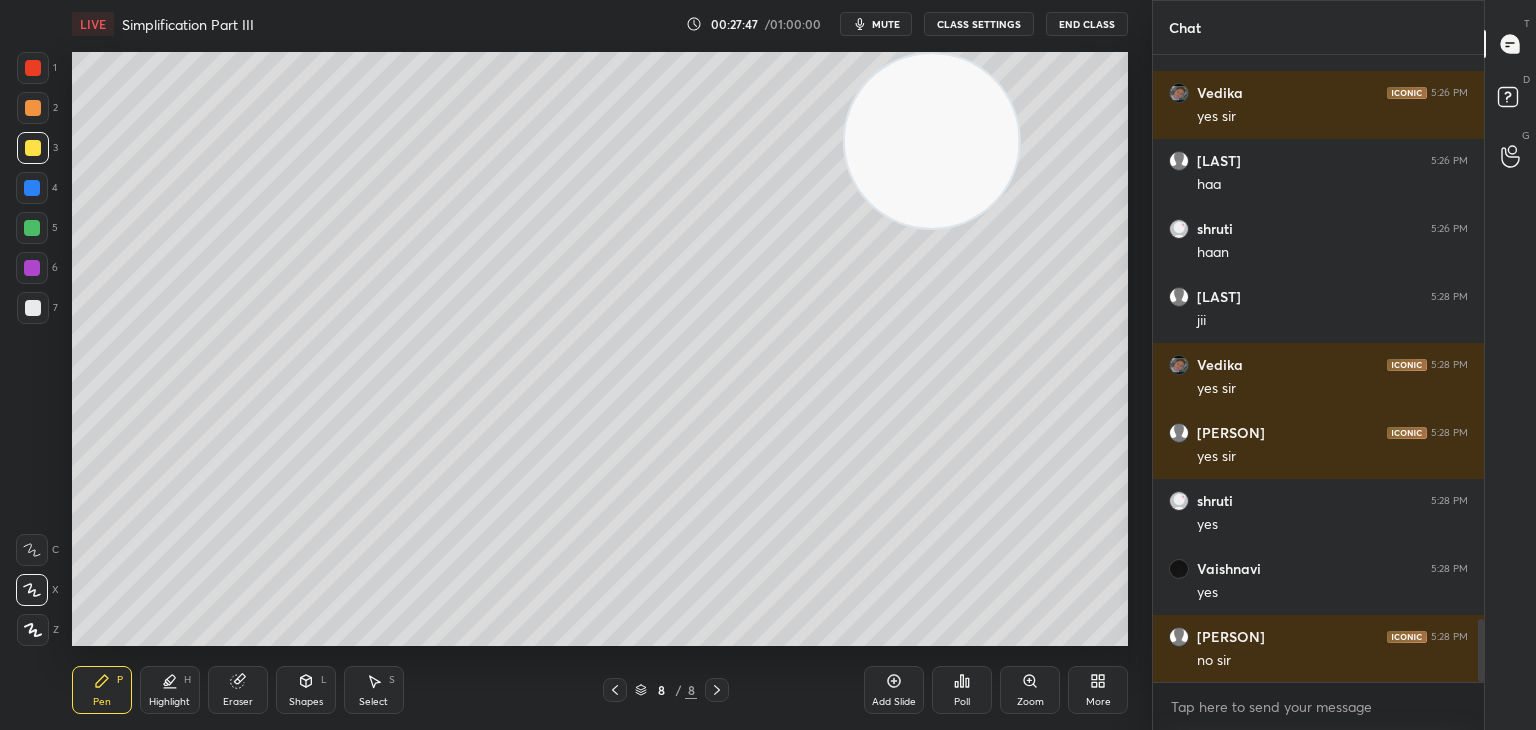 scroll, scrollTop: 5668, scrollLeft: 0, axis: vertical 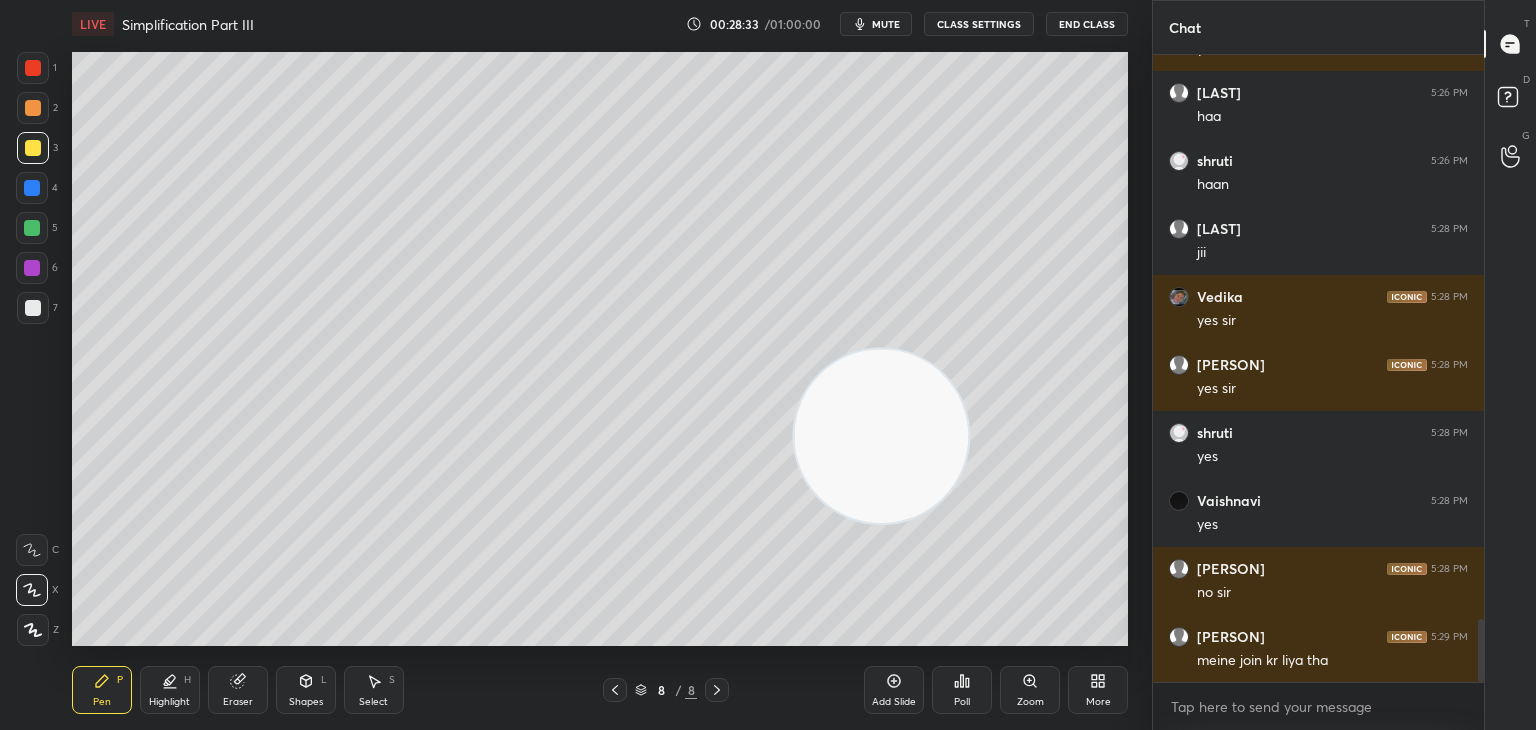 click 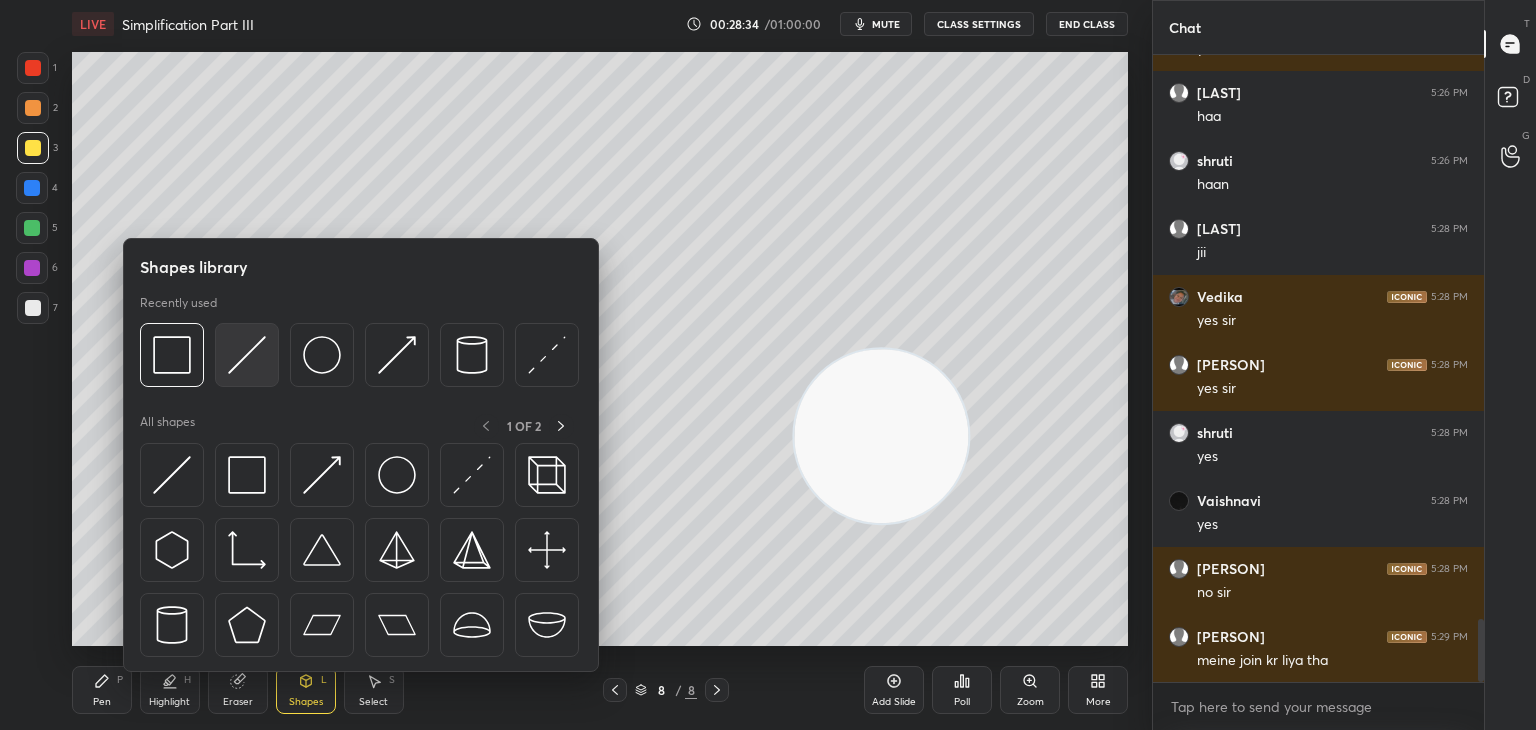 click at bounding box center [247, 355] 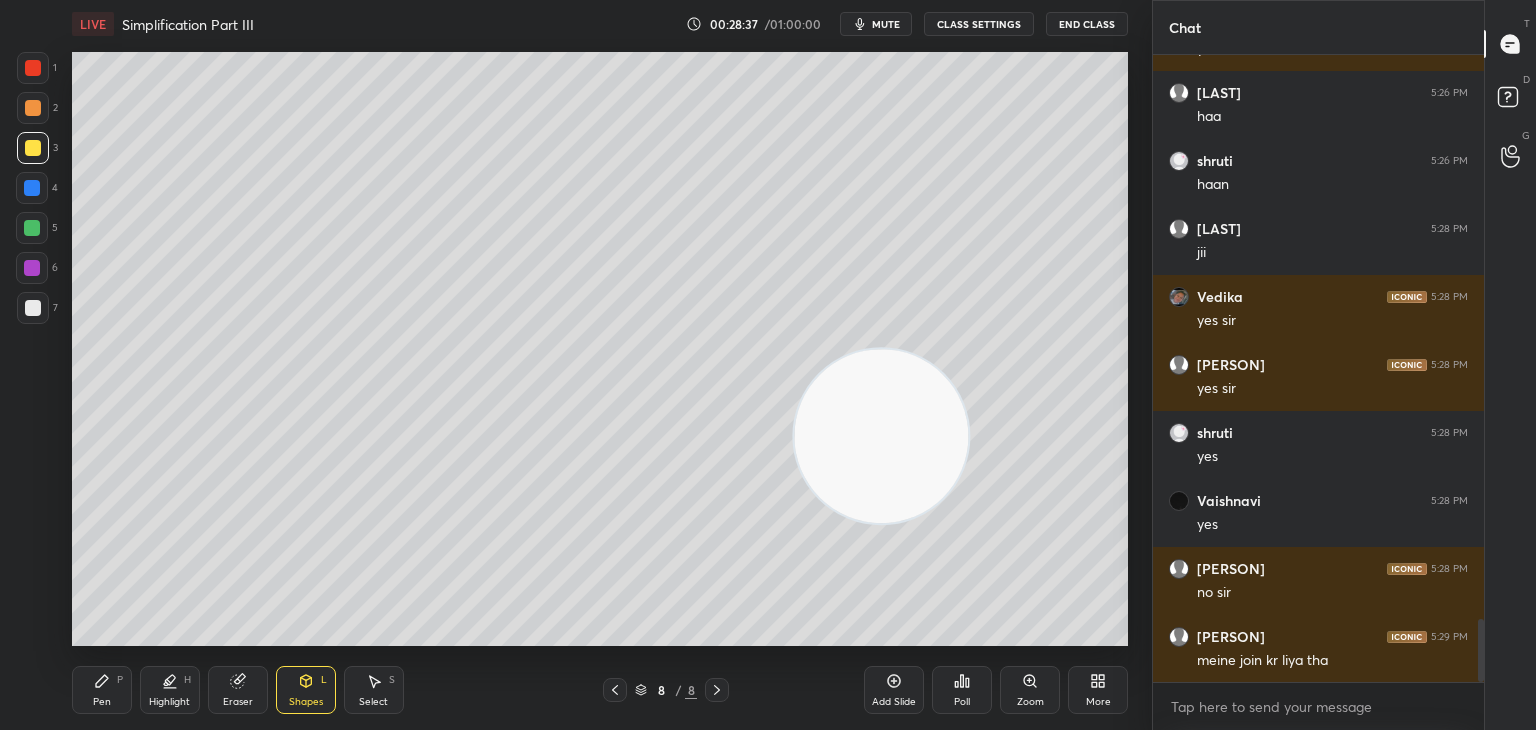 click on "Pen P" at bounding box center (102, 690) 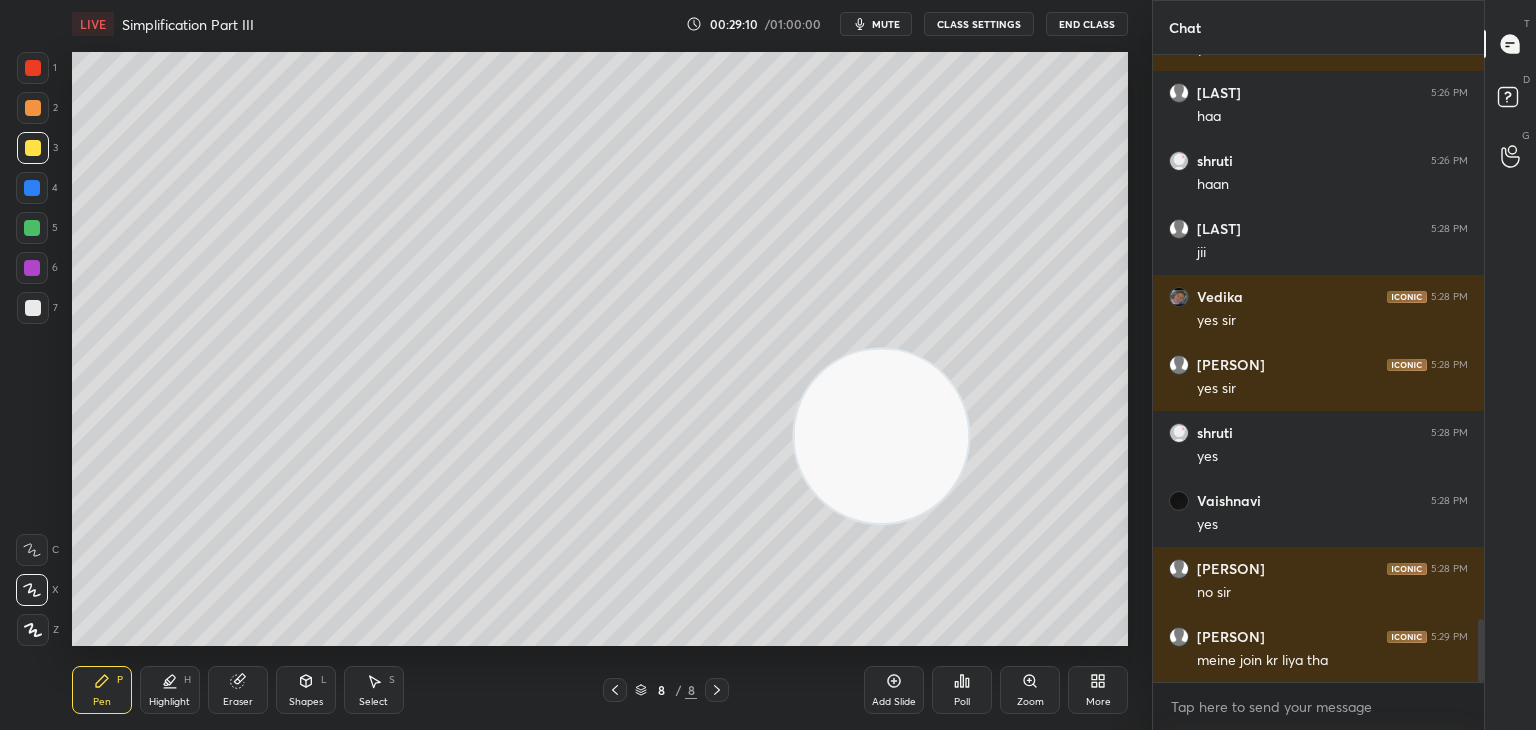 click on "Shapes L" at bounding box center [306, 690] 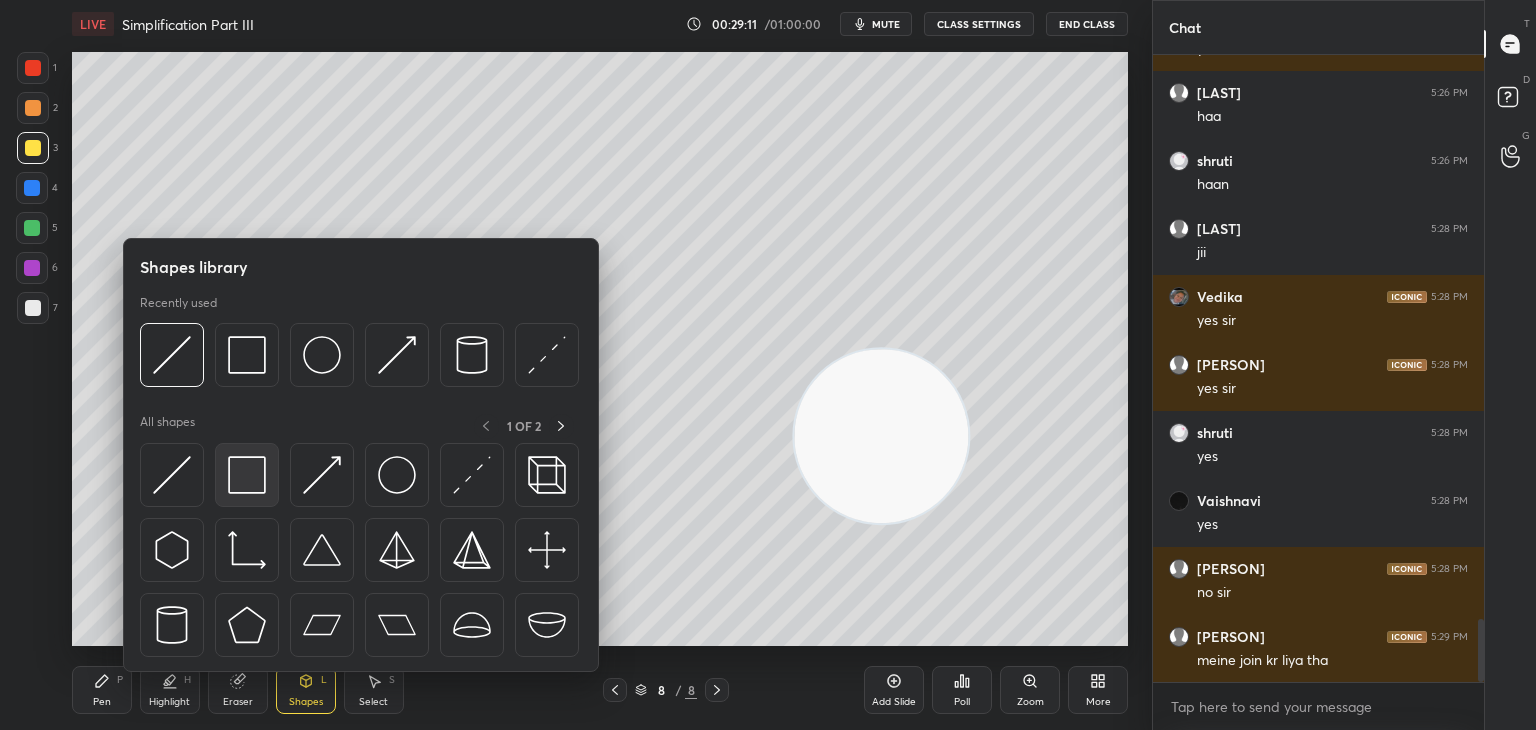 click at bounding box center [247, 475] 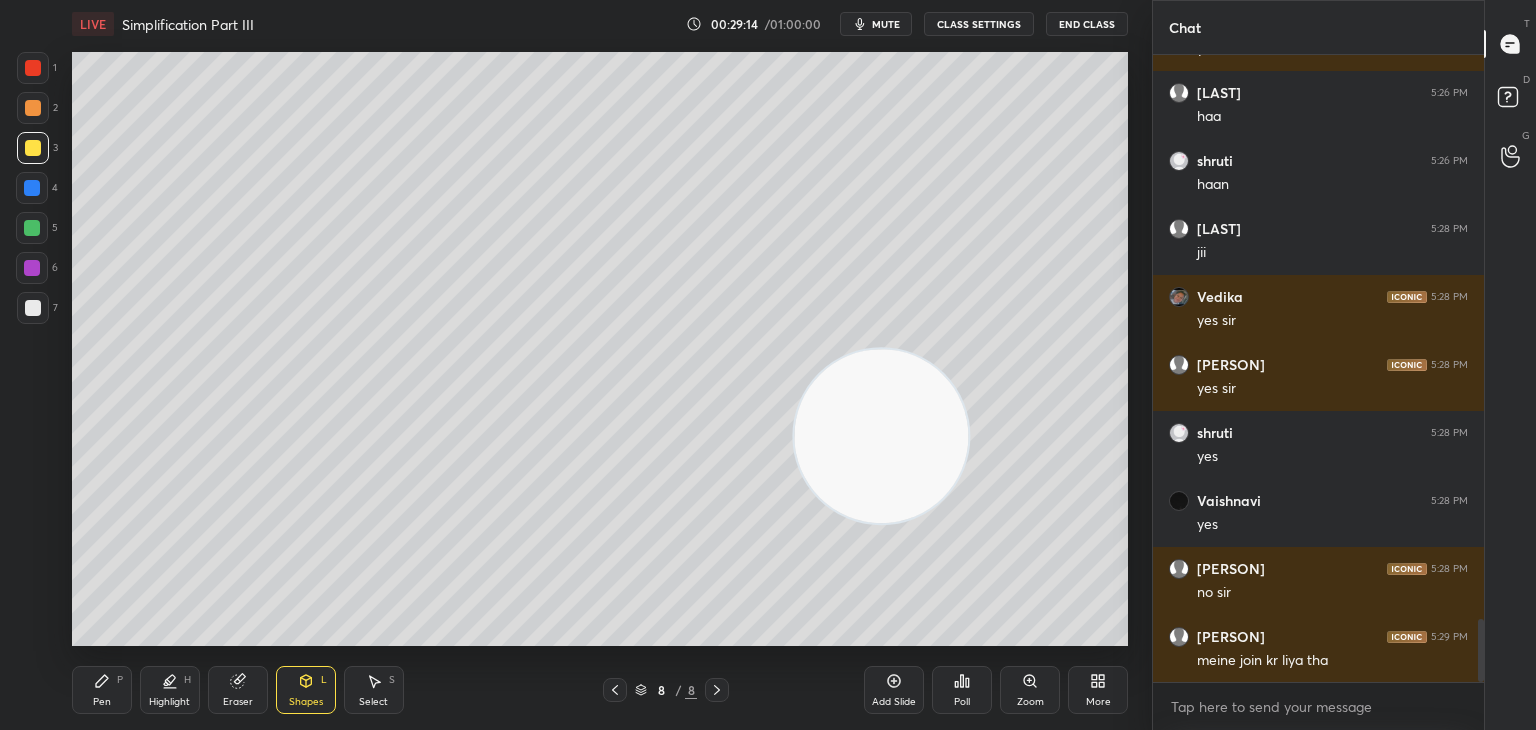 click on "Pen P" at bounding box center [102, 690] 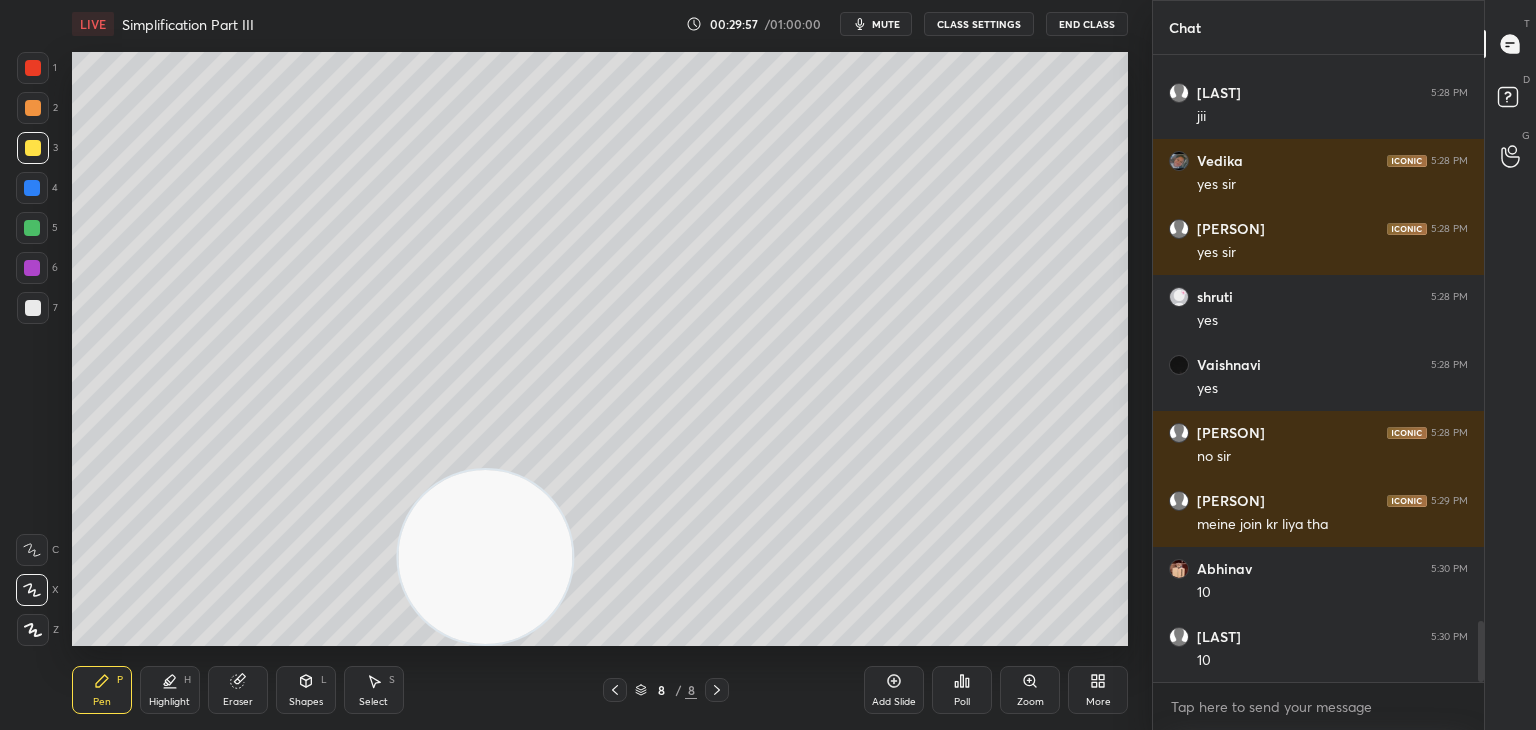scroll, scrollTop: 5872, scrollLeft: 0, axis: vertical 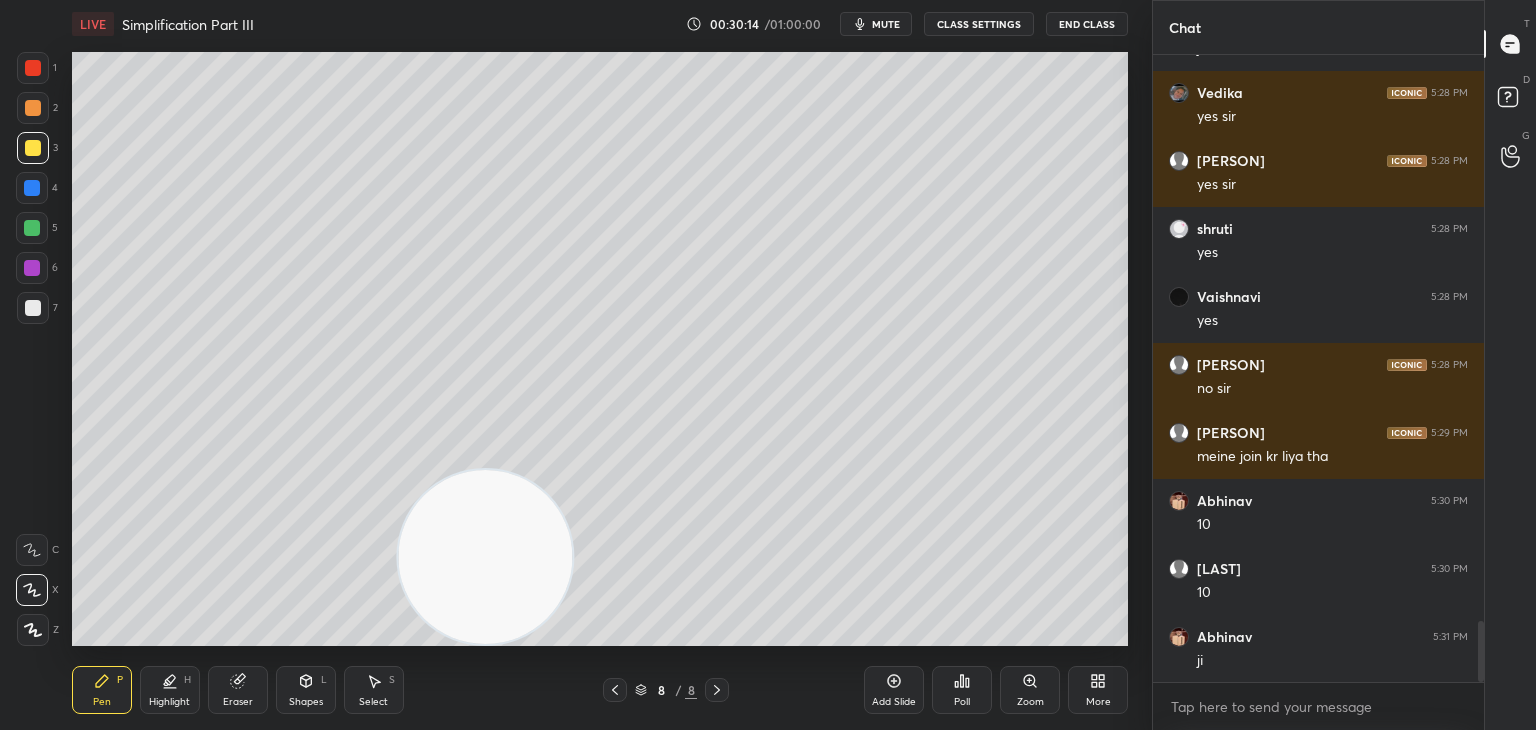 click on "Highlight" at bounding box center (169, 702) 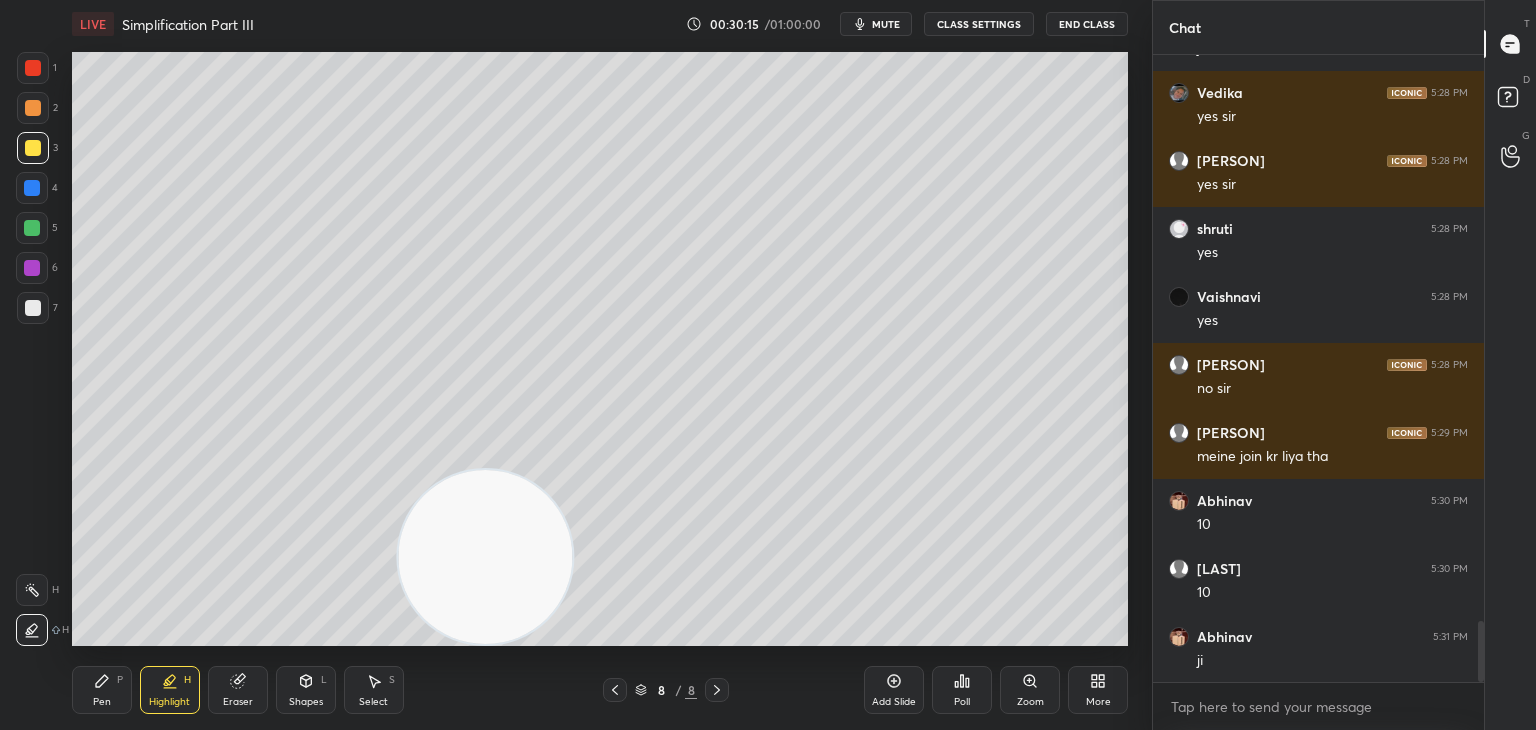 click at bounding box center [33, 308] 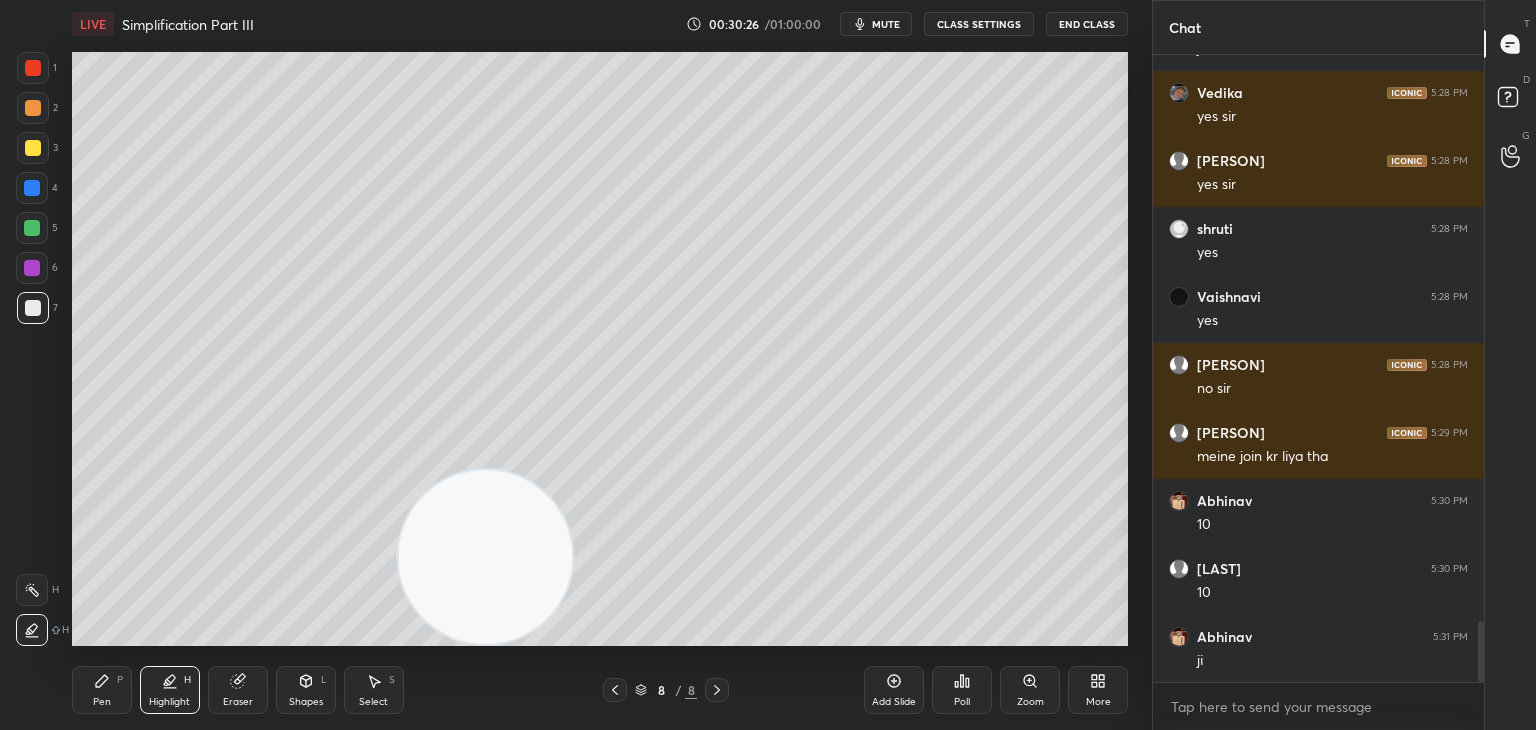 click on "Pen P" at bounding box center (102, 690) 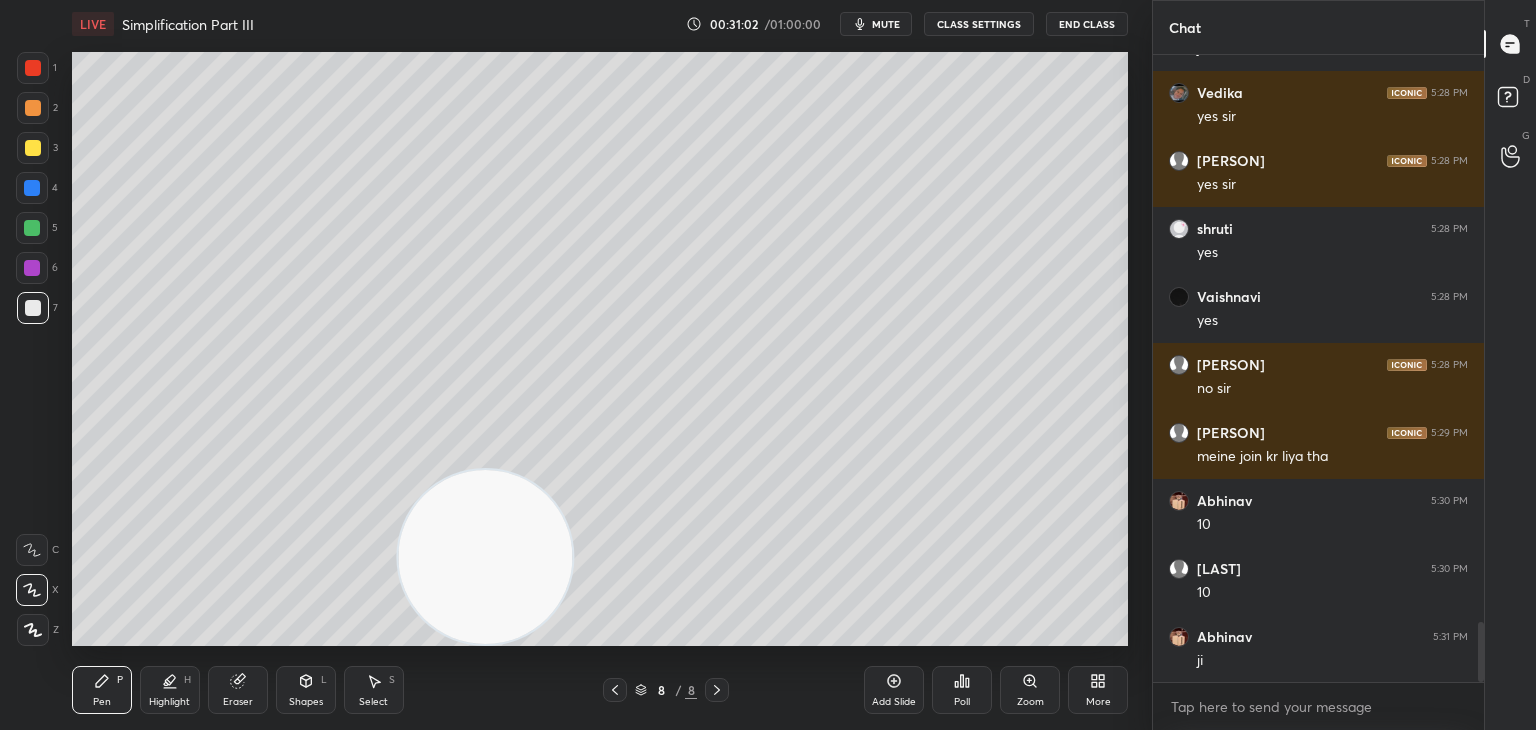 scroll, scrollTop: 5940, scrollLeft: 0, axis: vertical 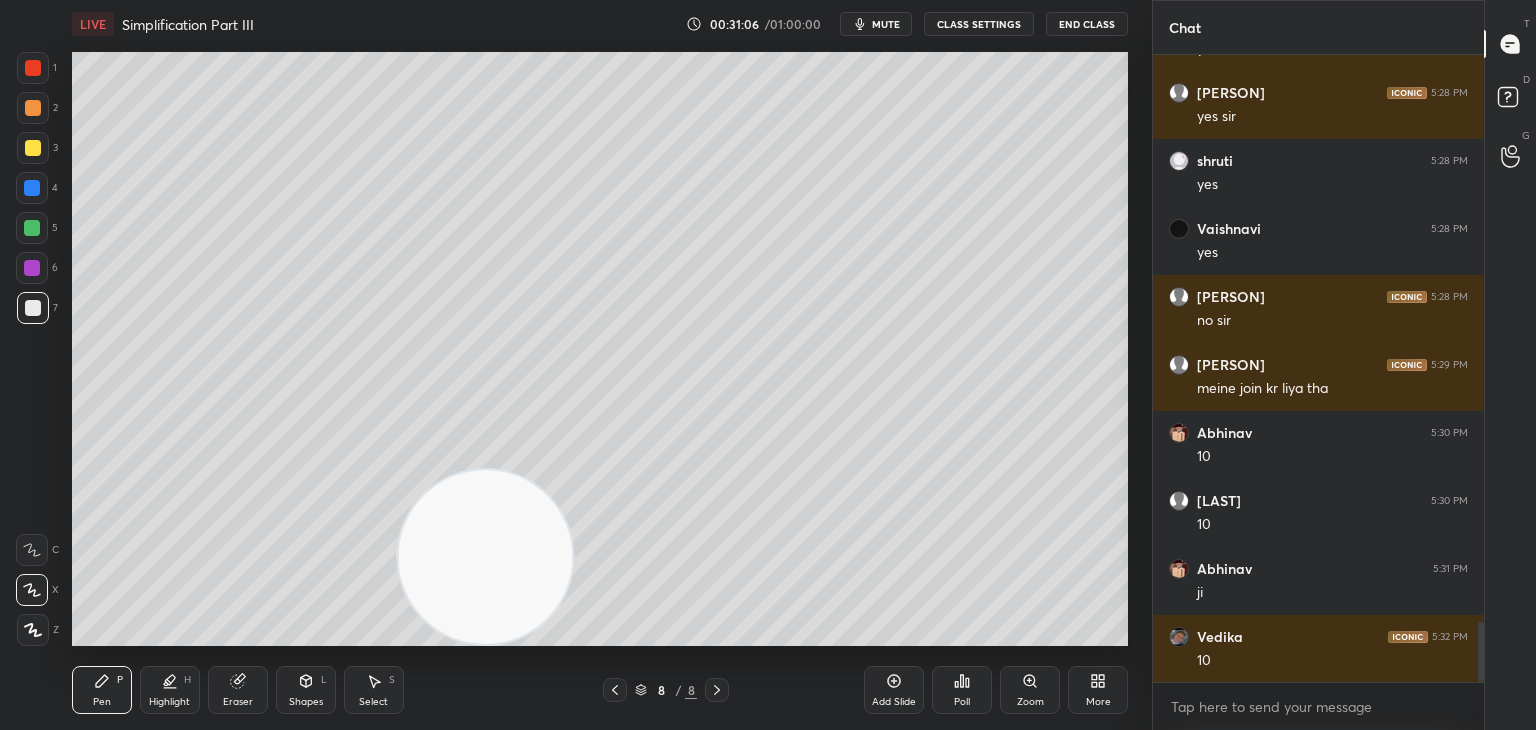 click 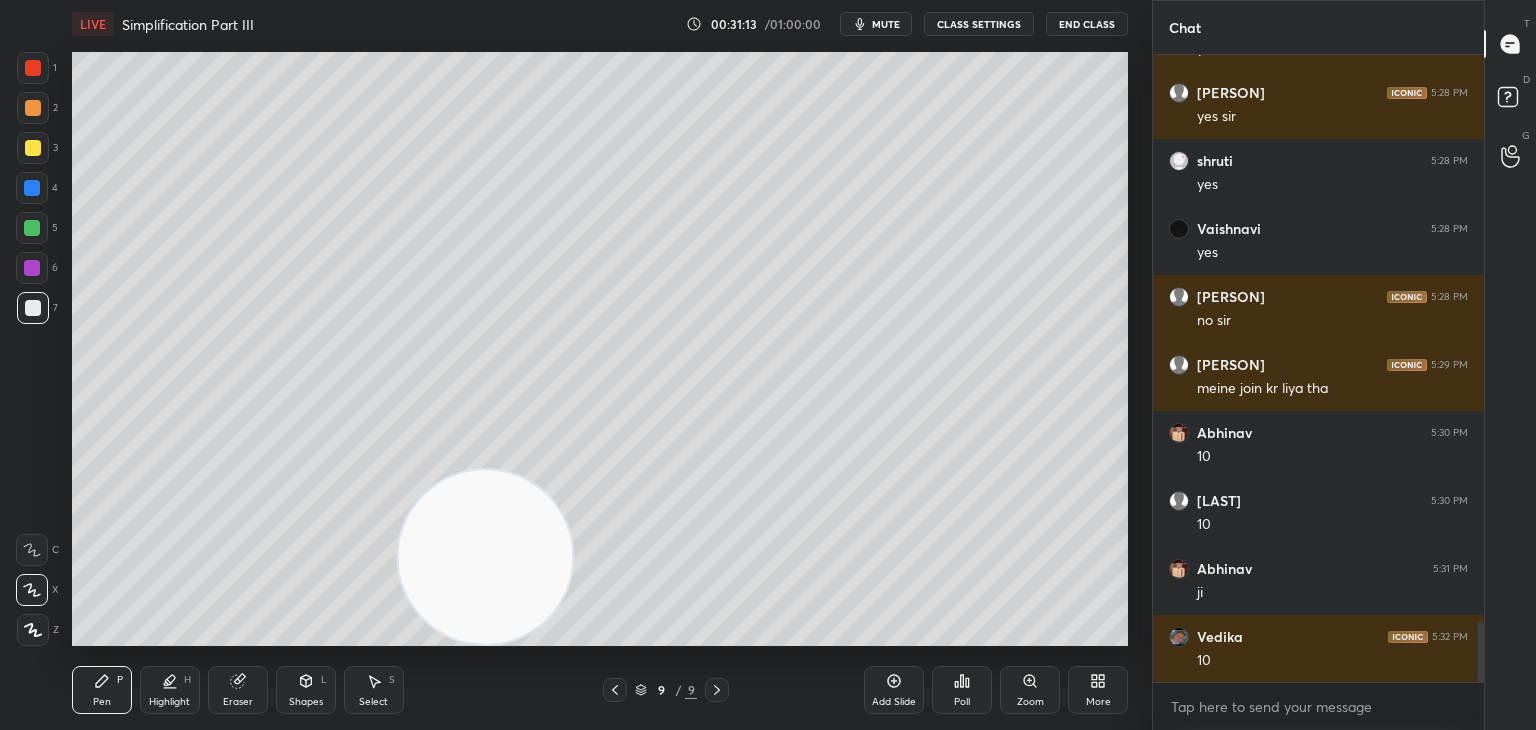 click at bounding box center (32, 550) 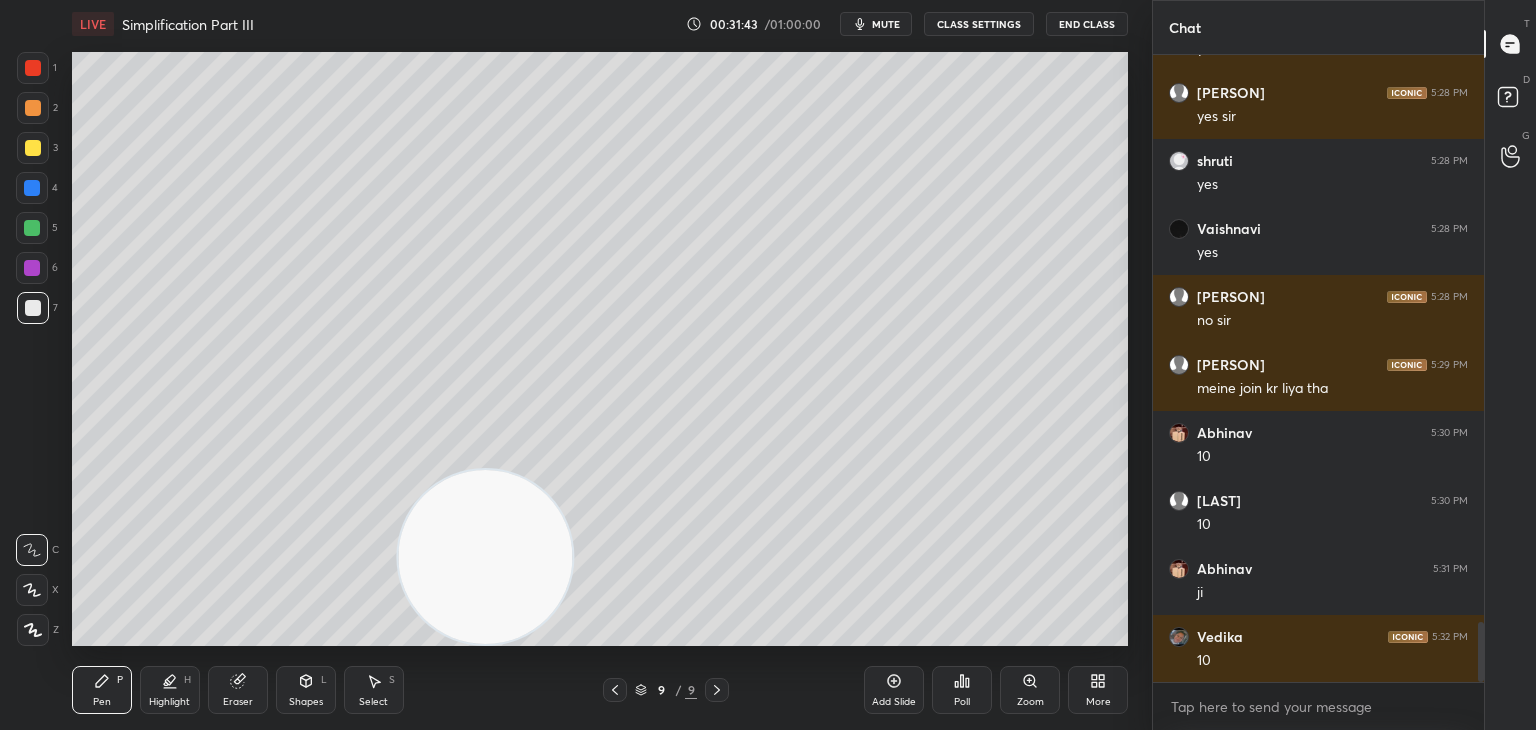 click on "Shapes L" at bounding box center [306, 690] 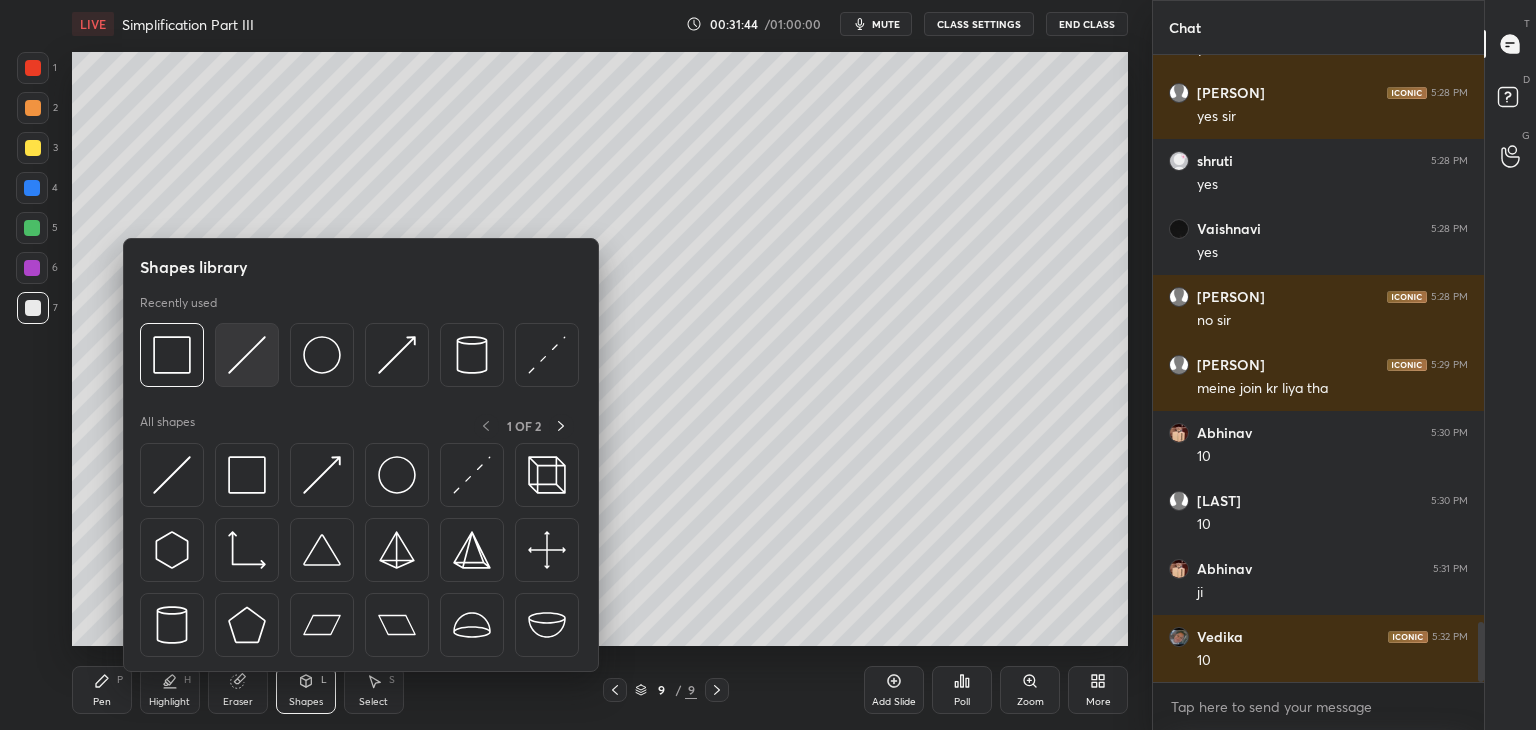 click at bounding box center [247, 355] 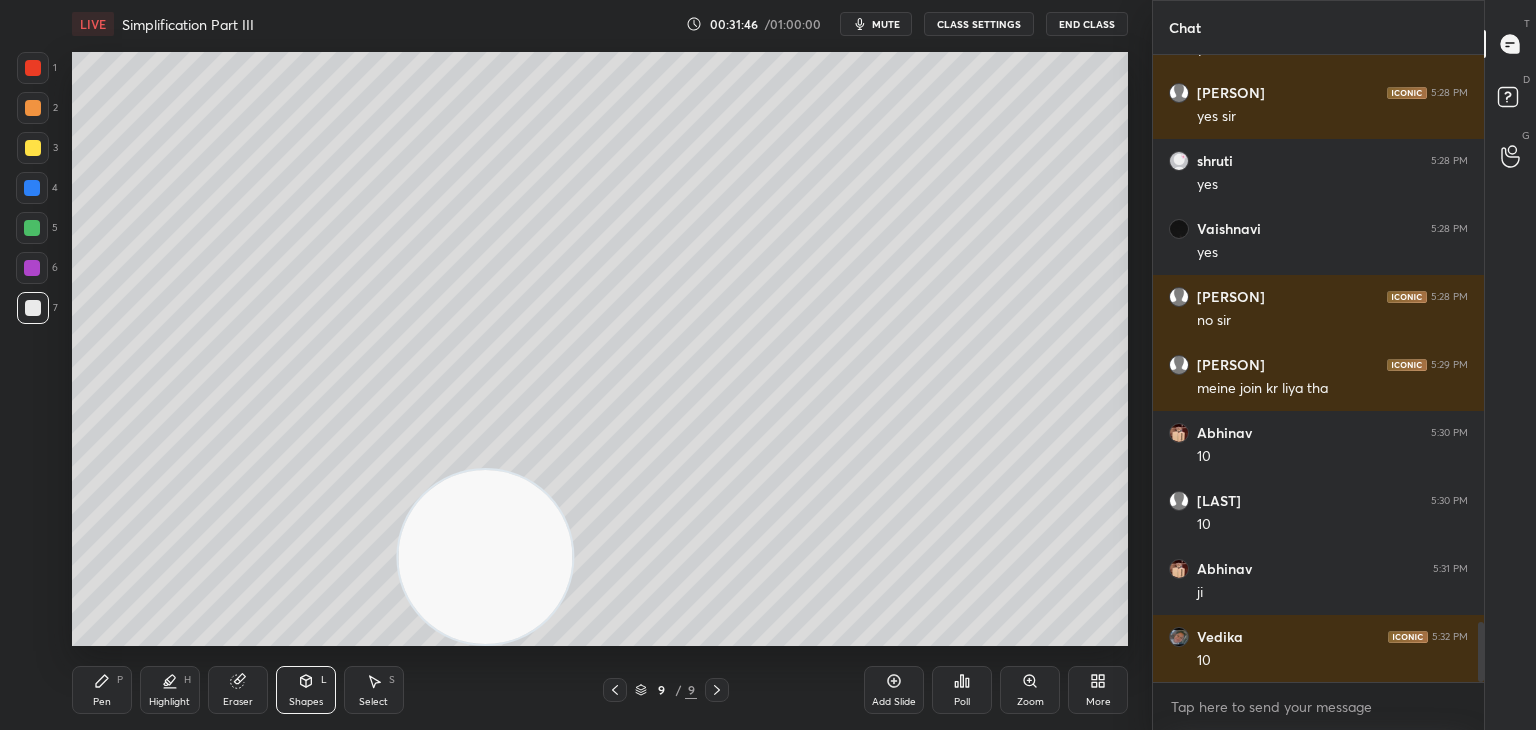 click 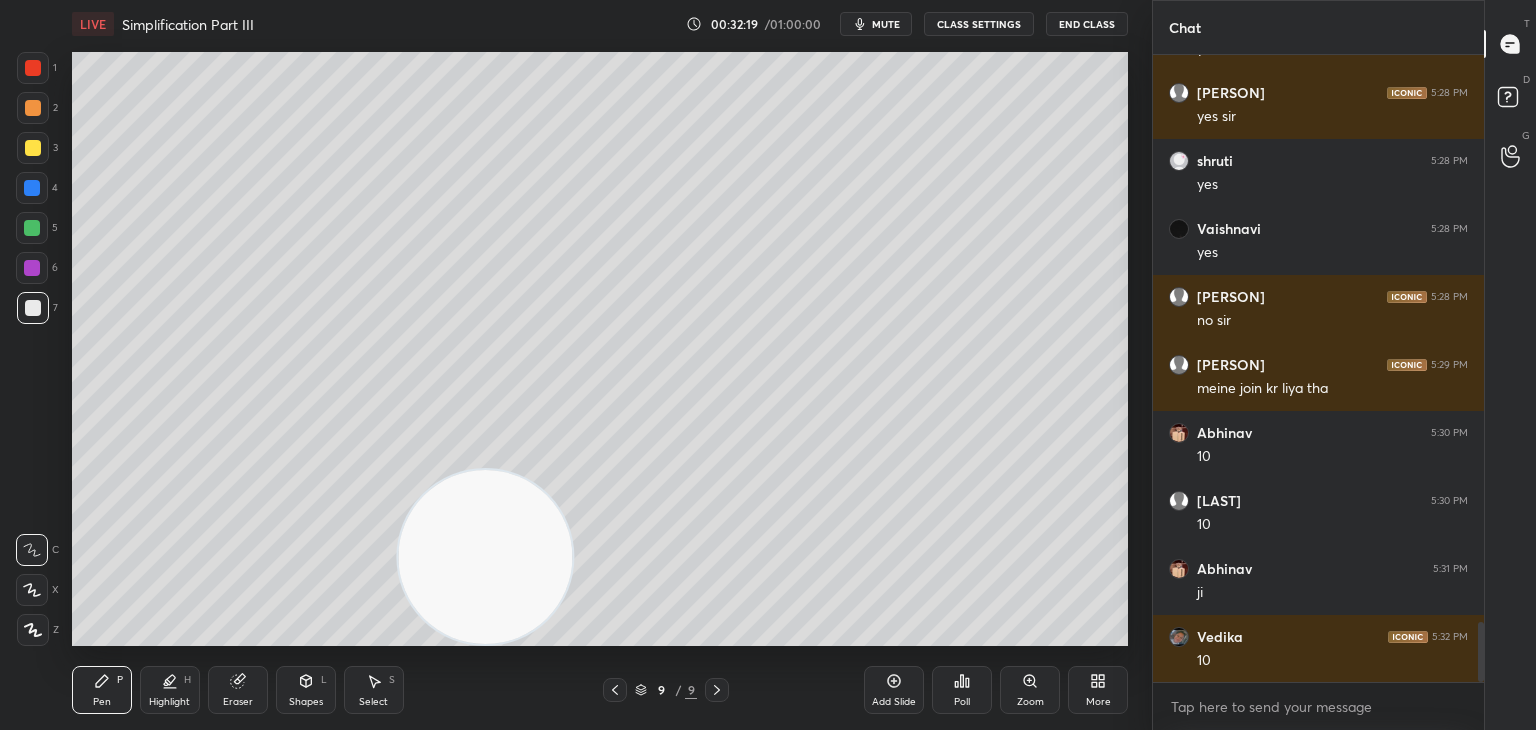 click on "Shapes L" at bounding box center (306, 690) 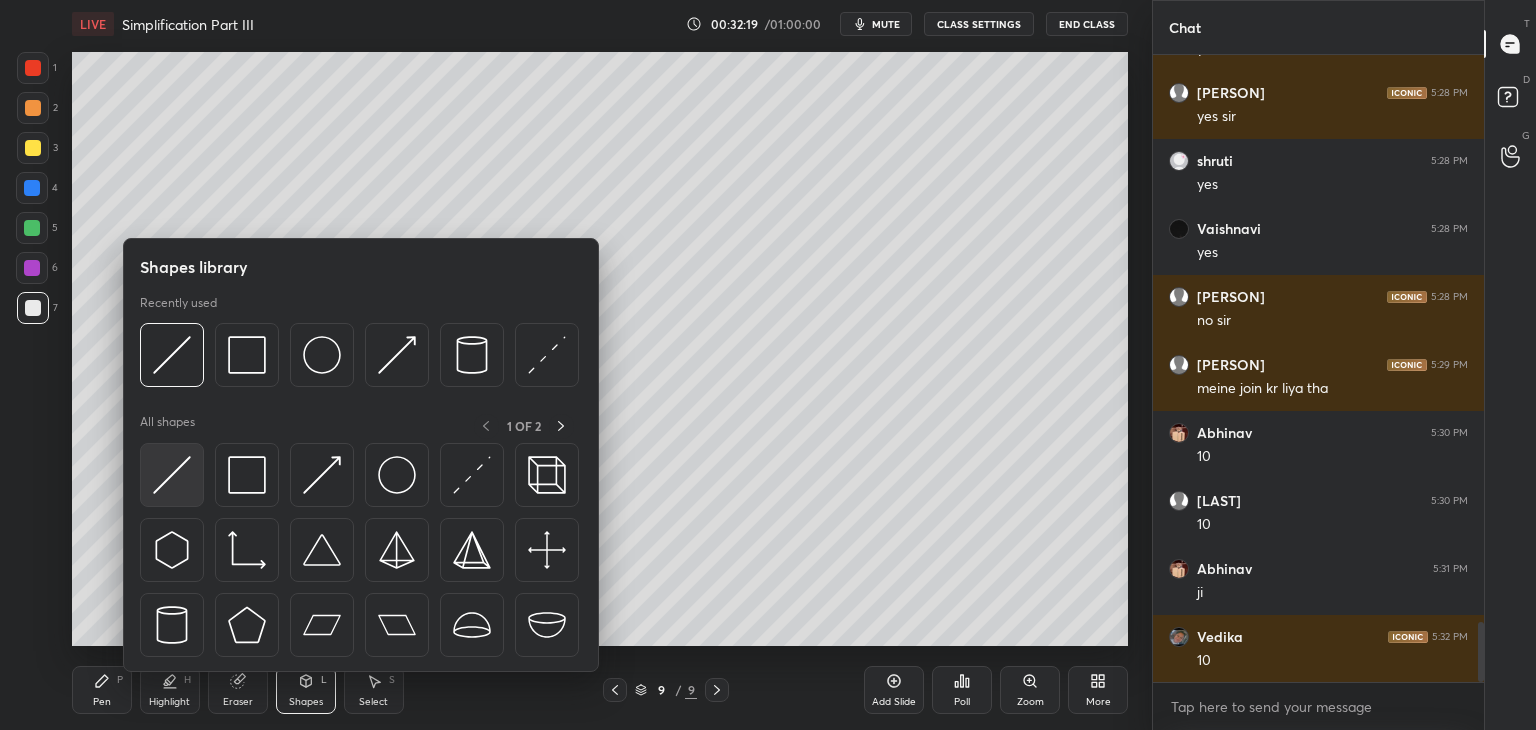 click at bounding box center (172, 475) 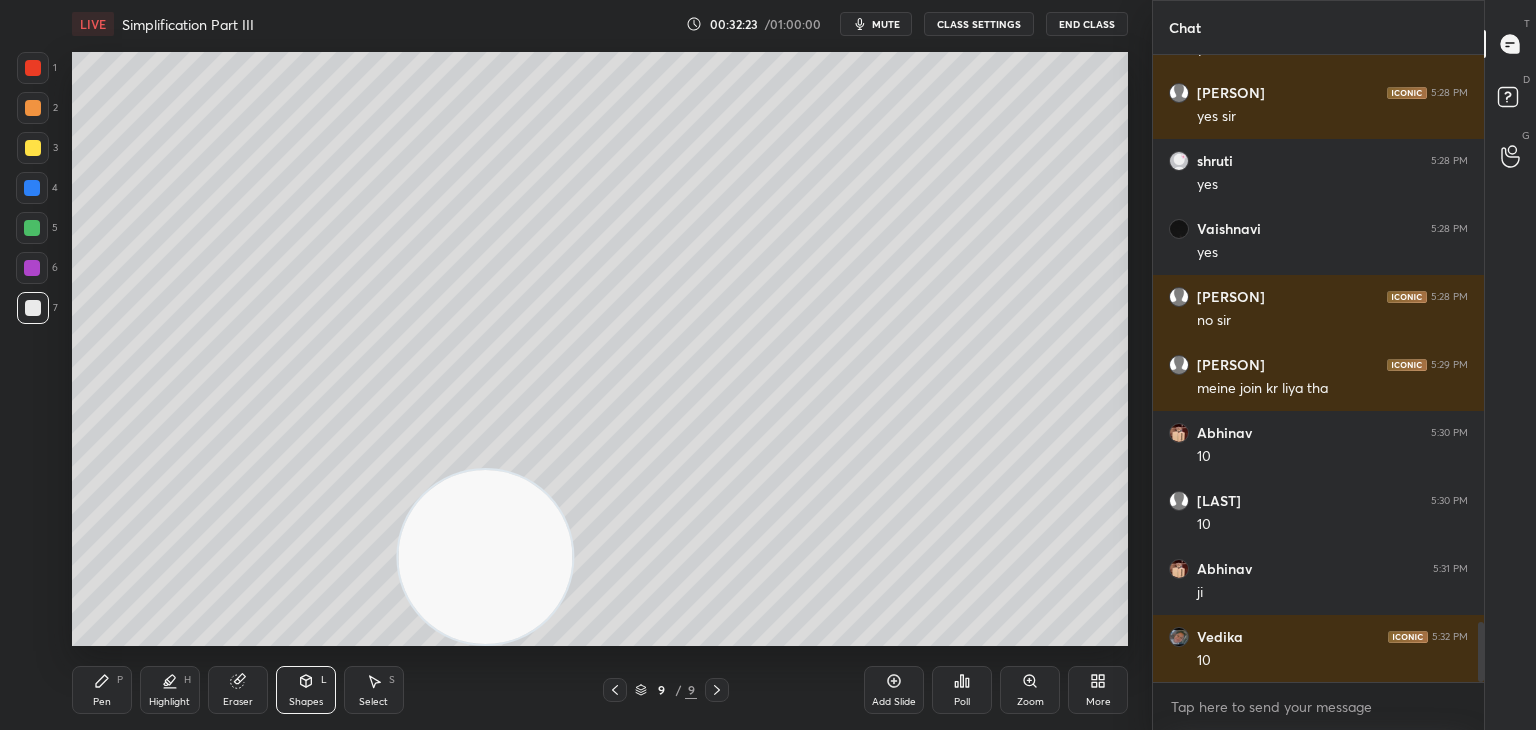 click on "Pen P" at bounding box center [102, 690] 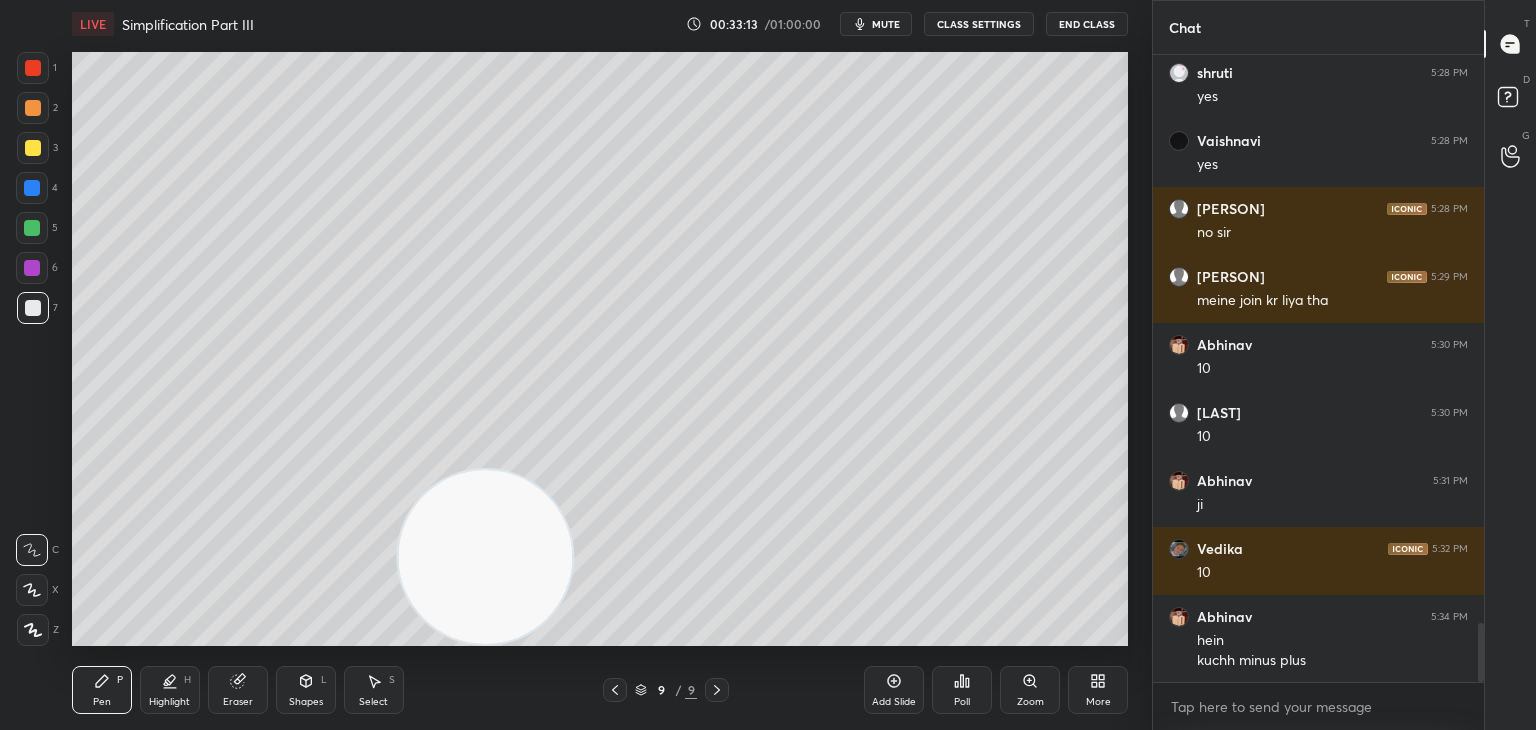 scroll, scrollTop: 6048, scrollLeft: 0, axis: vertical 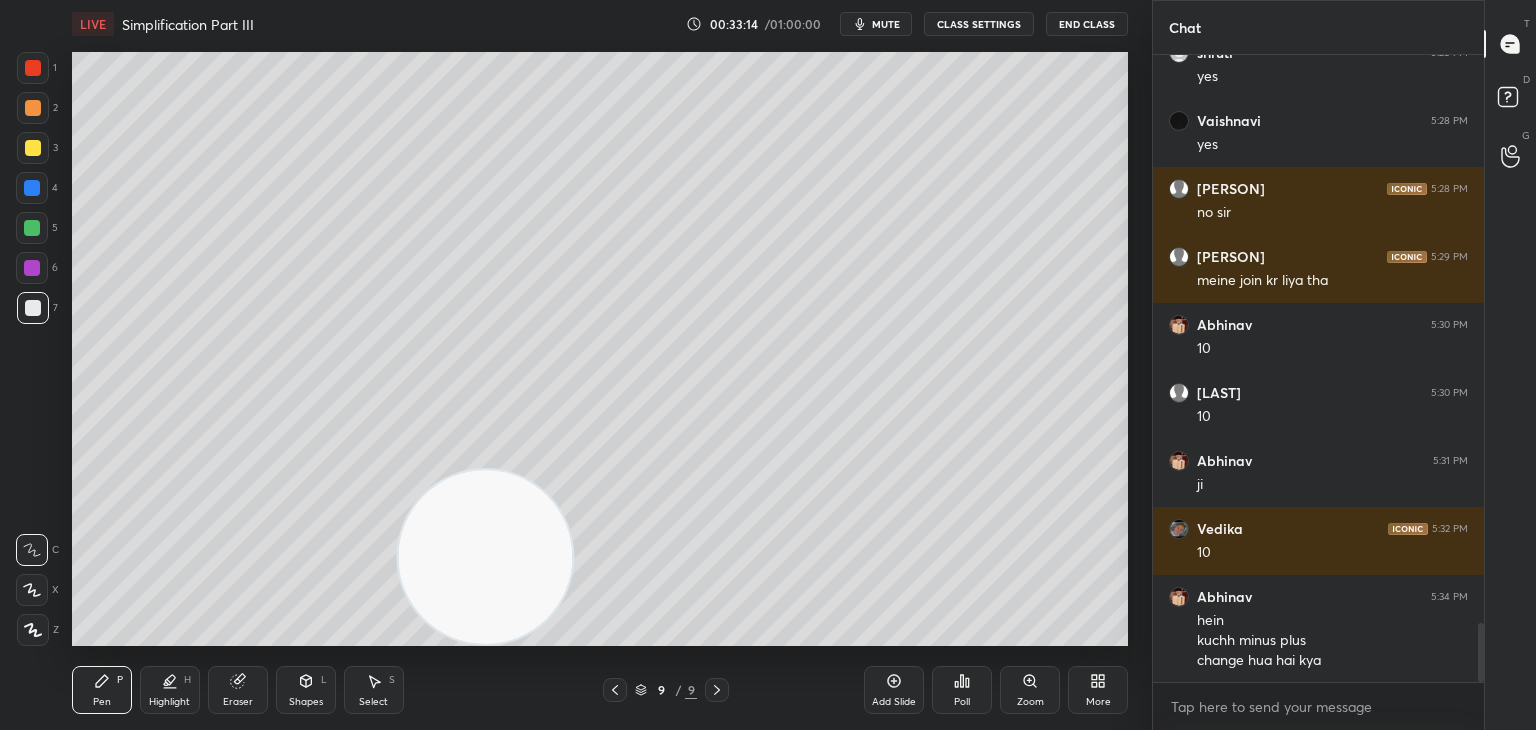 click on "Eraser" at bounding box center [238, 690] 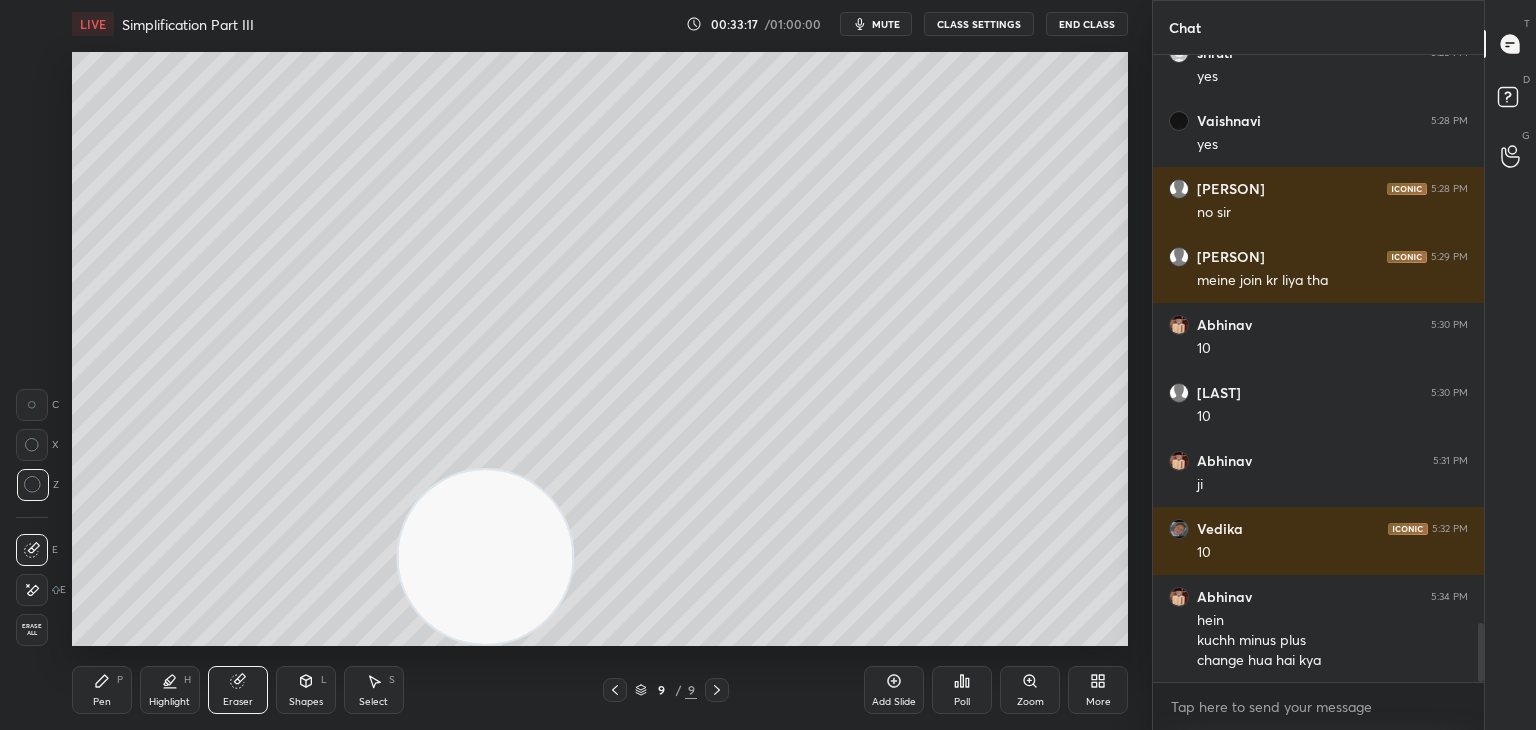click on "Pen P" at bounding box center (102, 690) 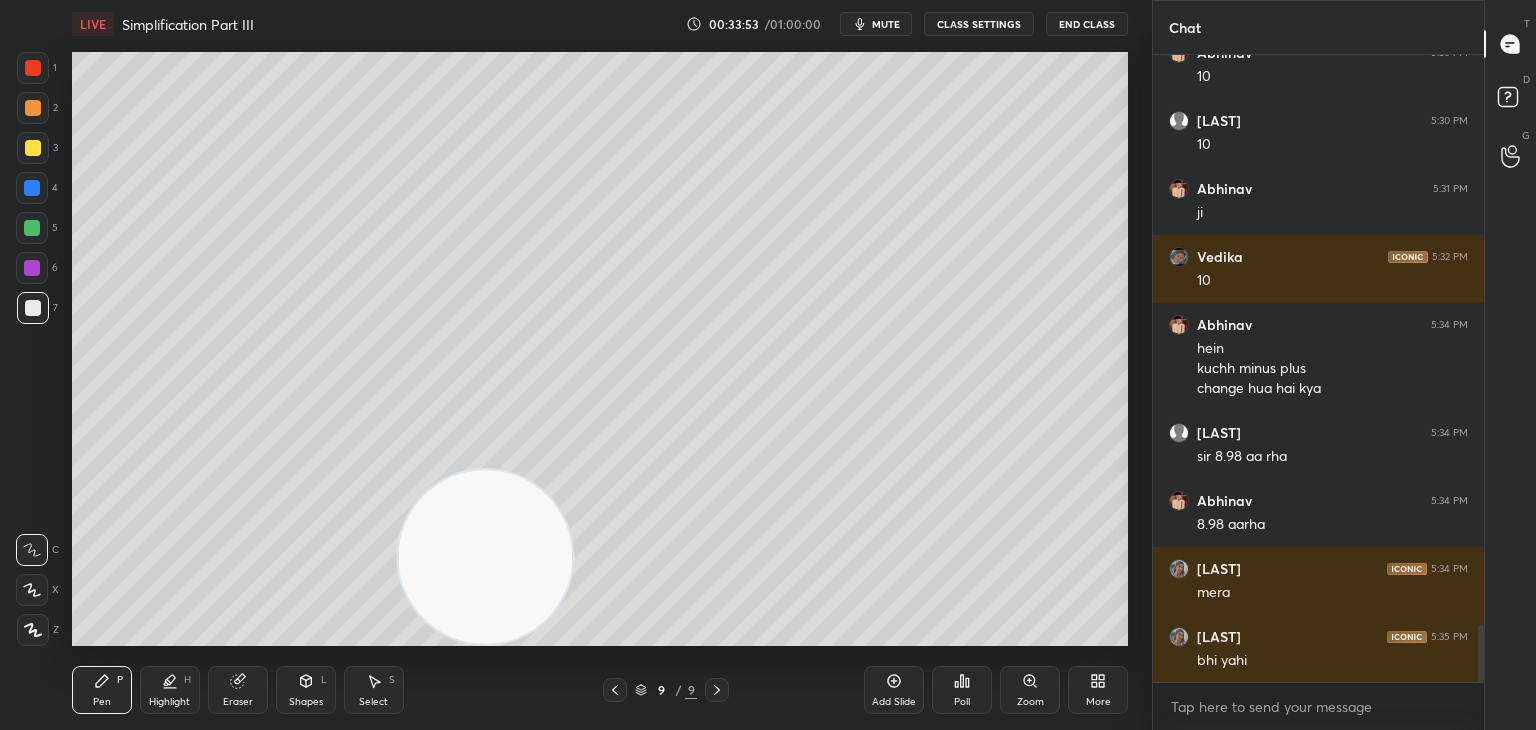 scroll, scrollTop: 6340, scrollLeft: 0, axis: vertical 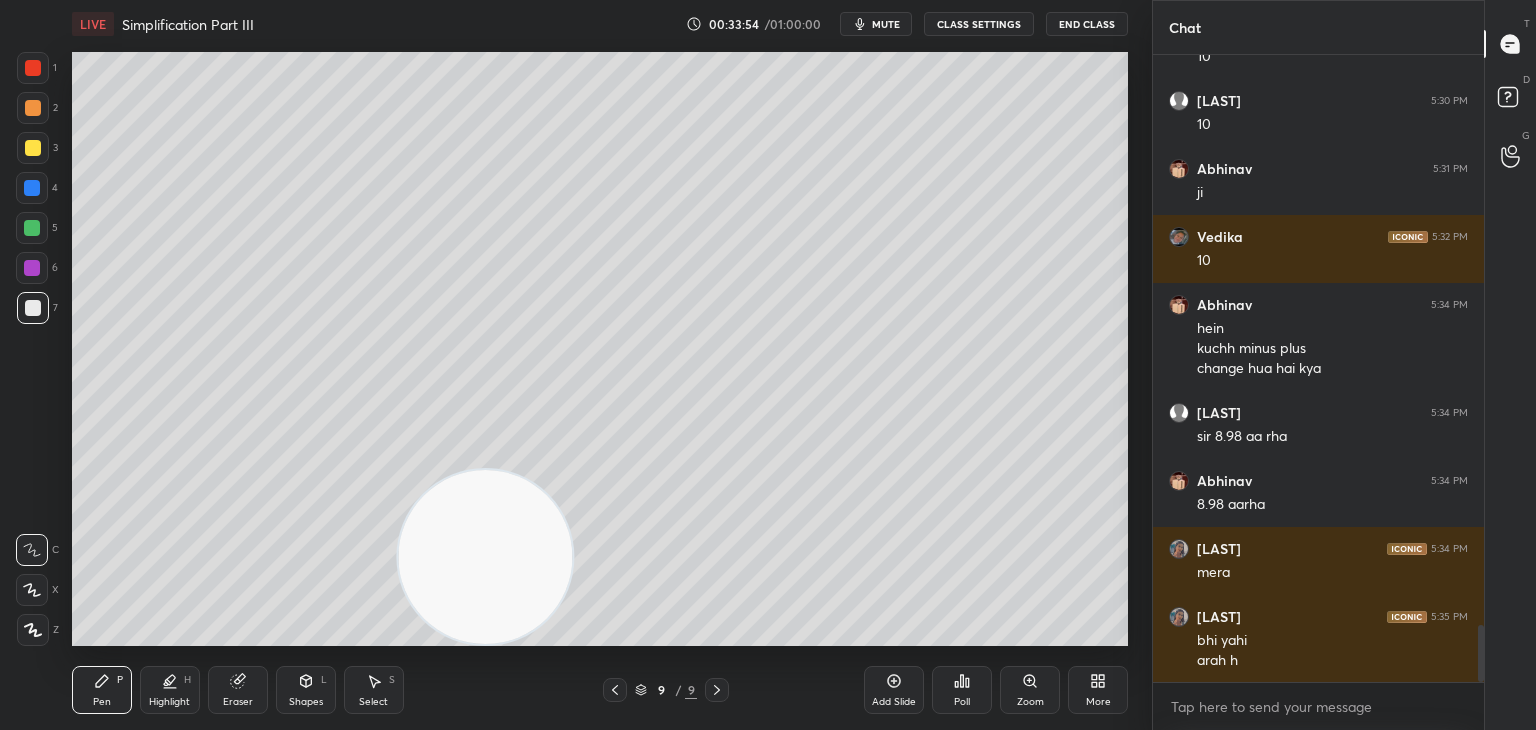 click at bounding box center (33, 148) 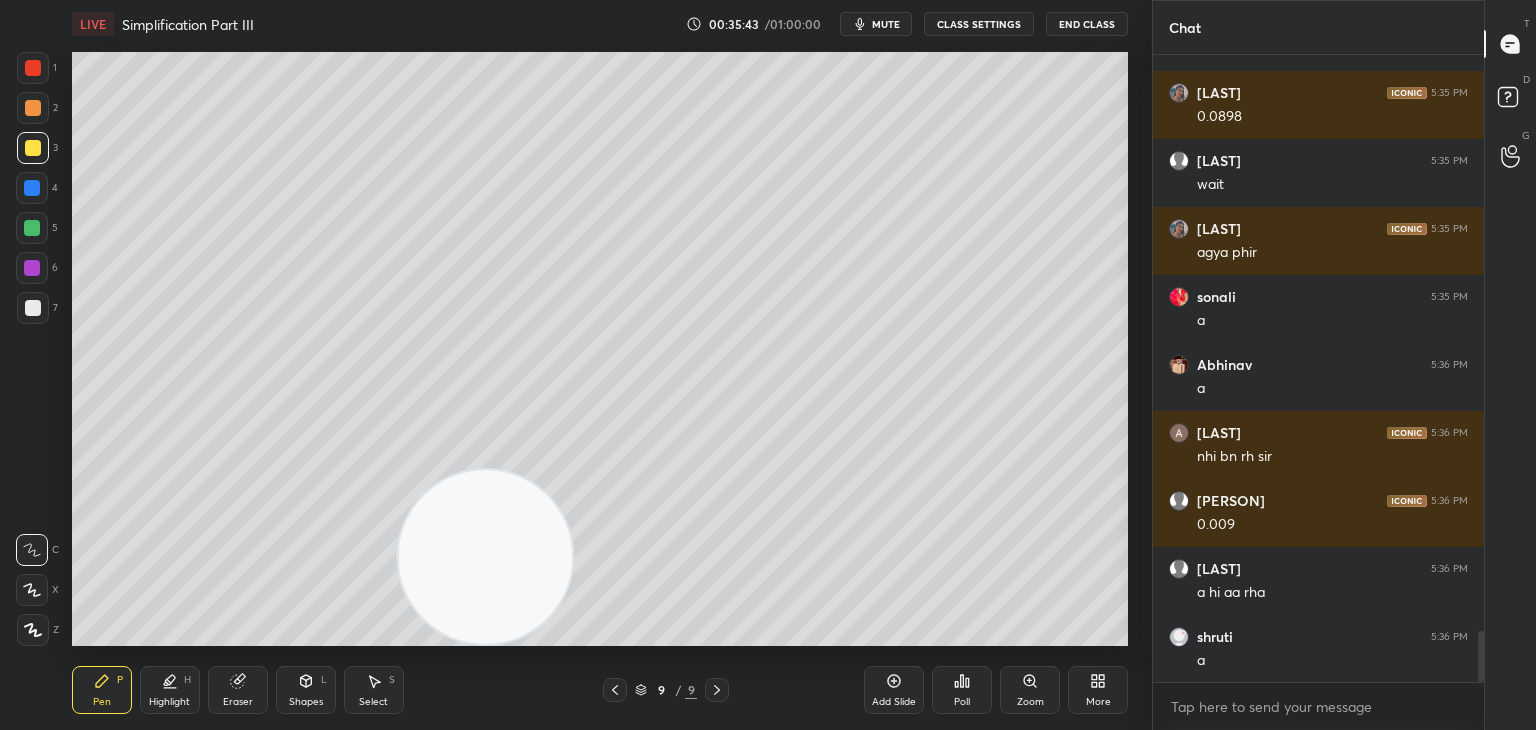 scroll, scrollTop: 7088, scrollLeft: 0, axis: vertical 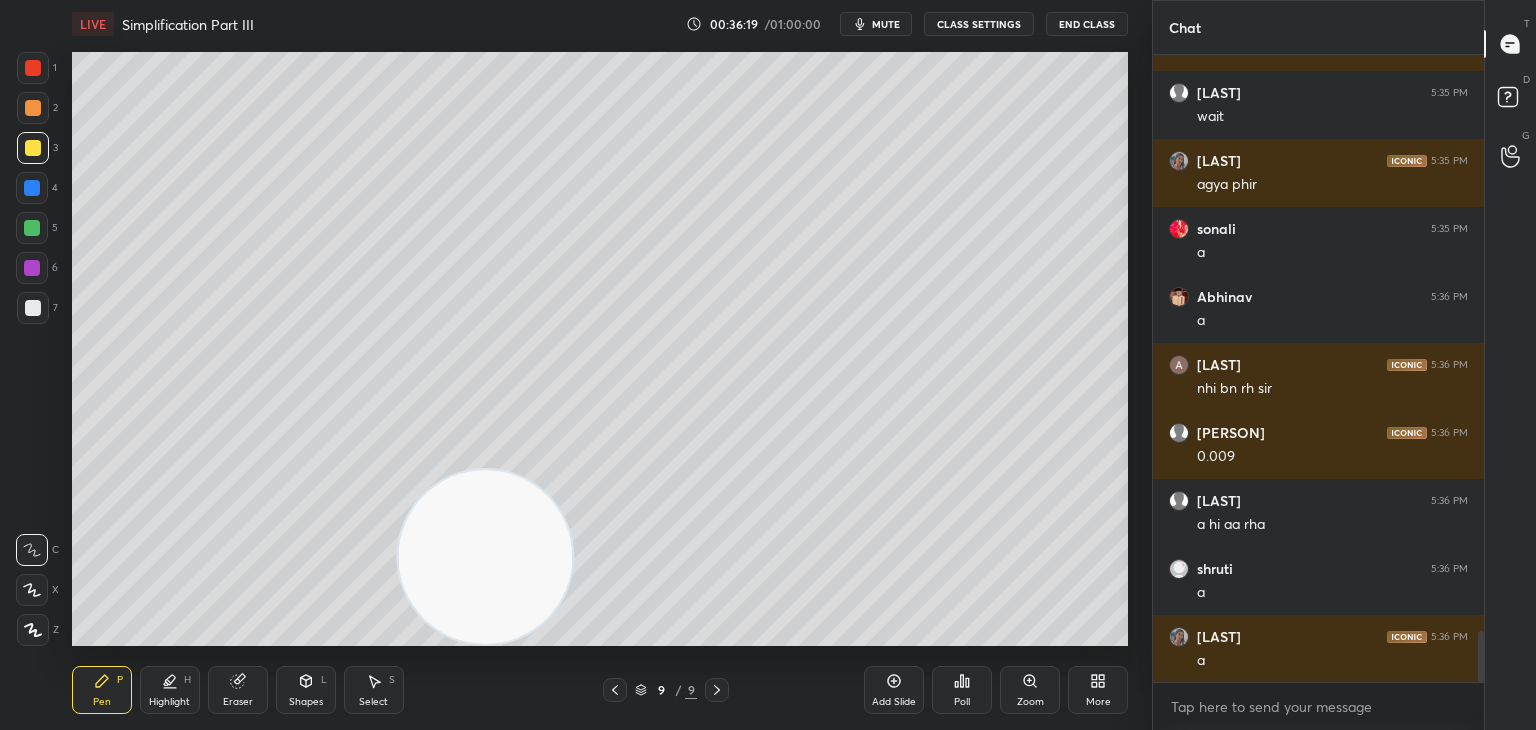 click on "Eraser" at bounding box center [238, 702] 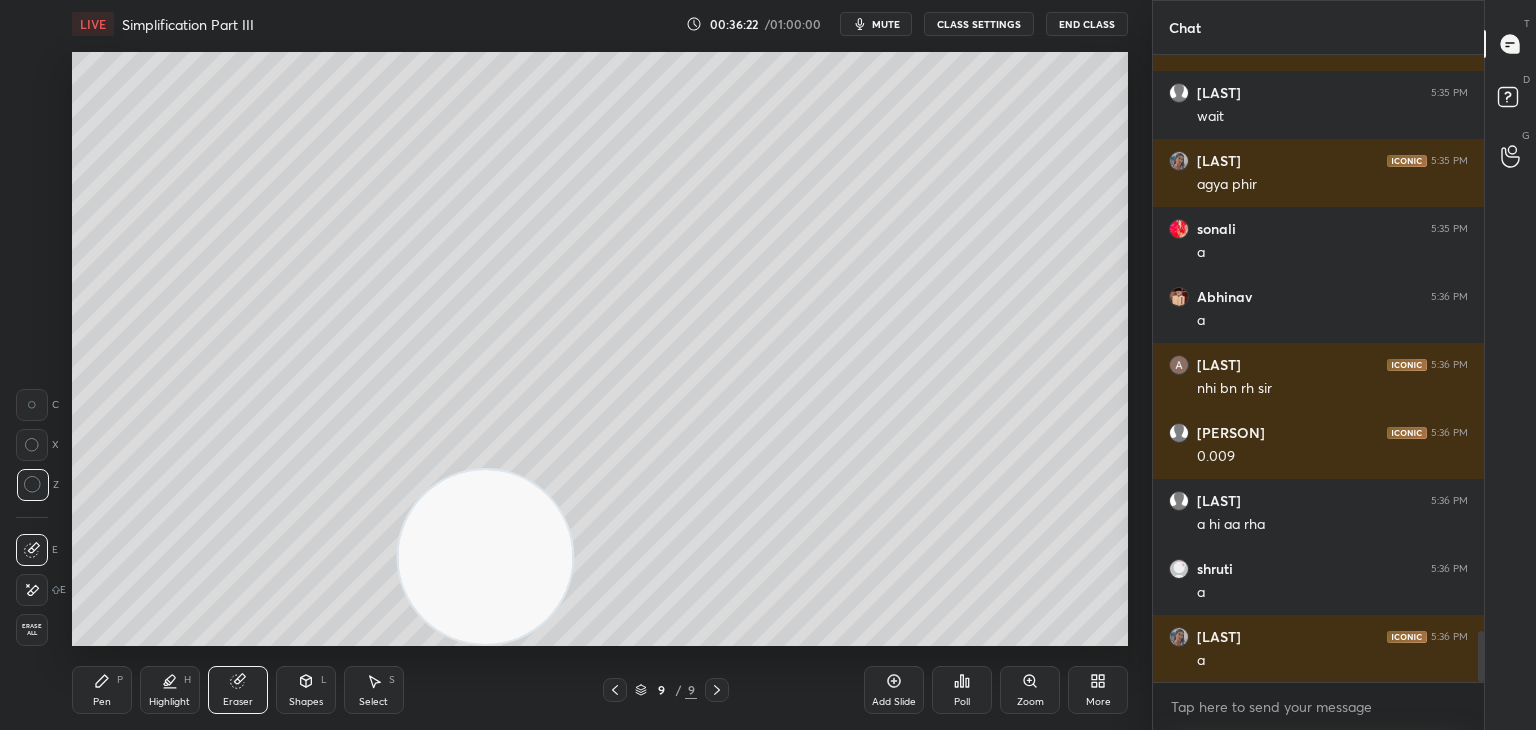 click on "Select S" at bounding box center (374, 690) 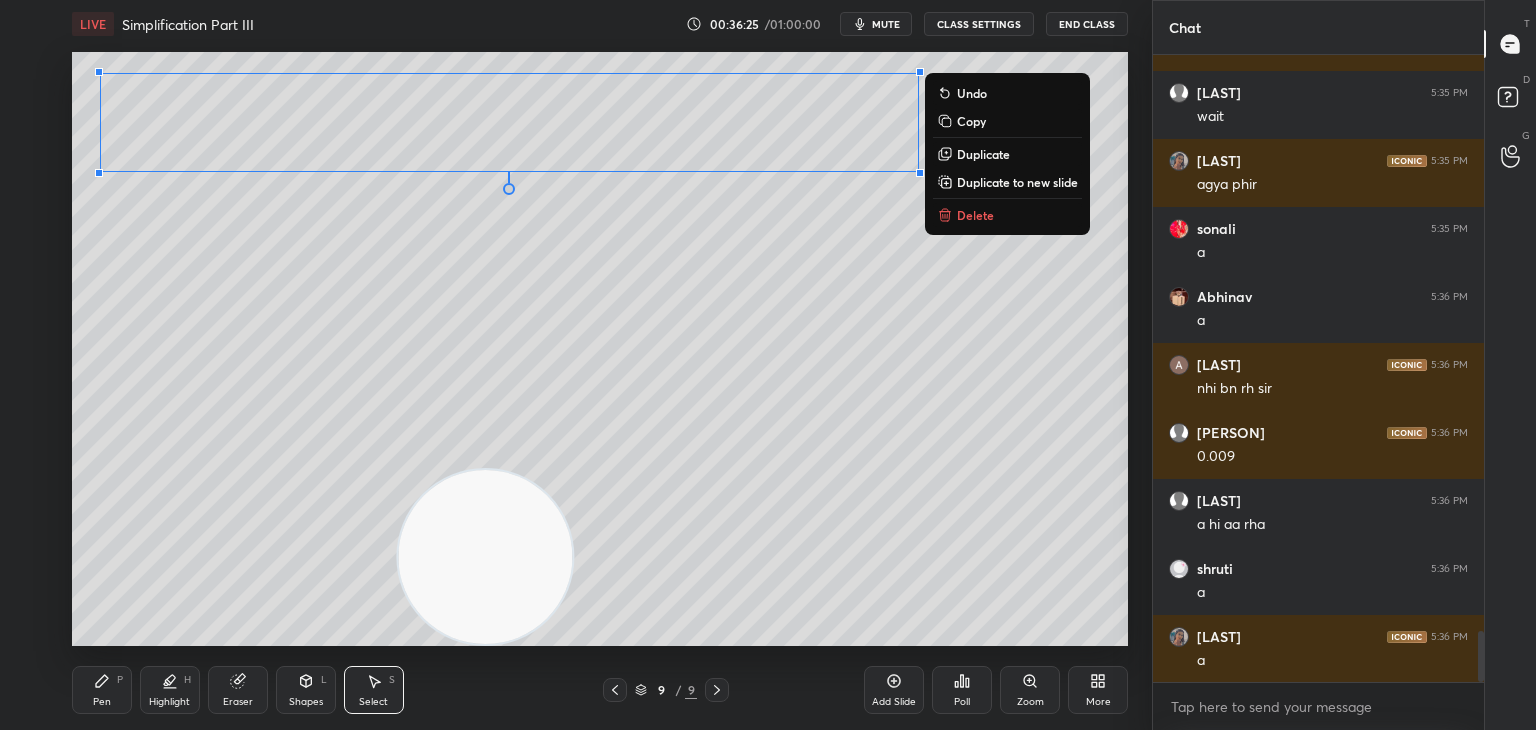click on "Copy" at bounding box center (971, 121) 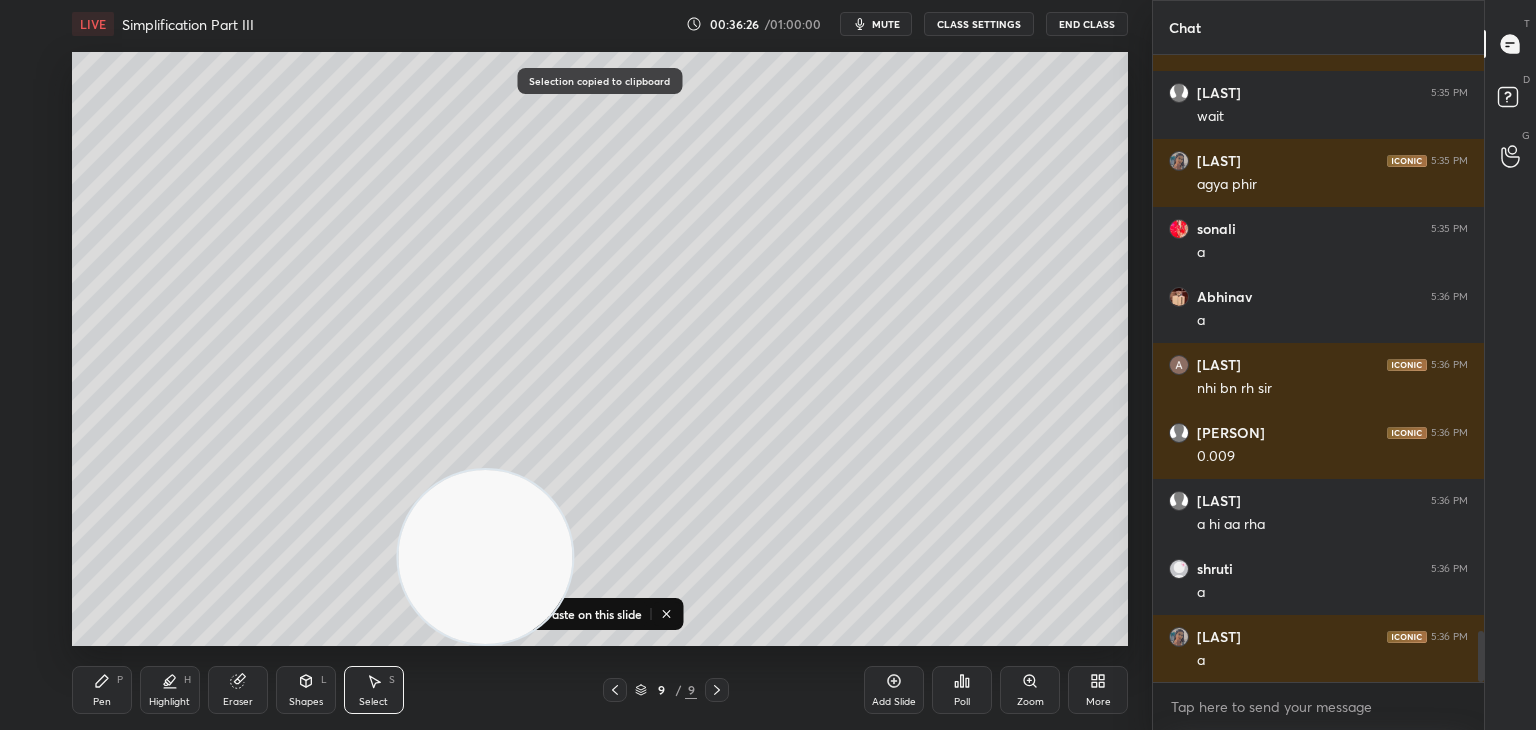 click on "Paste on this slide" at bounding box center [593, 614] 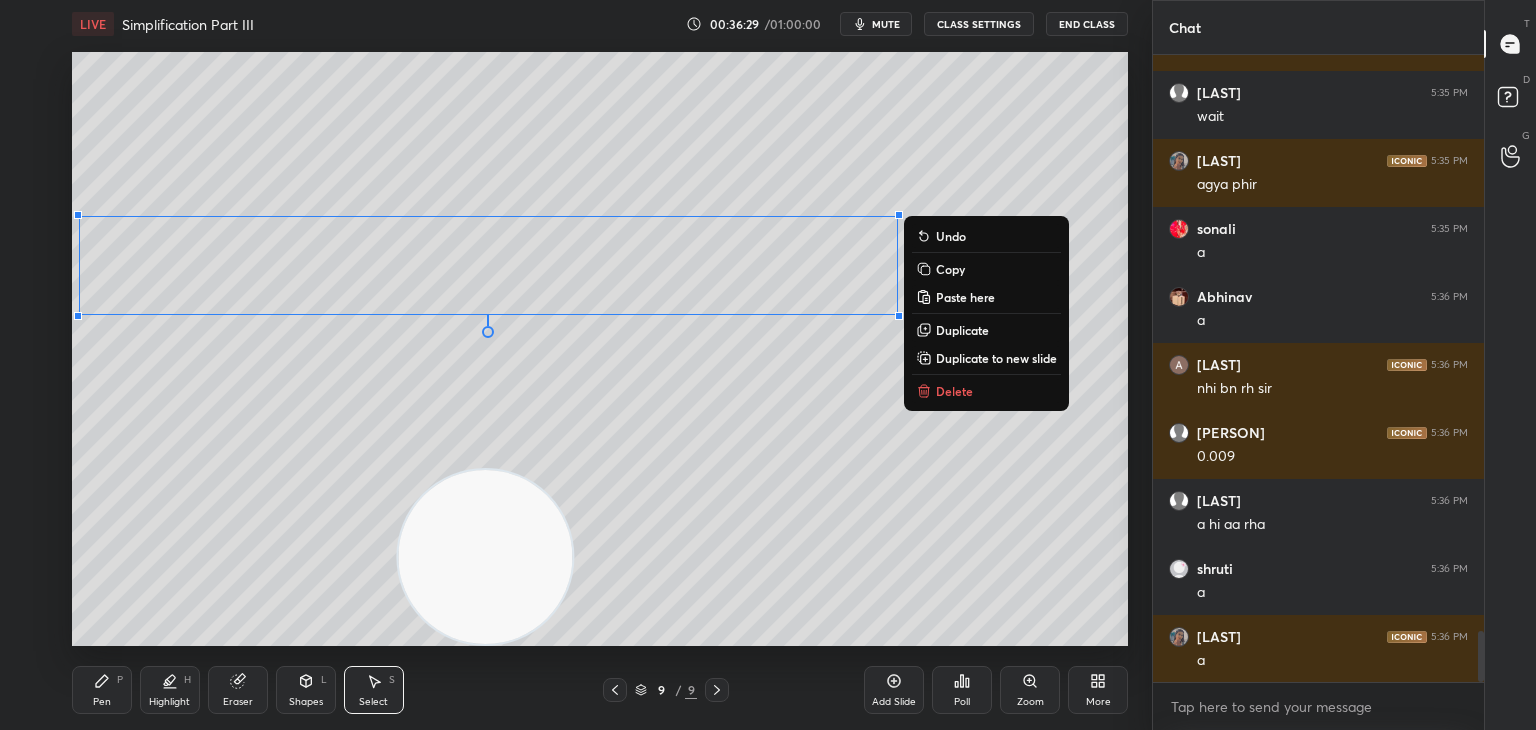 click 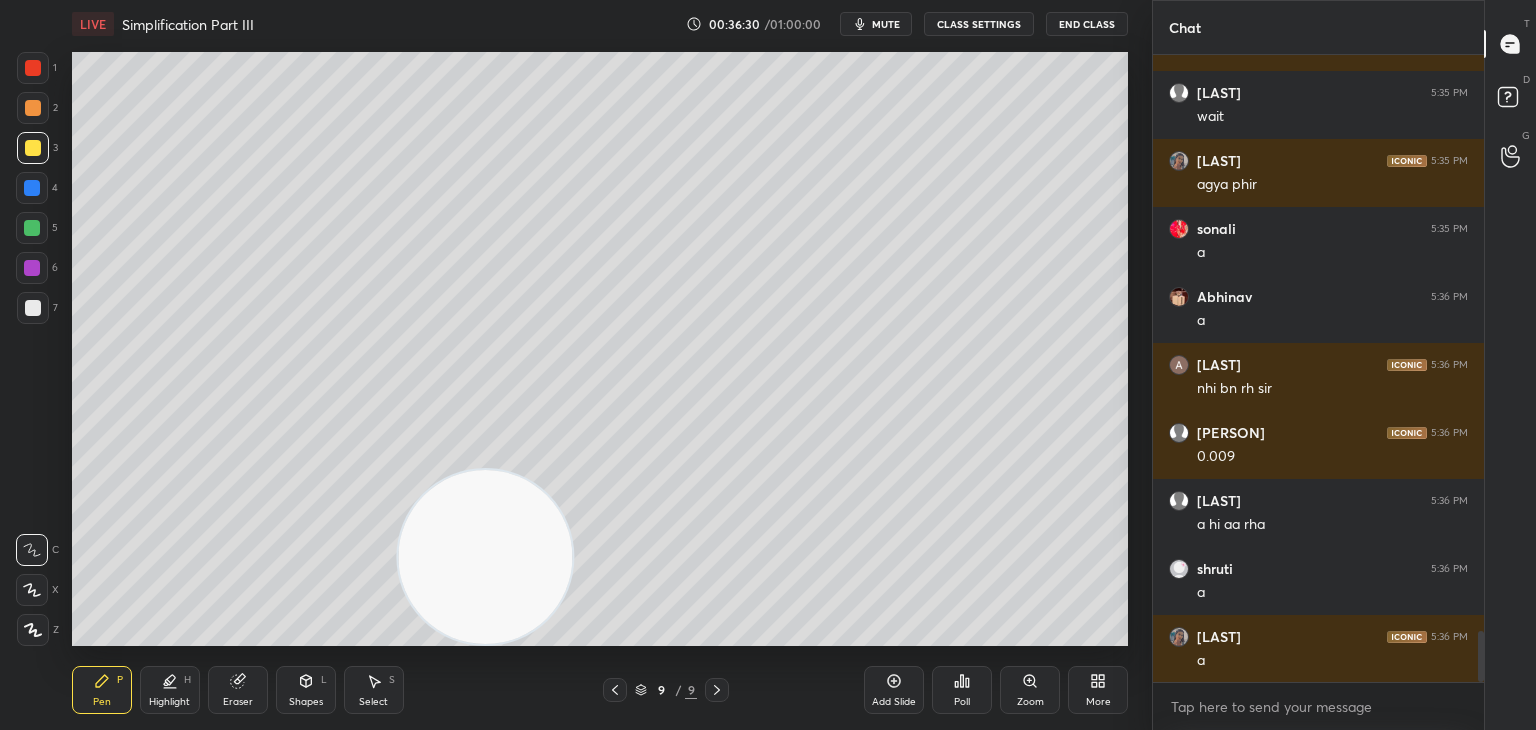 click 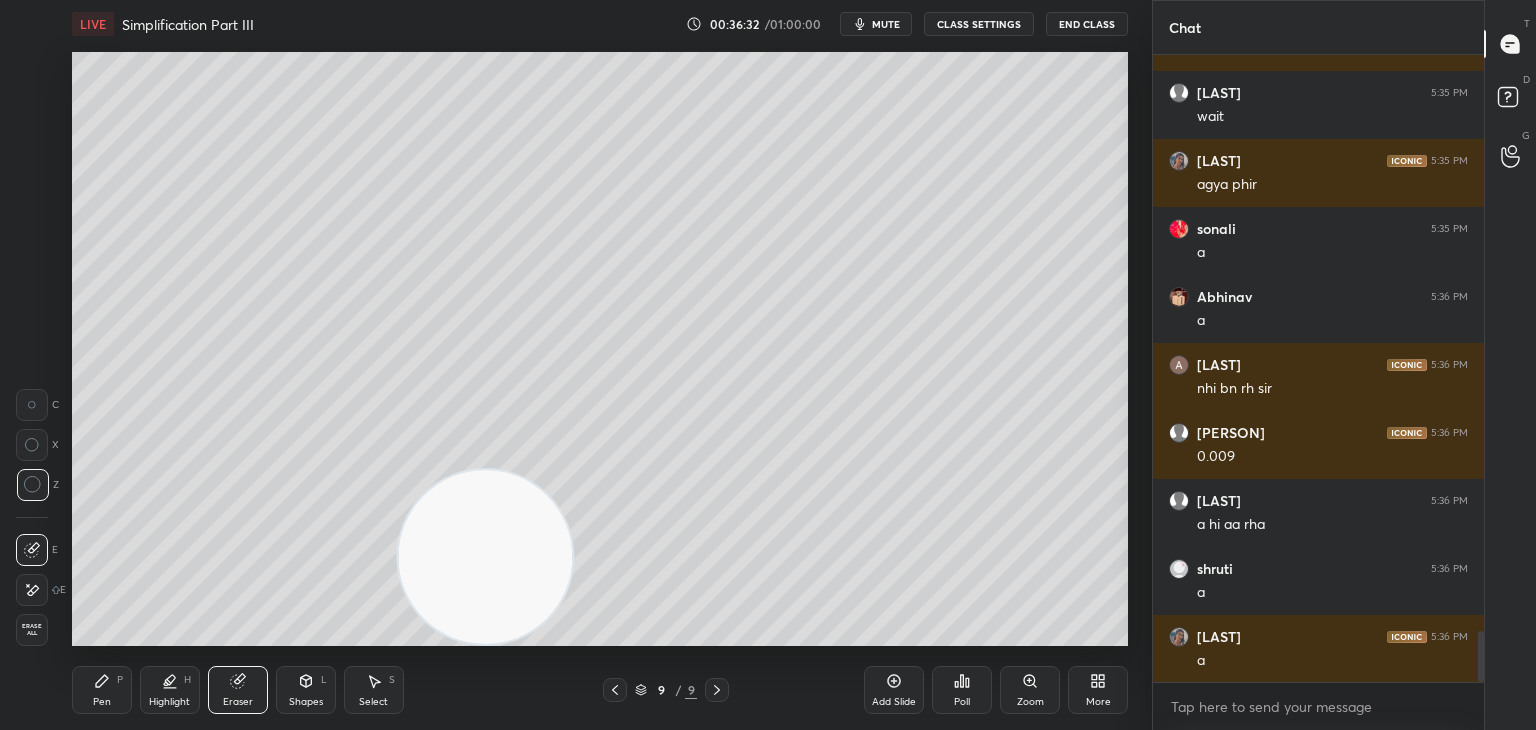 click on "Pen" at bounding box center [102, 702] 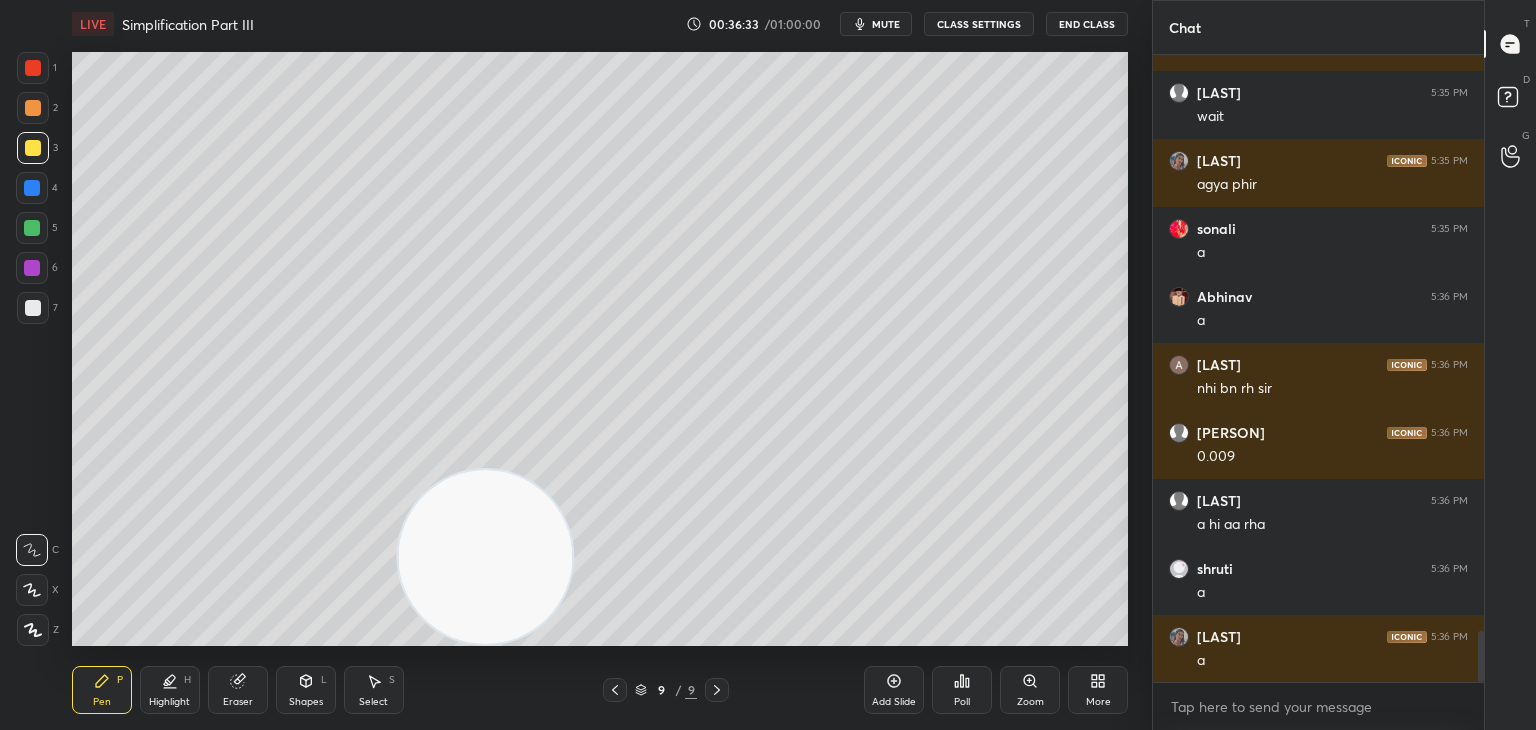 click at bounding box center [33, 308] 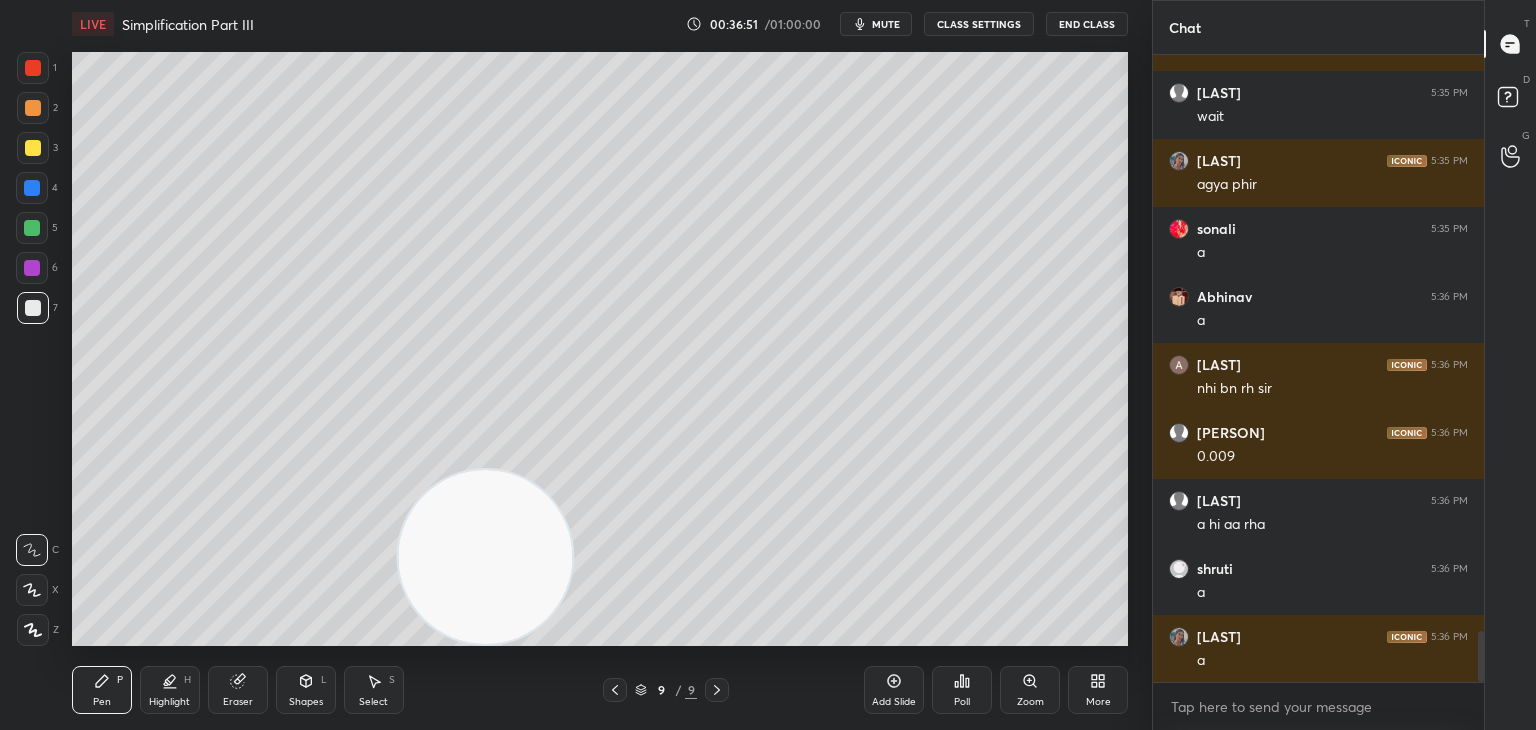 scroll, scrollTop: 7156, scrollLeft: 0, axis: vertical 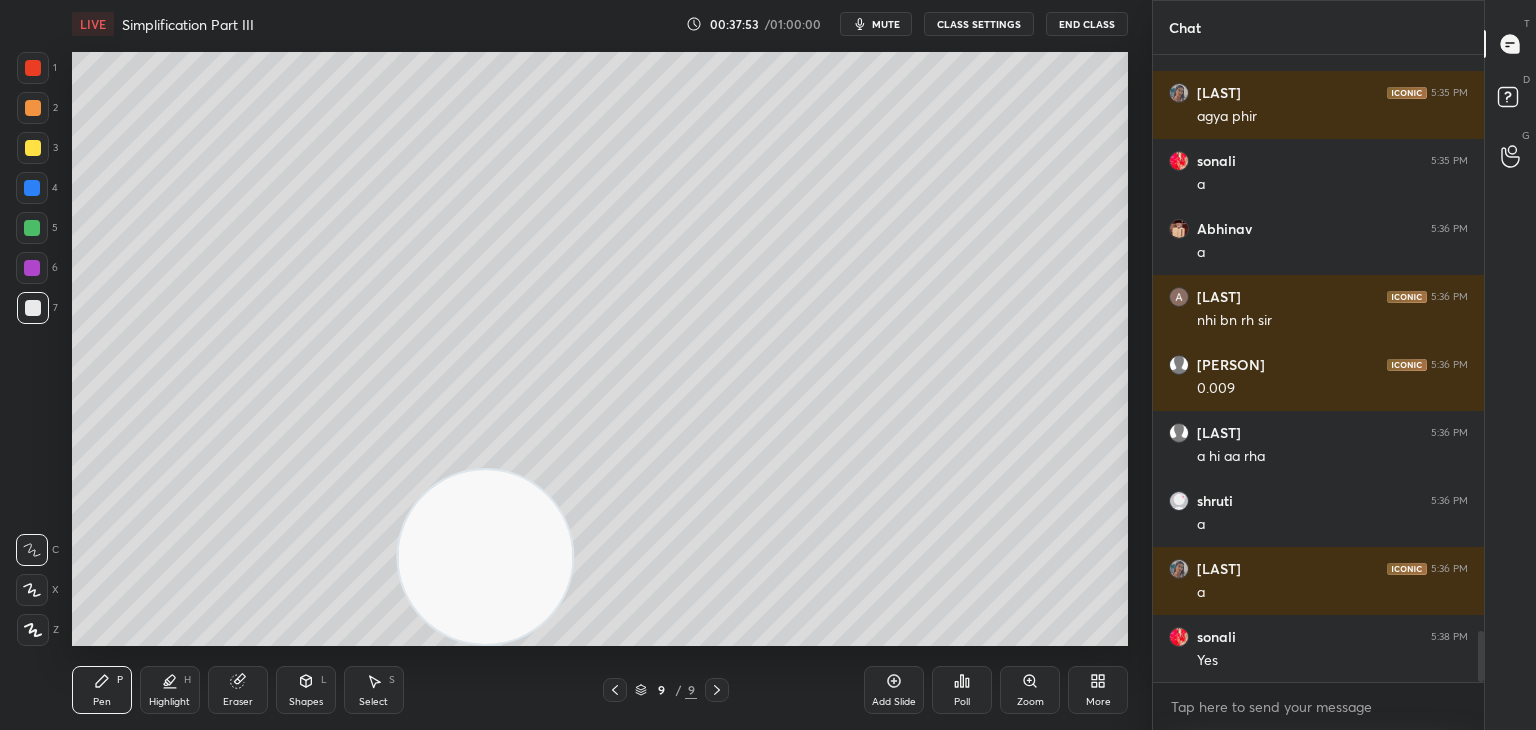 click at bounding box center (32, 228) 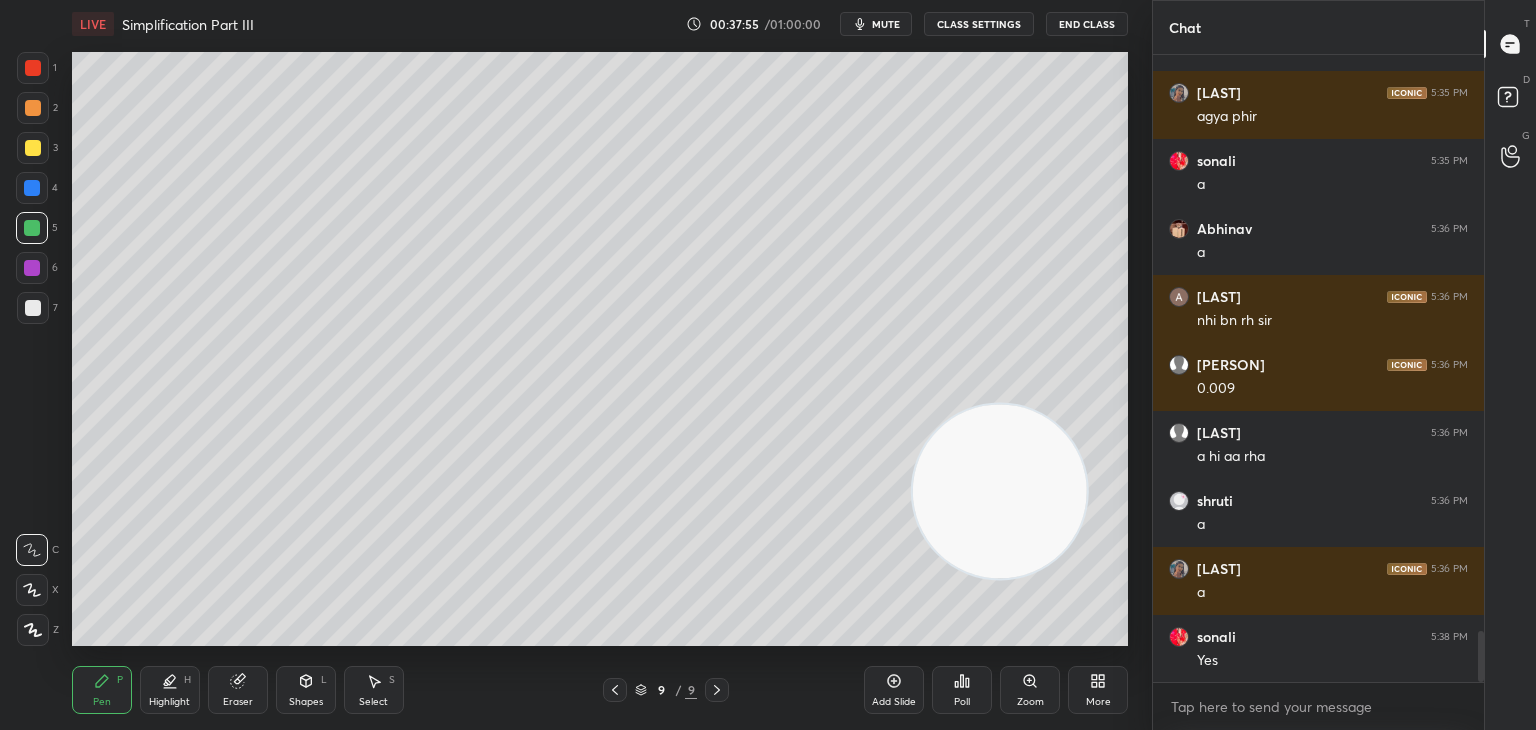 click on "L" at bounding box center (324, 680) 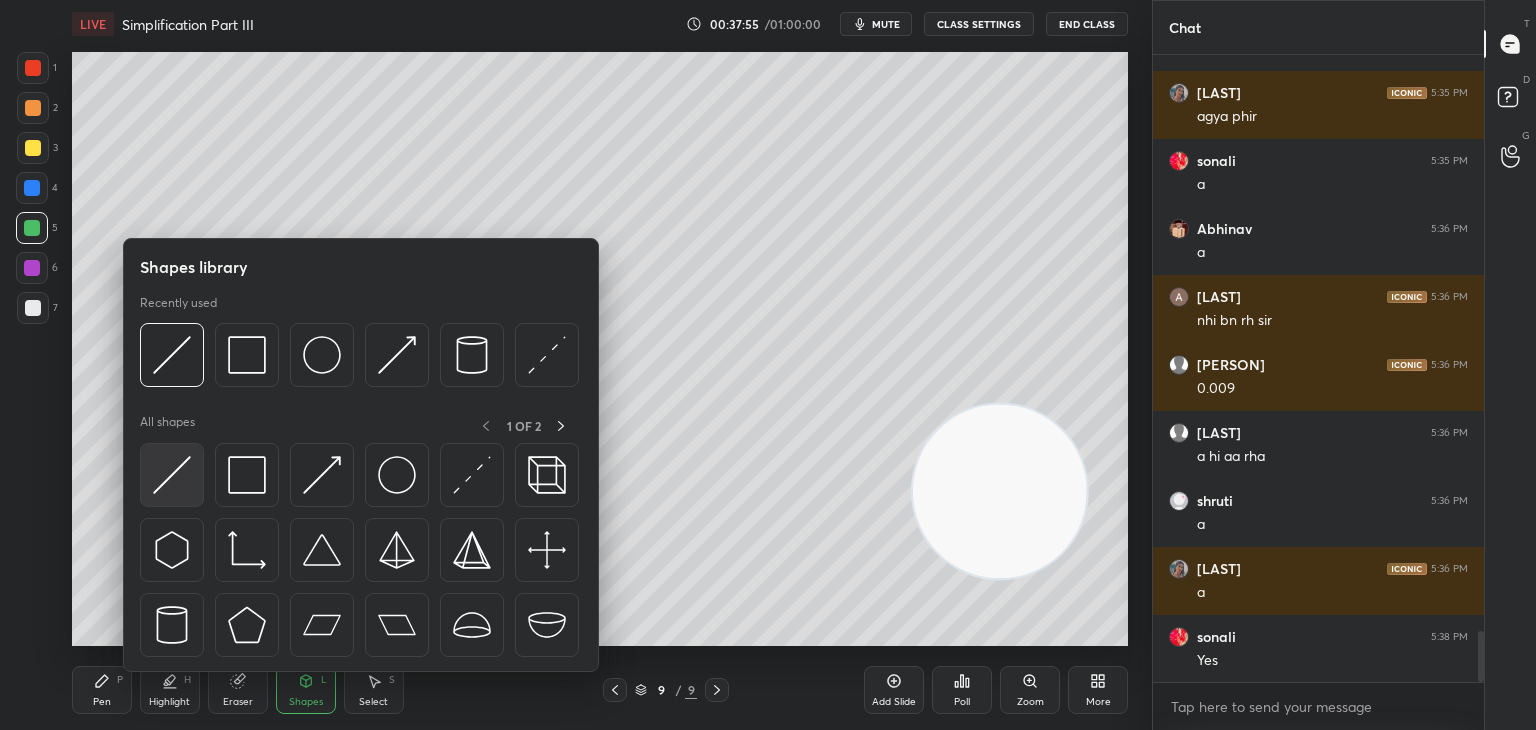 click at bounding box center [172, 475] 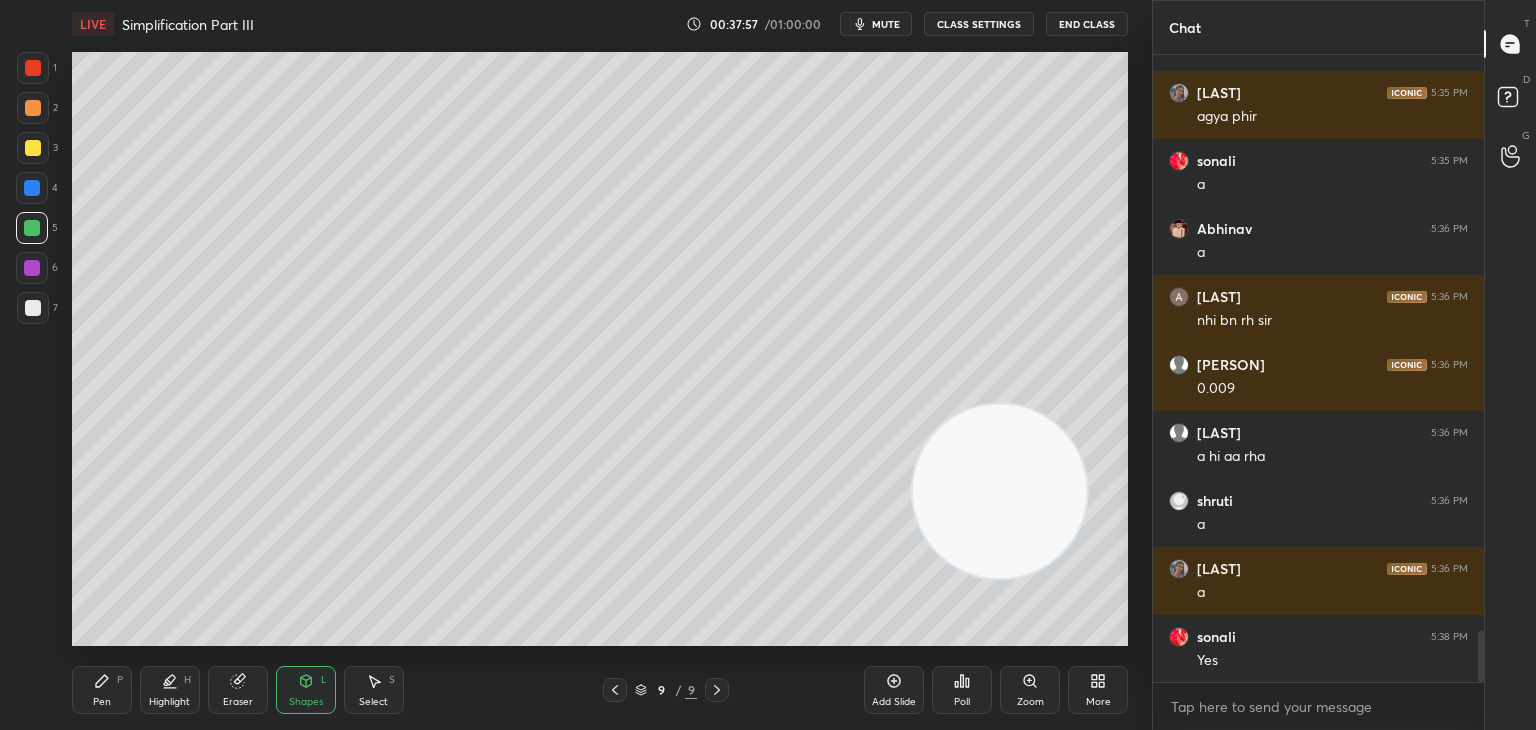click on "Pen P" at bounding box center (102, 690) 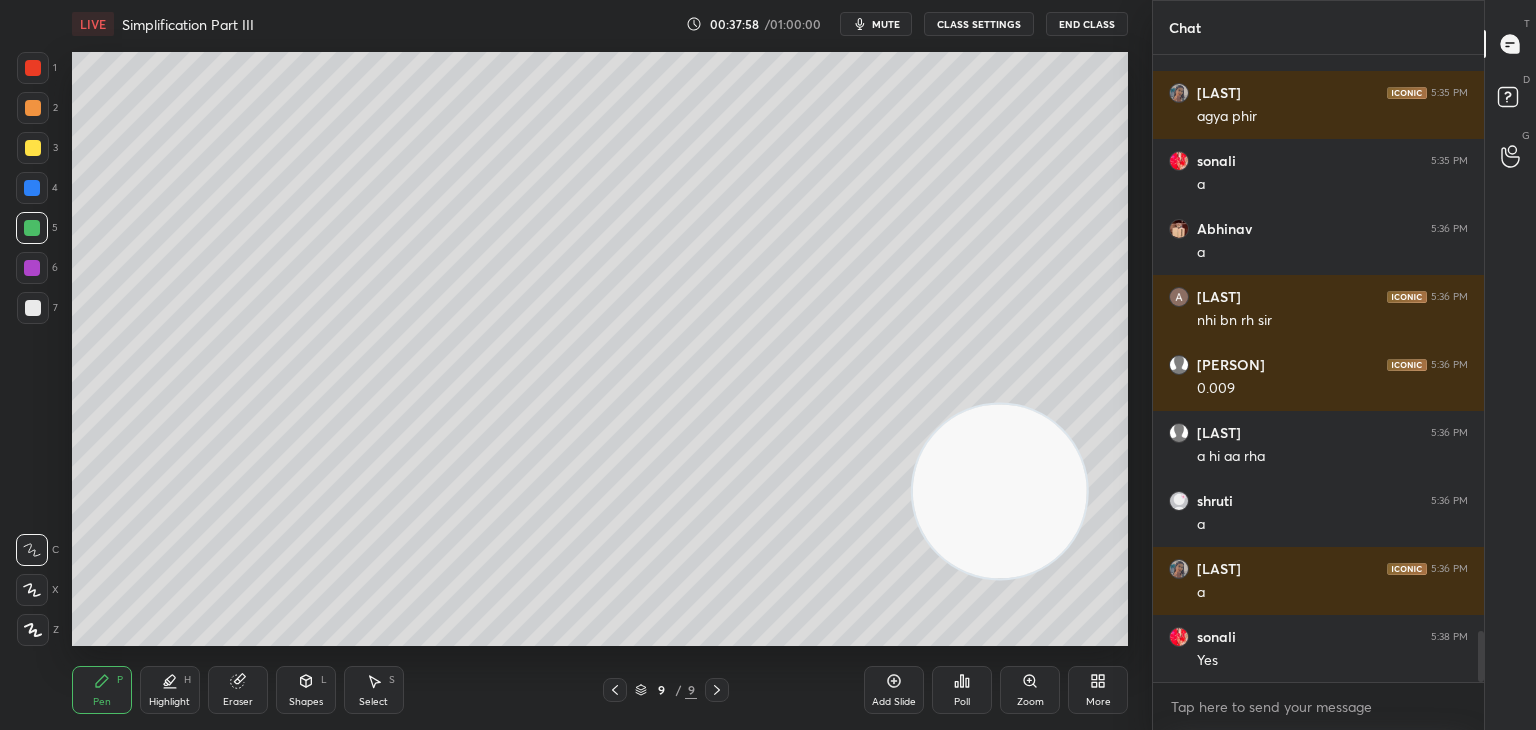 click at bounding box center [33, 308] 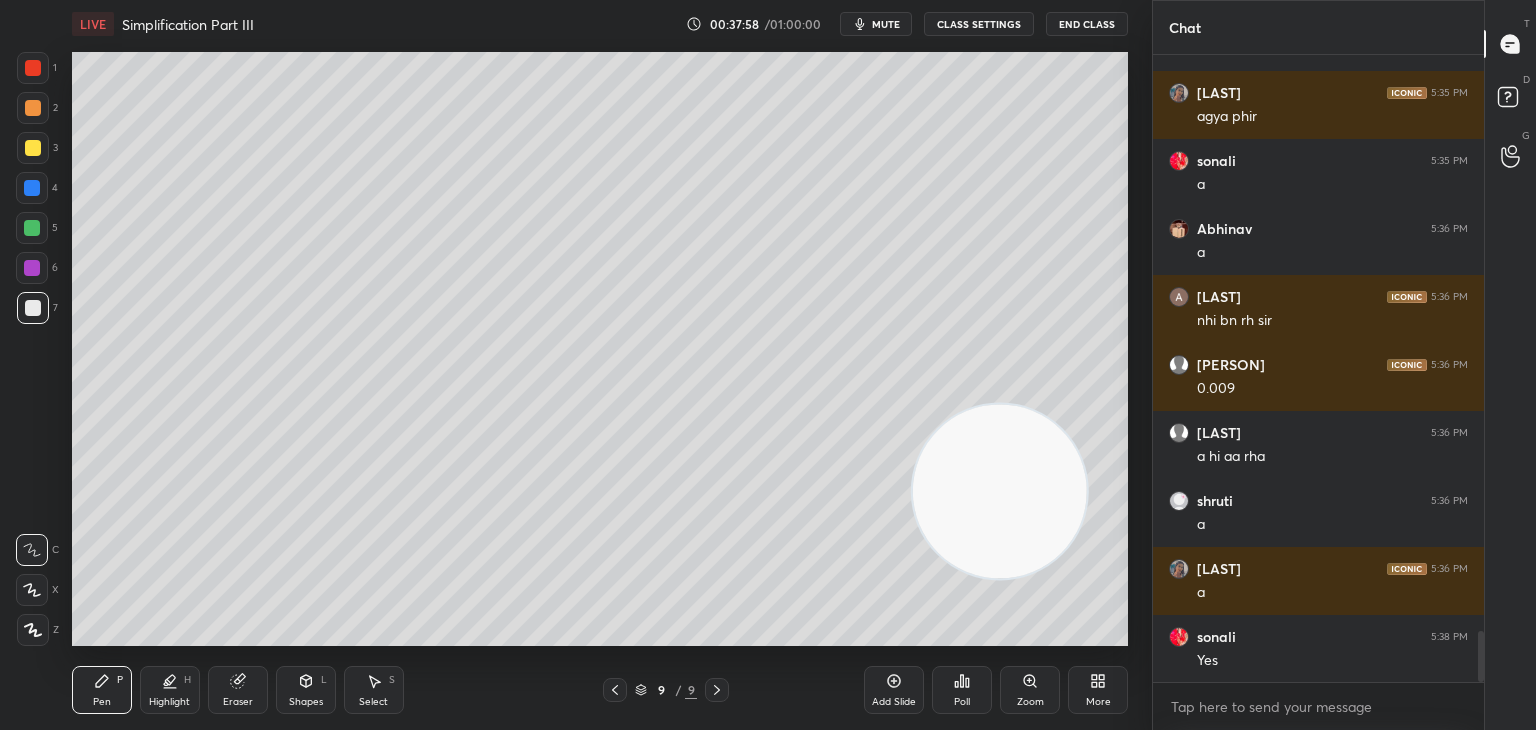 click at bounding box center [32, 268] 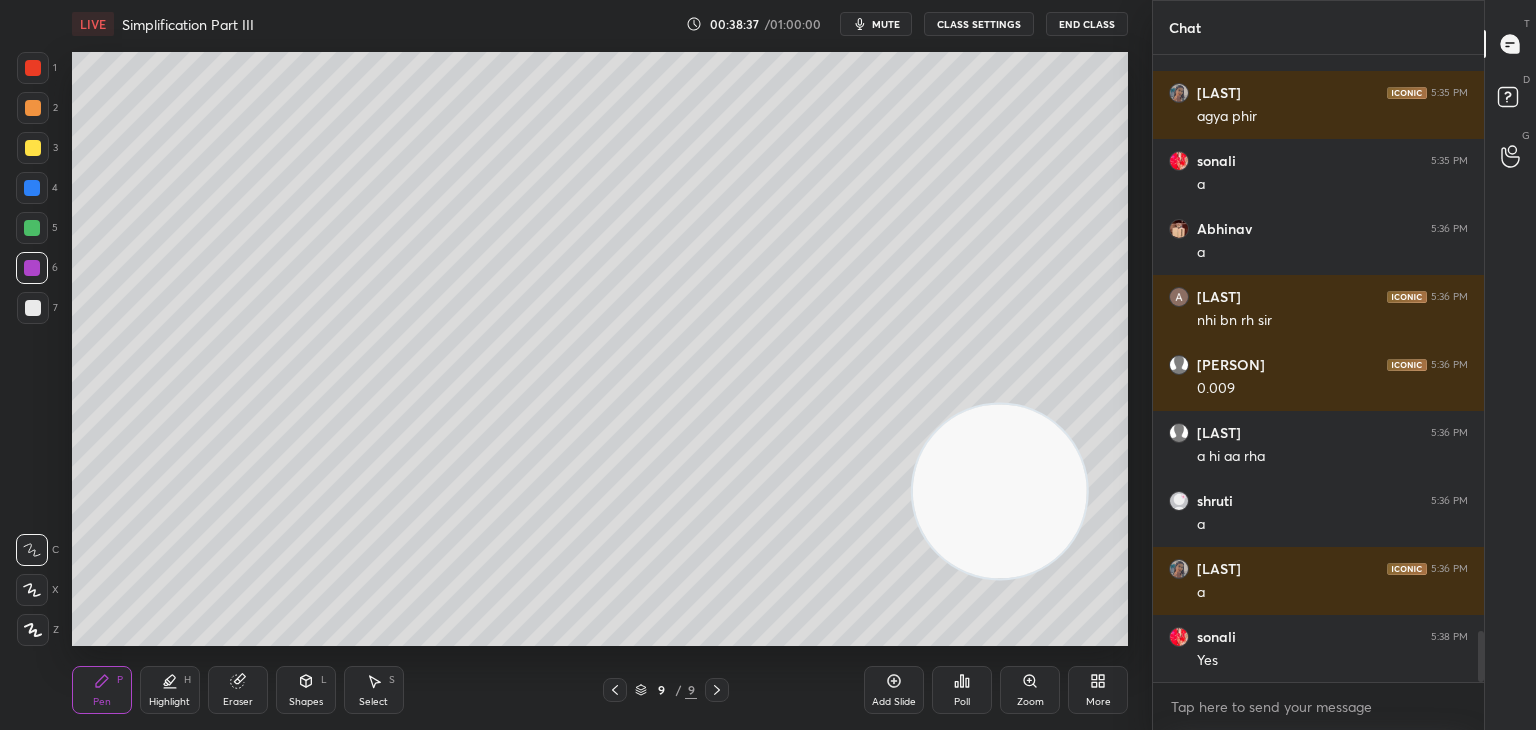 click at bounding box center [33, 148] 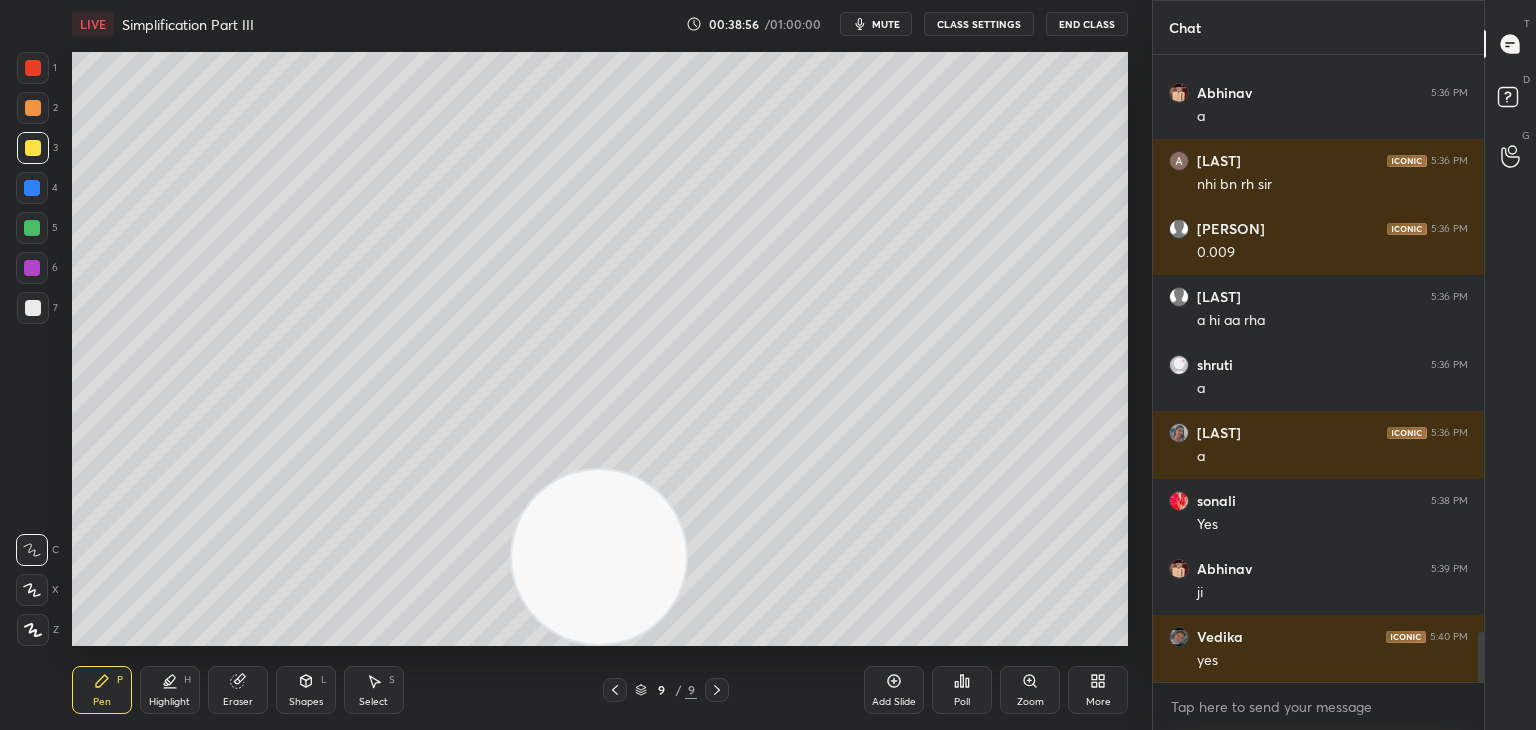 scroll, scrollTop: 7360, scrollLeft: 0, axis: vertical 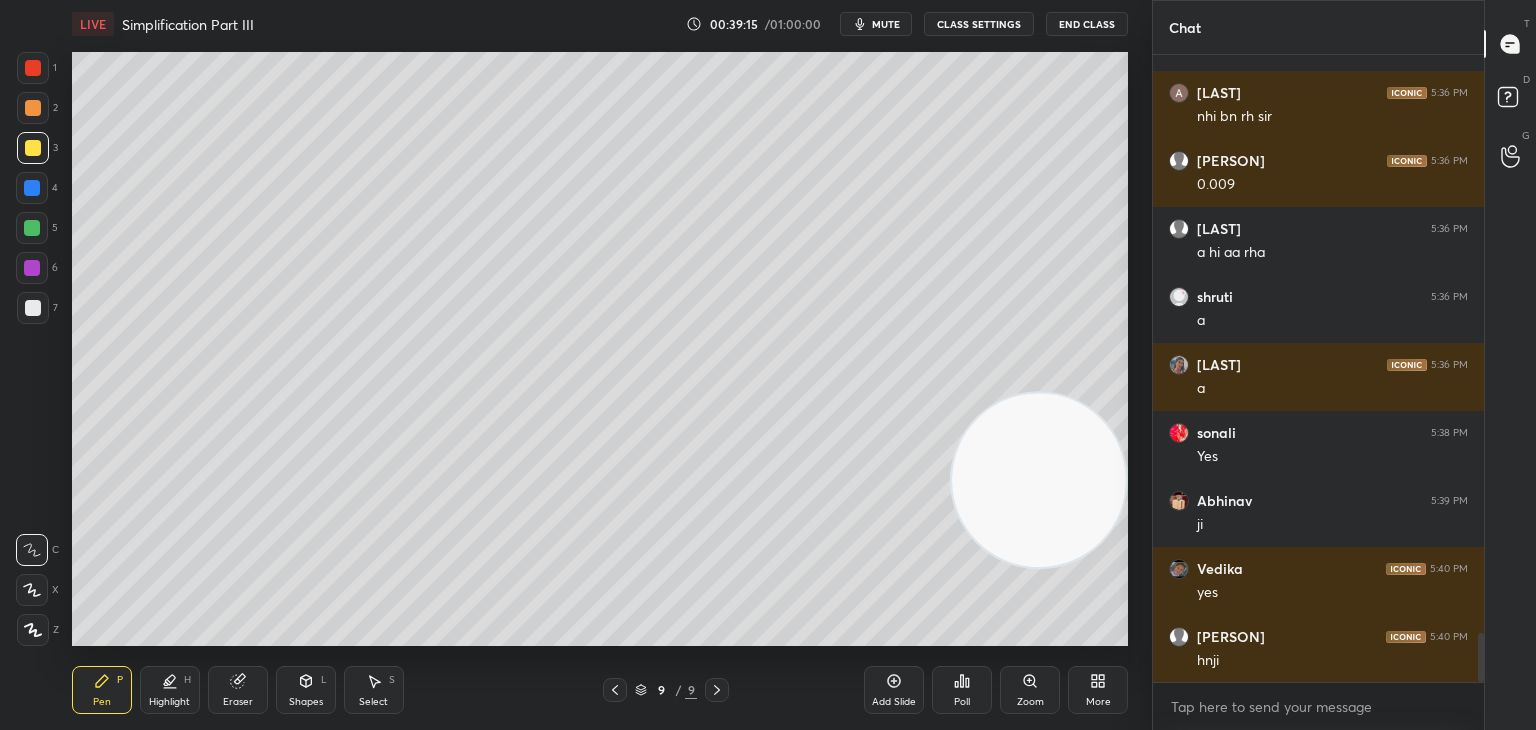 click 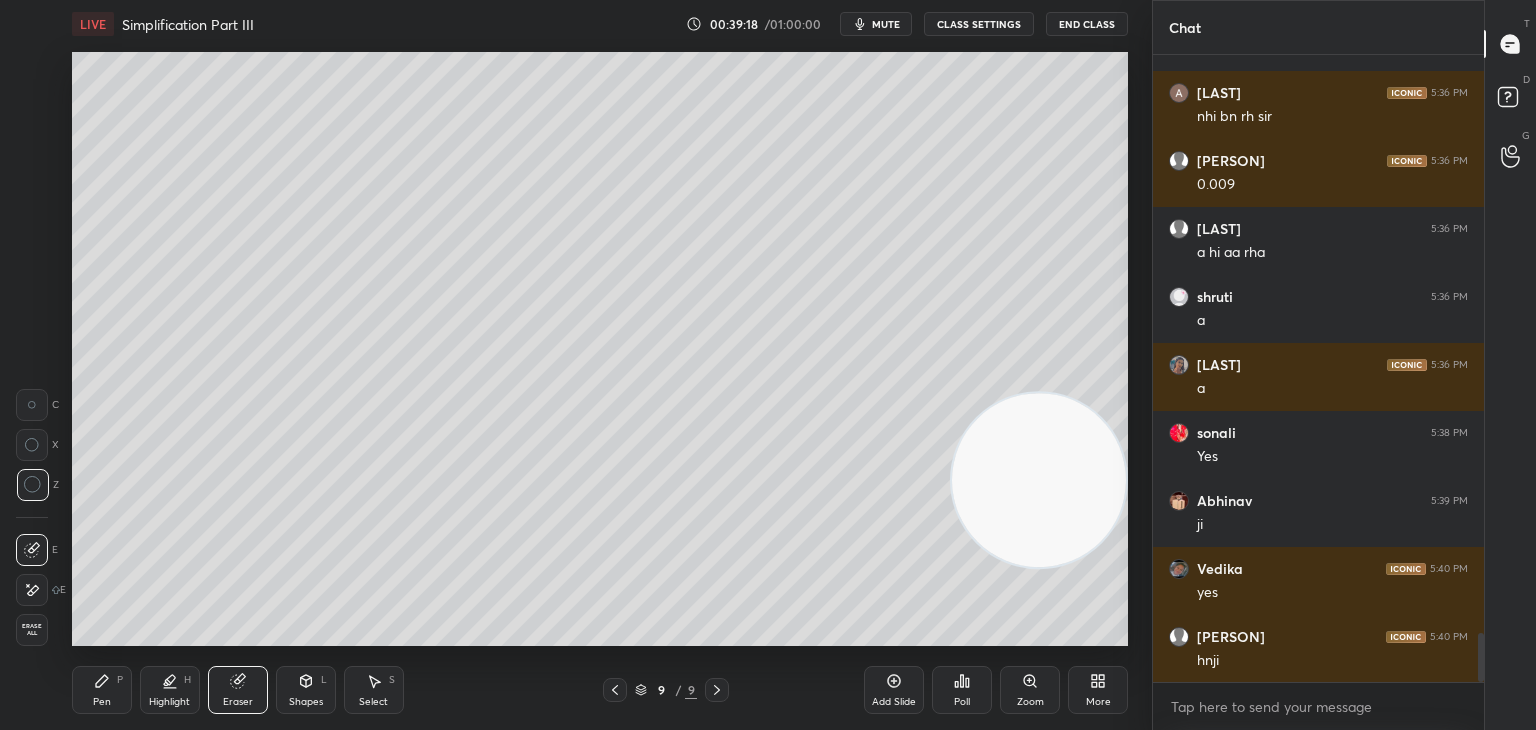 click on "Pen P" at bounding box center (102, 690) 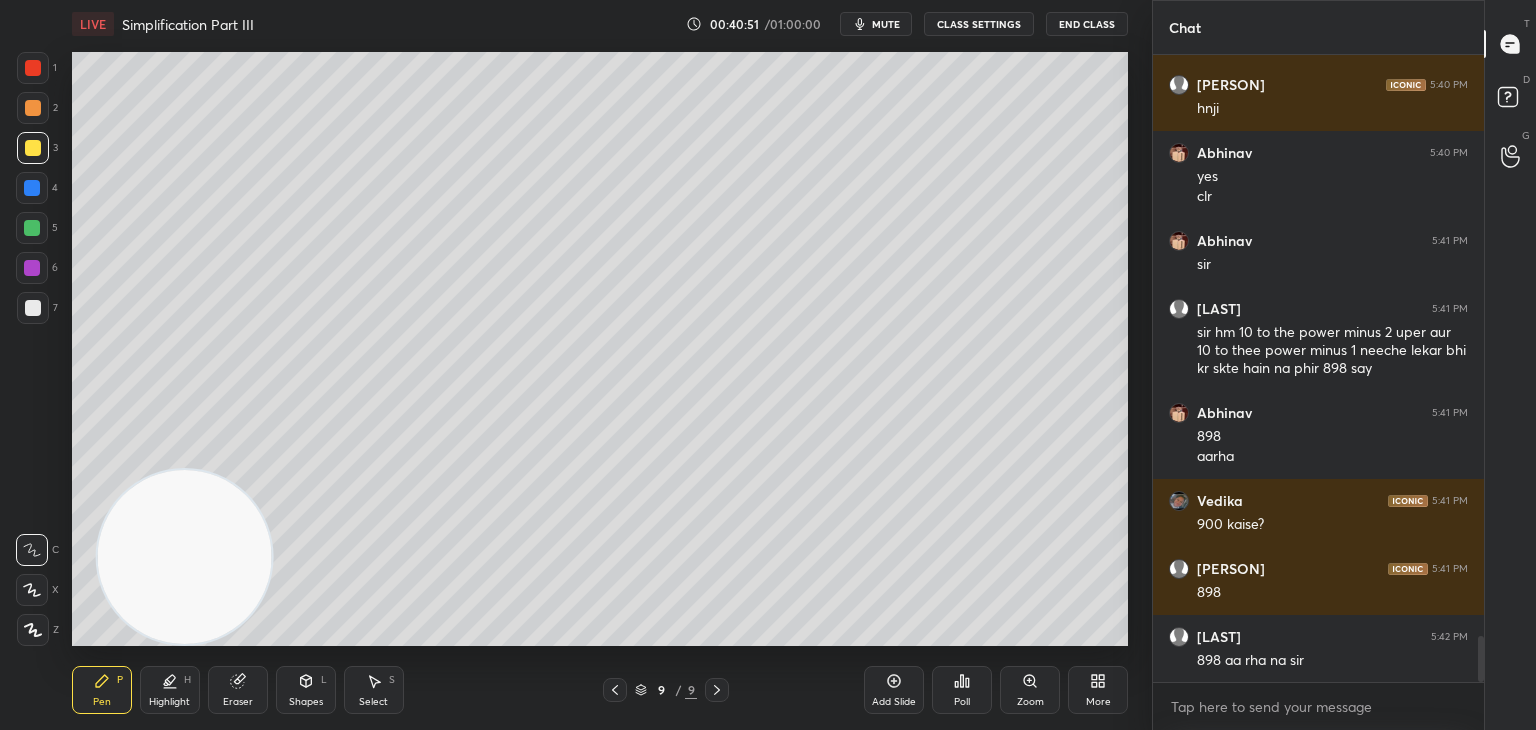 scroll, scrollTop: 7980, scrollLeft: 0, axis: vertical 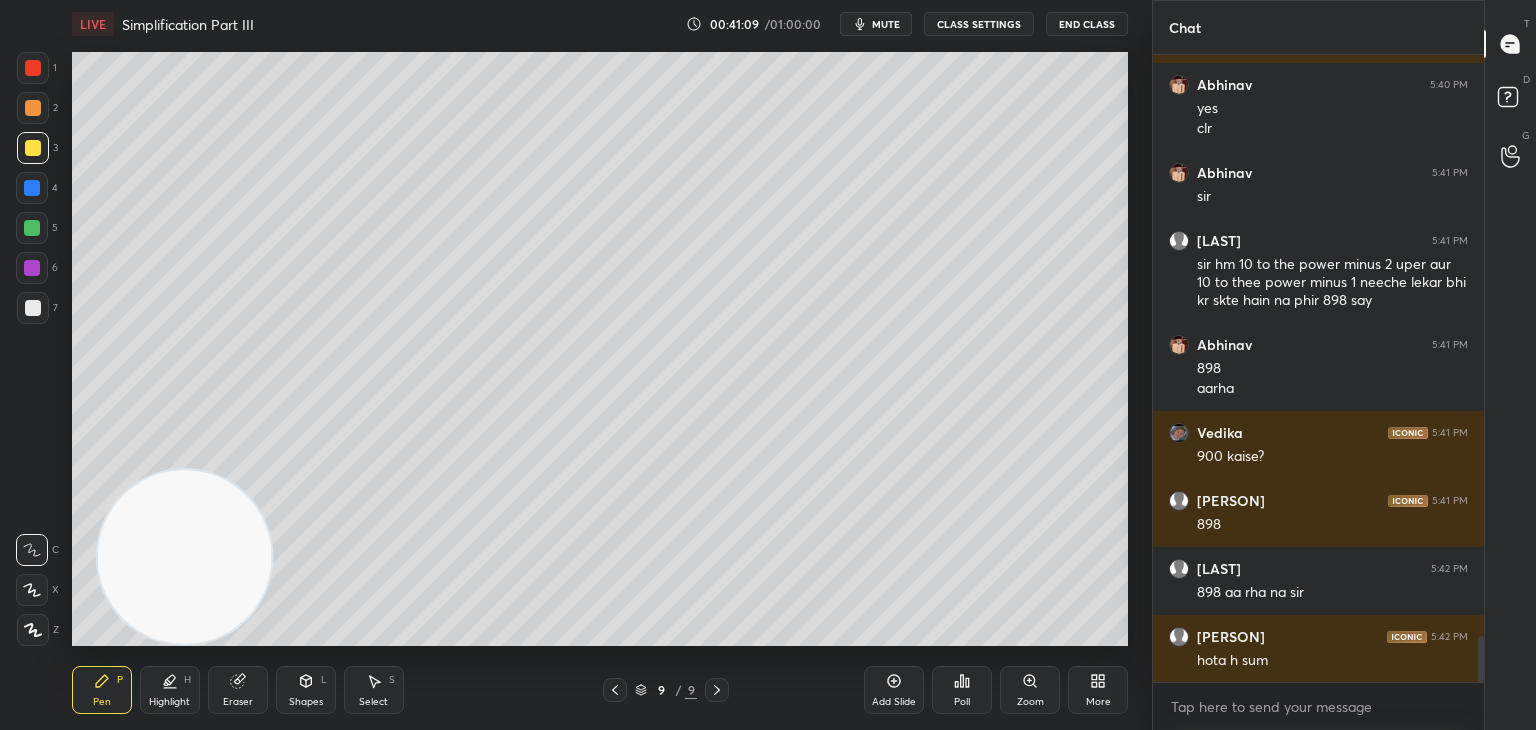 click on "Eraser" at bounding box center (238, 690) 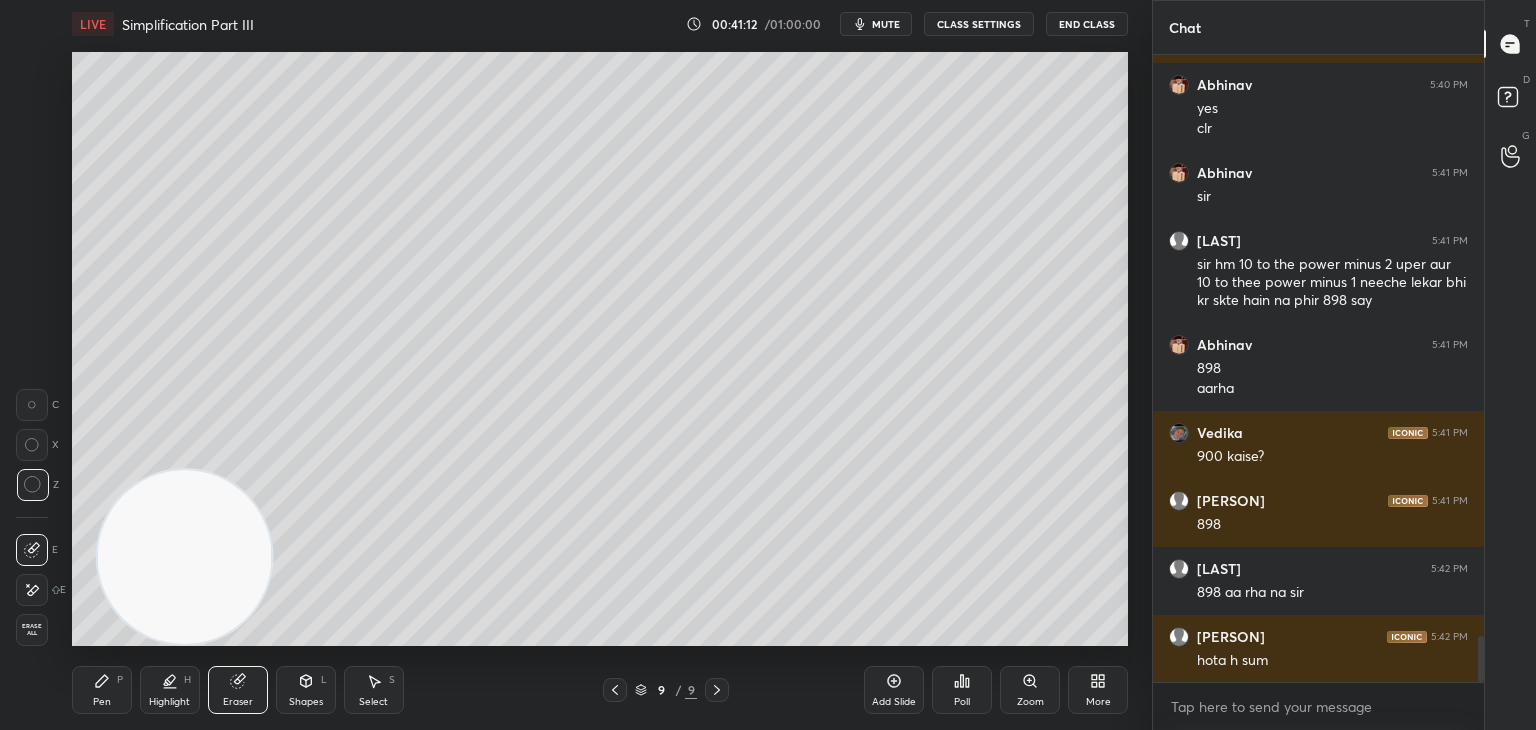 click on "Pen P" at bounding box center (102, 690) 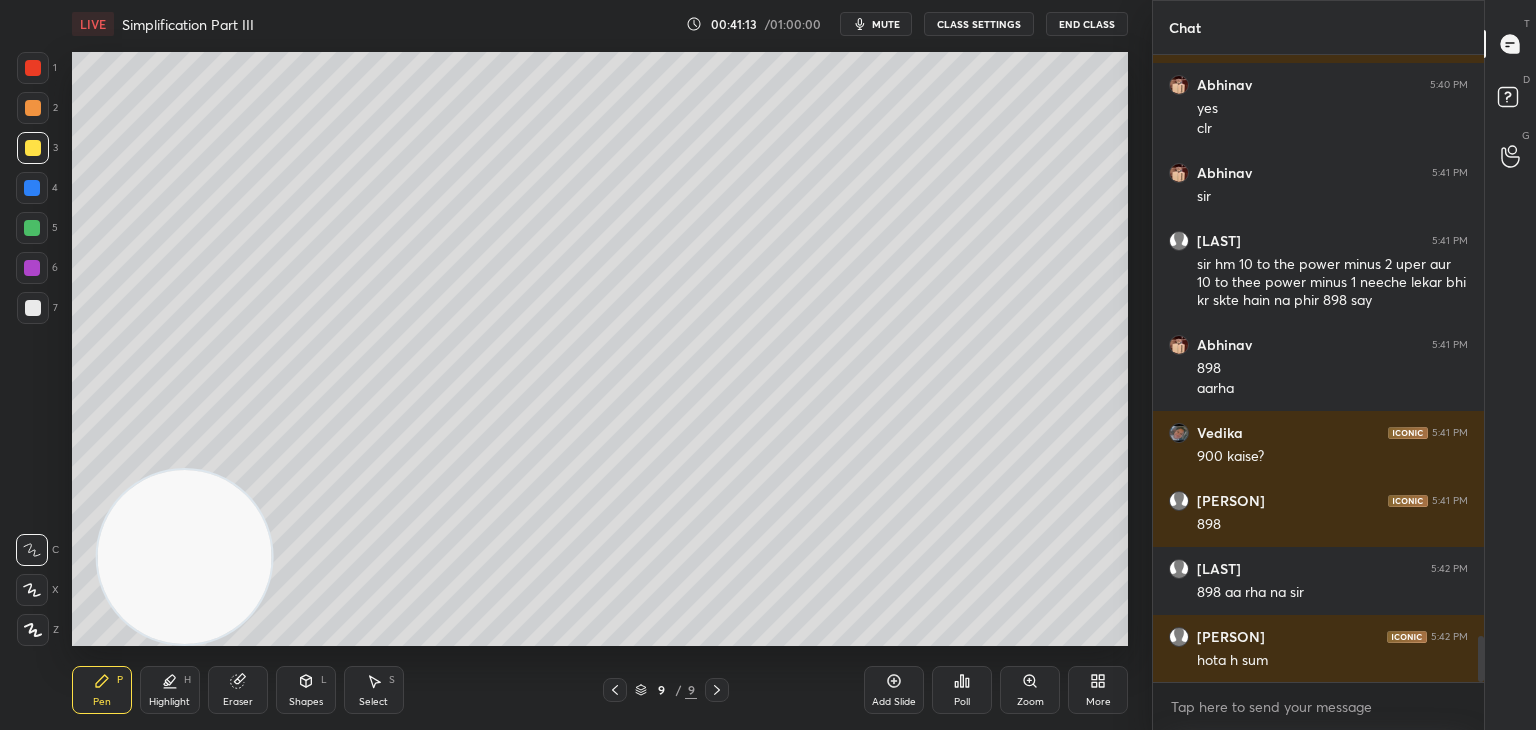 click on "Eraser" at bounding box center [238, 690] 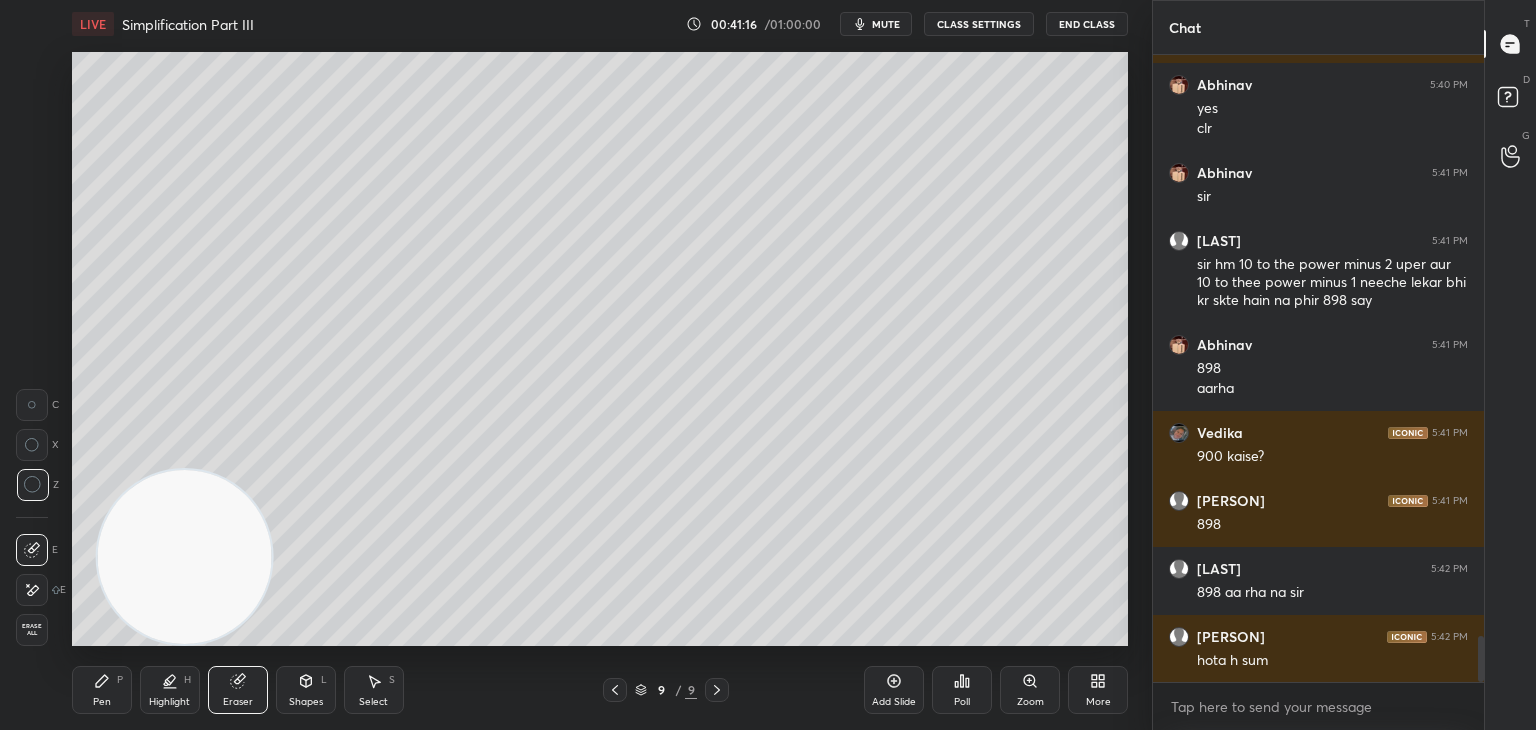 click on "P" at bounding box center (120, 680) 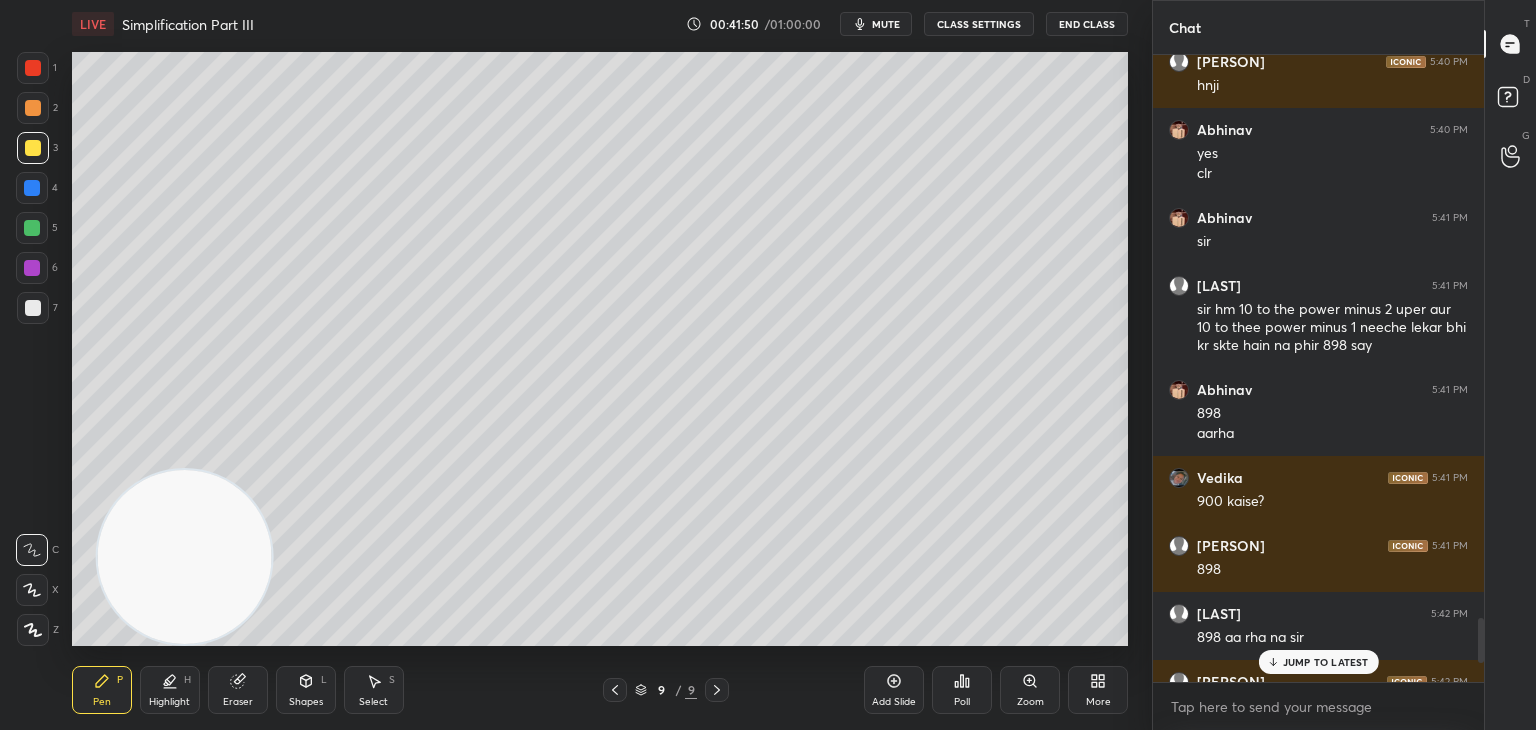 scroll, scrollTop: 7936, scrollLeft: 0, axis: vertical 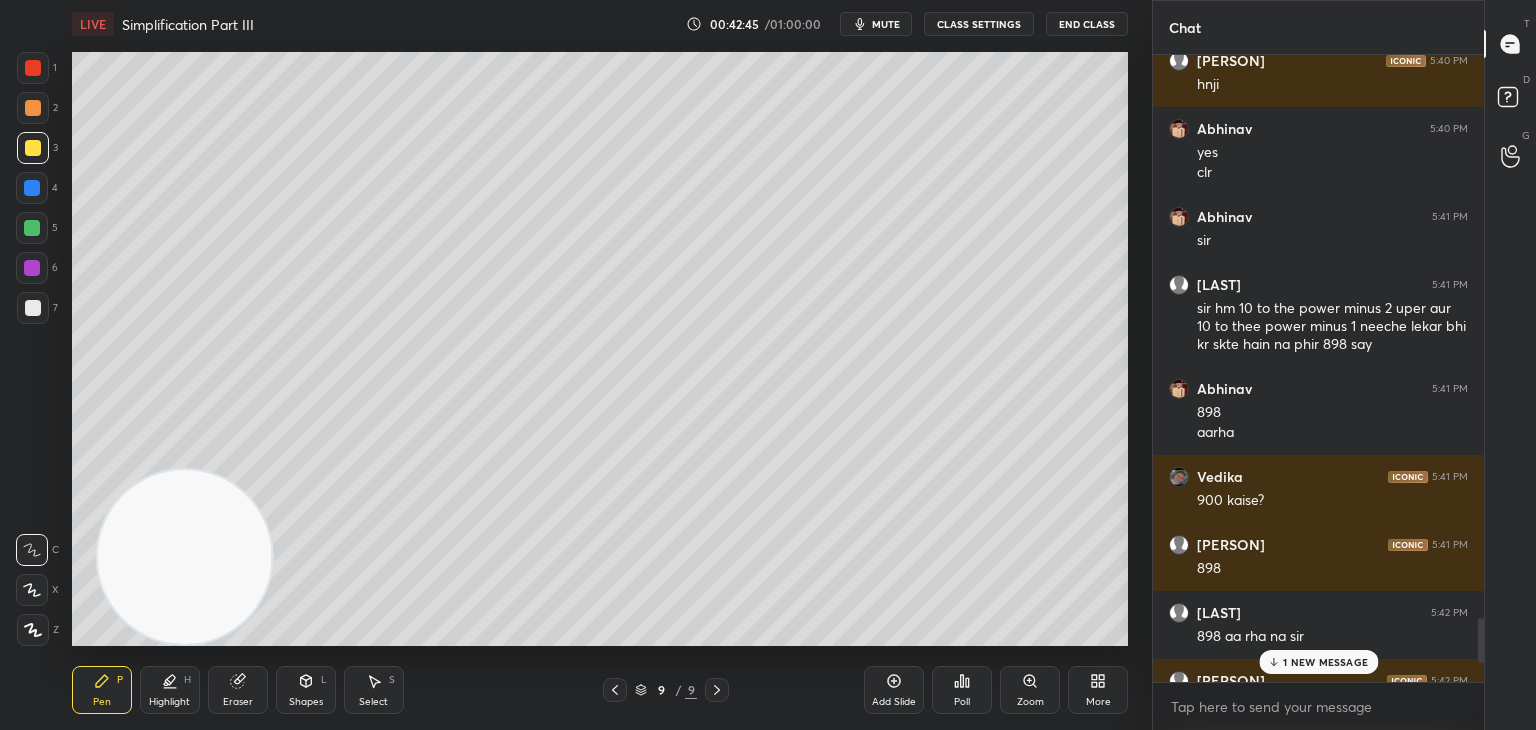 click on "1 NEW MESSAGE" at bounding box center [1318, 662] 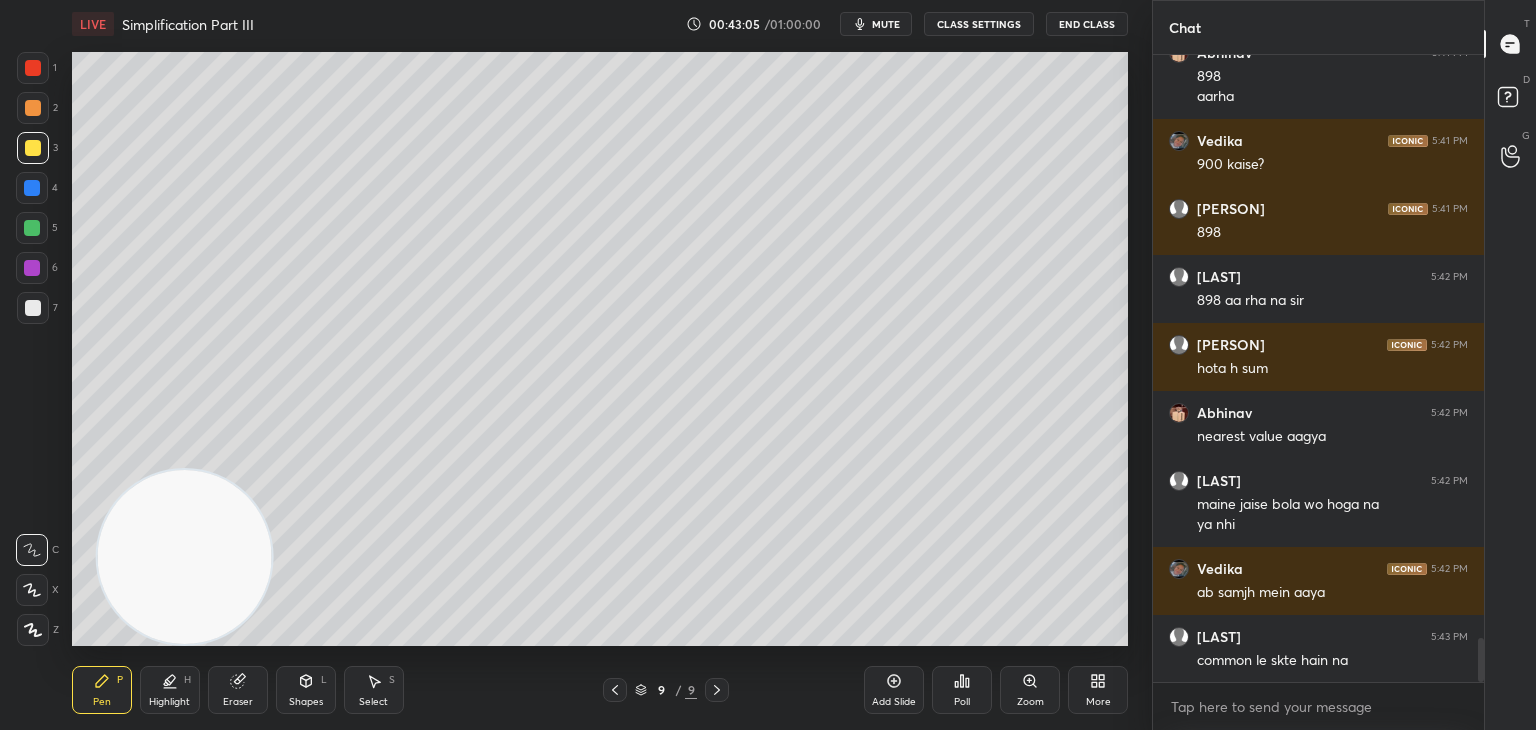 click 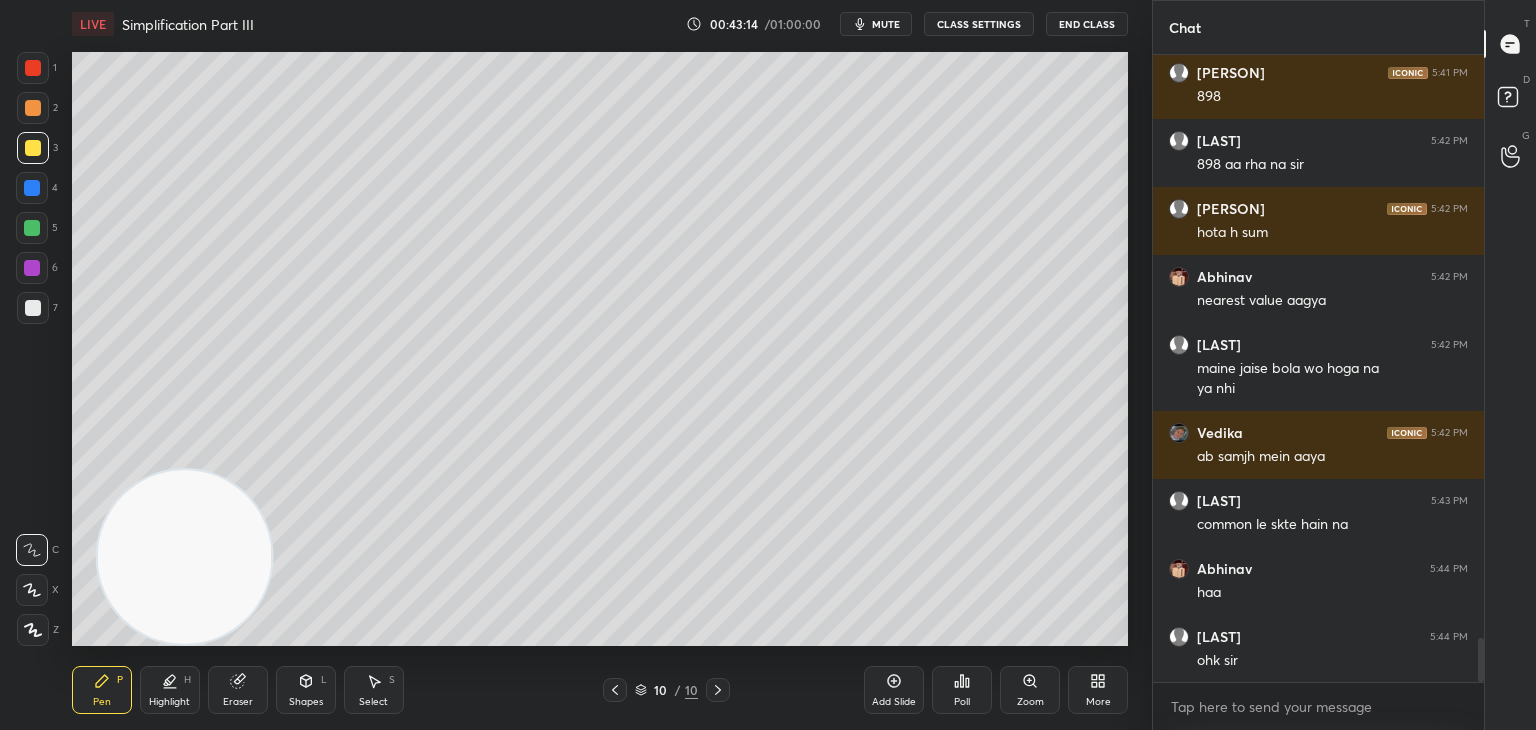 scroll, scrollTop: 8476, scrollLeft: 0, axis: vertical 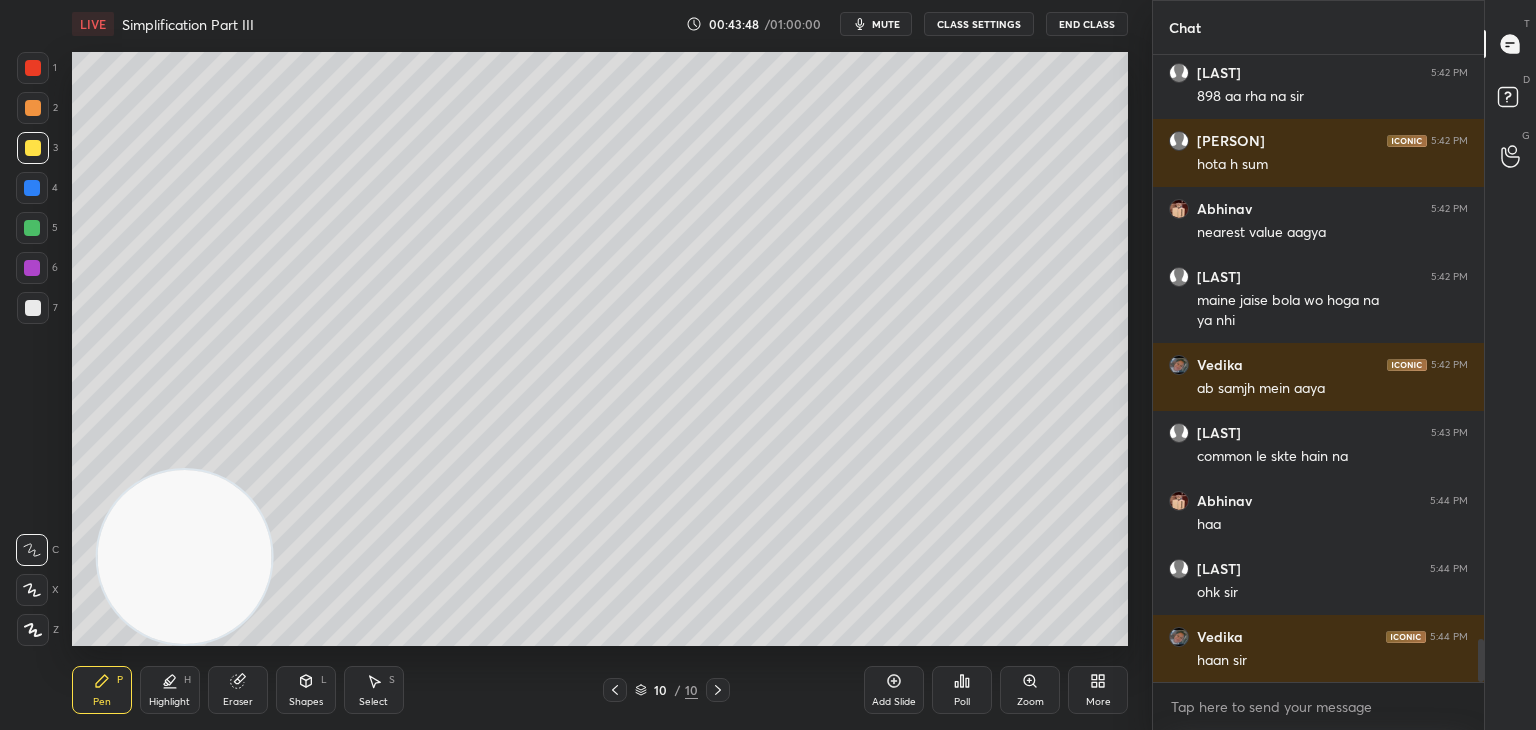 click on "Shapes L" at bounding box center (306, 690) 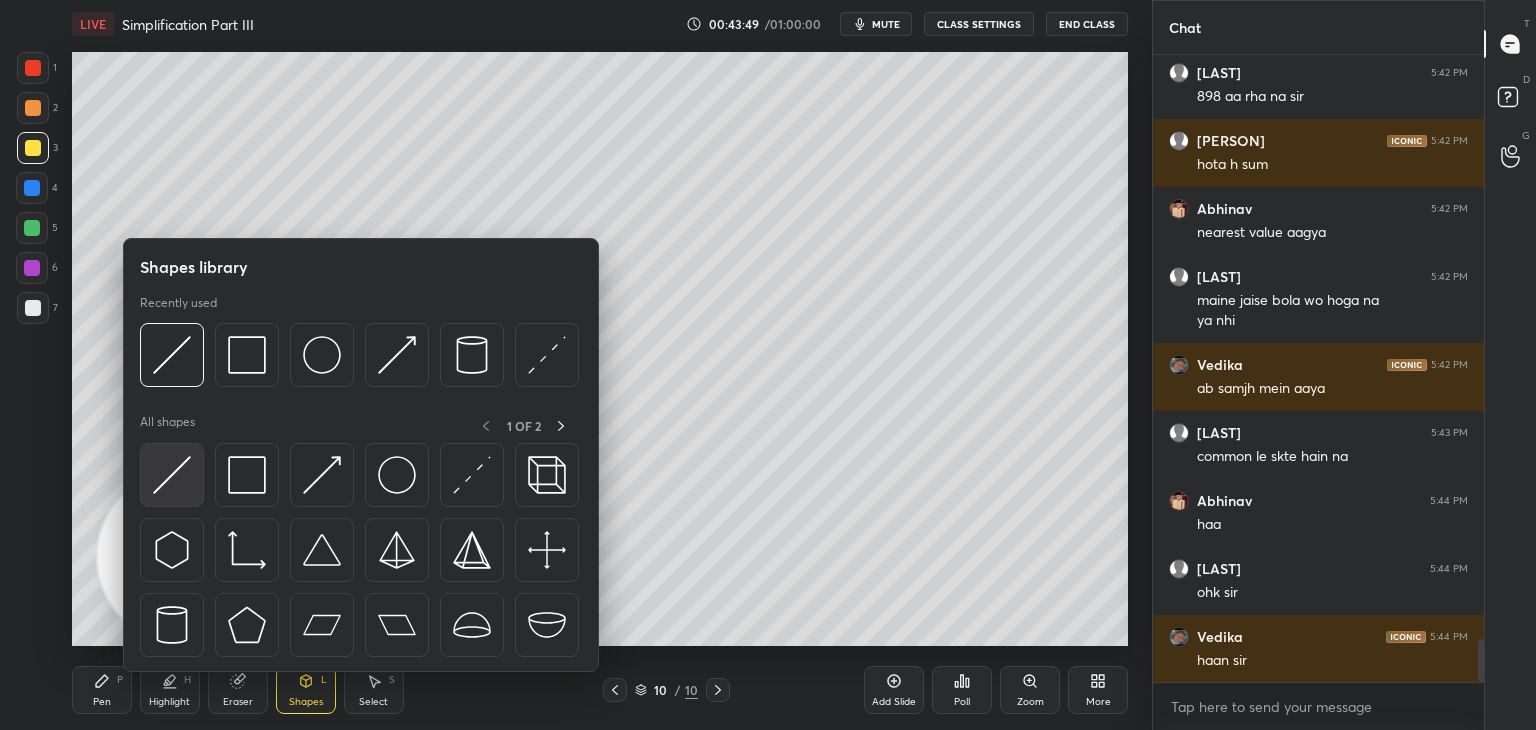click at bounding box center [172, 475] 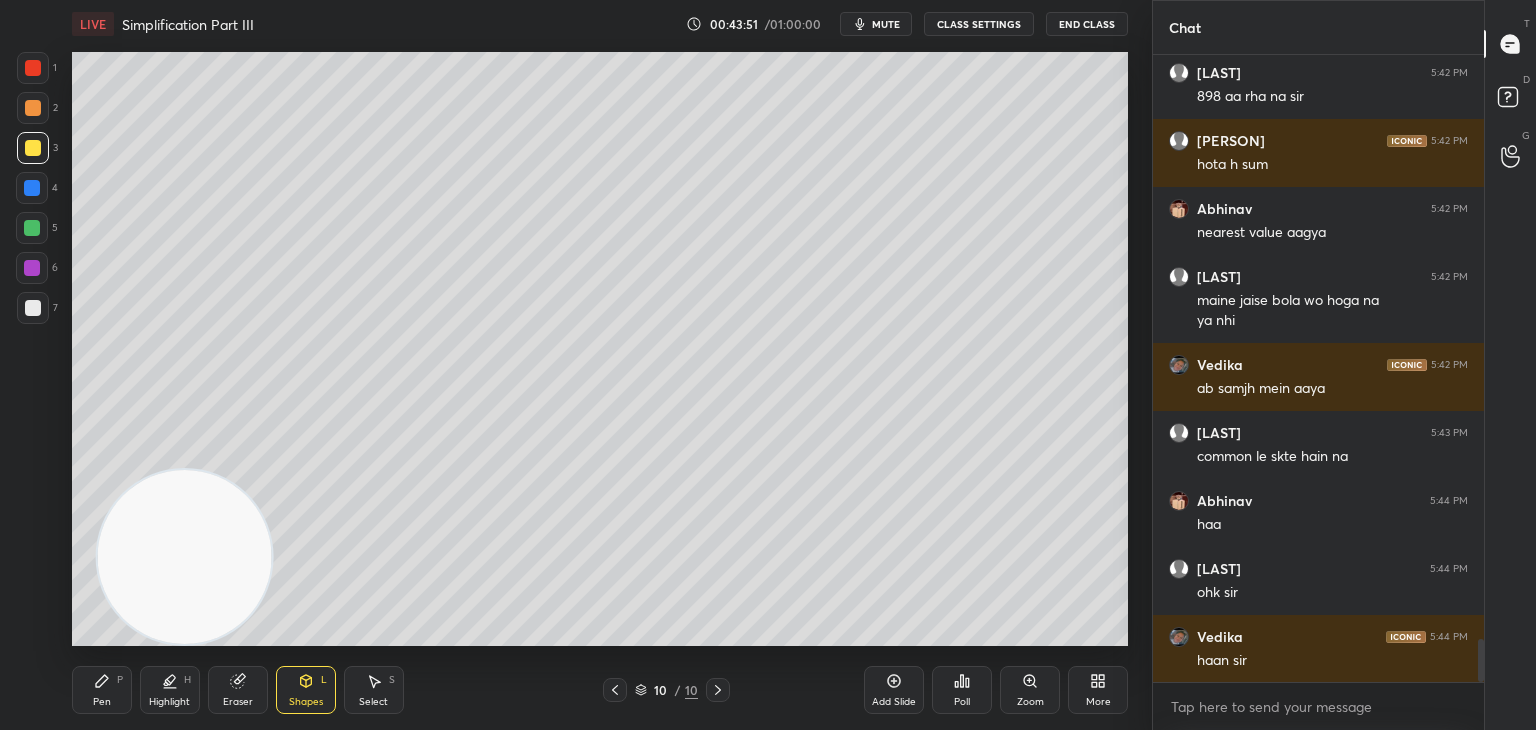 click on "Pen P" at bounding box center (102, 690) 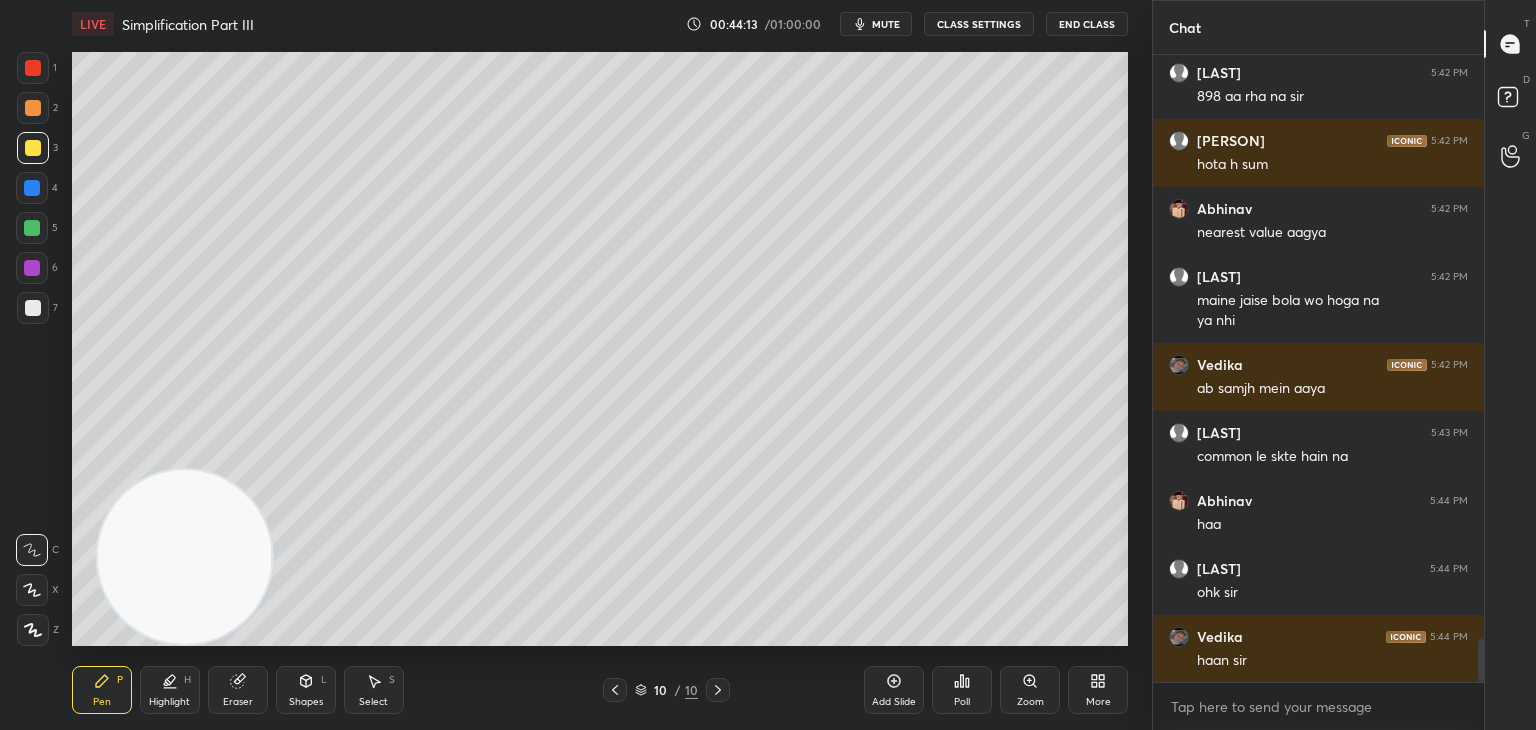 click on "Shapes L" at bounding box center [306, 690] 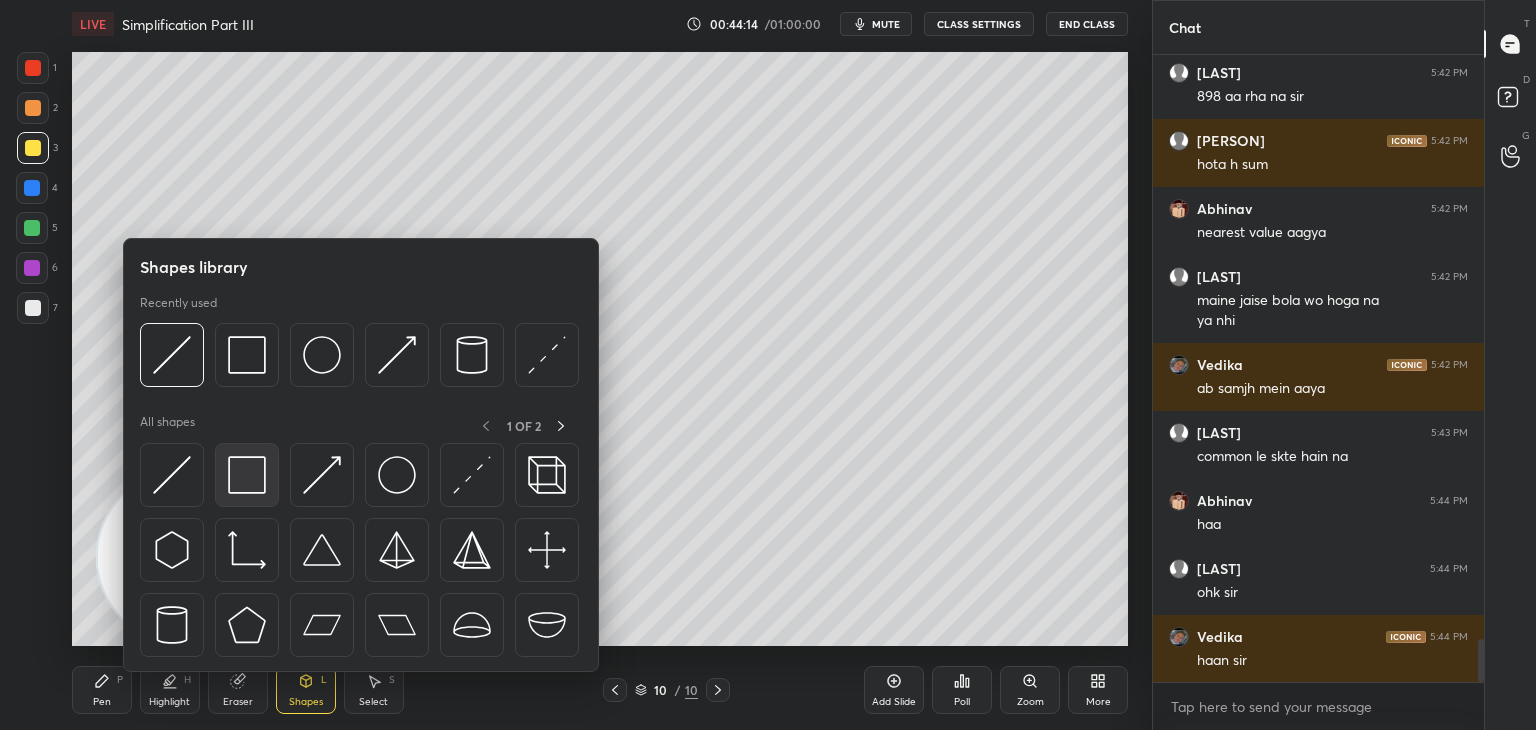 click at bounding box center [361, 555] 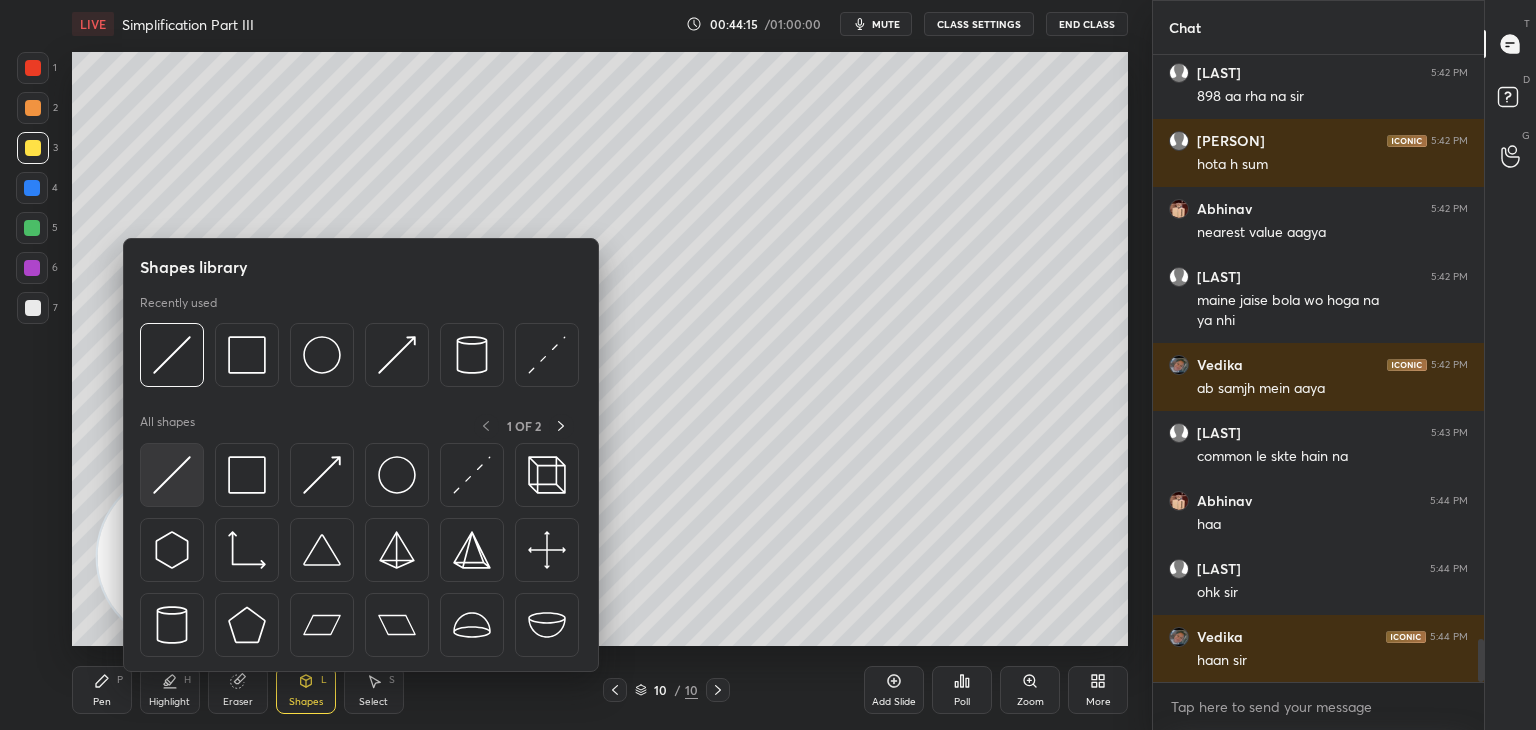 click at bounding box center [172, 475] 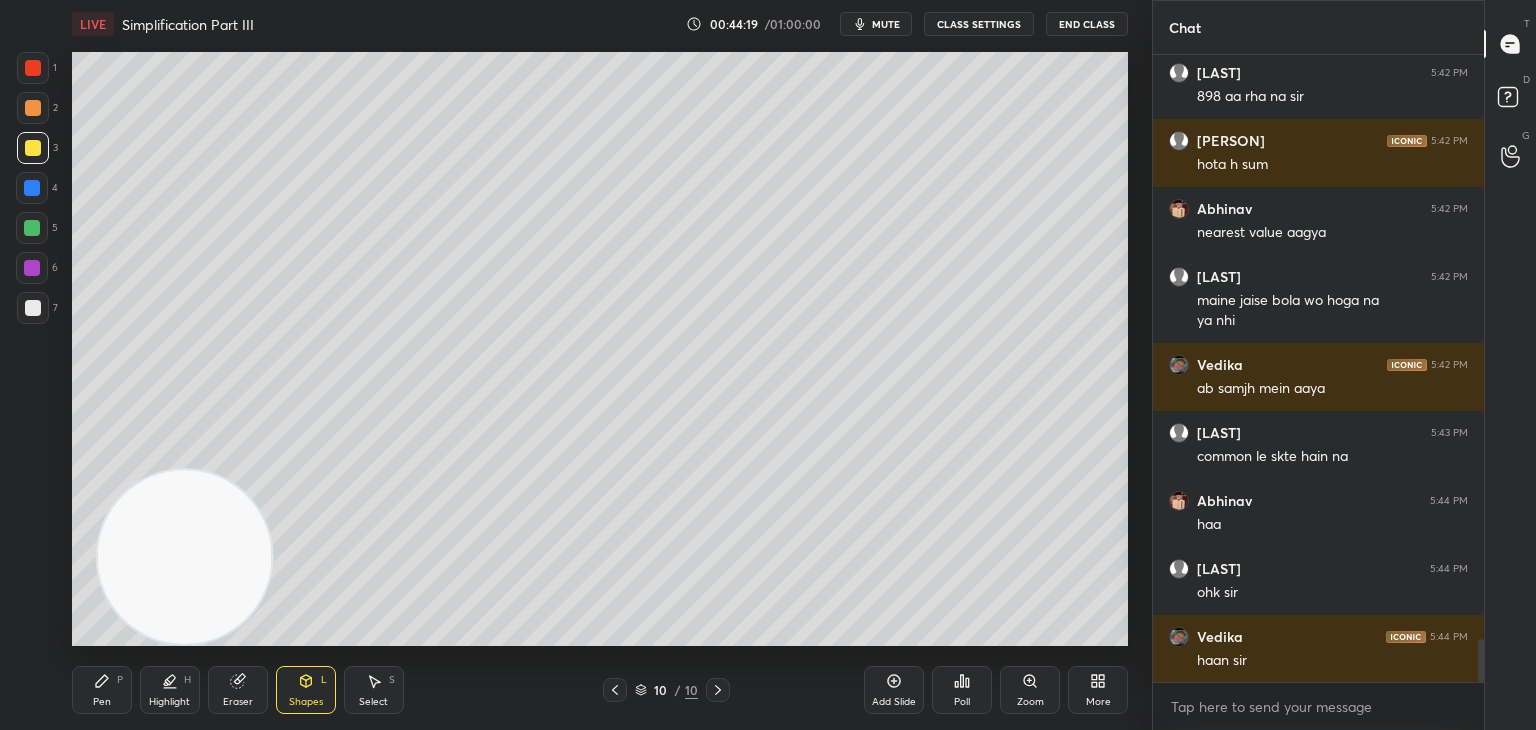 click on "P" at bounding box center (120, 680) 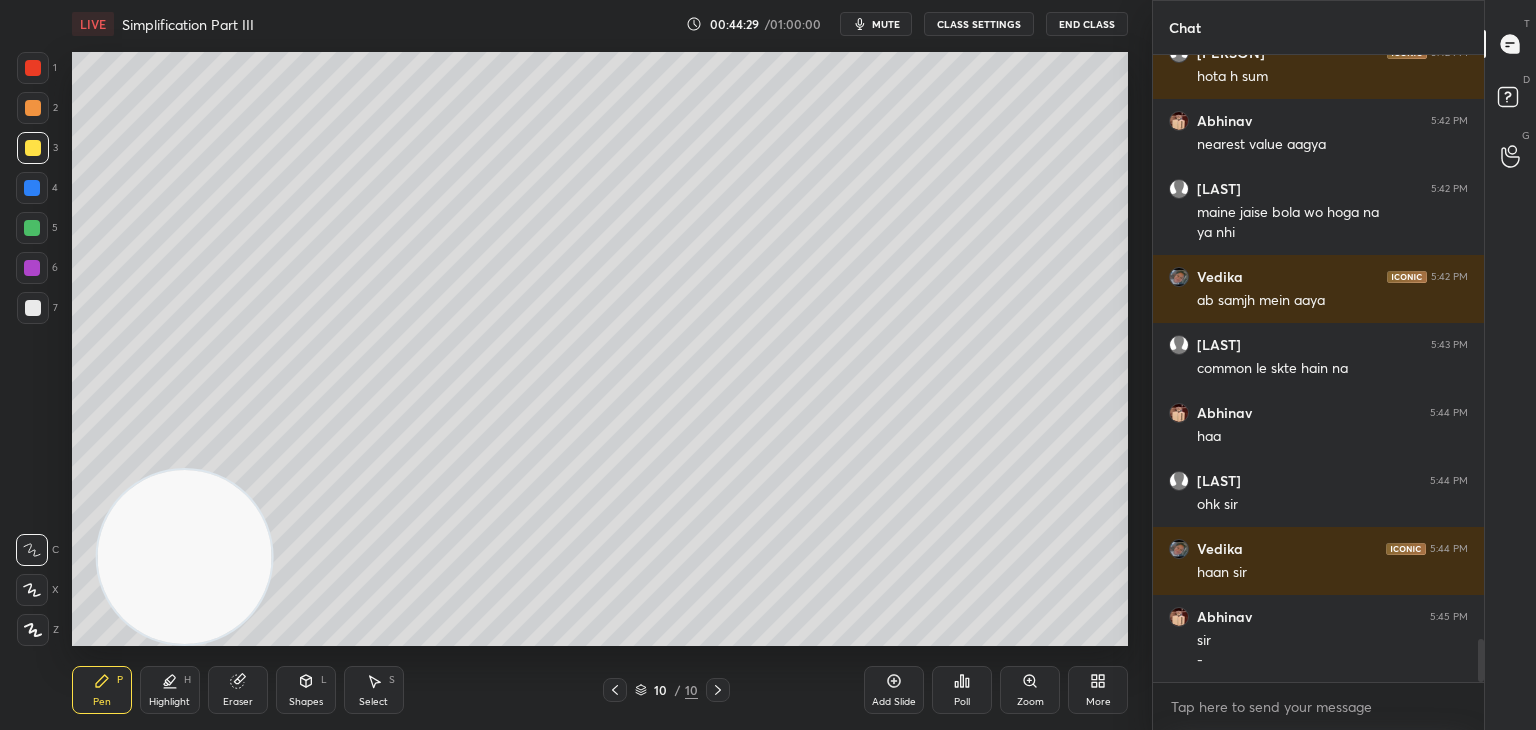 scroll, scrollTop: 8584, scrollLeft: 0, axis: vertical 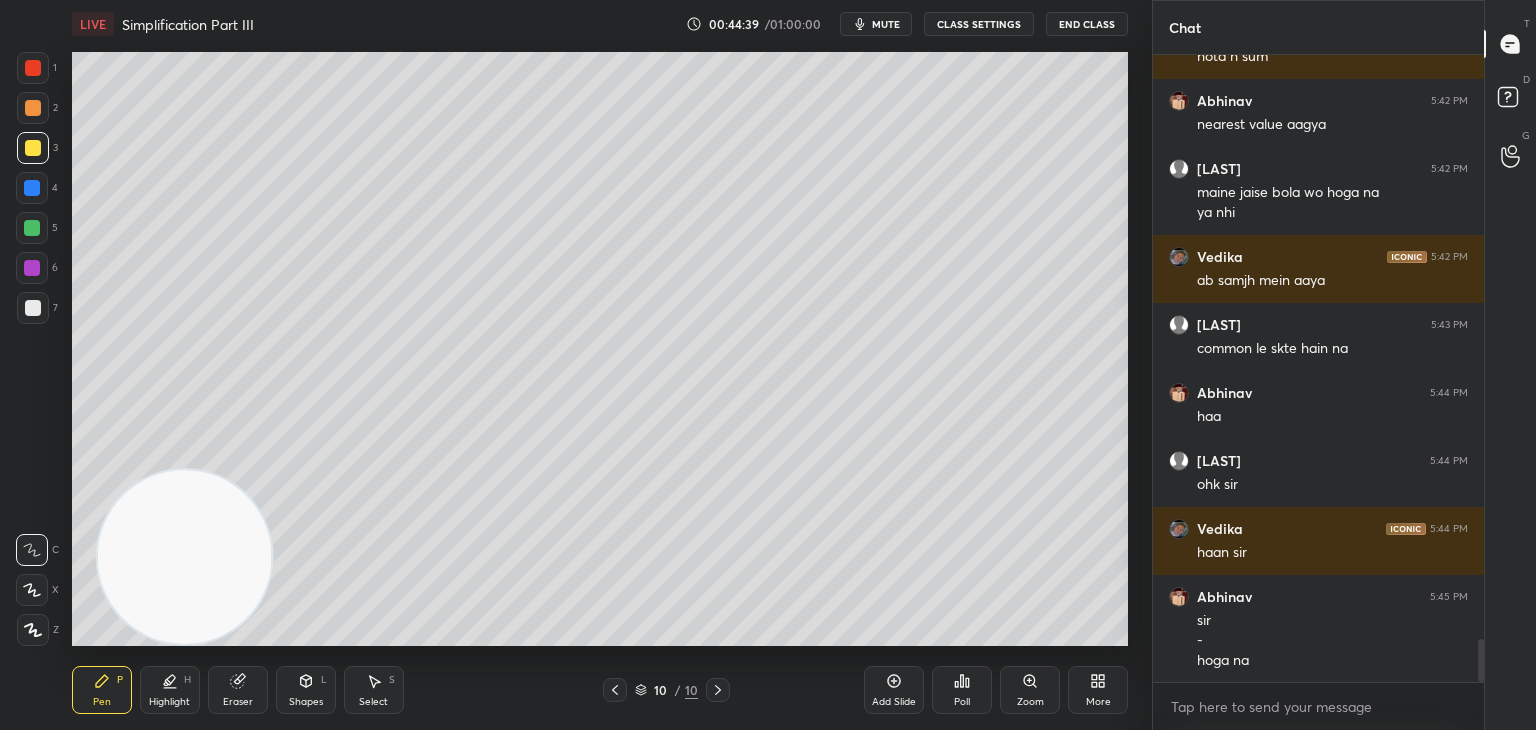 click on "Eraser" at bounding box center (238, 690) 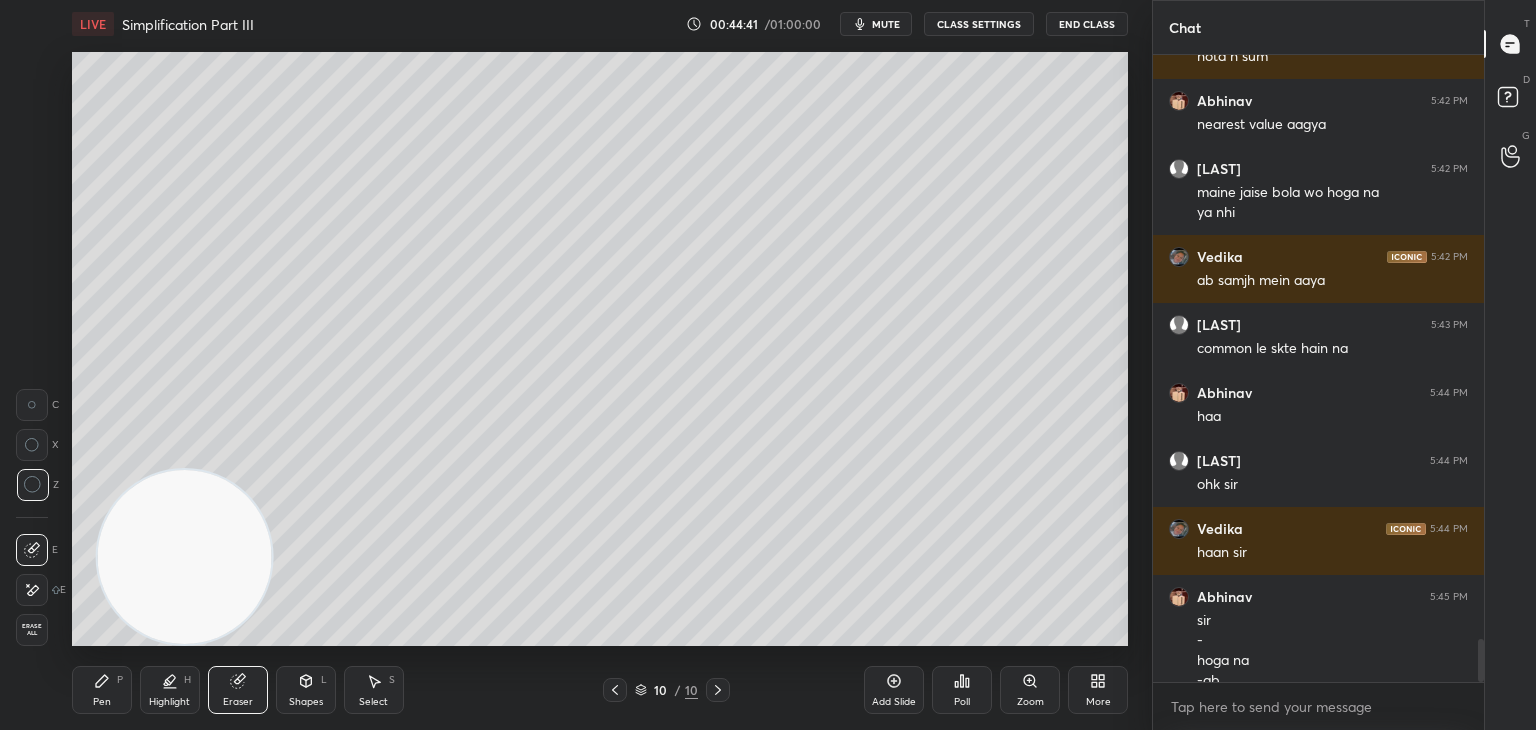 scroll, scrollTop: 8604, scrollLeft: 0, axis: vertical 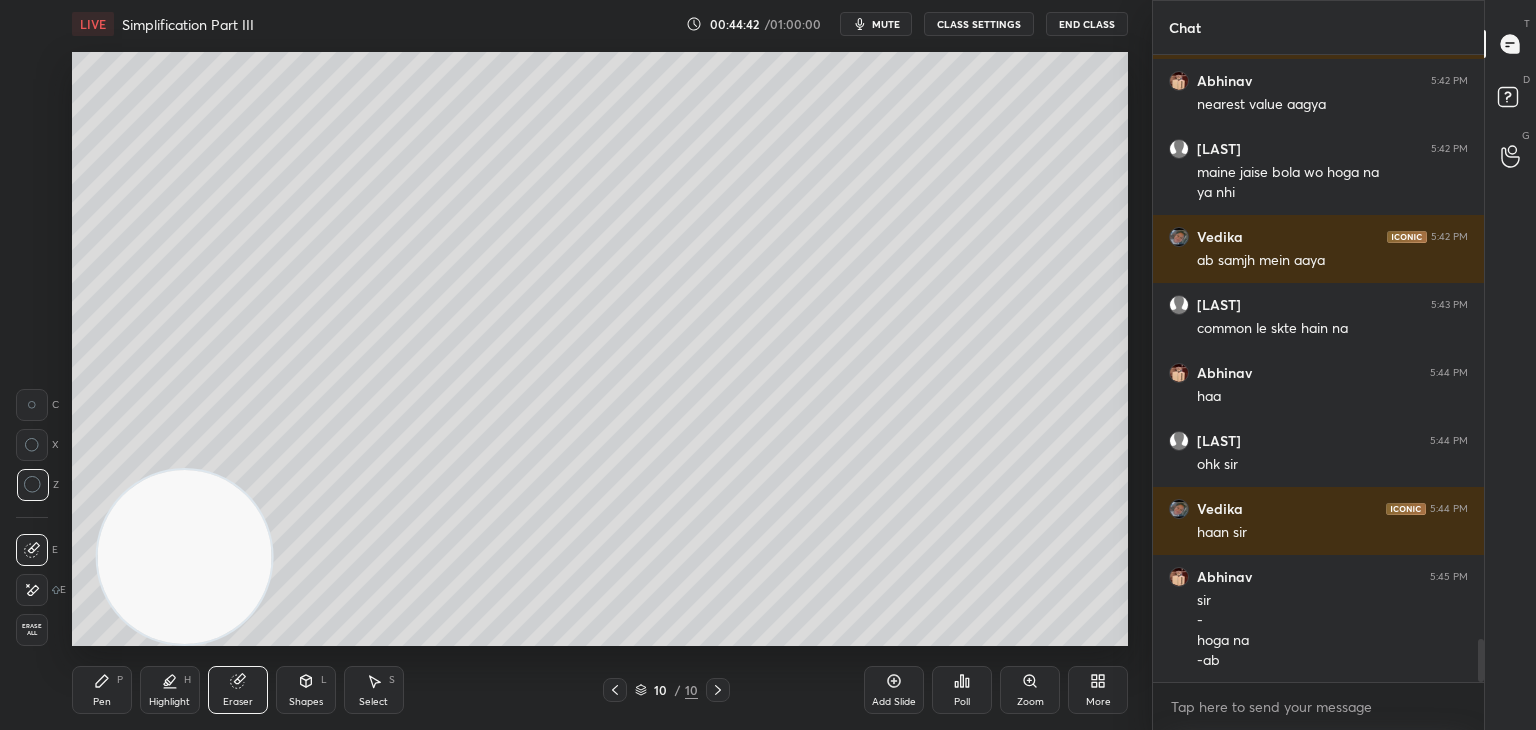 click on "P" at bounding box center (120, 680) 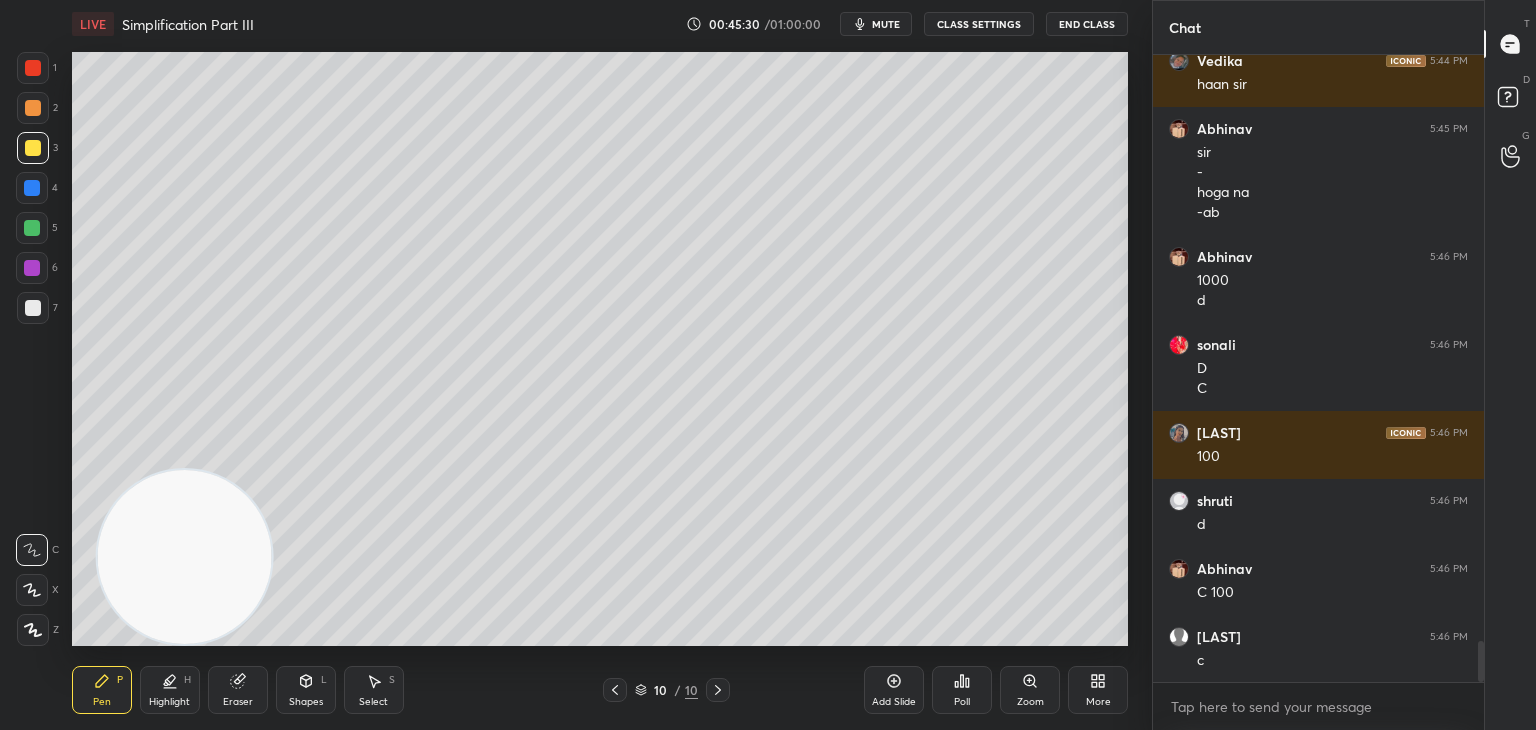 scroll, scrollTop: 9120, scrollLeft: 0, axis: vertical 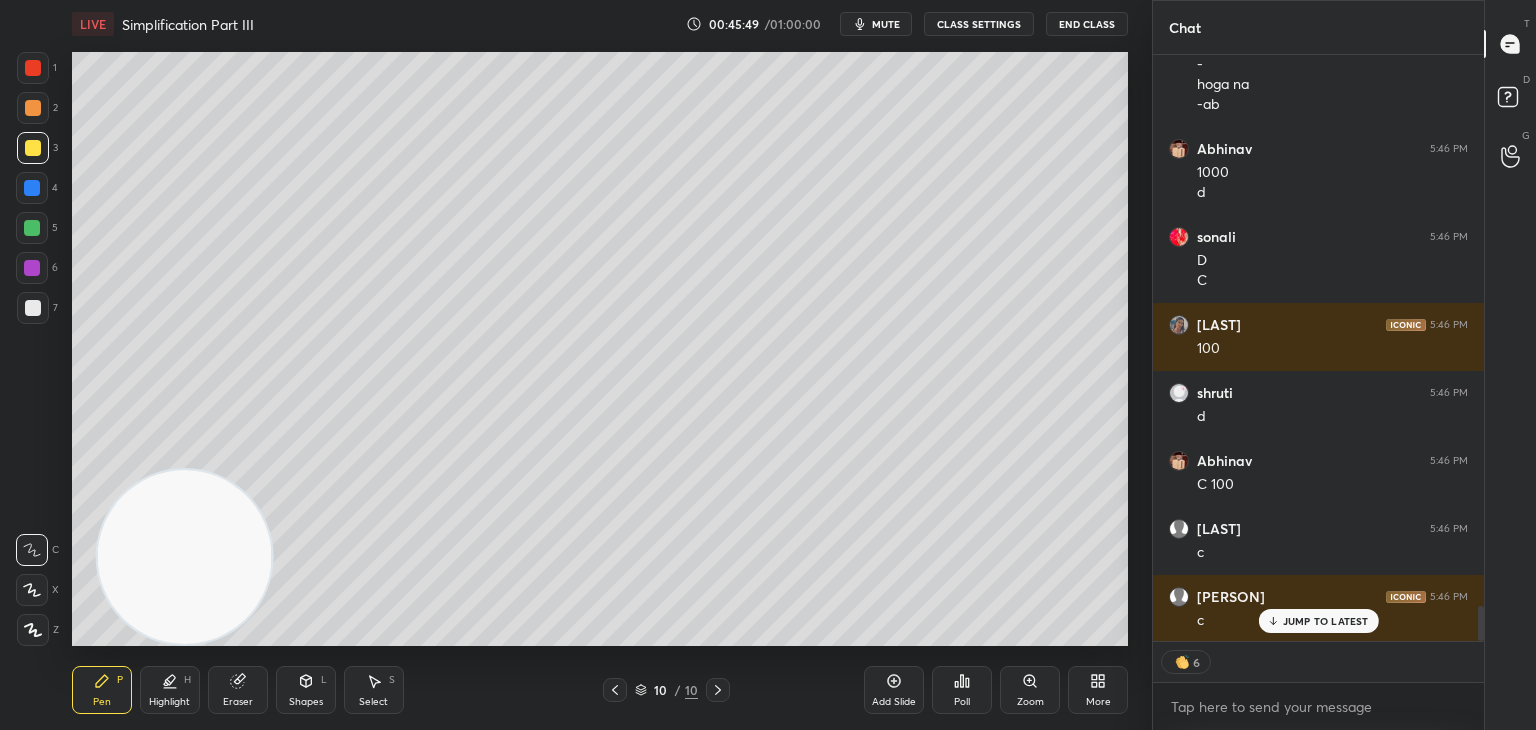 click on "Poll" at bounding box center [962, 690] 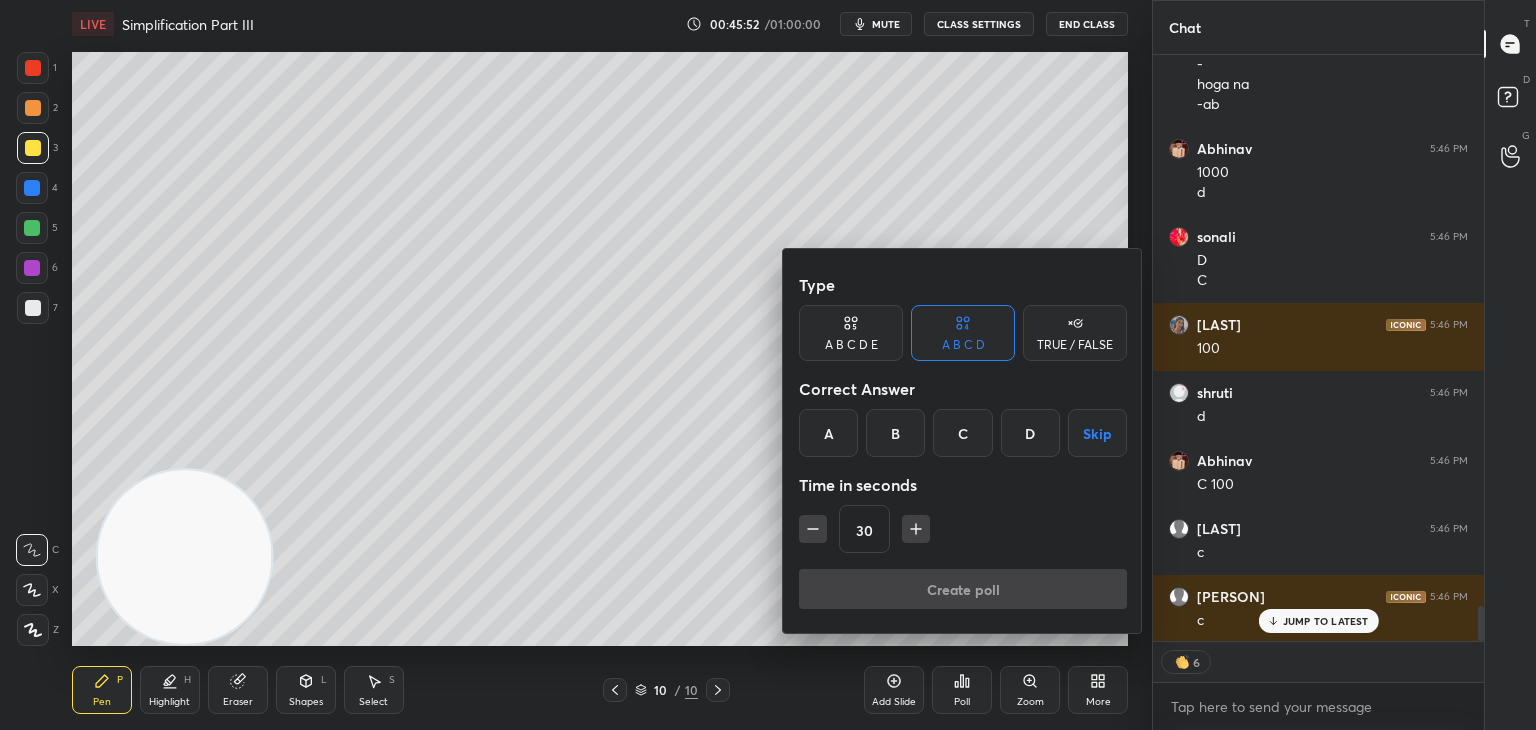 click on "A B C D E" at bounding box center (851, 345) 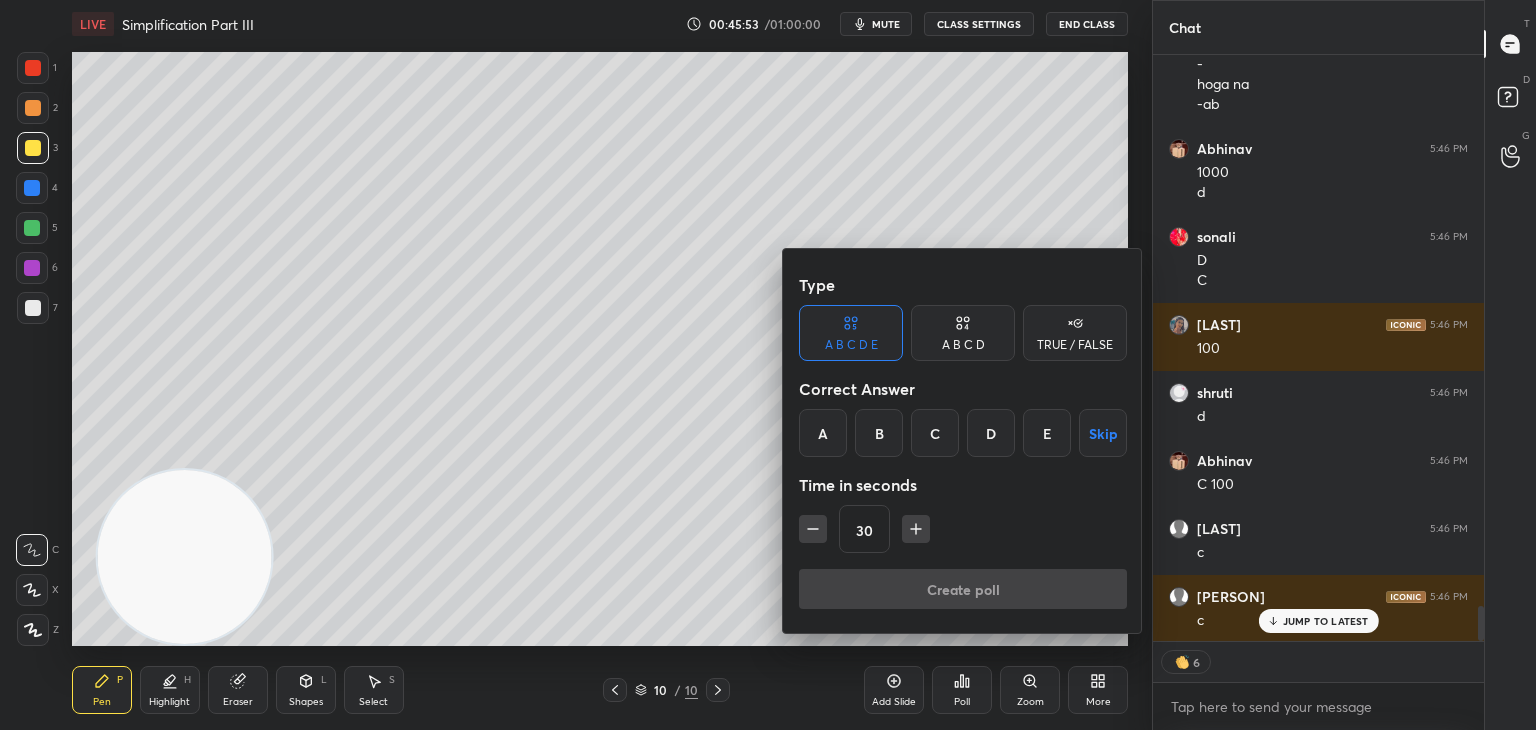 scroll, scrollTop: 9228, scrollLeft: 0, axis: vertical 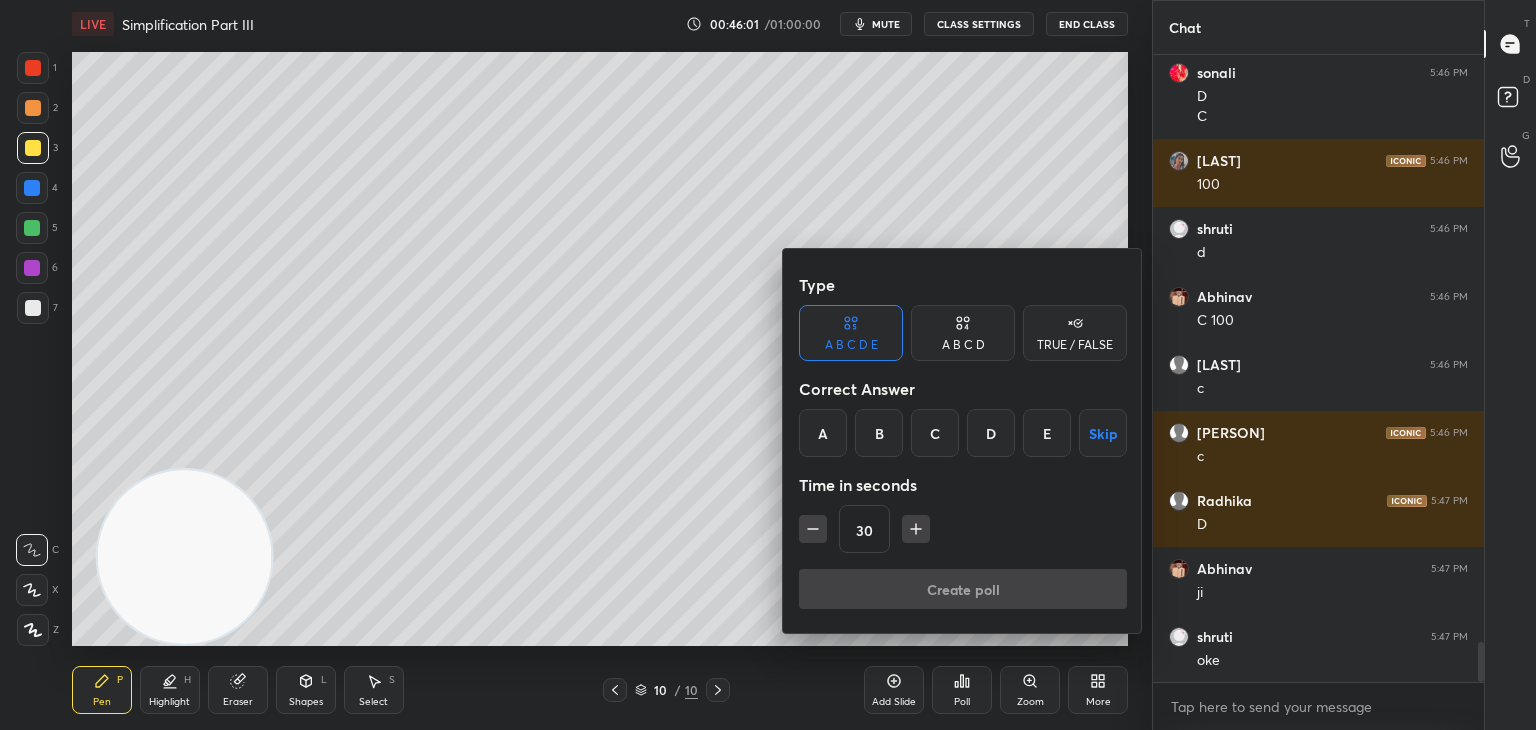 click on "A" at bounding box center (823, 433) 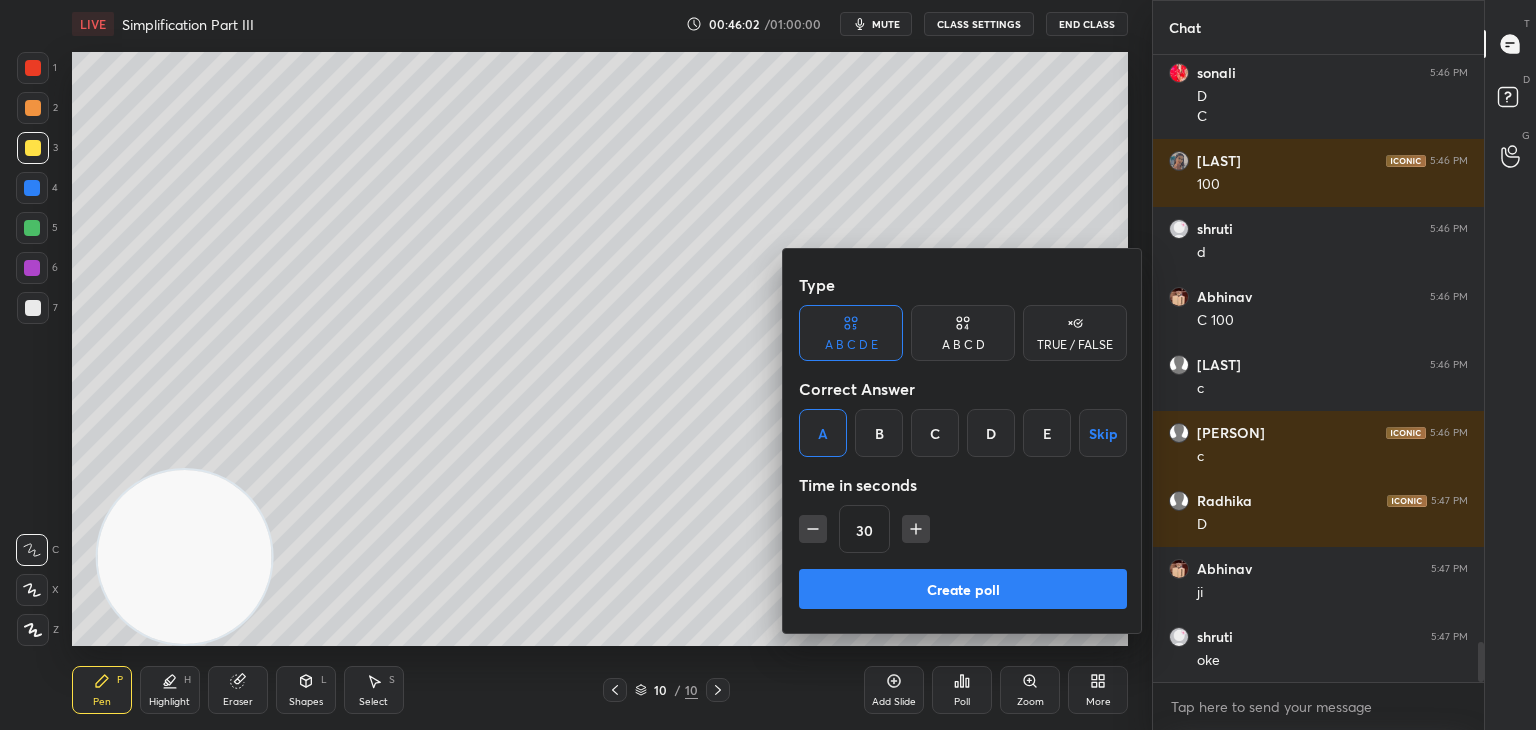 click on "Create poll" at bounding box center (963, 589) 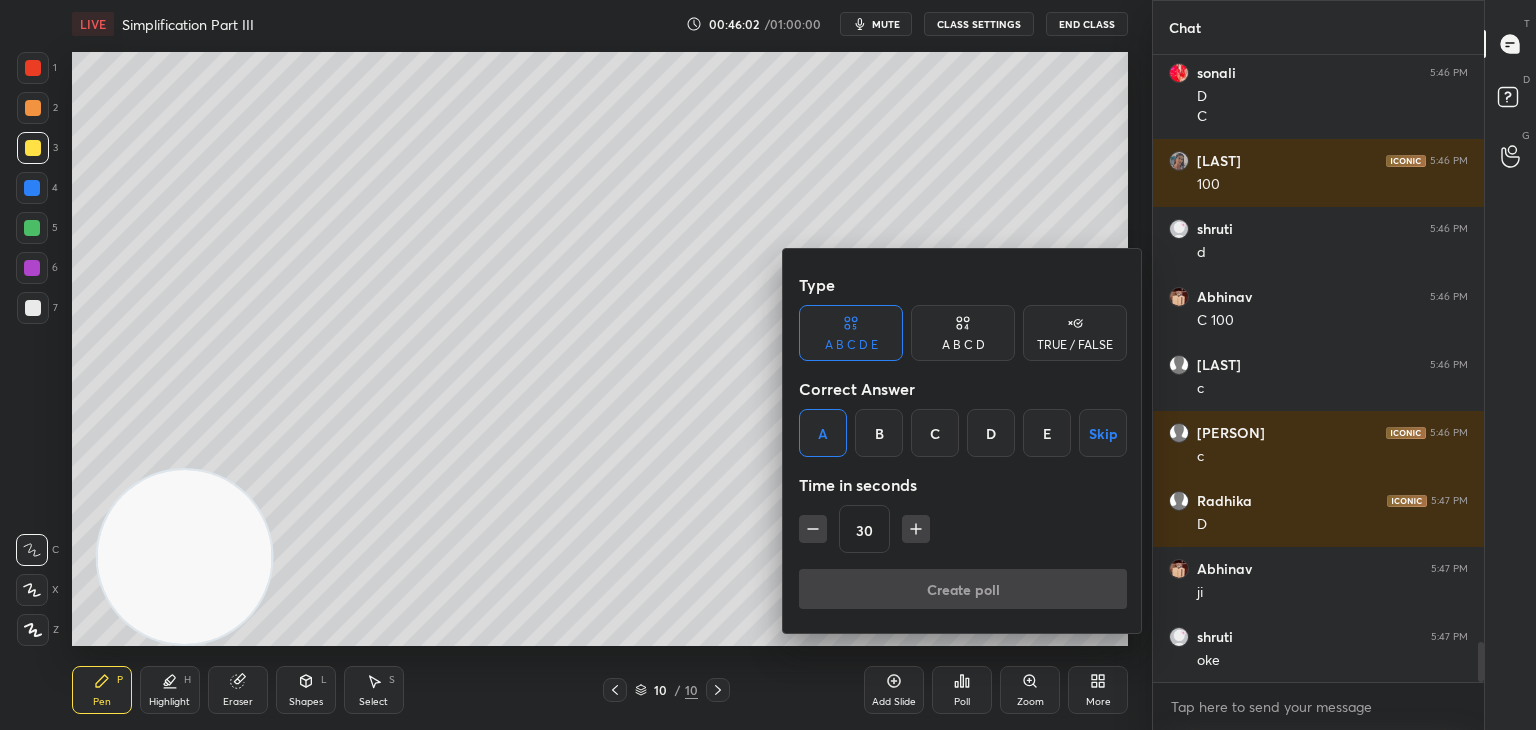 scroll, scrollTop: 422, scrollLeft: 325, axis: both 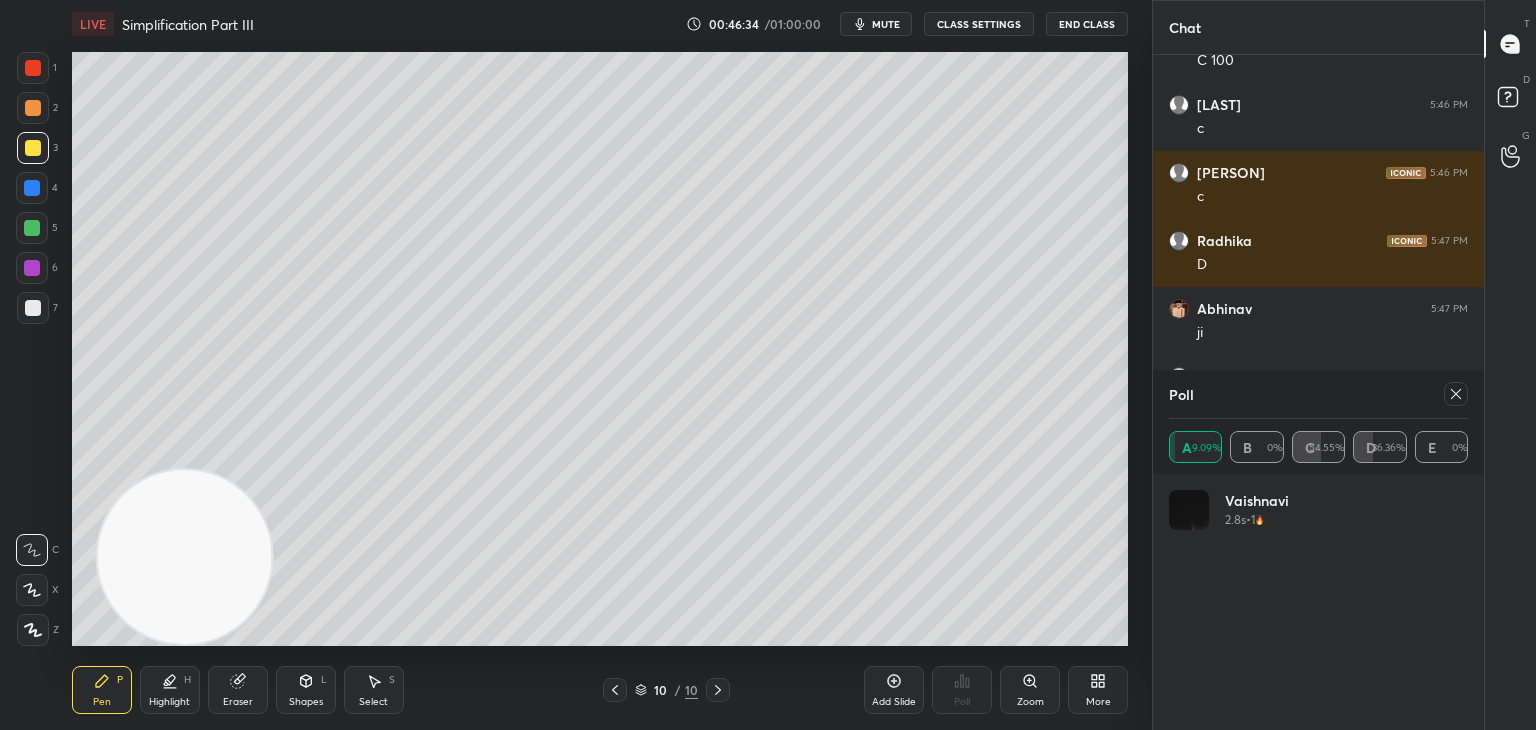 click 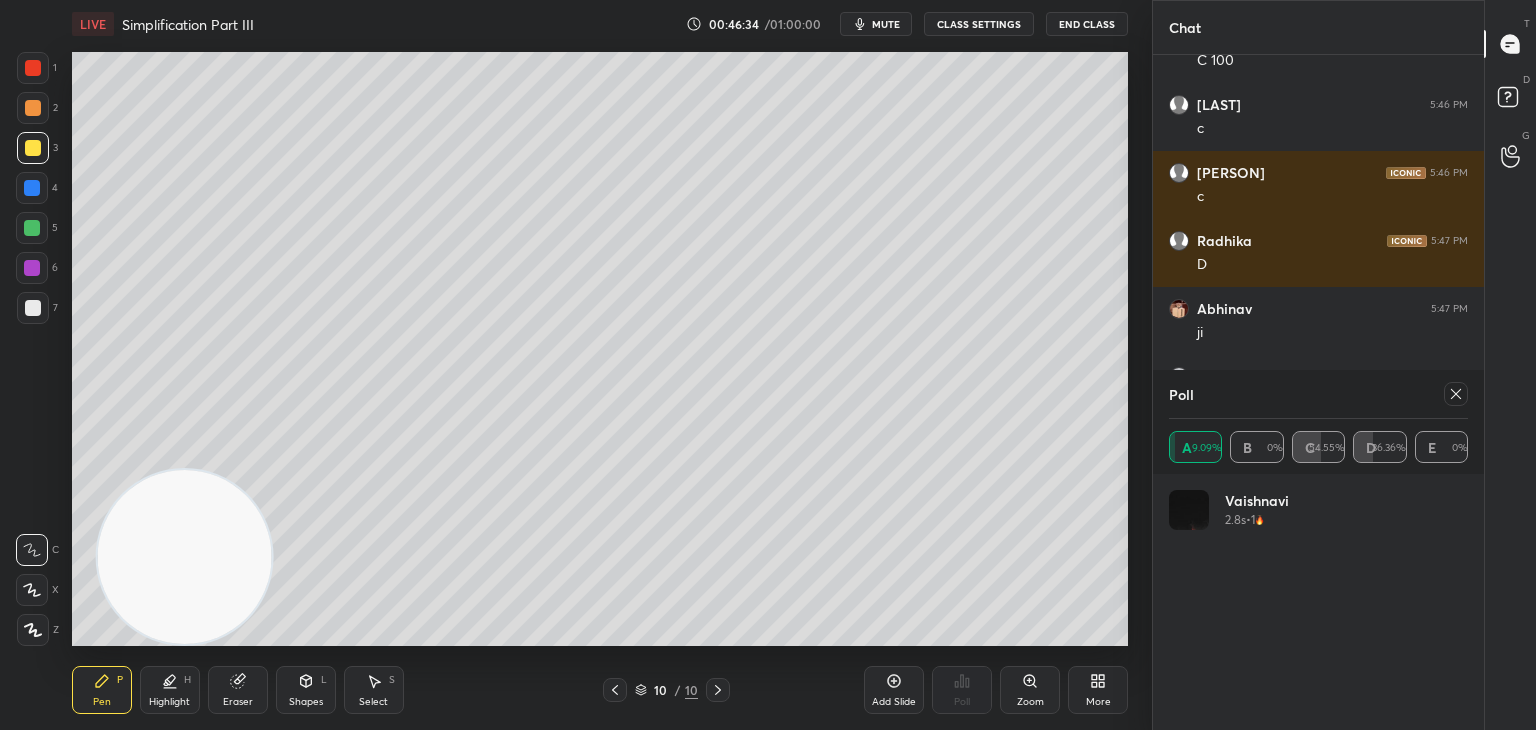 scroll, scrollTop: 34, scrollLeft: 293, axis: both 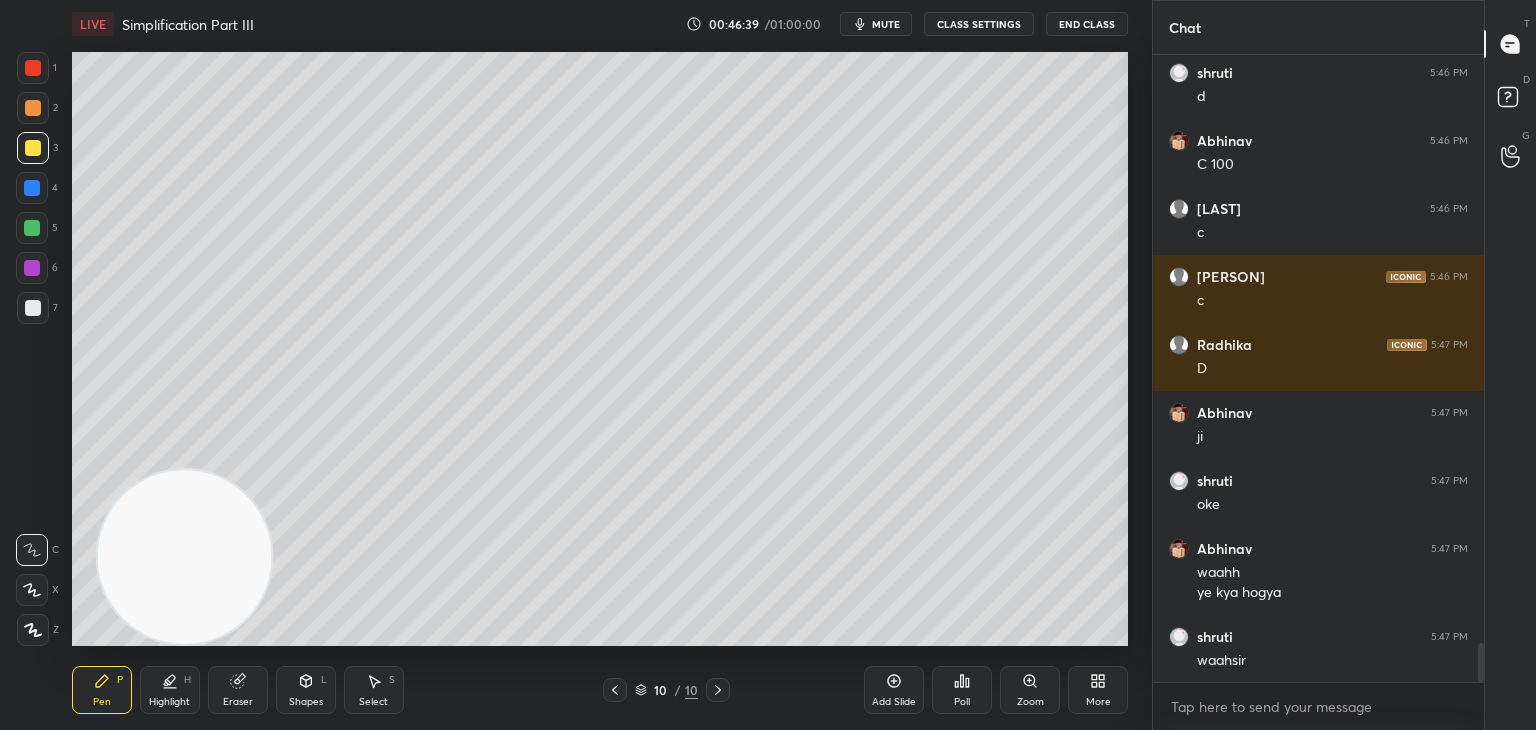 click at bounding box center (32, 228) 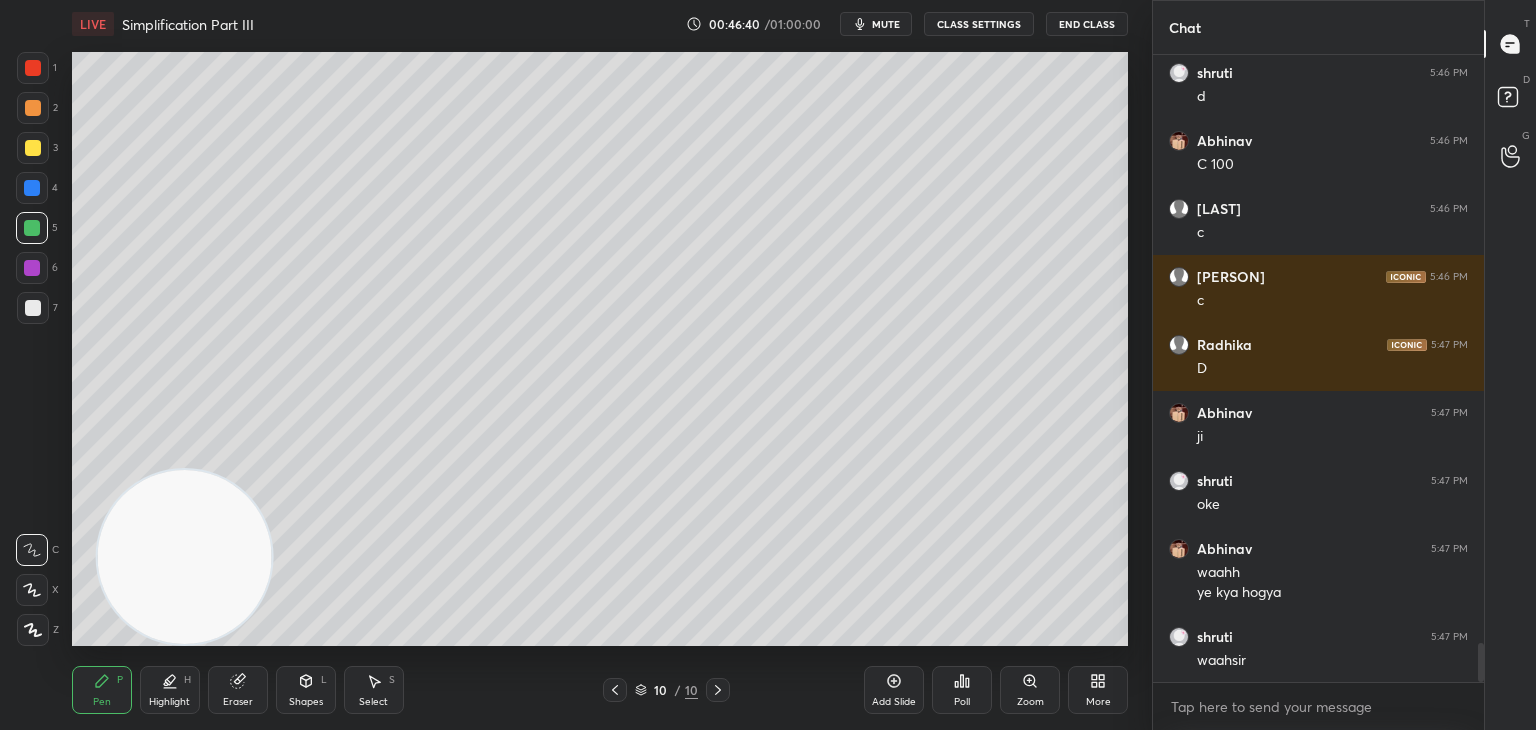 click at bounding box center [33, 308] 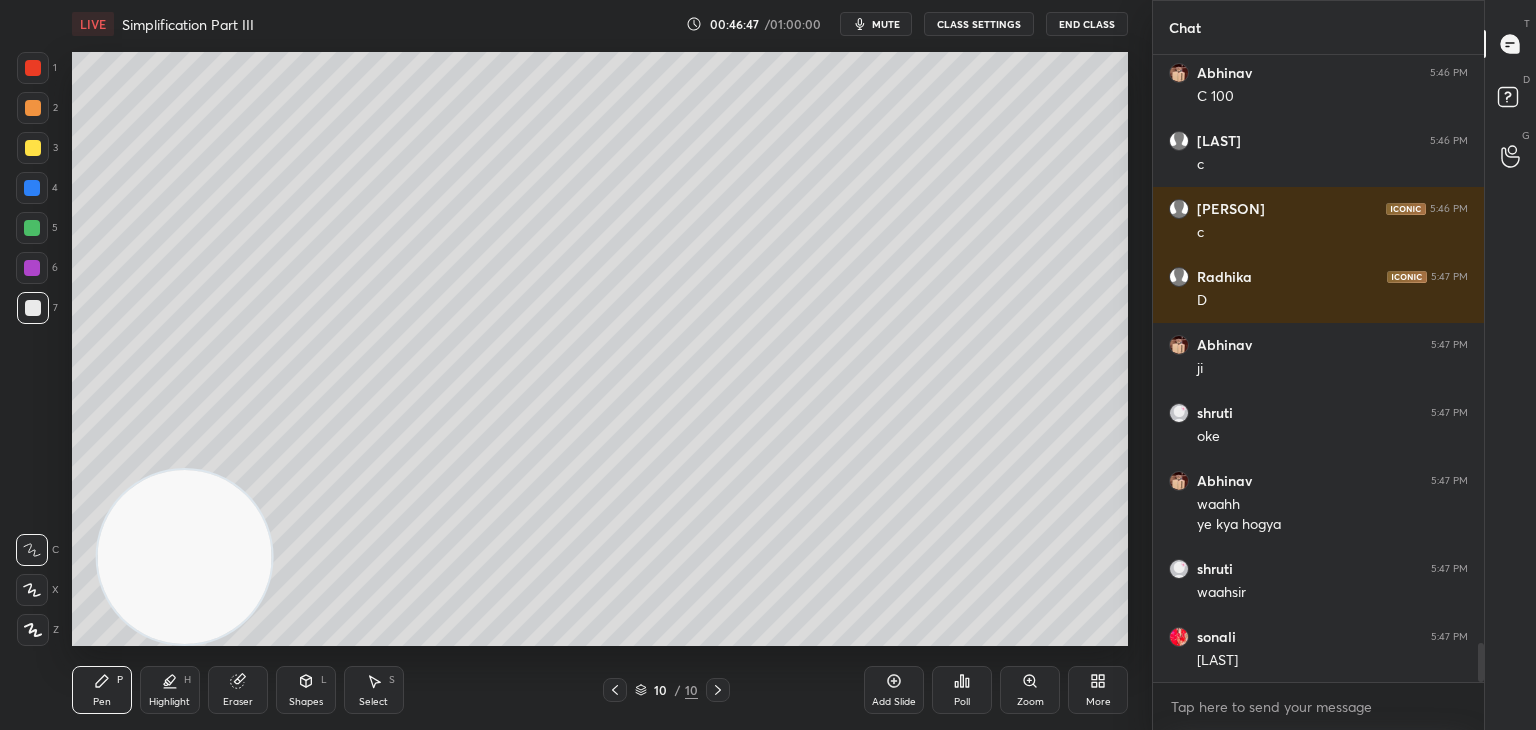 click 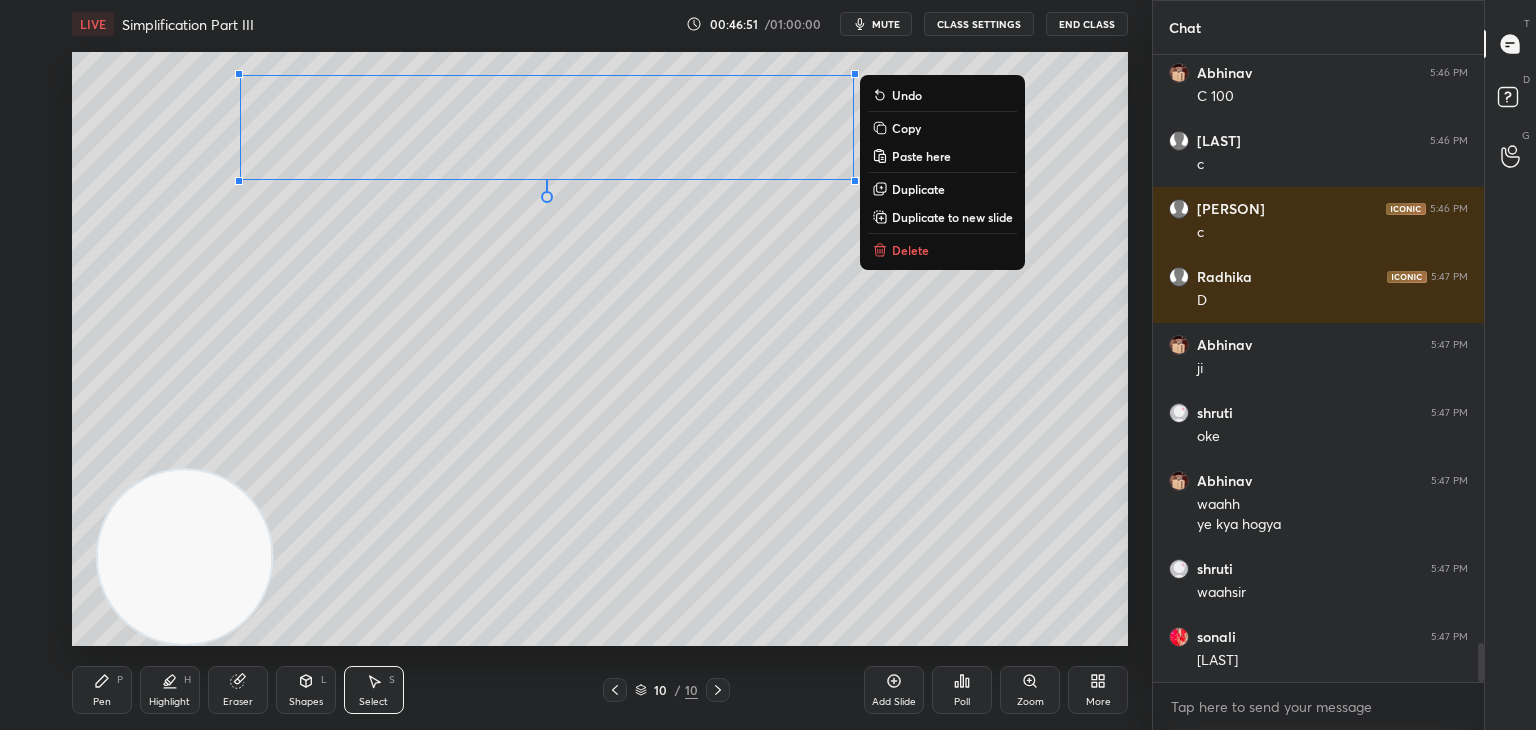 click on "Copy" at bounding box center (942, 128) 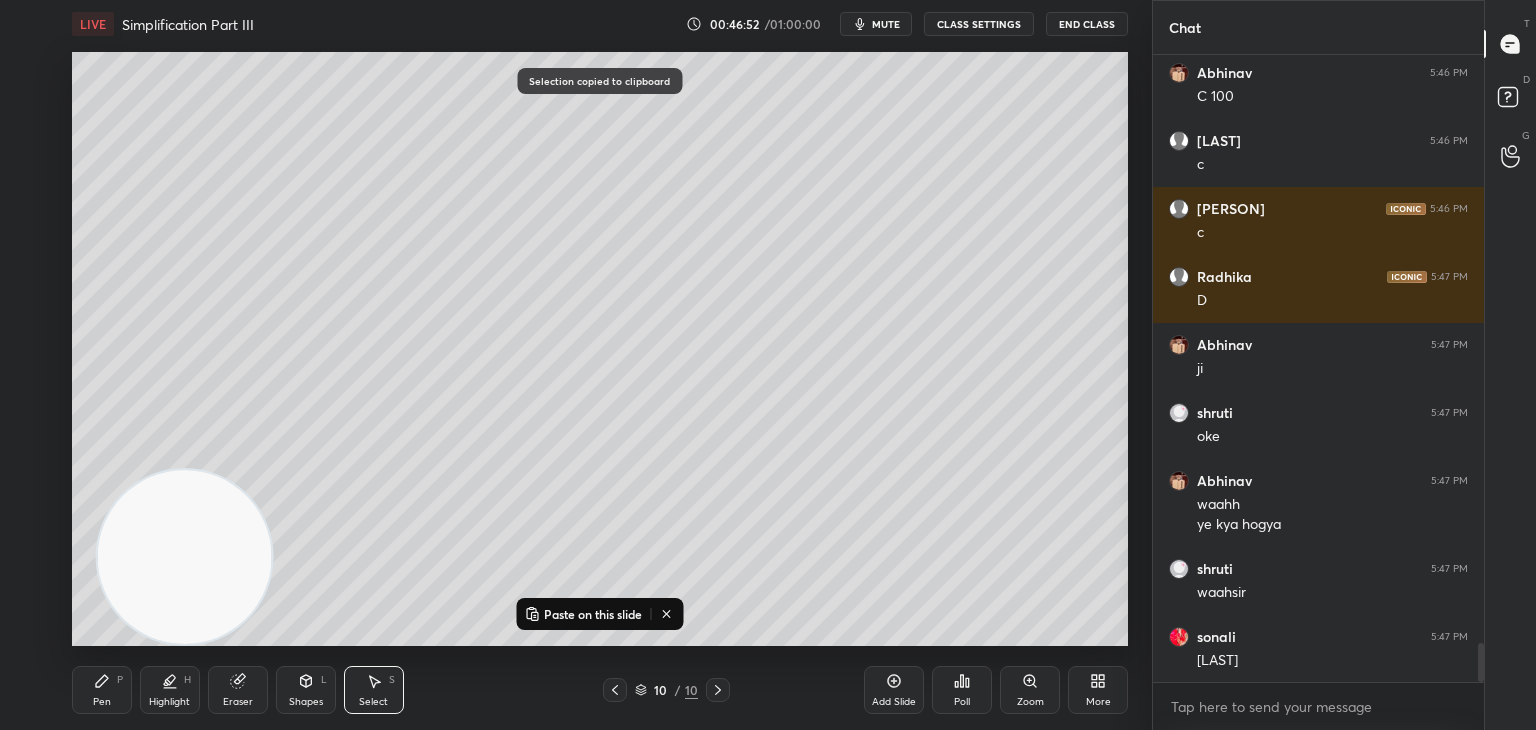 click on "Paste on this slide" at bounding box center (593, 614) 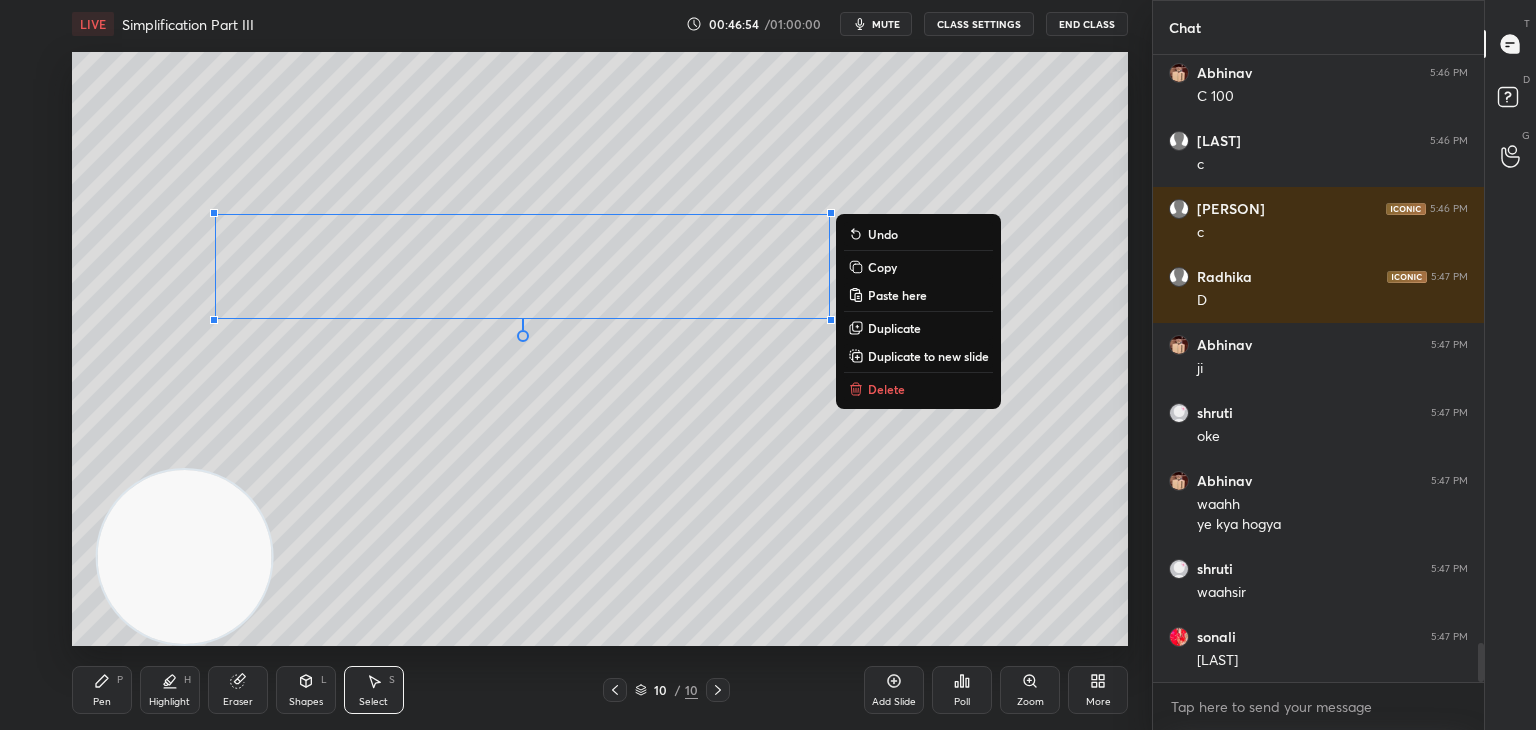 click on "Pen P" at bounding box center (102, 690) 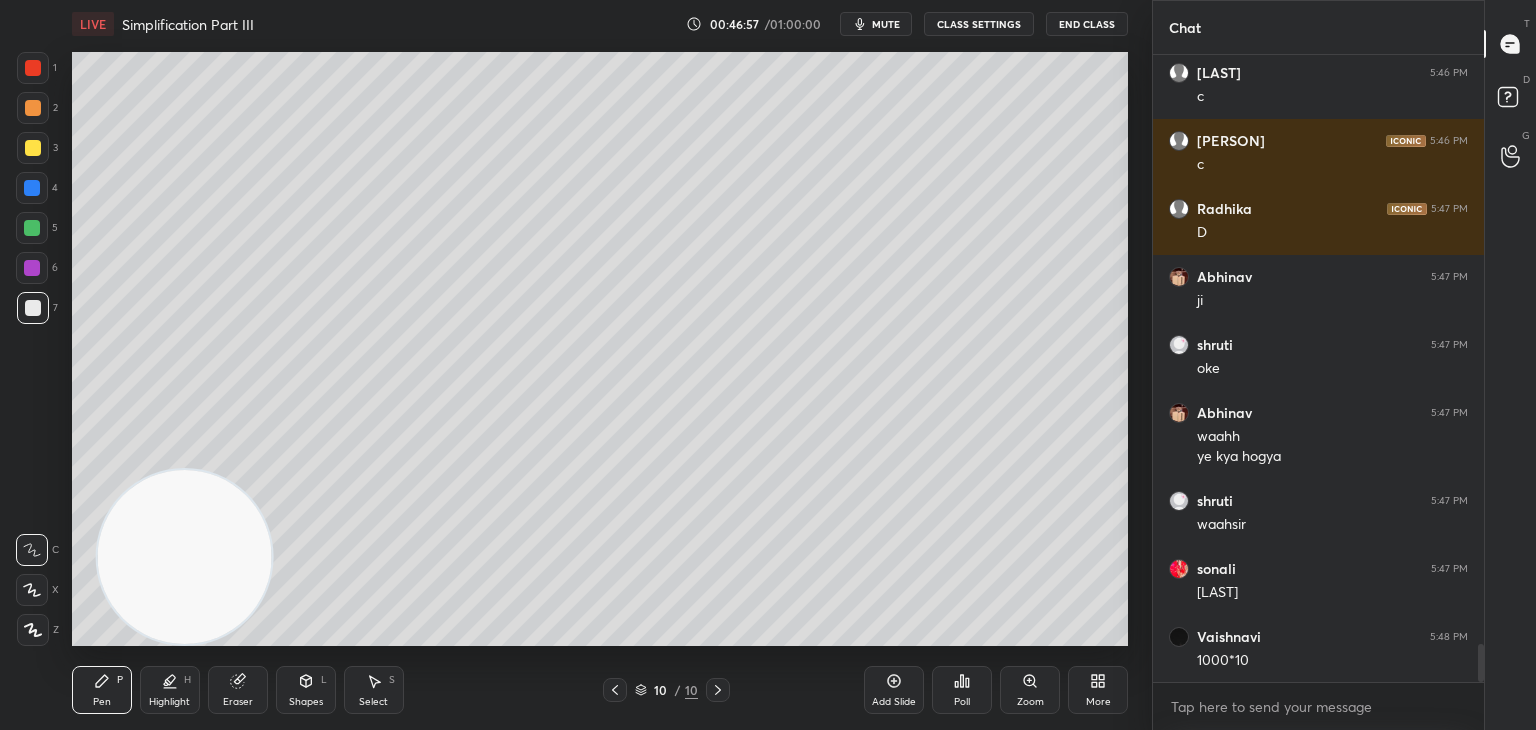 click at bounding box center [32, 228] 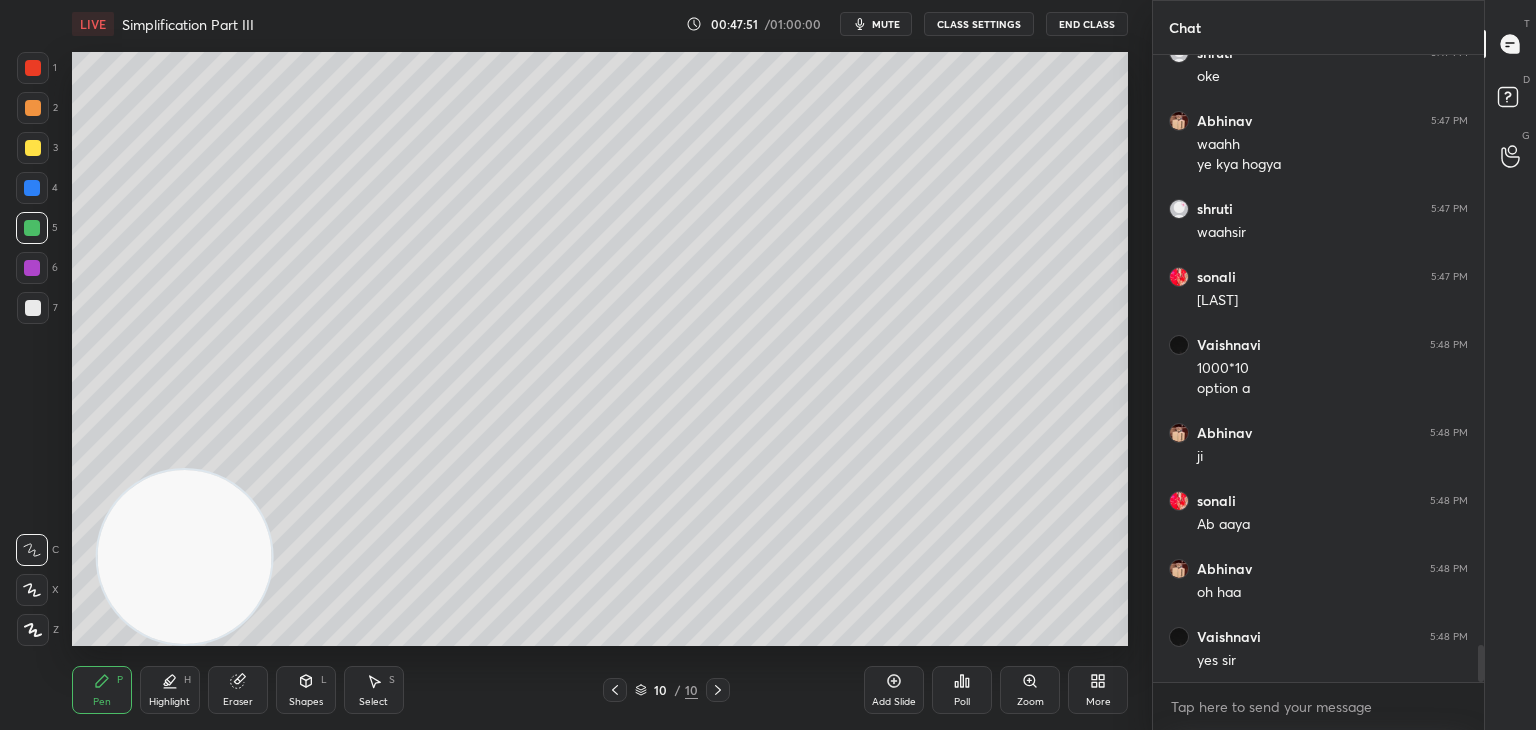 scroll, scrollTop: 9976, scrollLeft: 0, axis: vertical 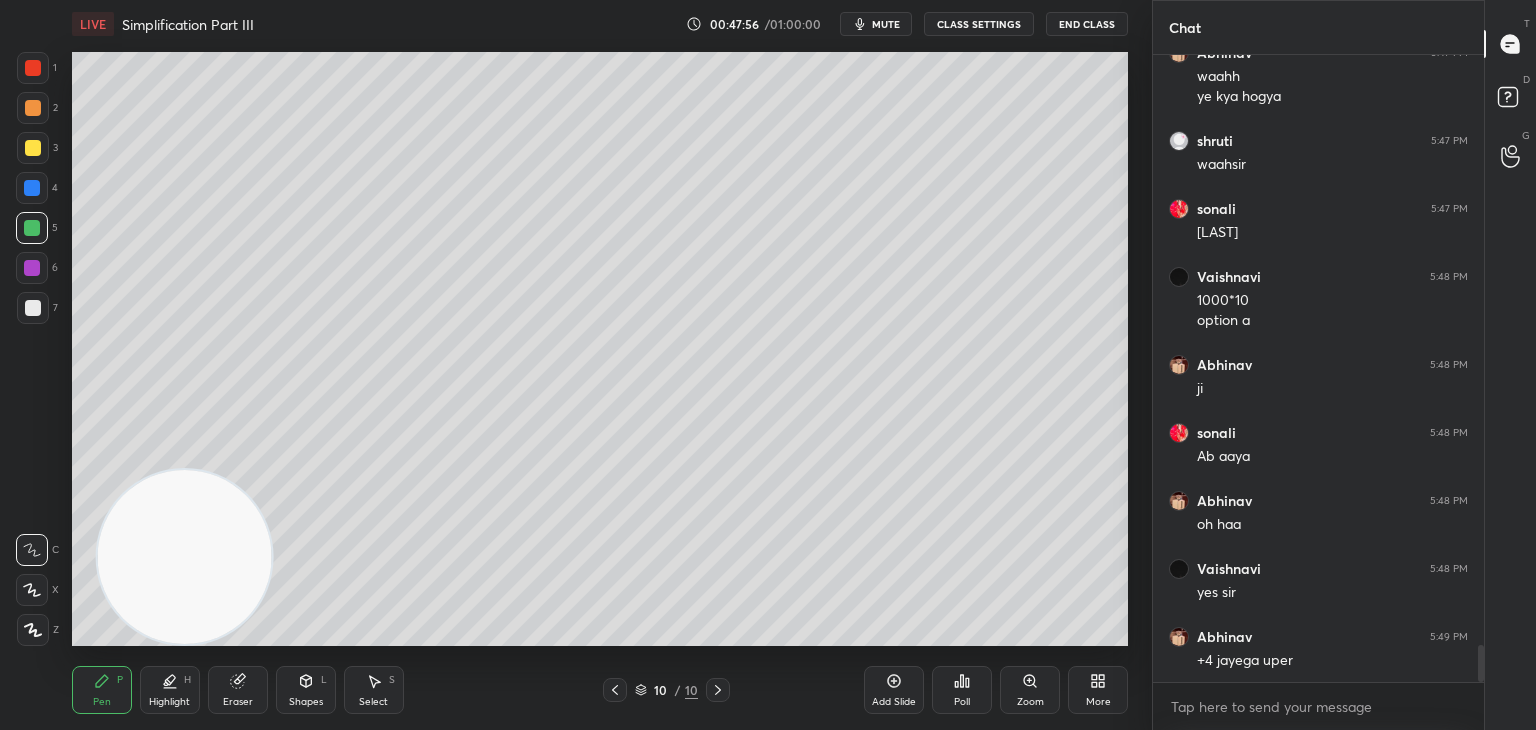 click at bounding box center [33, 68] 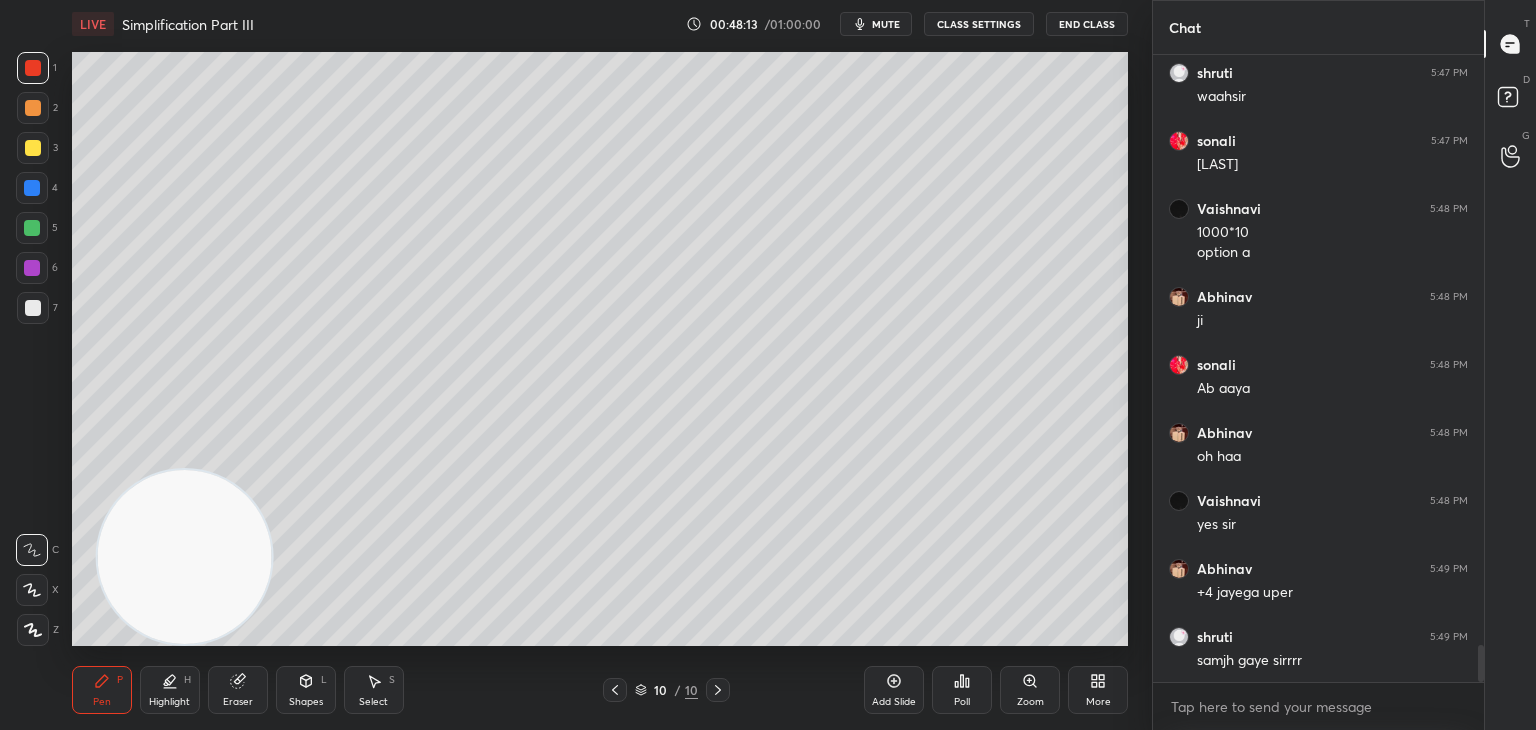 scroll, scrollTop: 10112, scrollLeft: 0, axis: vertical 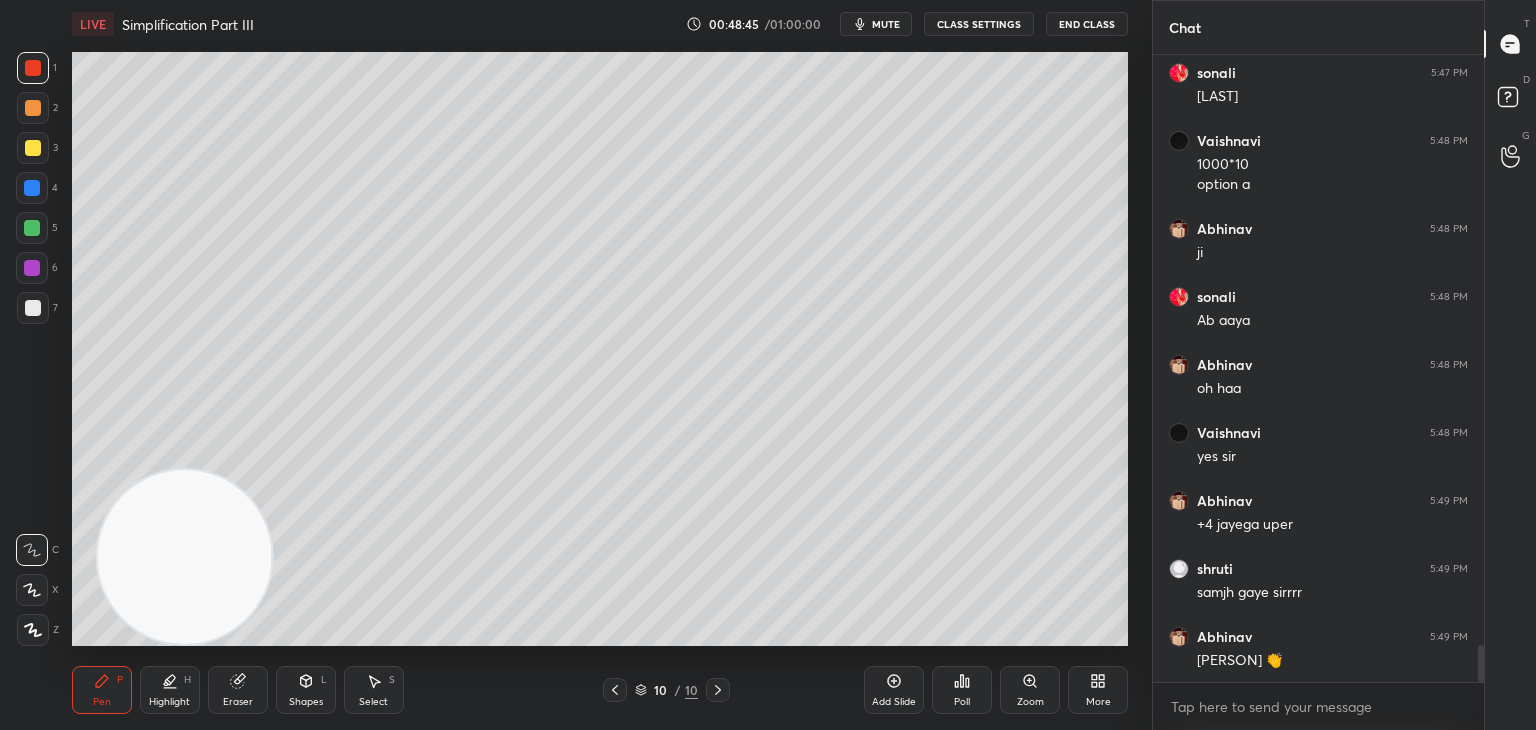 click 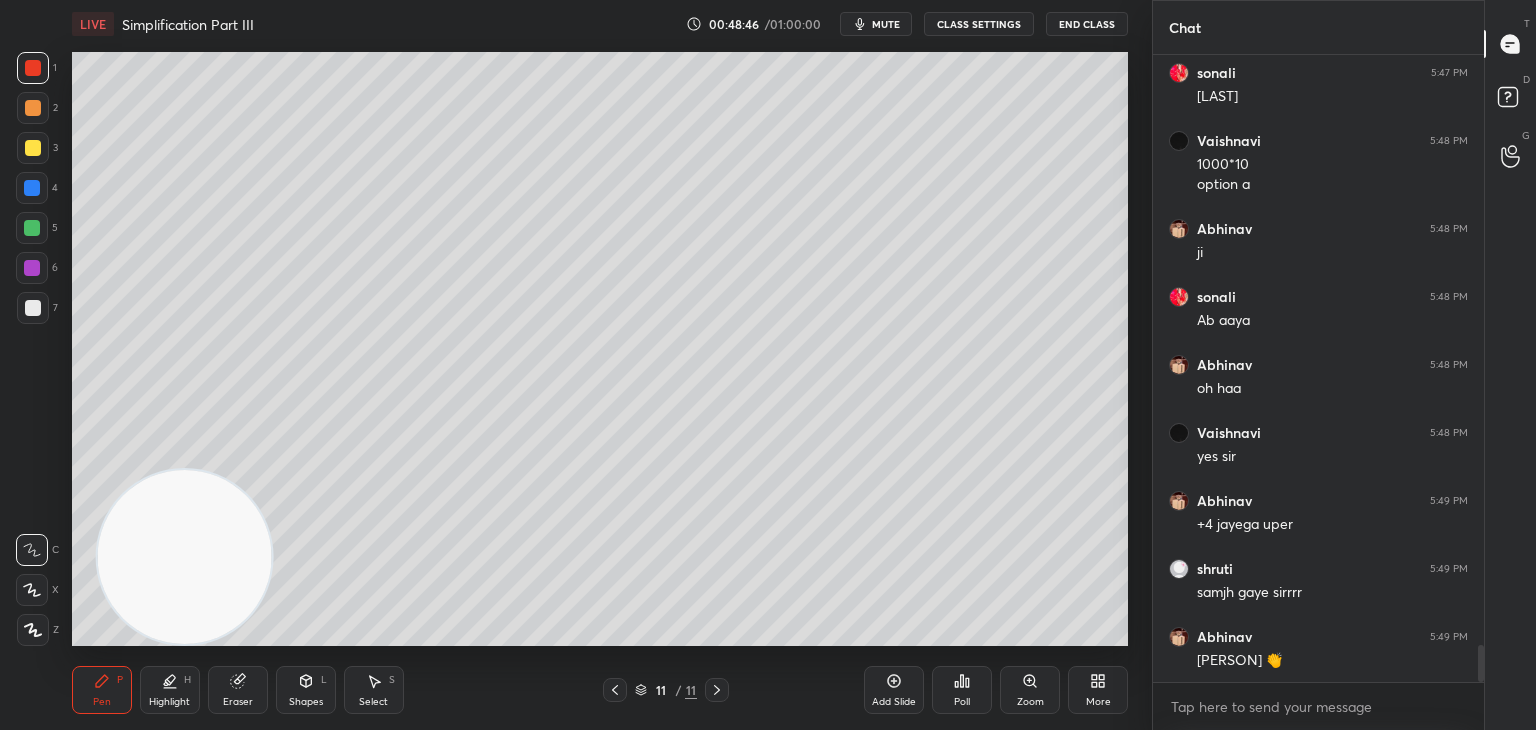 click at bounding box center (33, 148) 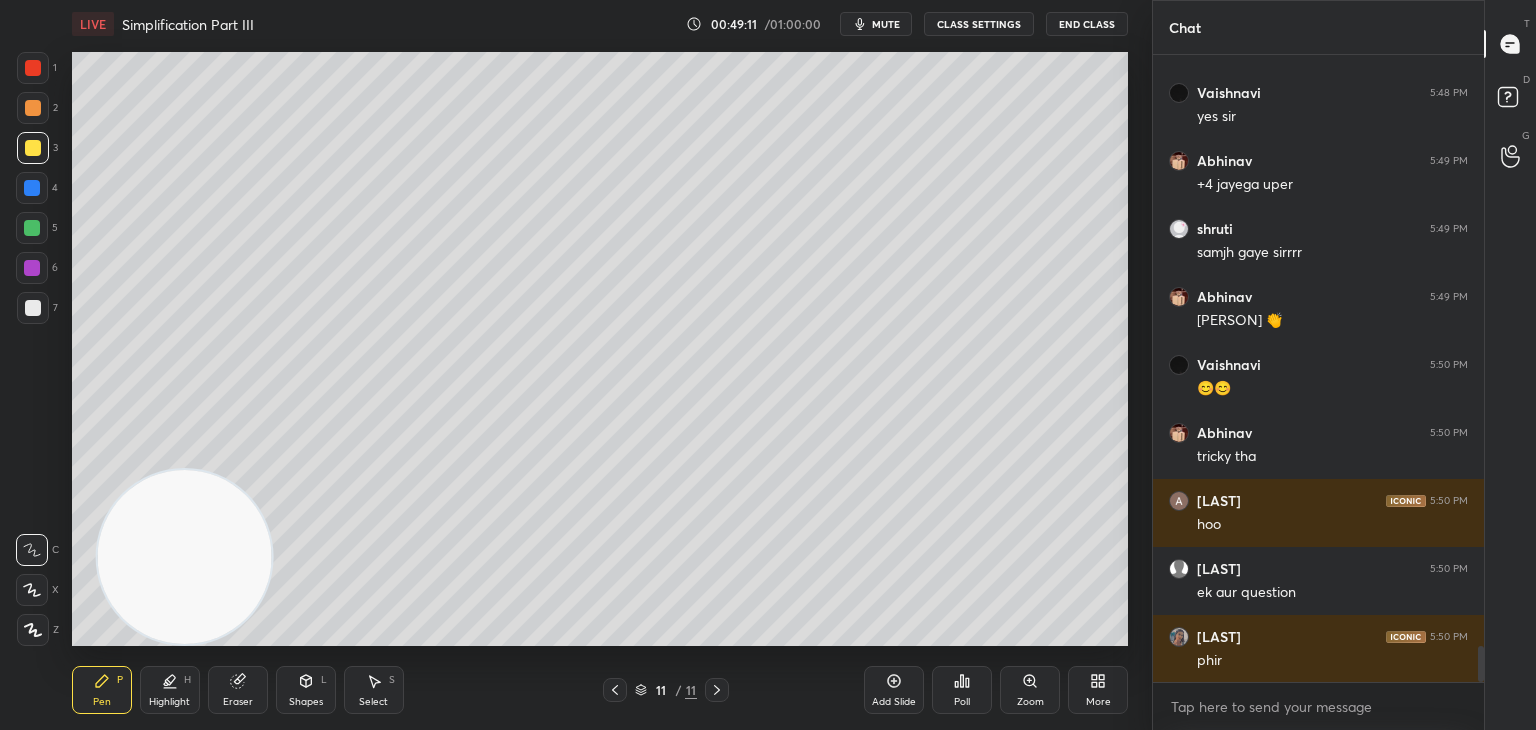 scroll, scrollTop: 10520, scrollLeft: 0, axis: vertical 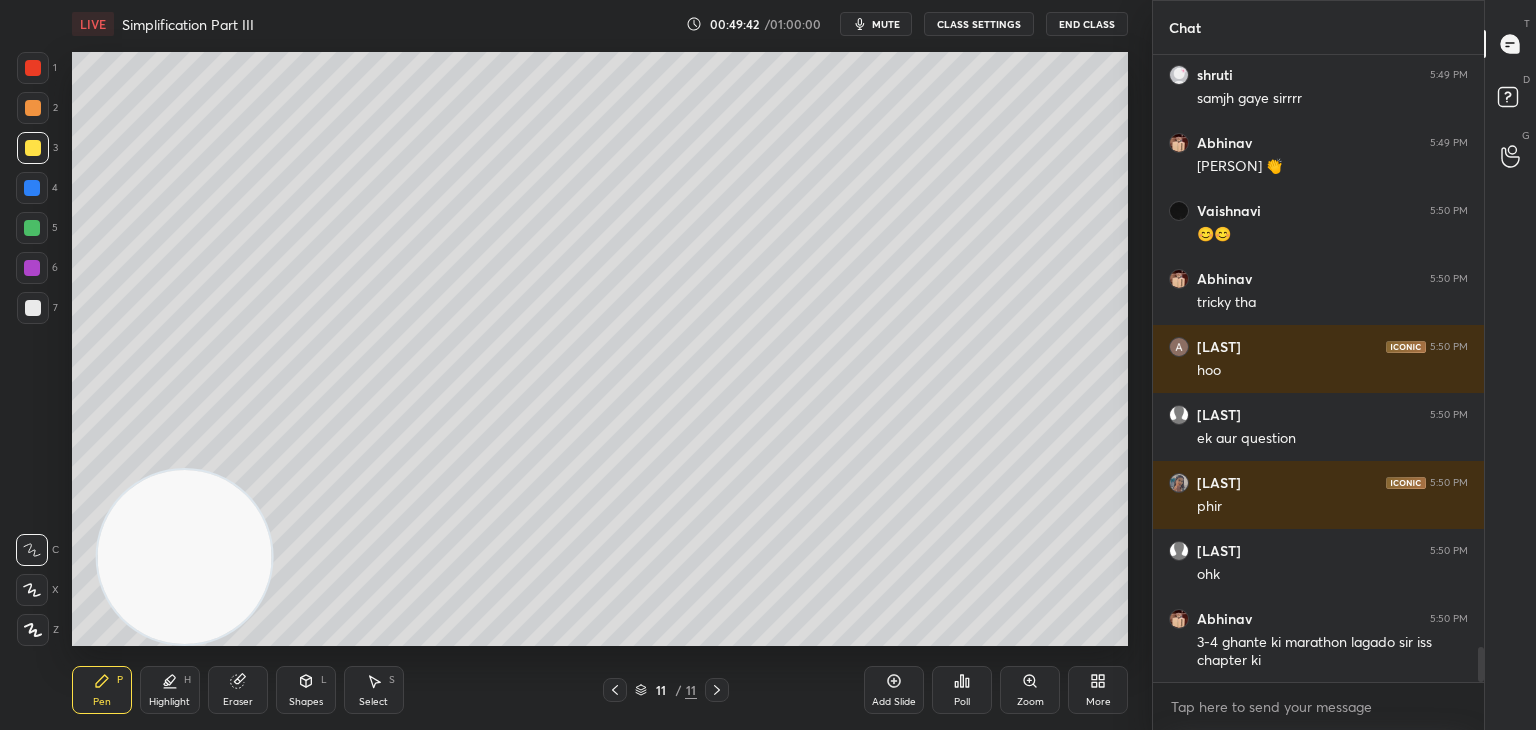 click on "Shapes L" at bounding box center [306, 690] 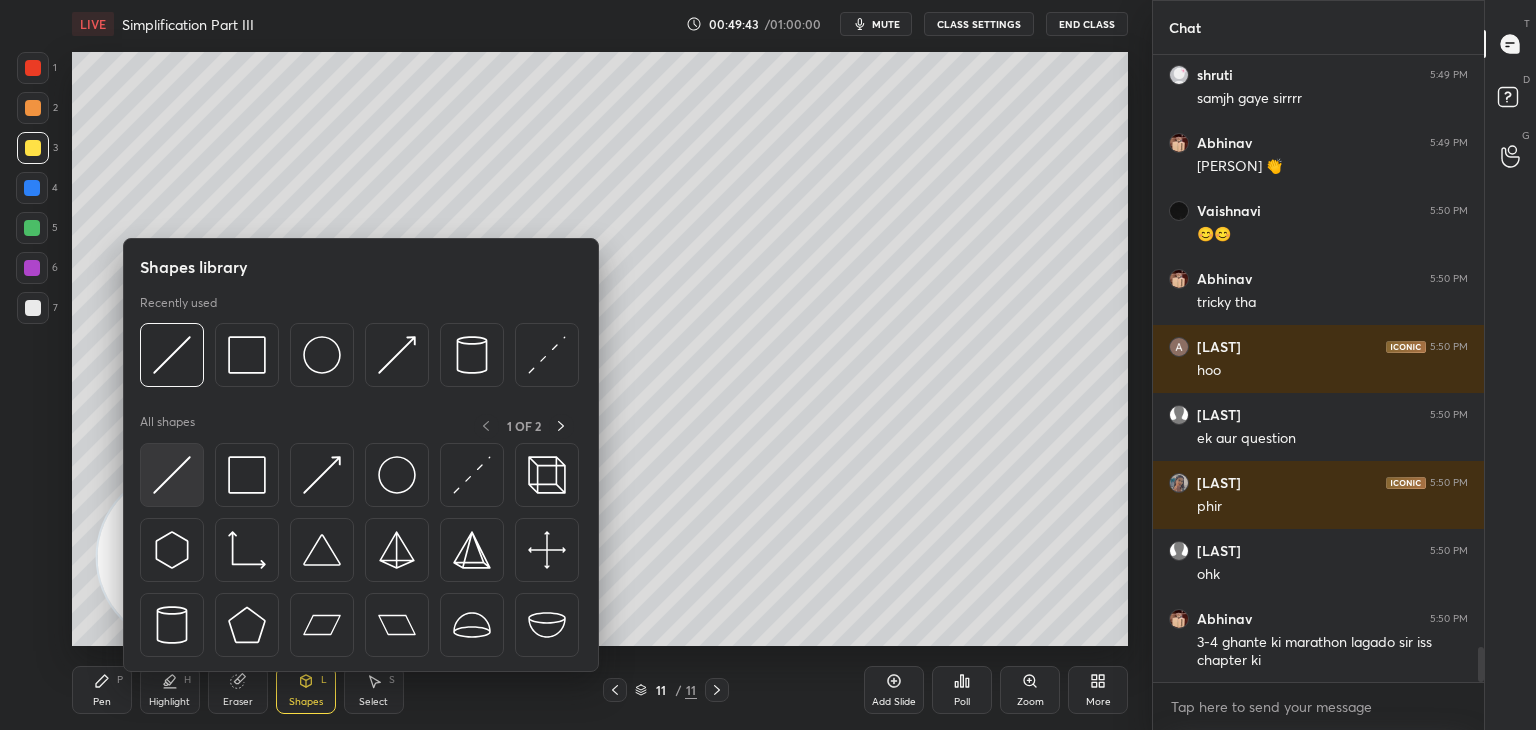 click at bounding box center [172, 475] 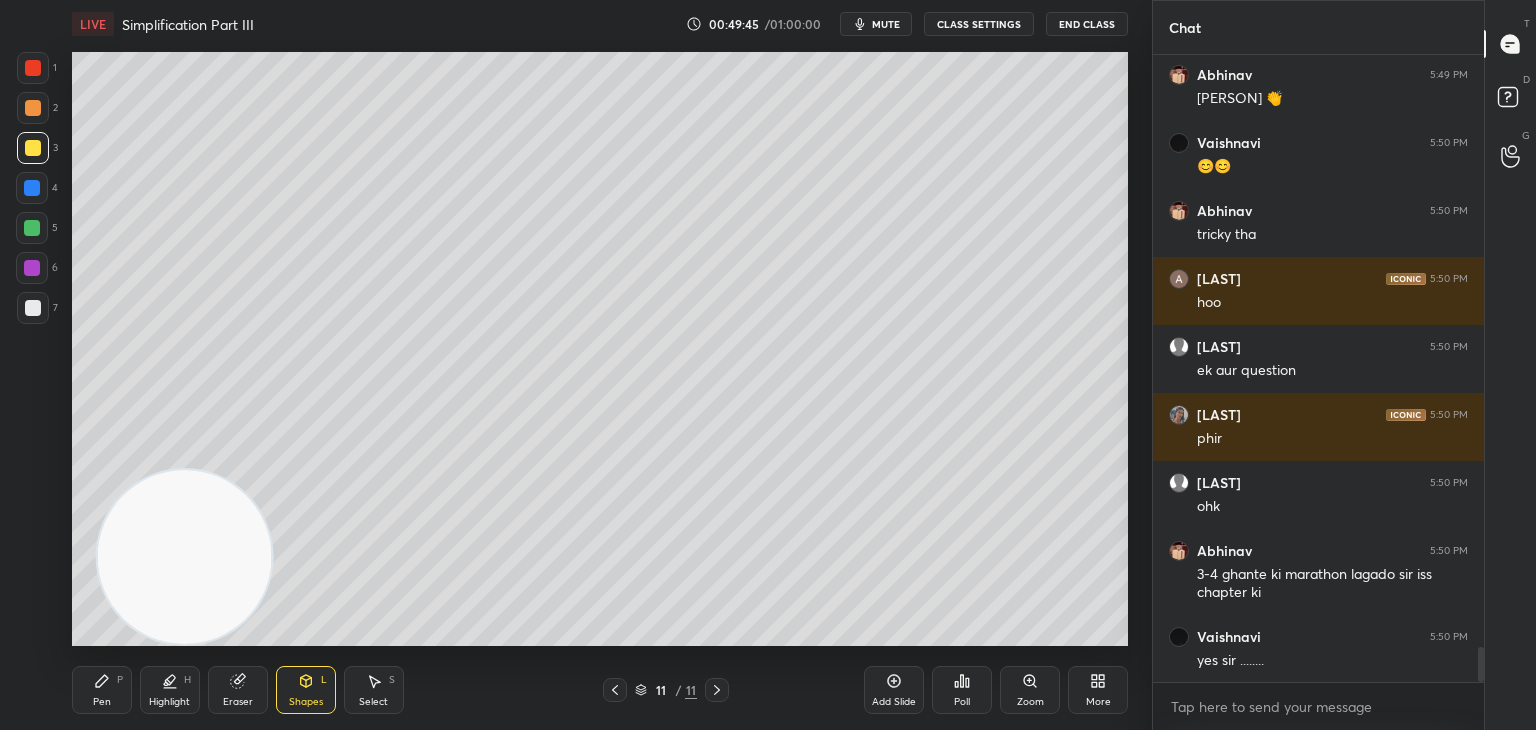 scroll, scrollTop: 10742, scrollLeft: 0, axis: vertical 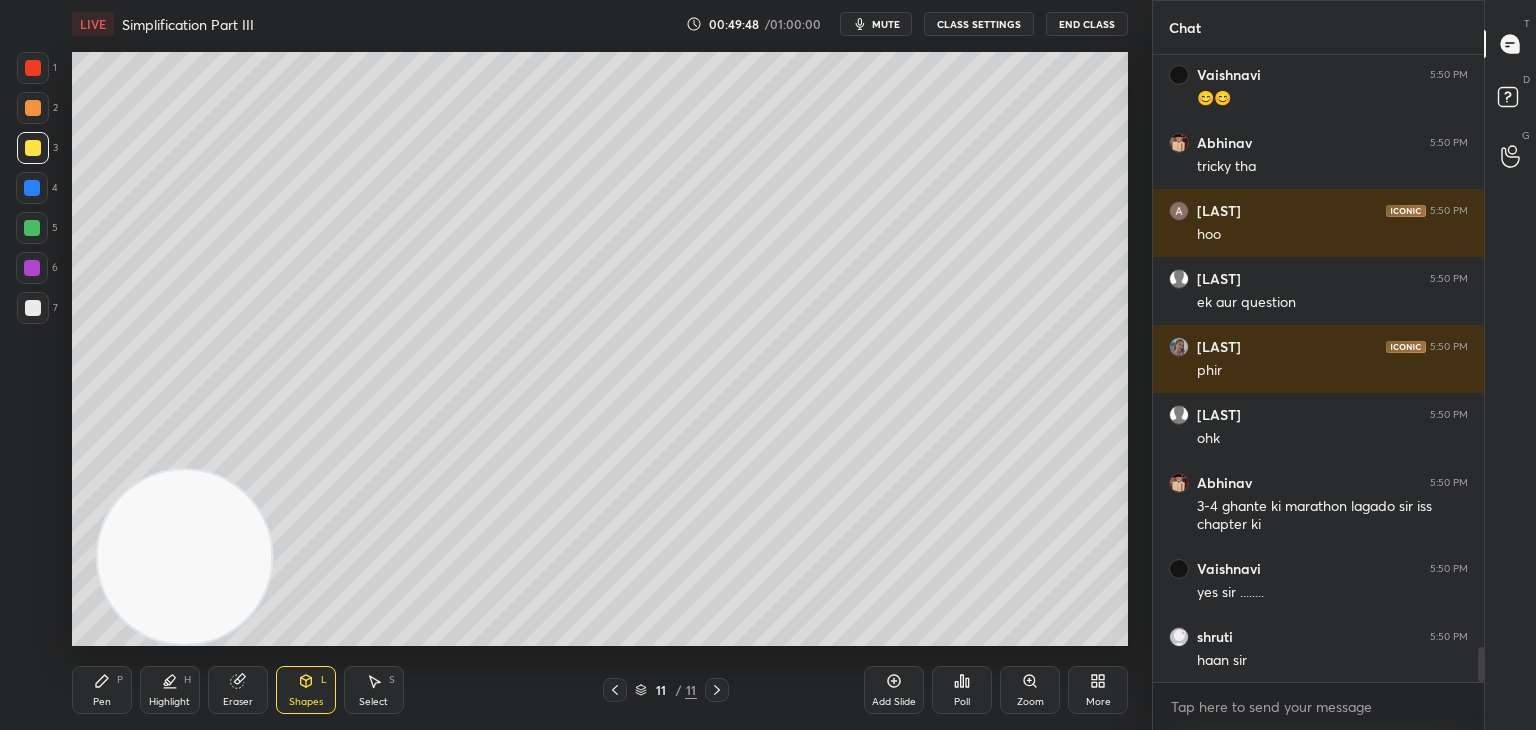 click 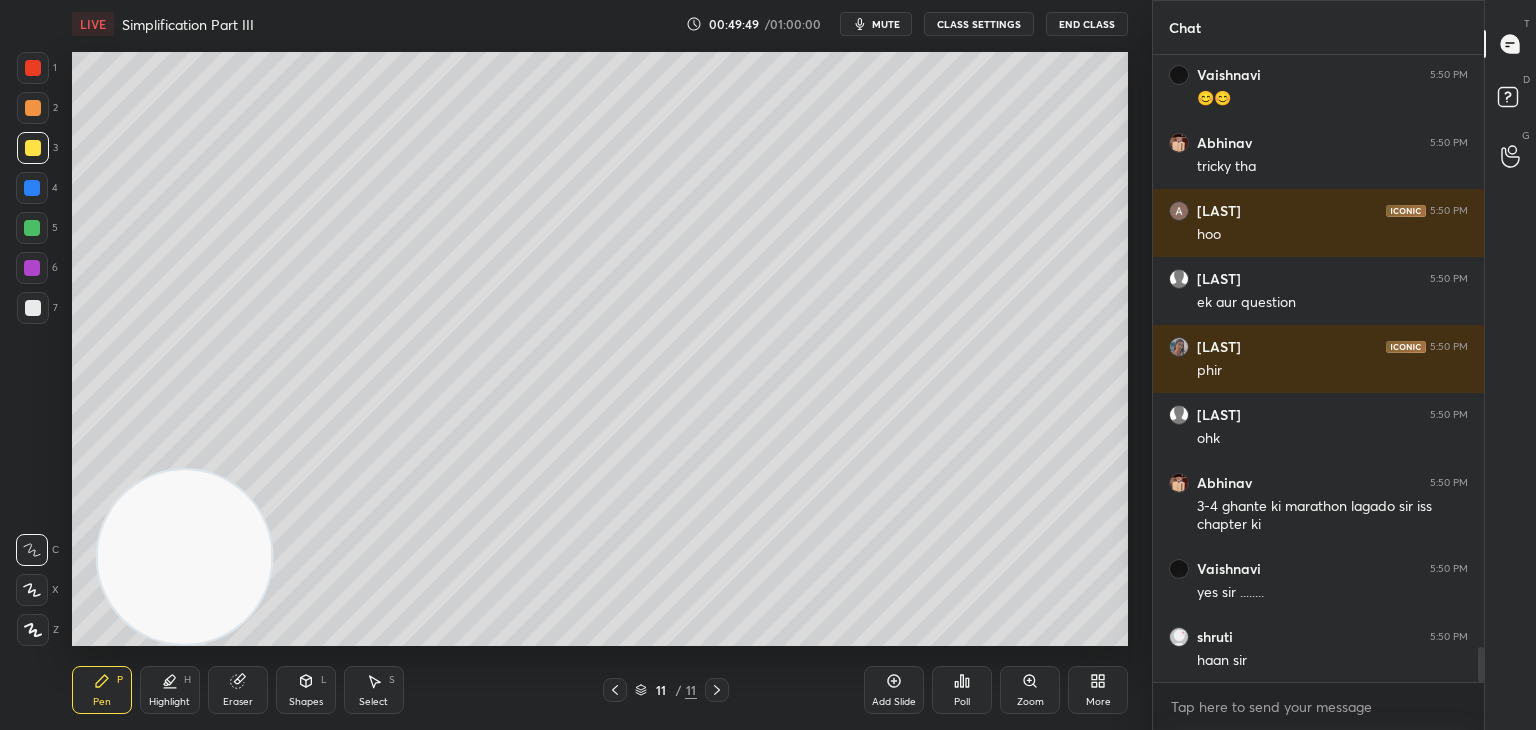 click at bounding box center [33, 308] 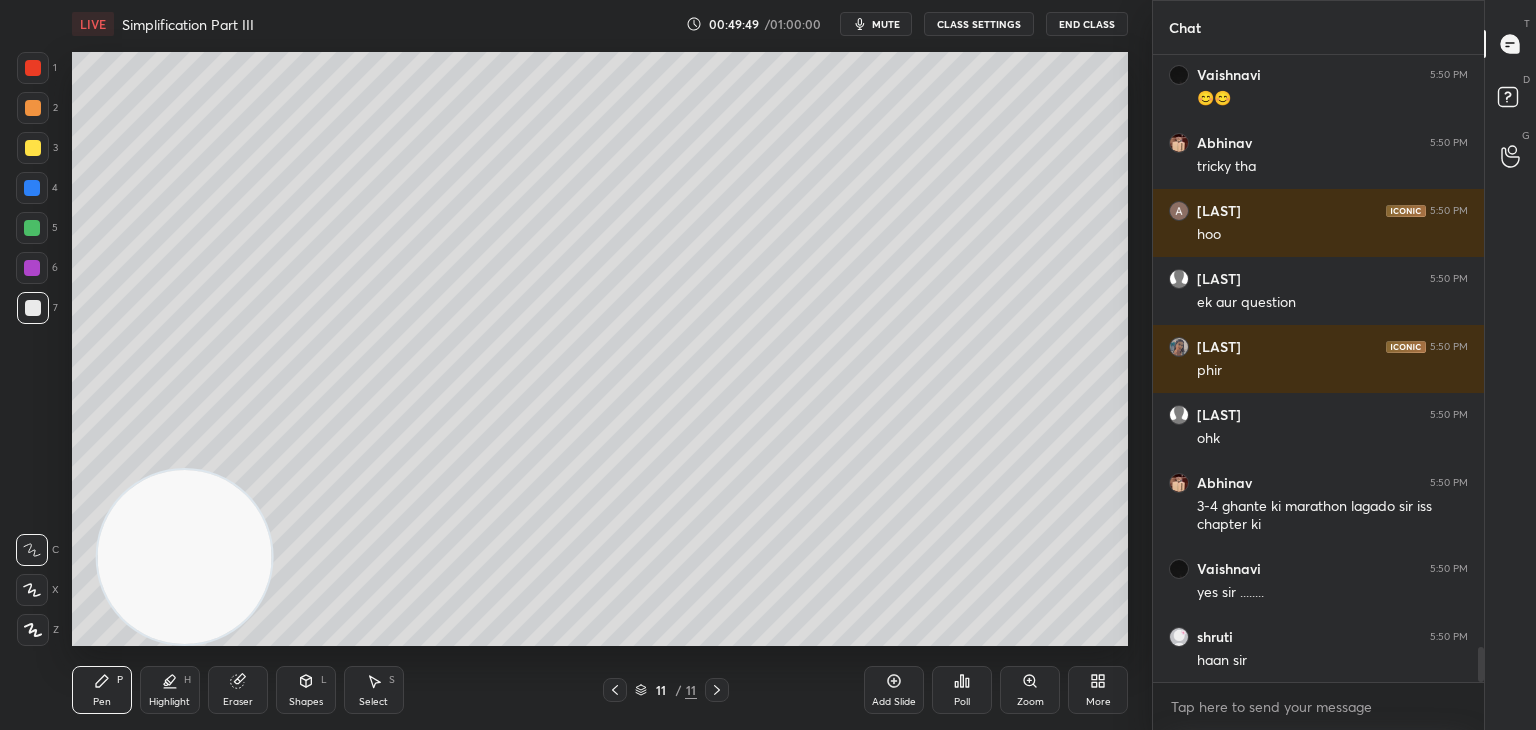 scroll, scrollTop: 10810, scrollLeft: 0, axis: vertical 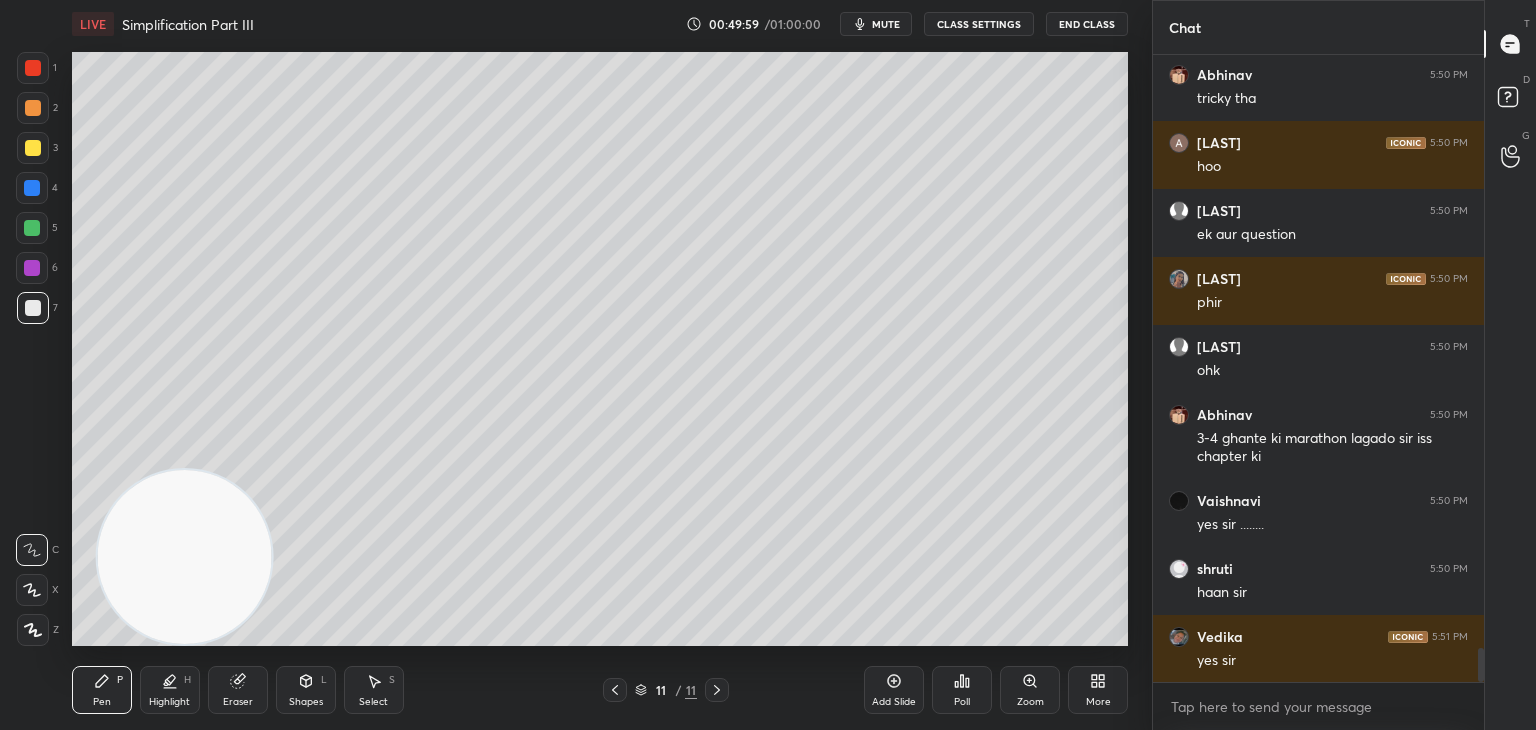 click at bounding box center [33, 148] 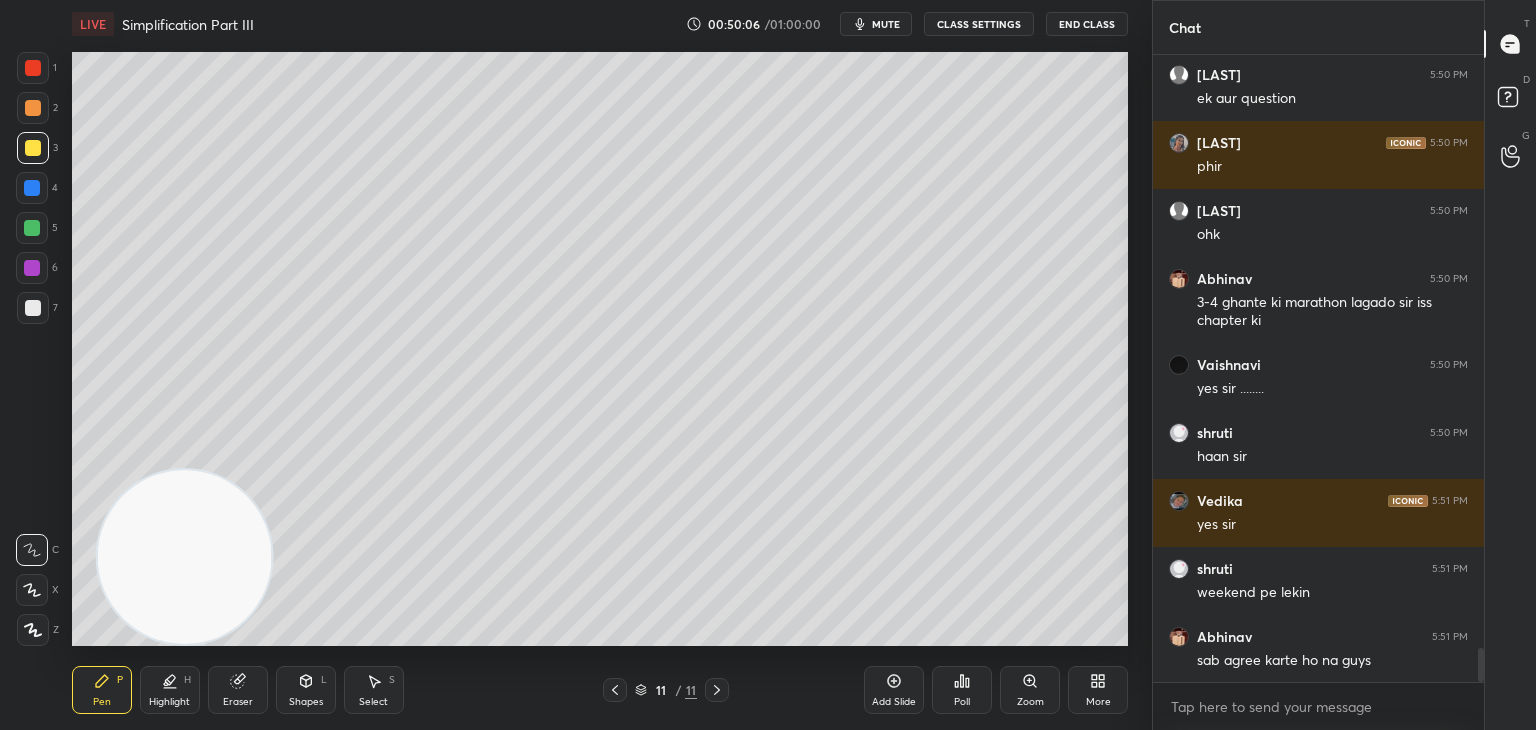 scroll, scrollTop: 11014, scrollLeft: 0, axis: vertical 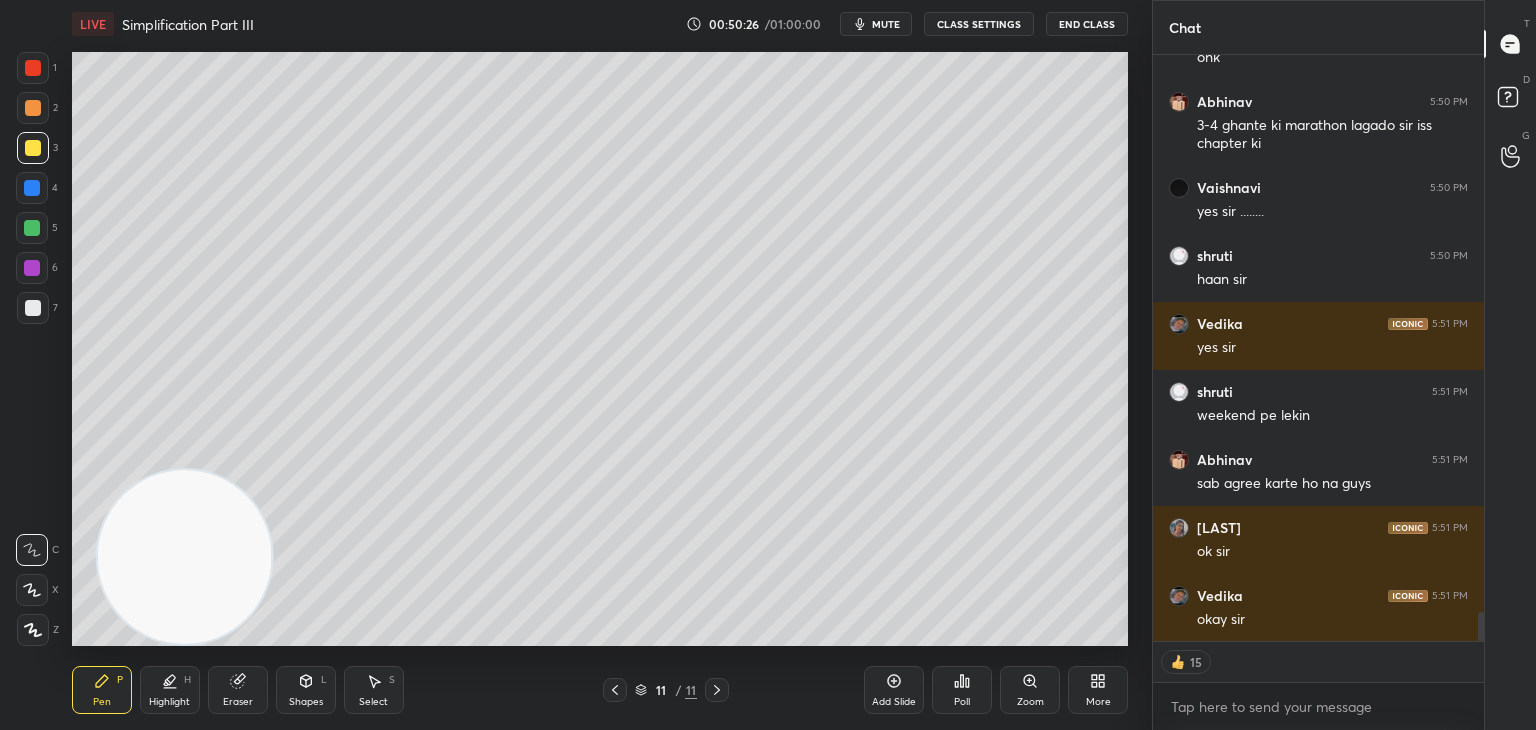 click 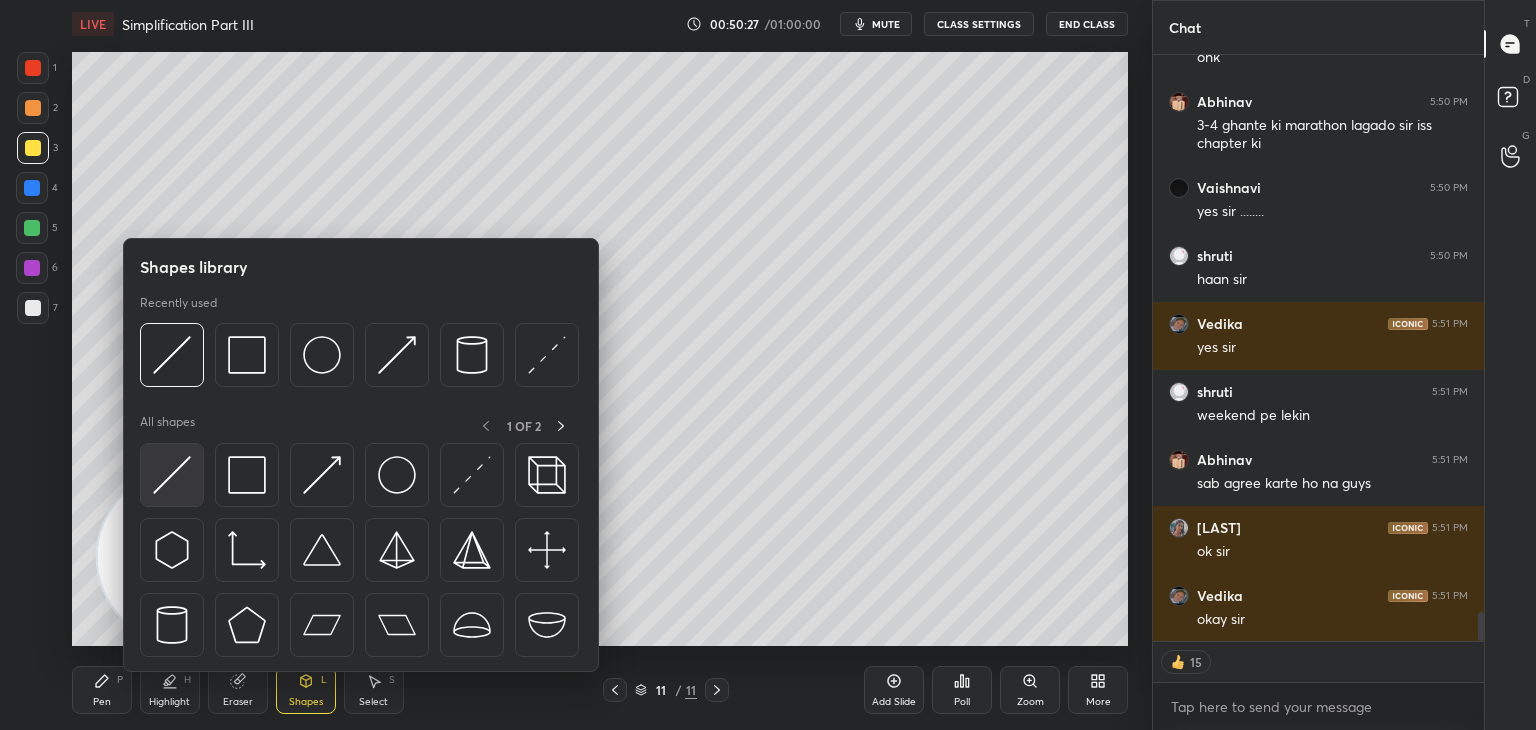 click at bounding box center (172, 475) 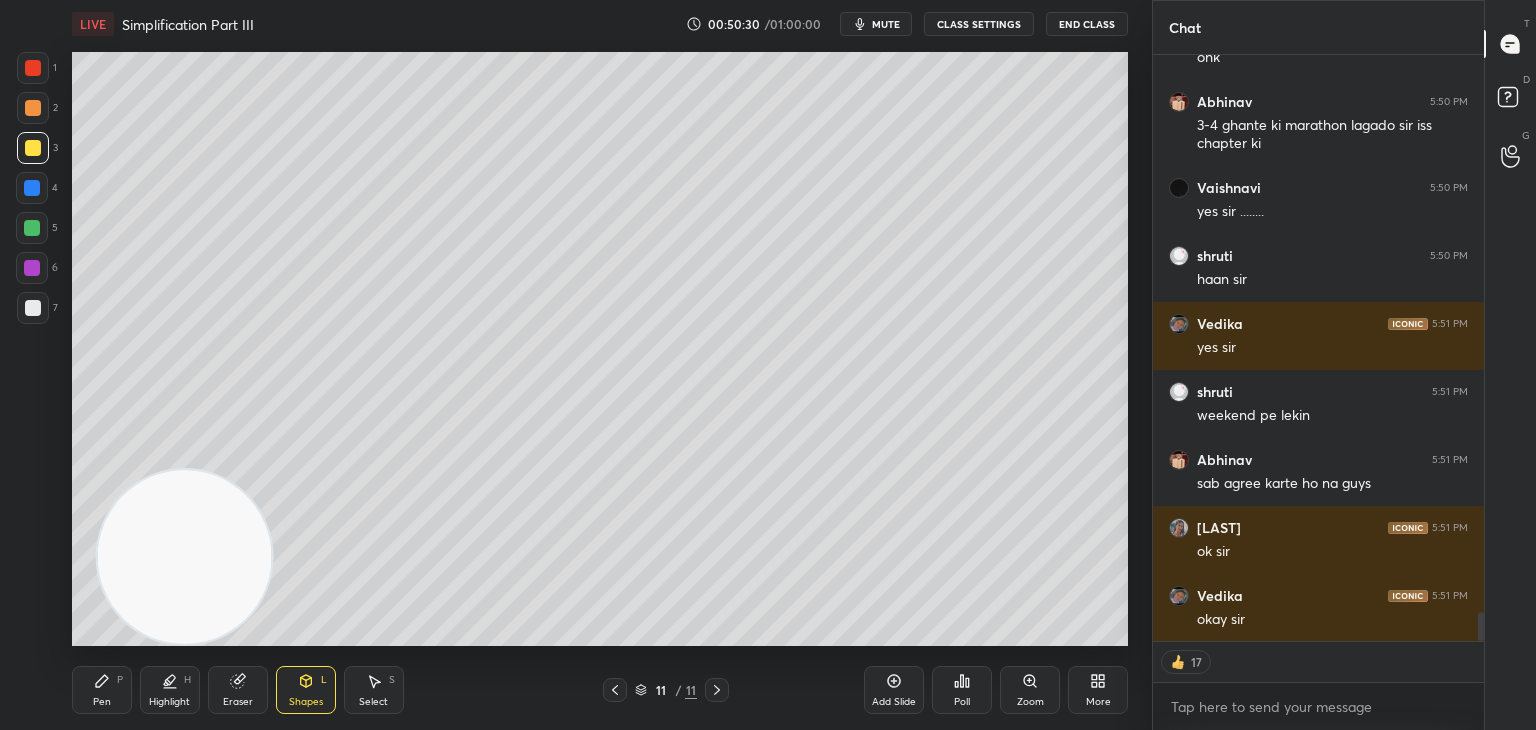 click on "Pen P" at bounding box center [102, 690] 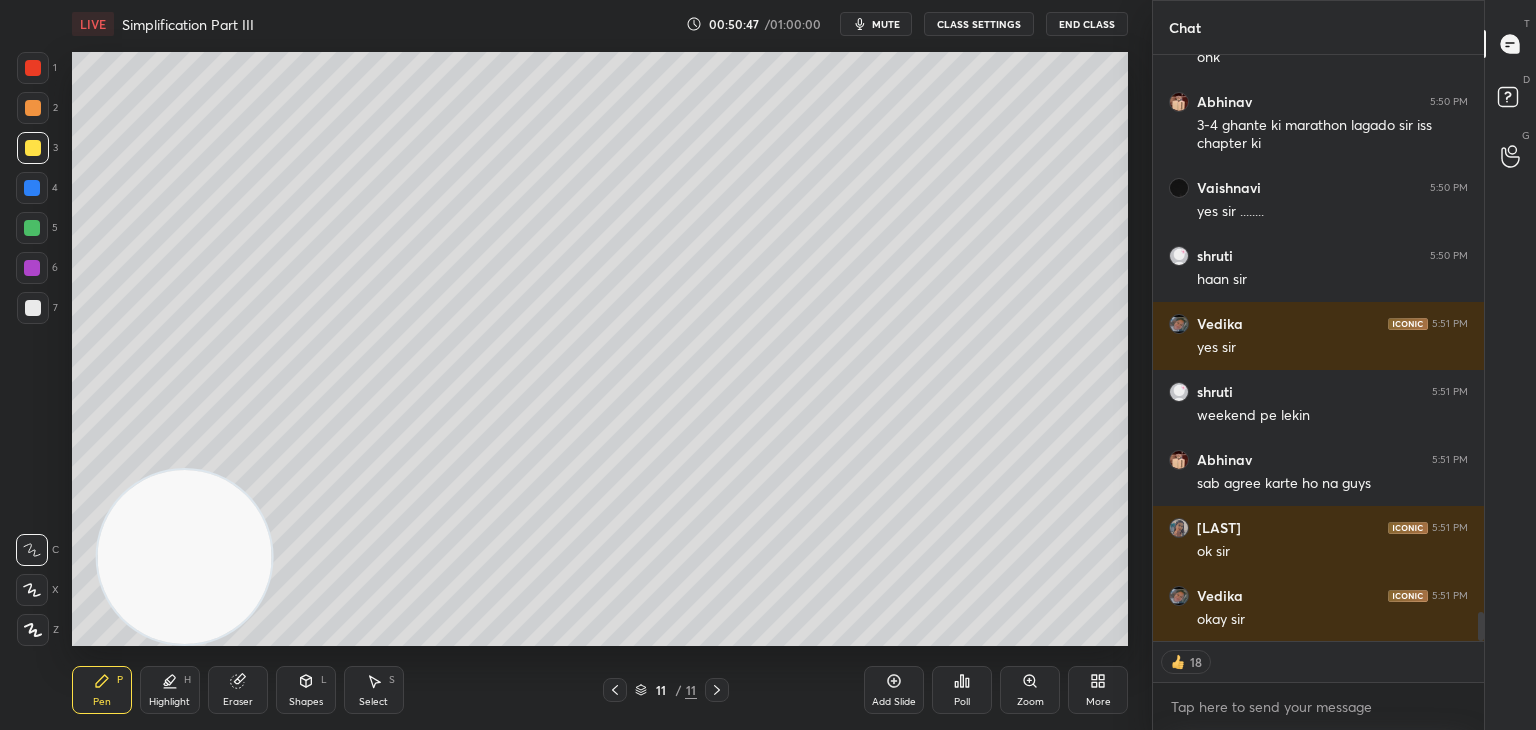 scroll, scrollTop: 6, scrollLeft: 6, axis: both 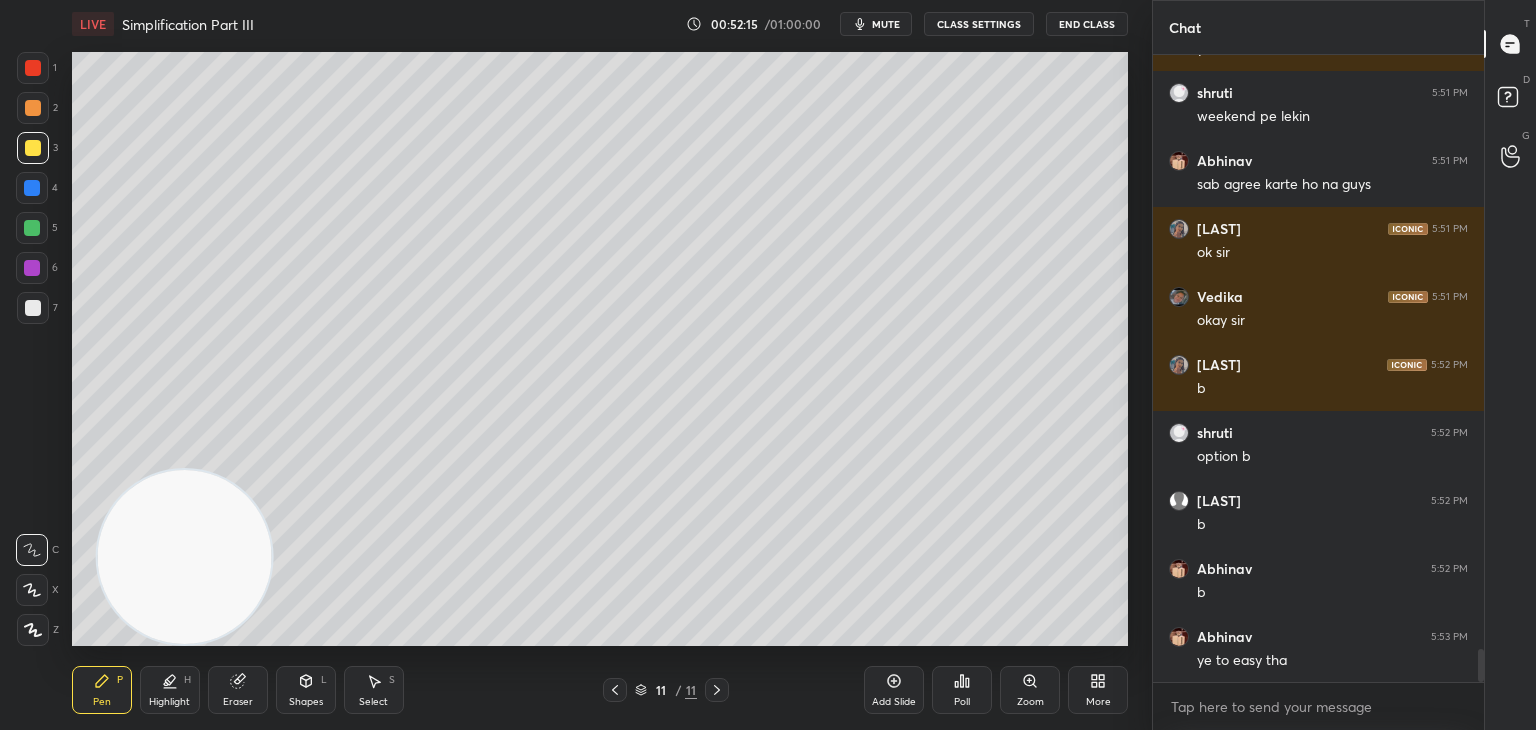 click at bounding box center [32, 228] 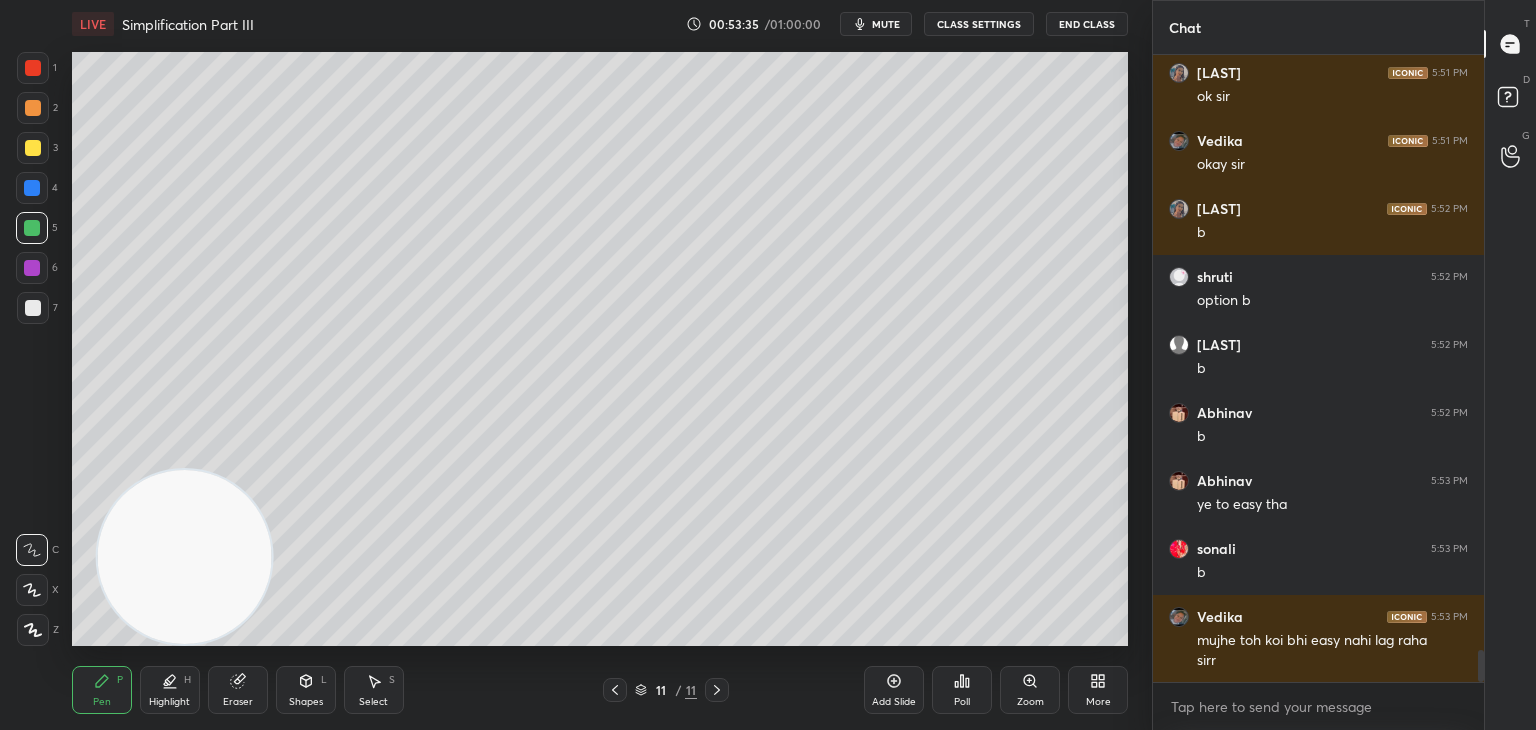 scroll, scrollTop: 11646, scrollLeft: 0, axis: vertical 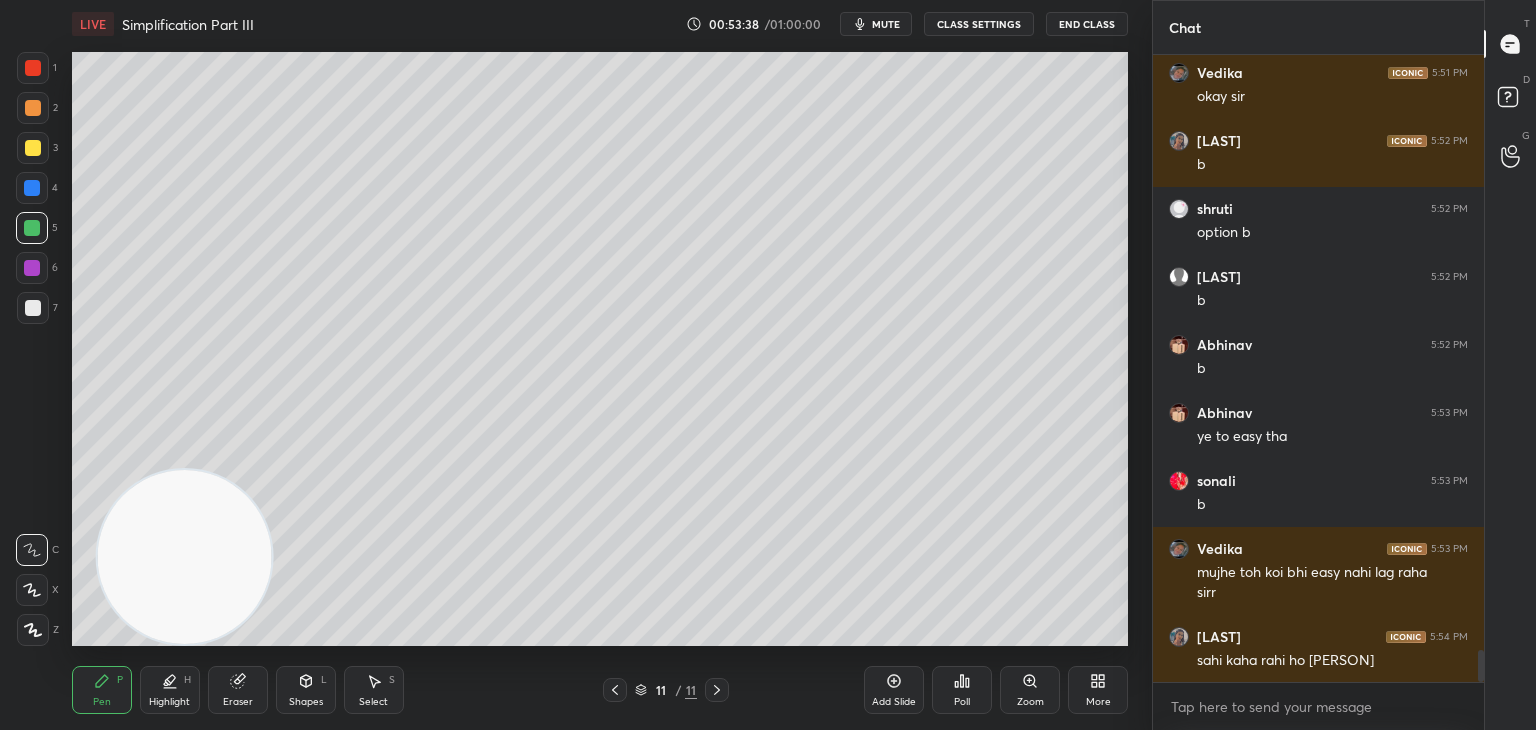 click on "Shapes L" at bounding box center (306, 690) 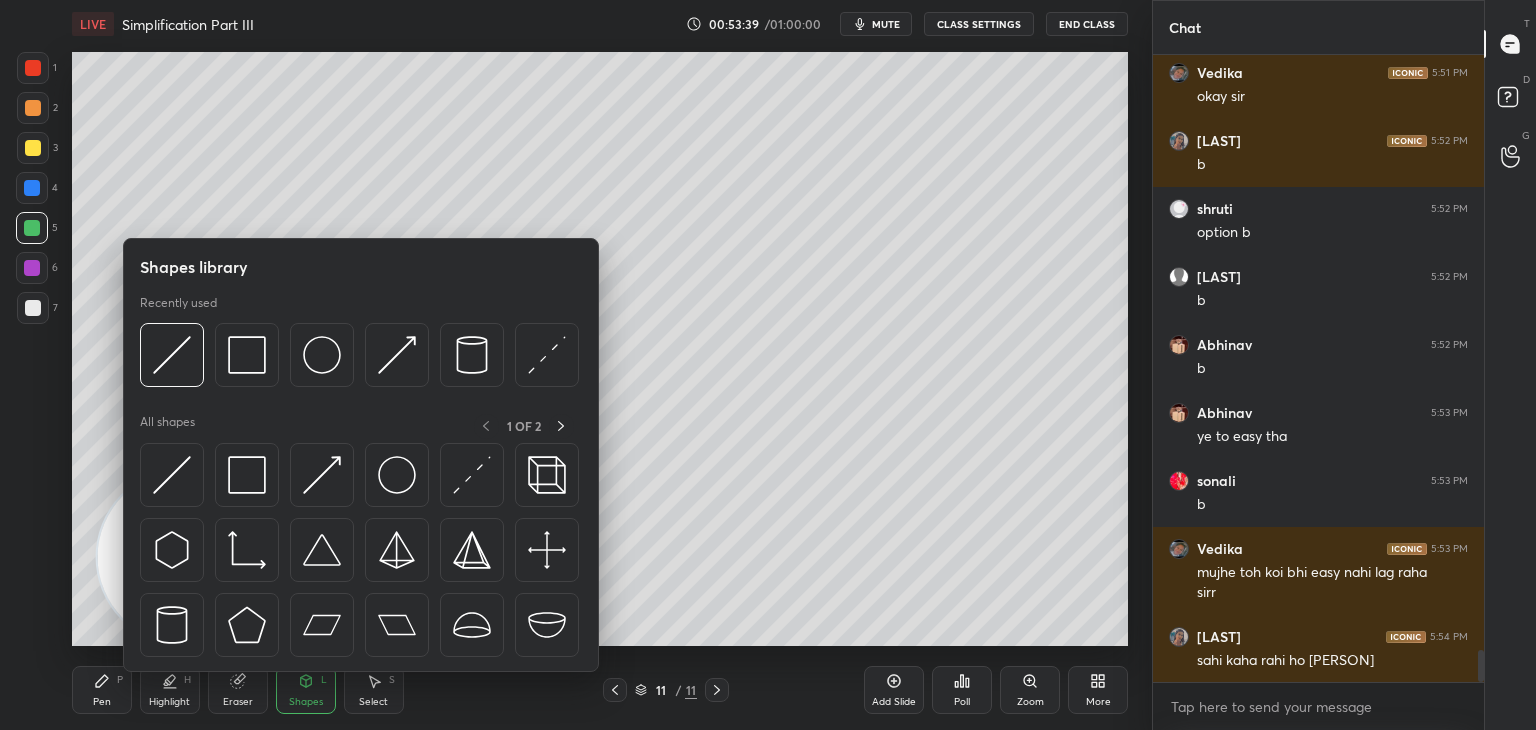 click at bounding box center (172, 475) 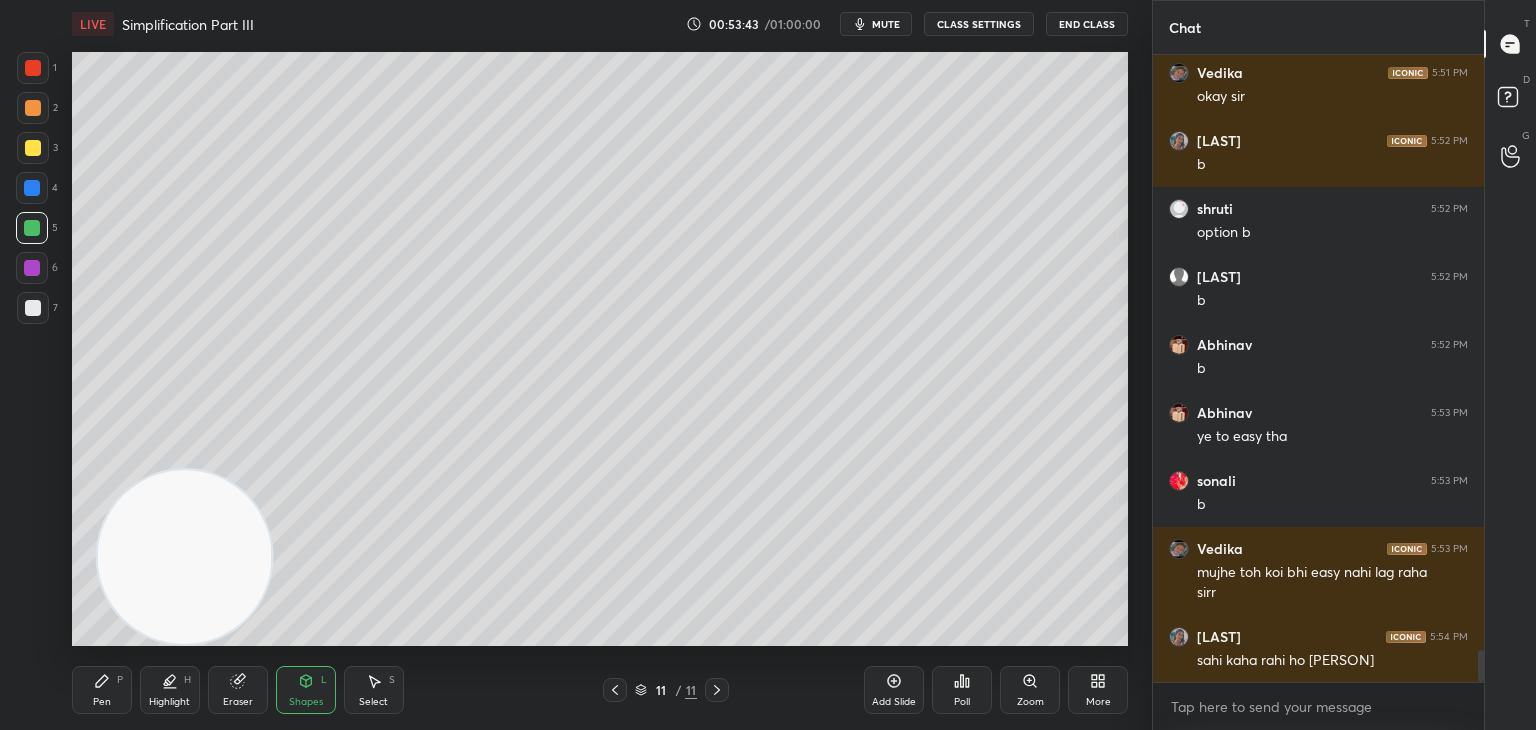 click on "Pen P" at bounding box center [102, 690] 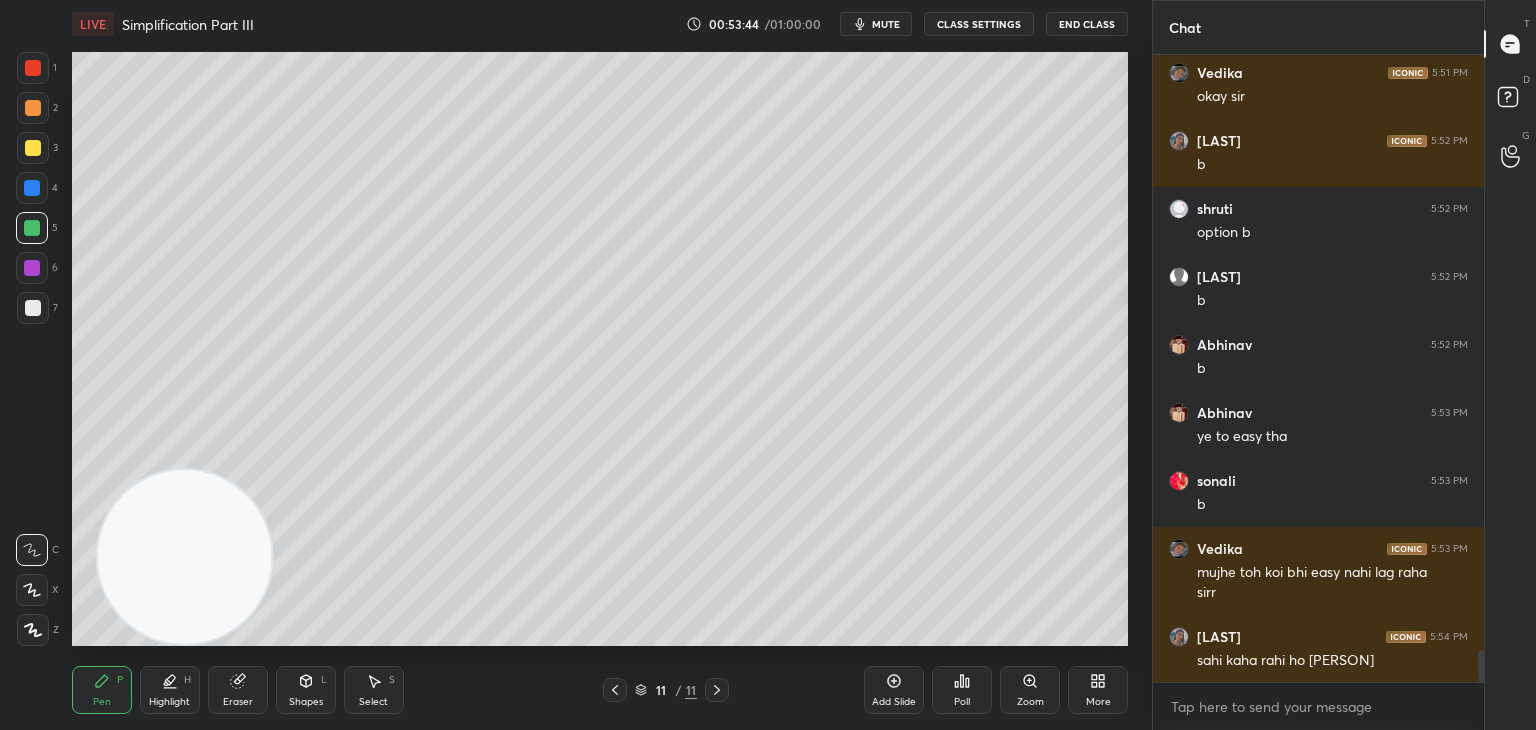 click at bounding box center [33, 308] 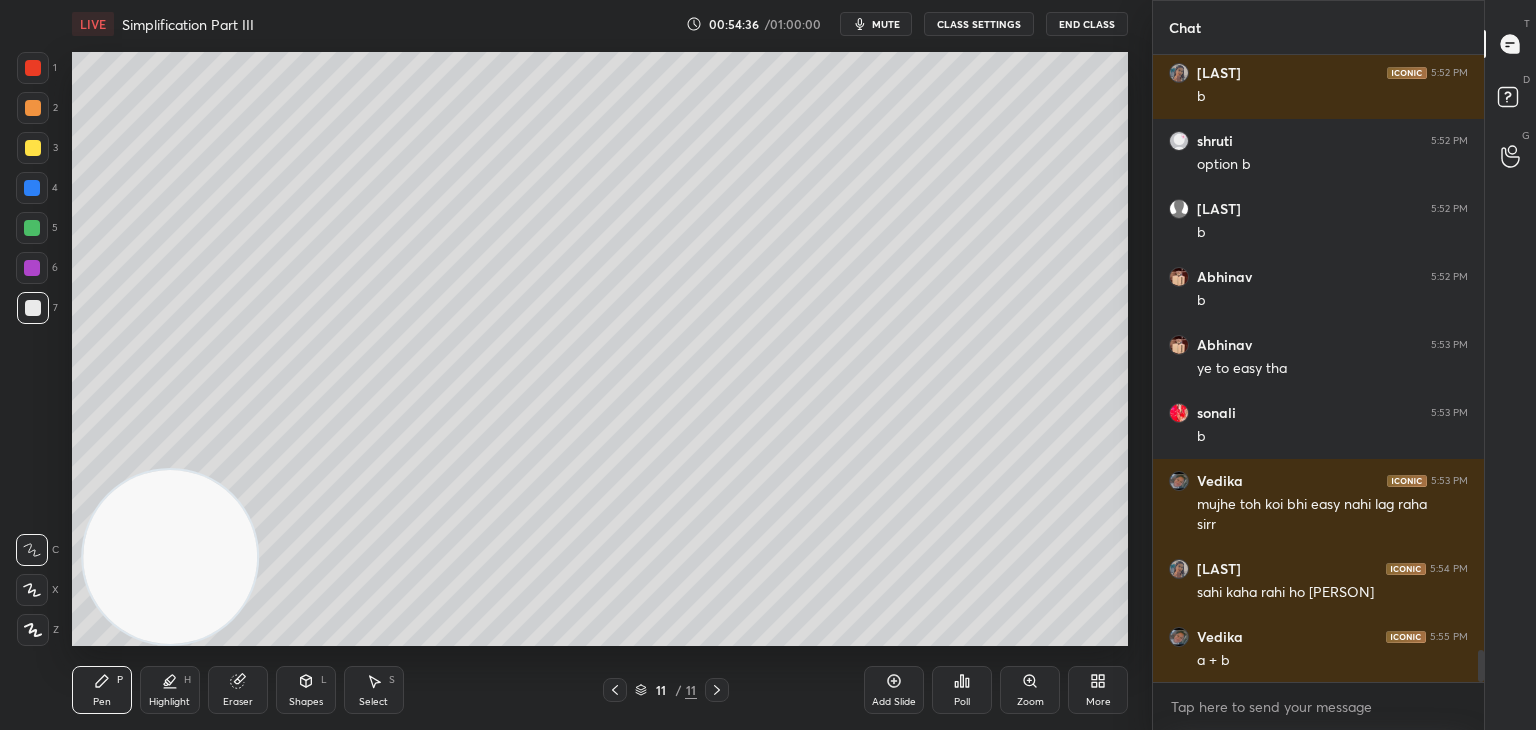 scroll, scrollTop: 11734, scrollLeft: 0, axis: vertical 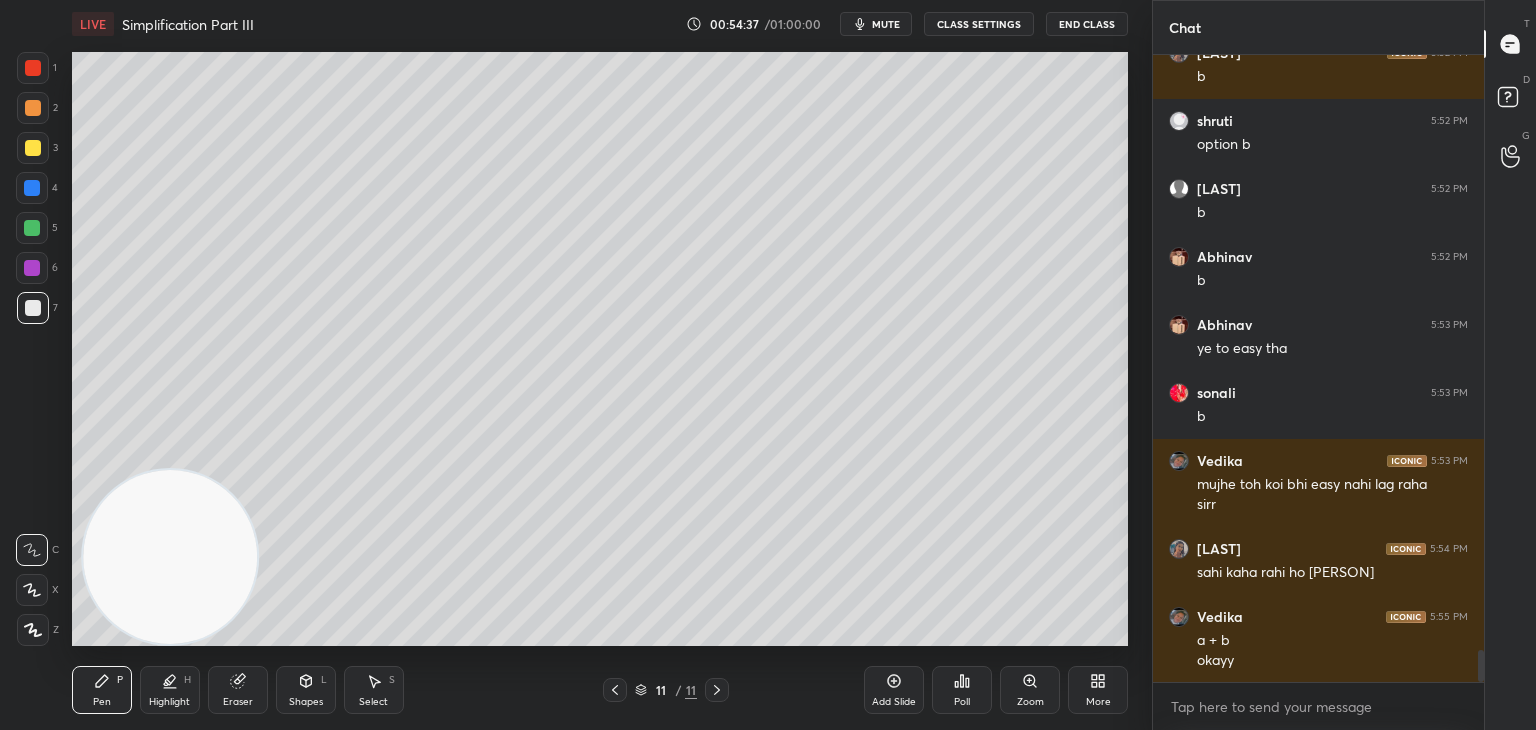 click on "Add Slide" at bounding box center [894, 690] 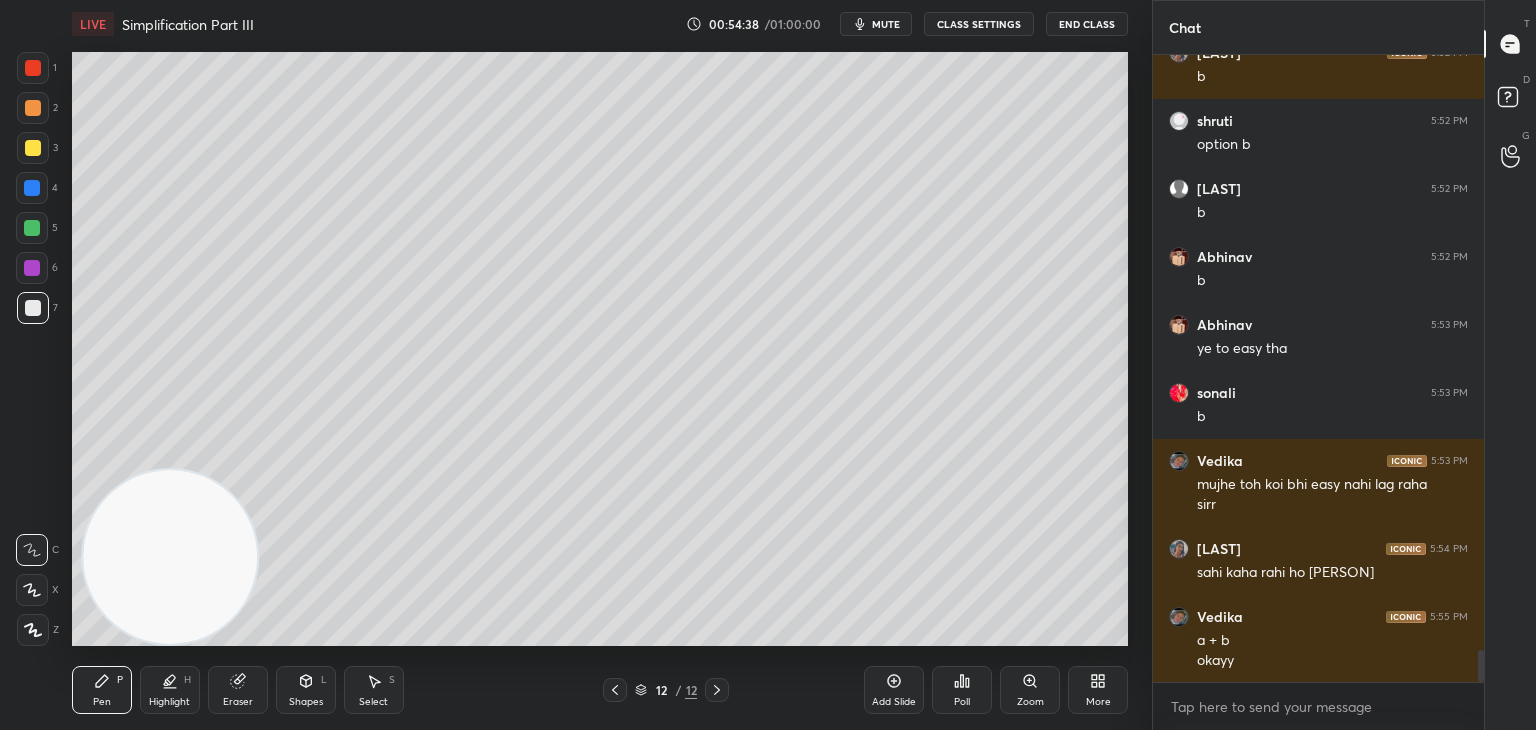 click at bounding box center (32, 228) 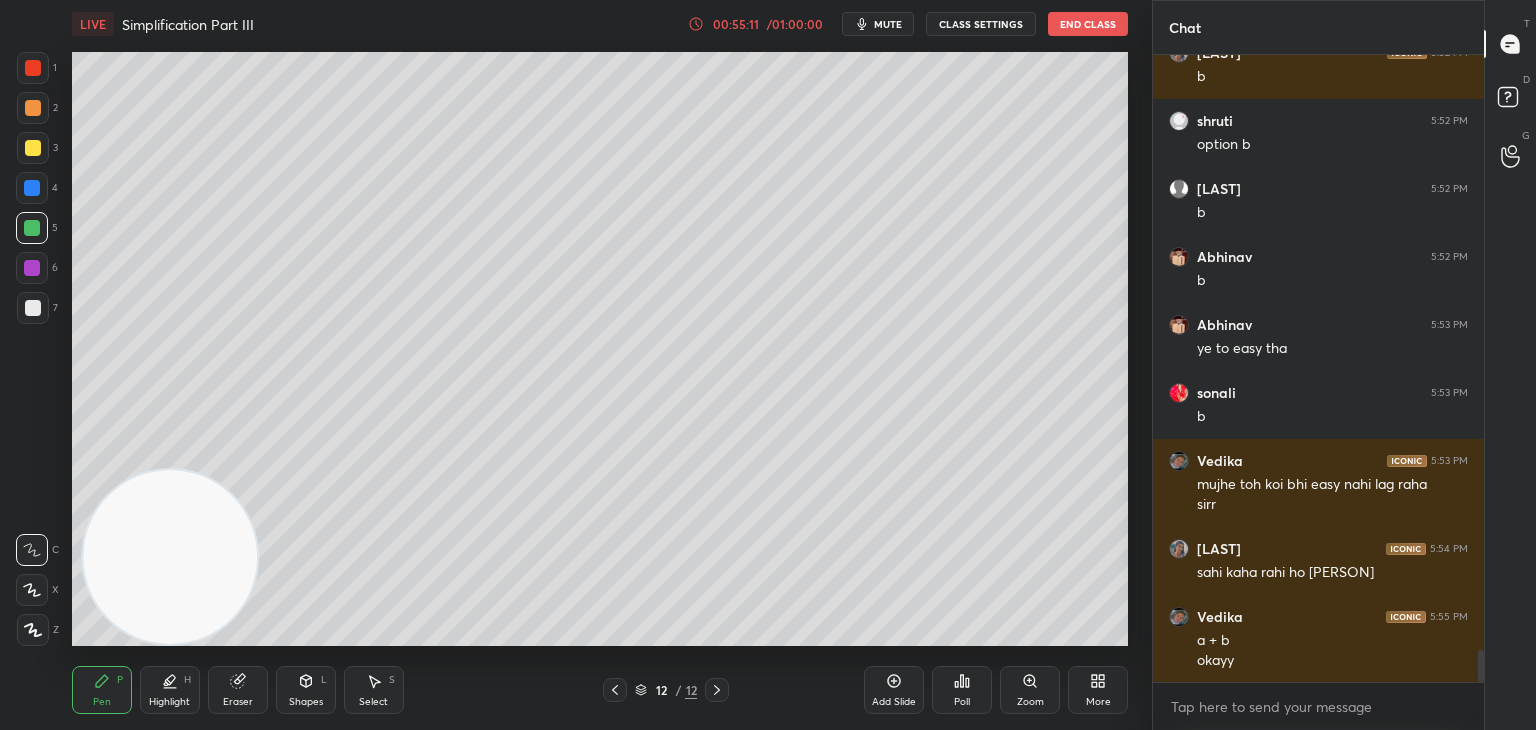 click on "Pen P Highlight H Eraser Shapes L Select S 12 / 12 Add Slide Poll Zoom More" at bounding box center (600, 690) 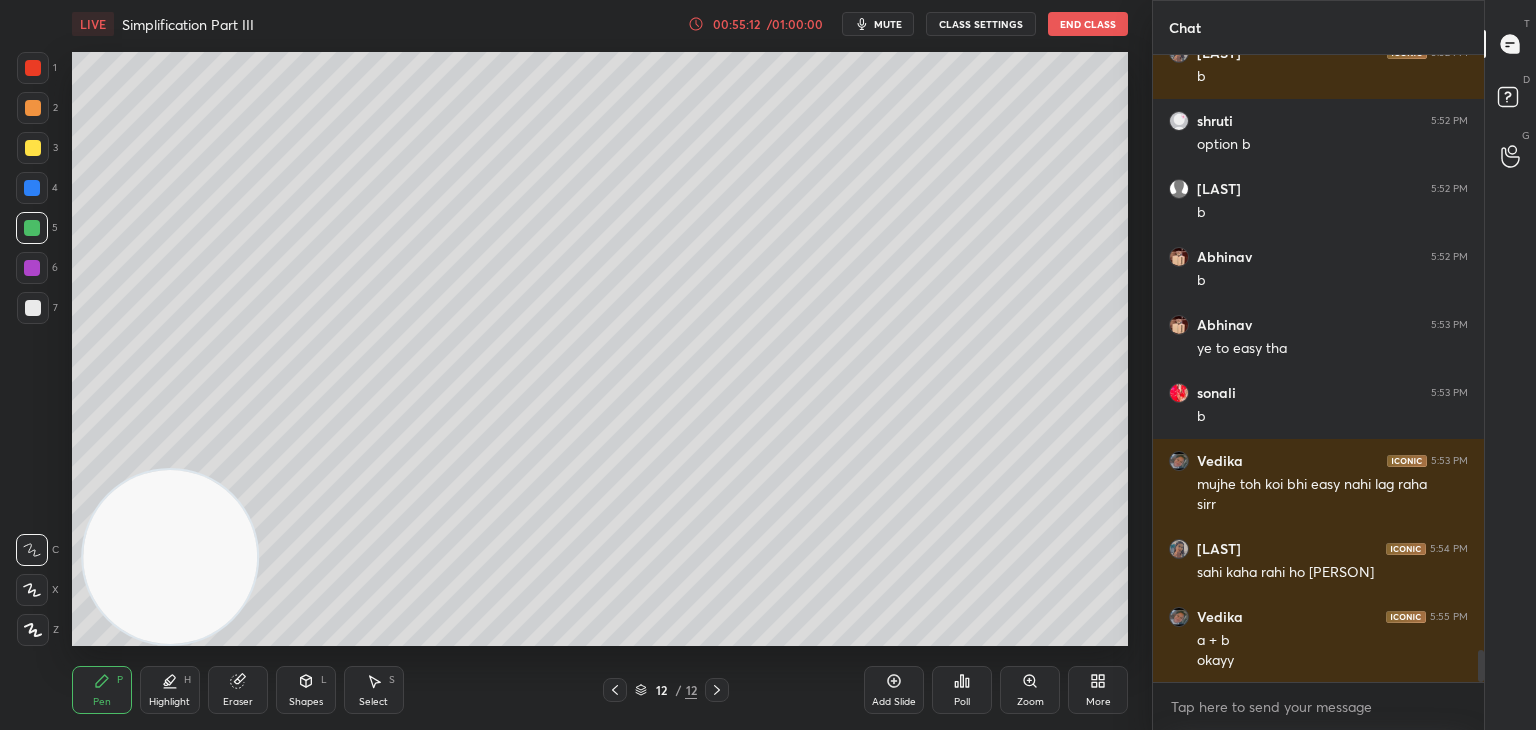 click on "Shapes L" at bounding box center [306, 690] 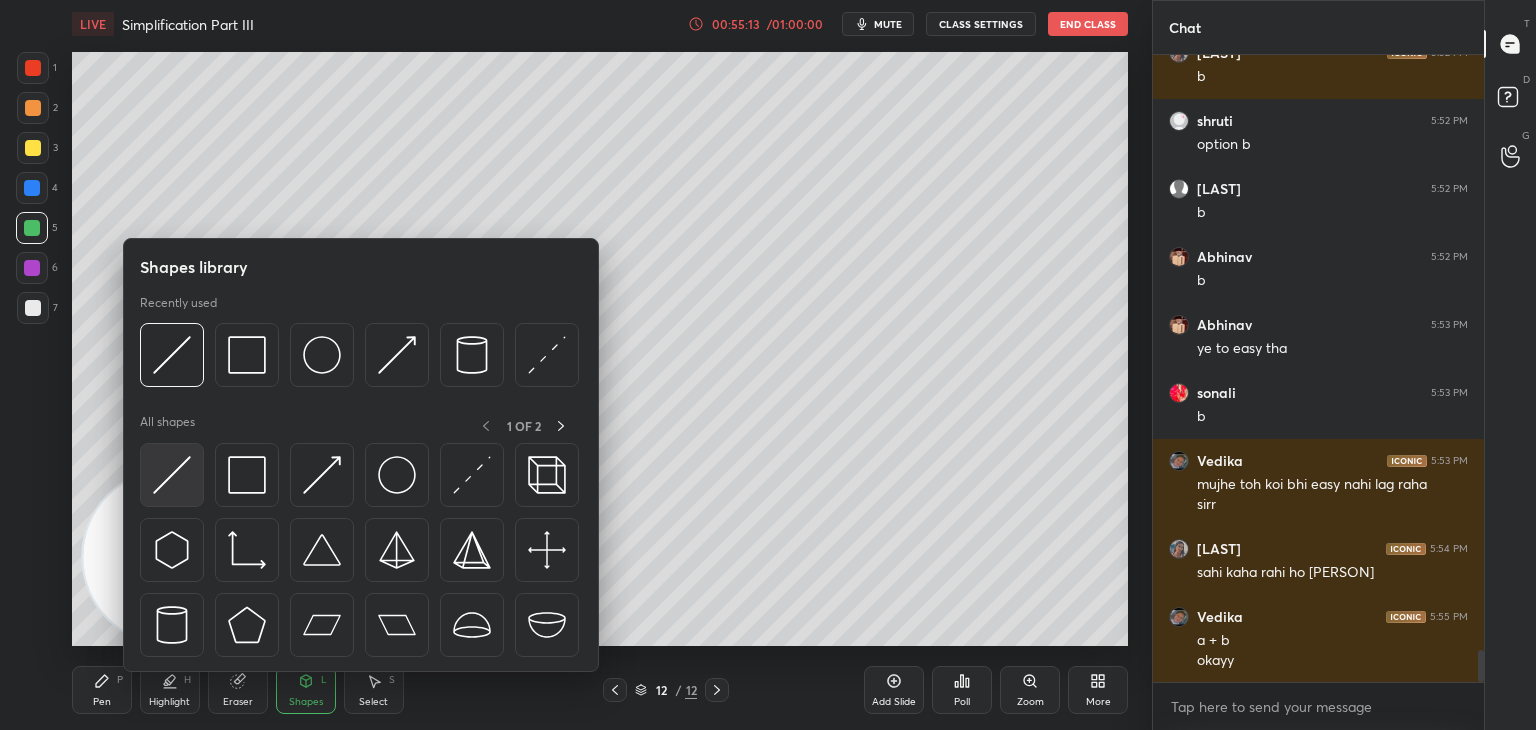 click at bounding box center [172, 475] 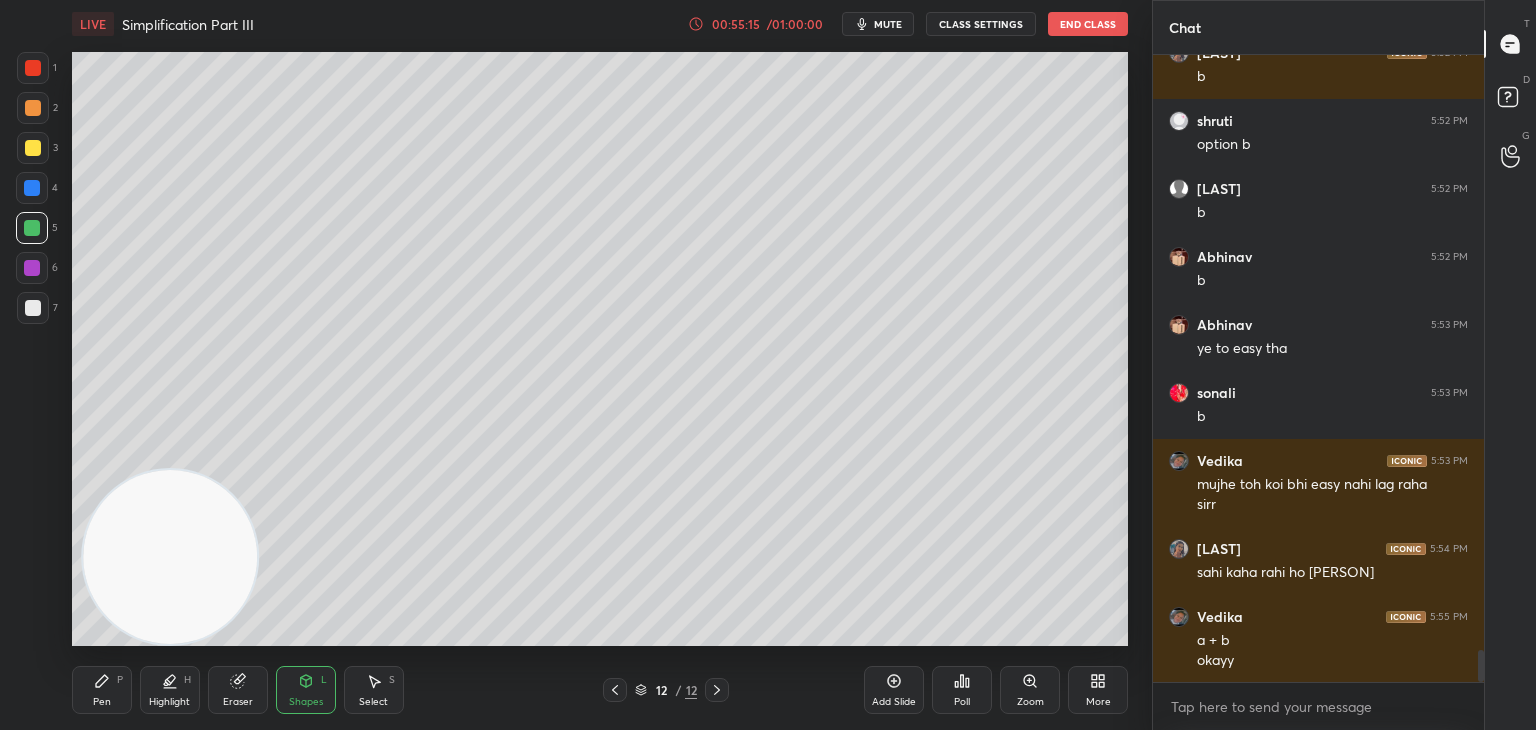click on "P" at bounding box center (120, 680) 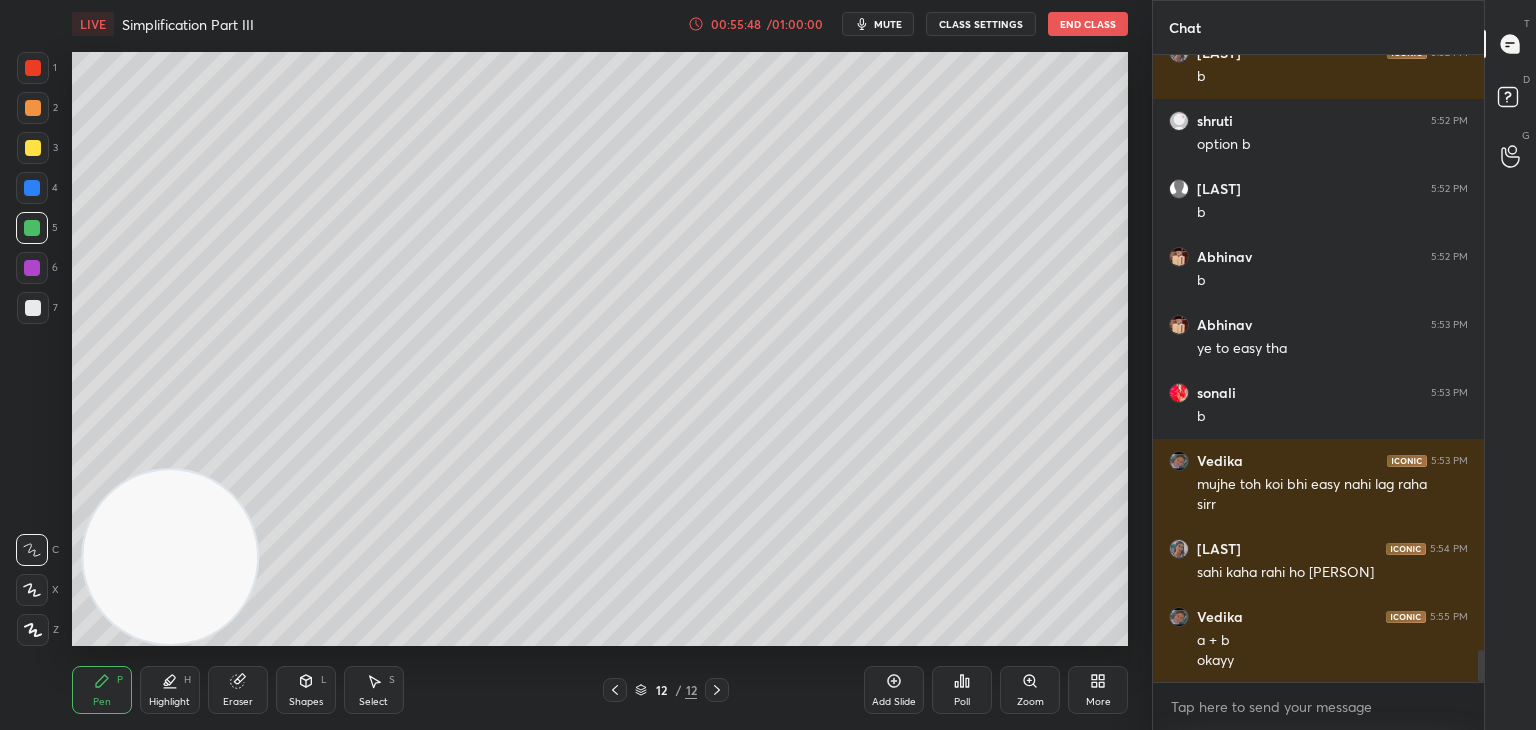 scroll, scrollTop: 11802, scrollLeft: 0, axis: vertical 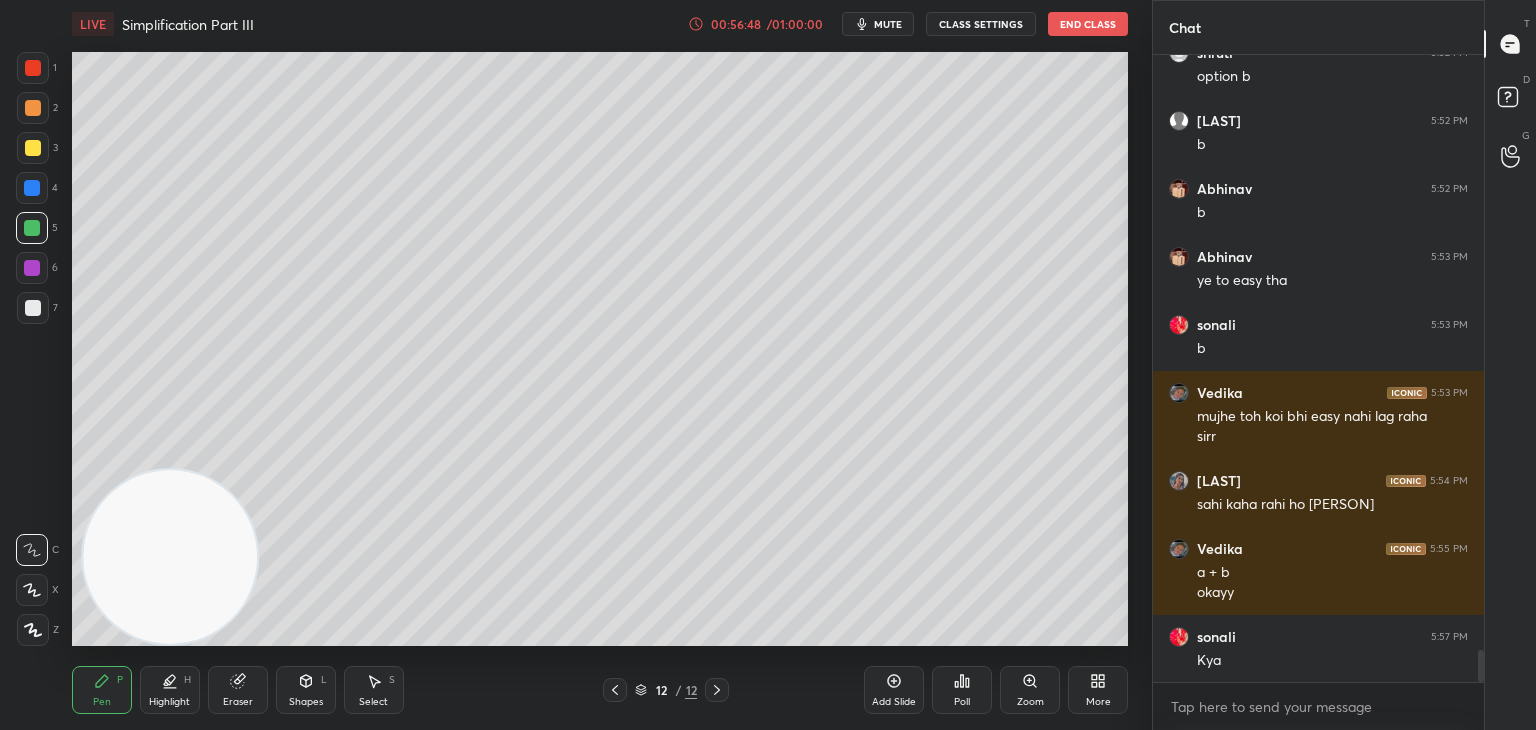 click at bounding box center (33, 68) 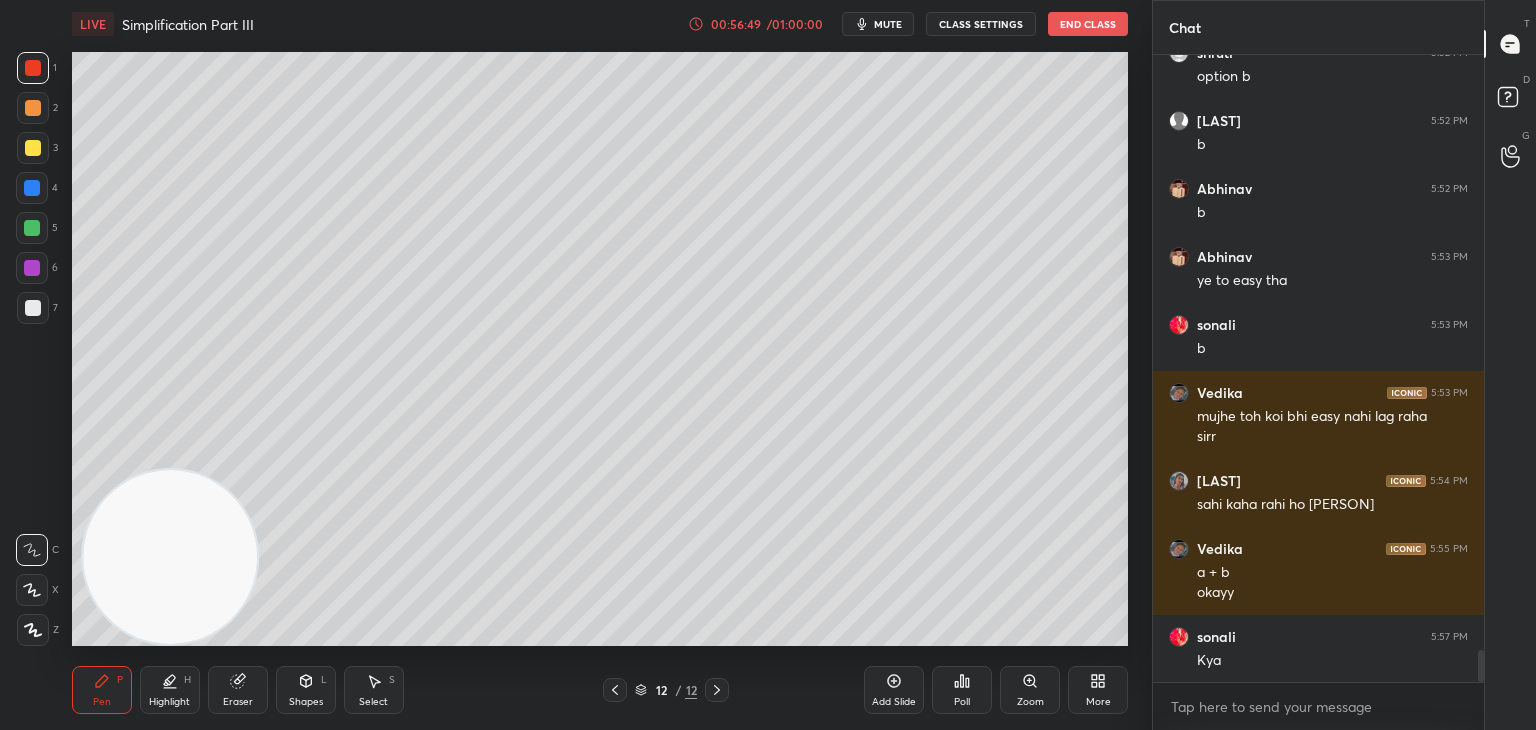 click at bounding box center (33, 148) 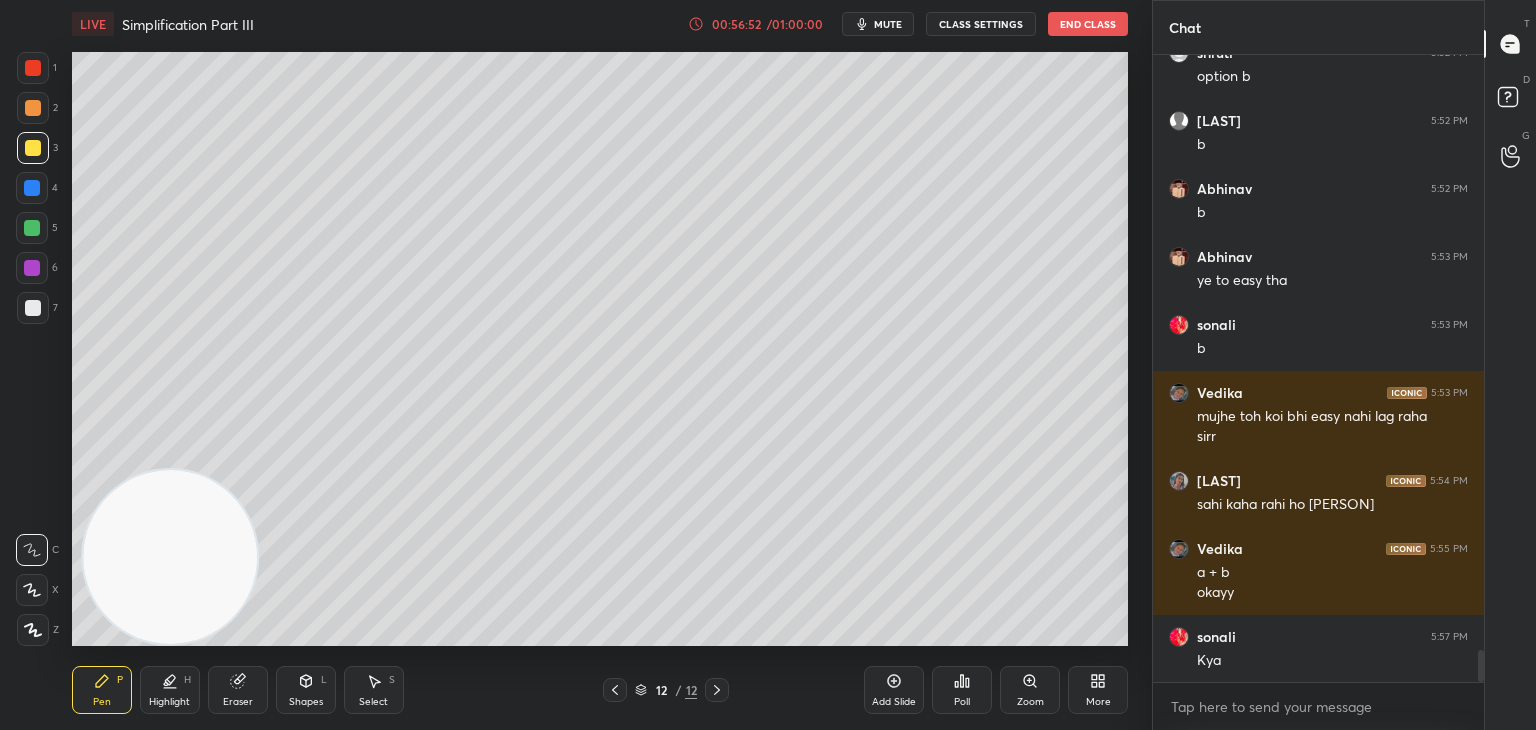 click on "Select S" at bounding box center [374, 690] 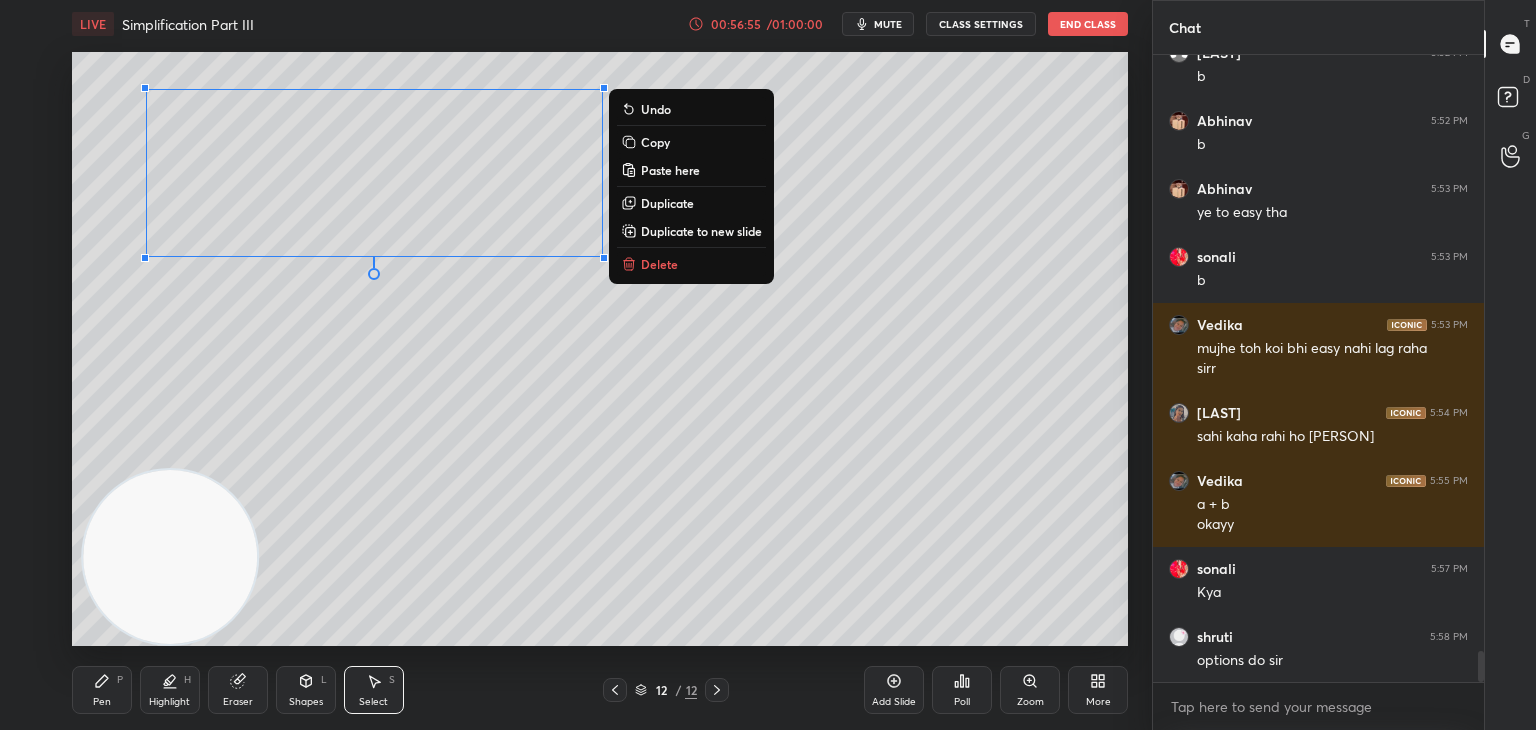 scroll, scrollTop: 11938, scrollLeft: 0, axis: vertical 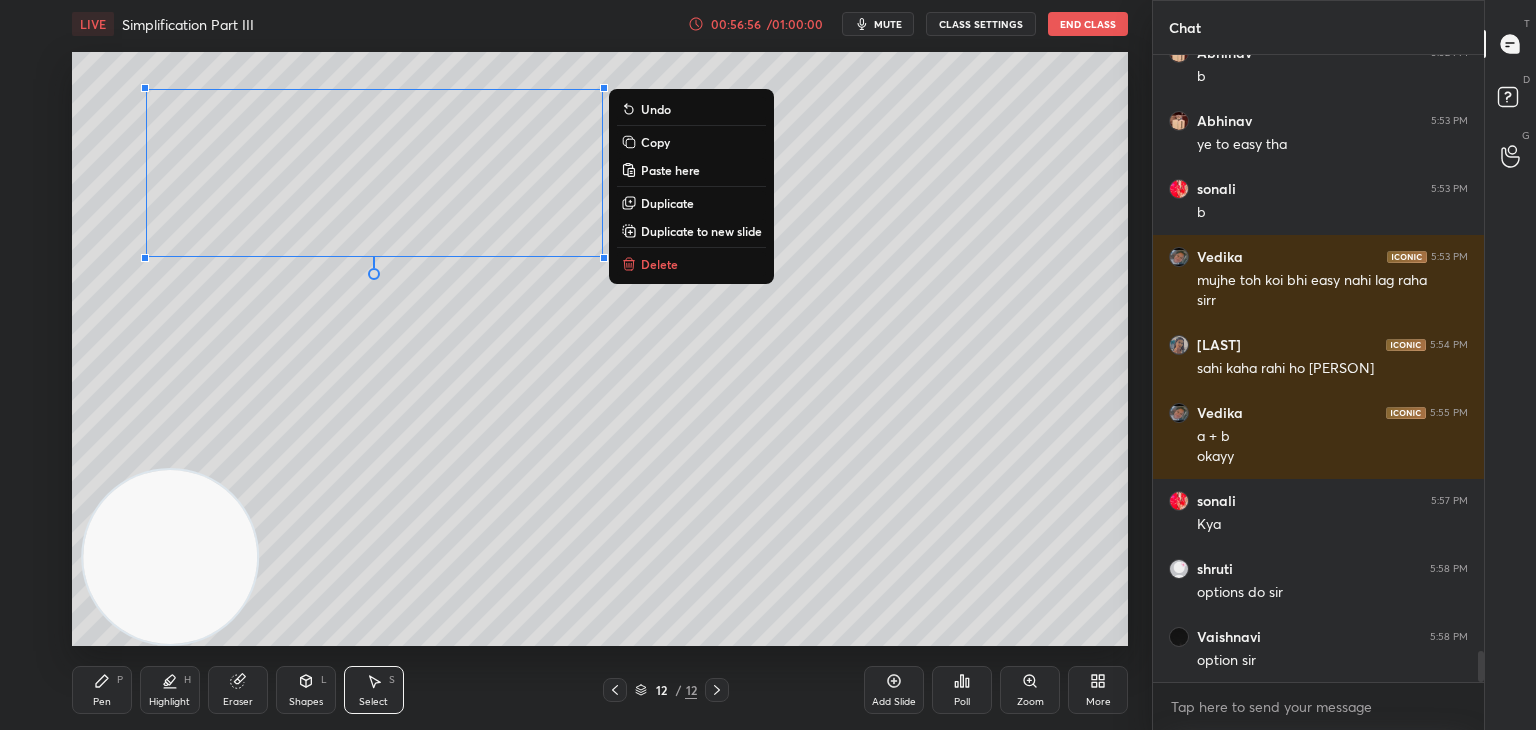 click on "Copy" at bounding box center [655, 142] 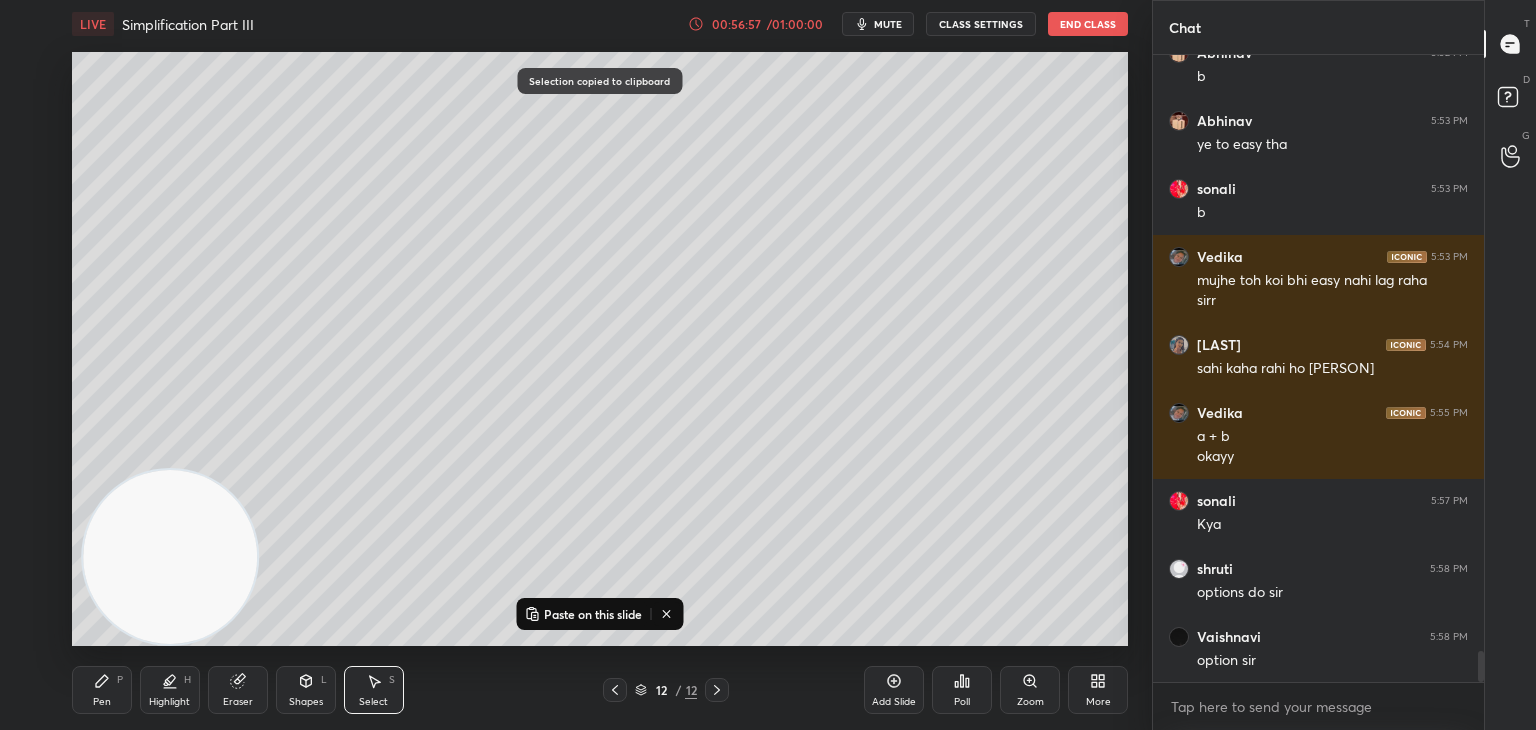 scroll, scrollTop: 12006, scrollLeft: 0, axis: vertical 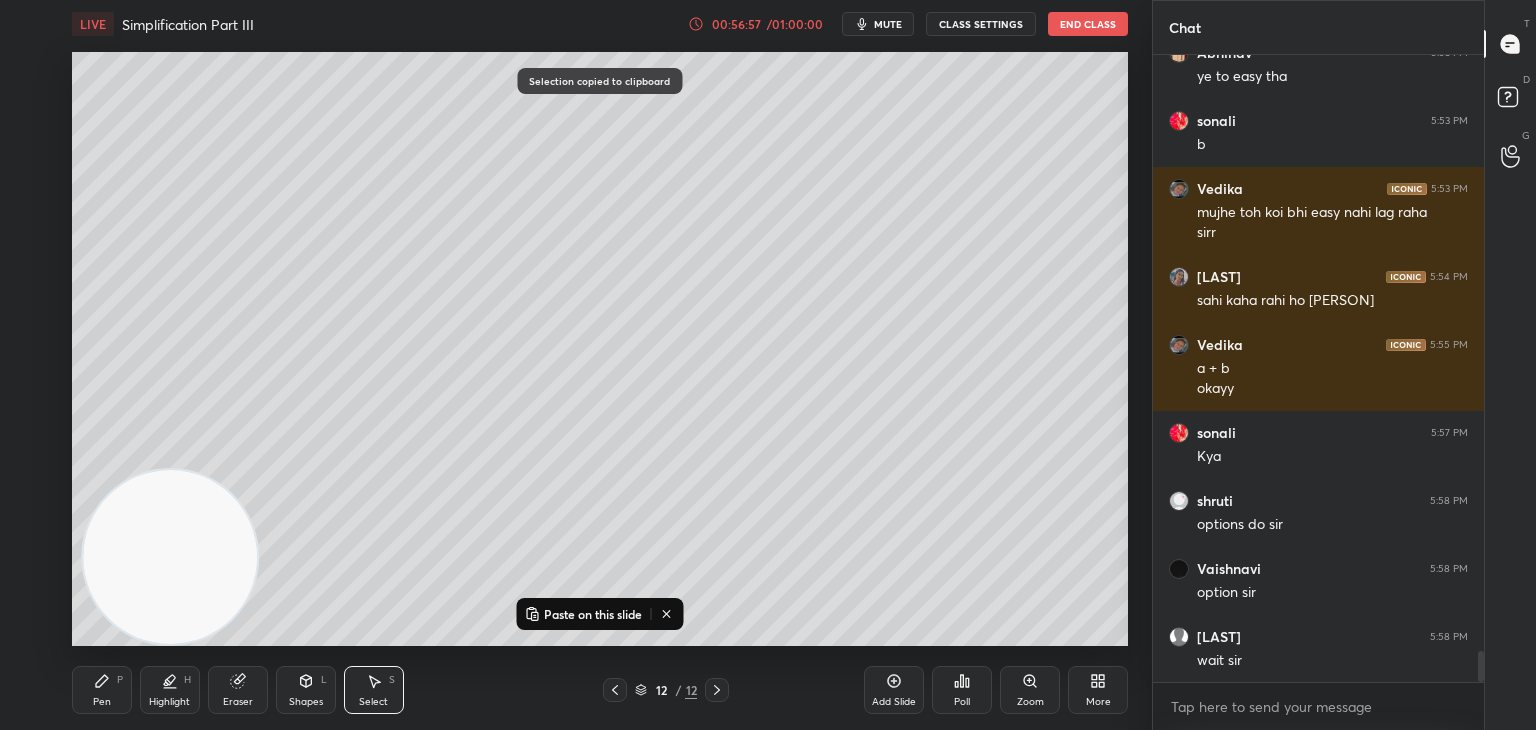 click on "Paste on this slide" at bounding box center (583, 614) 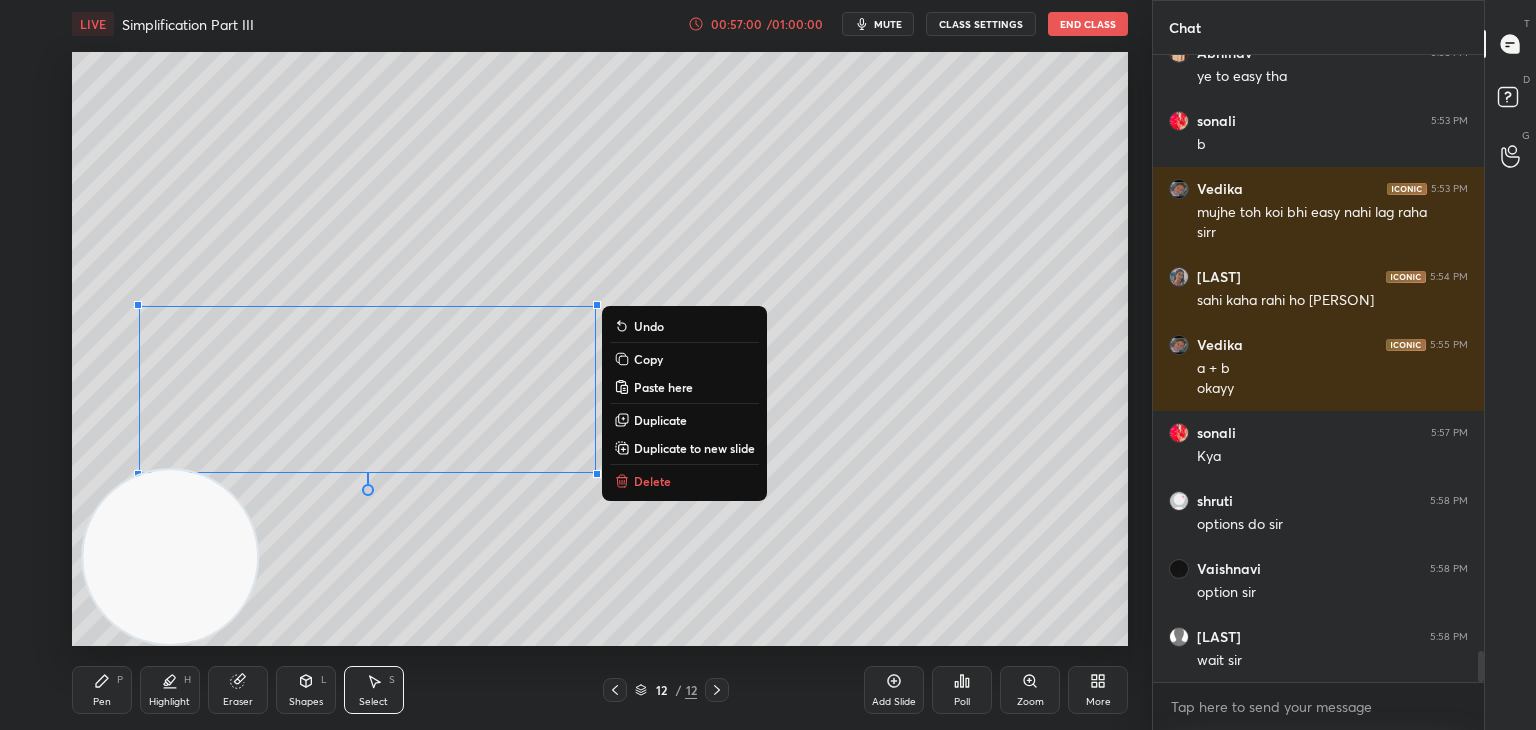 click on "Pen P" at bounding box center [102, 690] 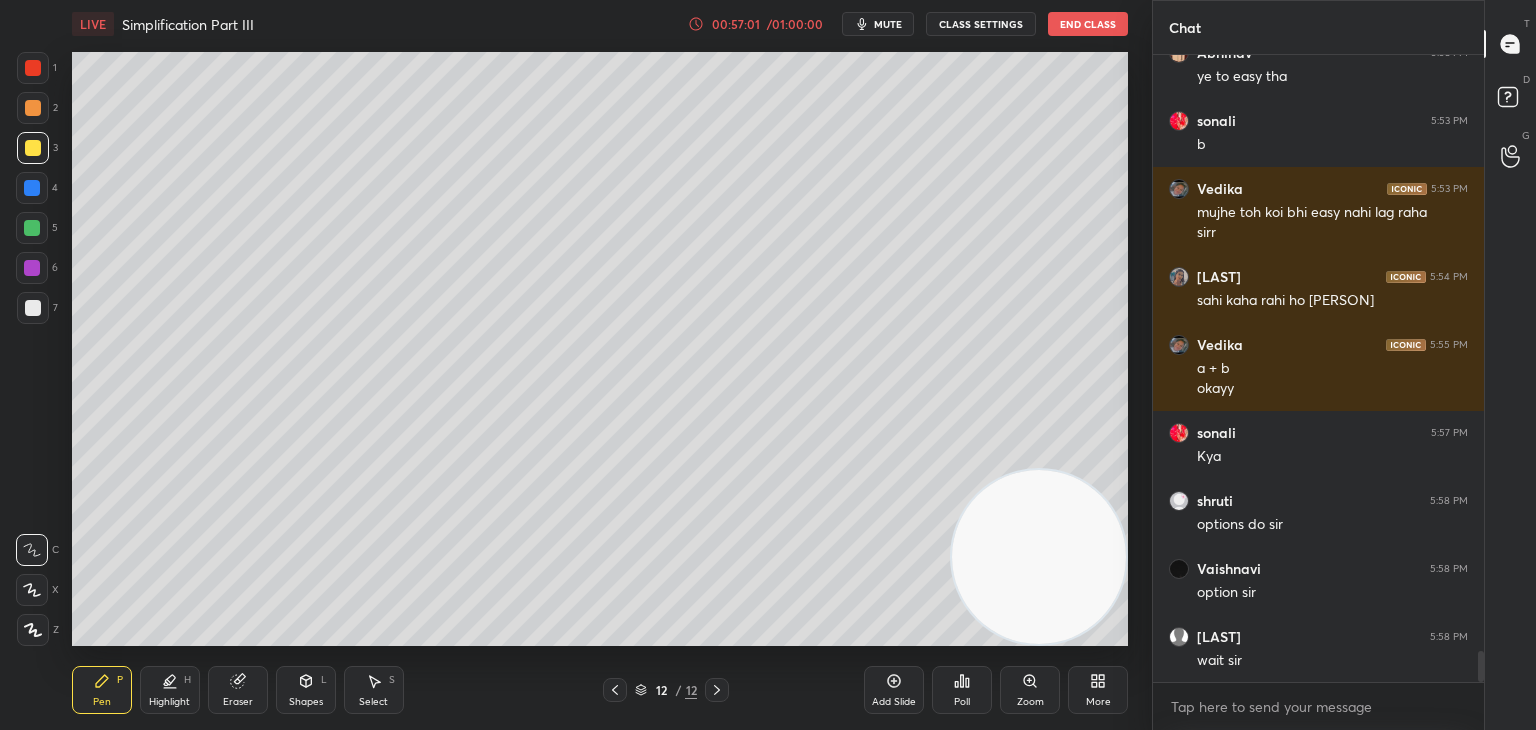 click on "Eraser" at bounding box center [238, 690] 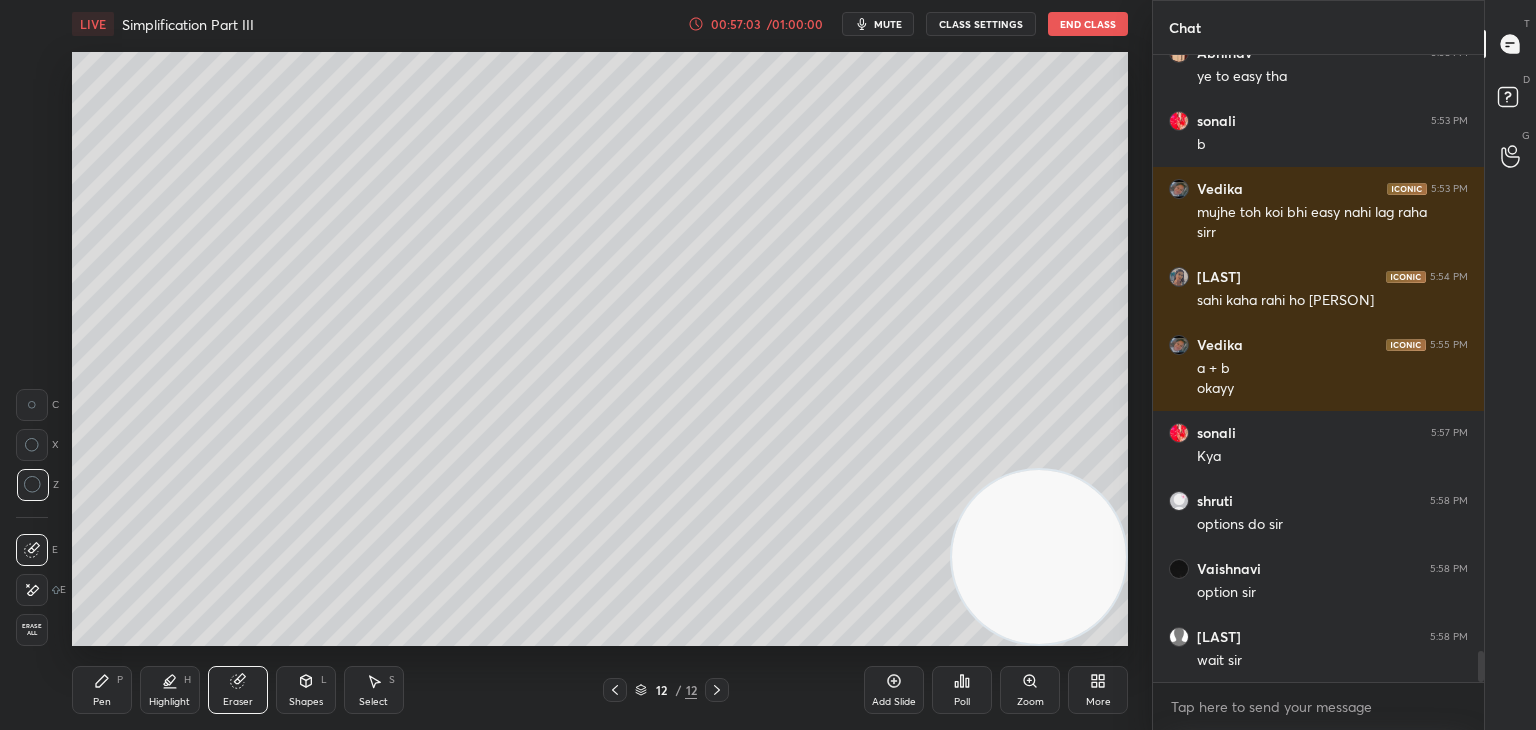 click on "Pen P" at bounding box center [102, 690] 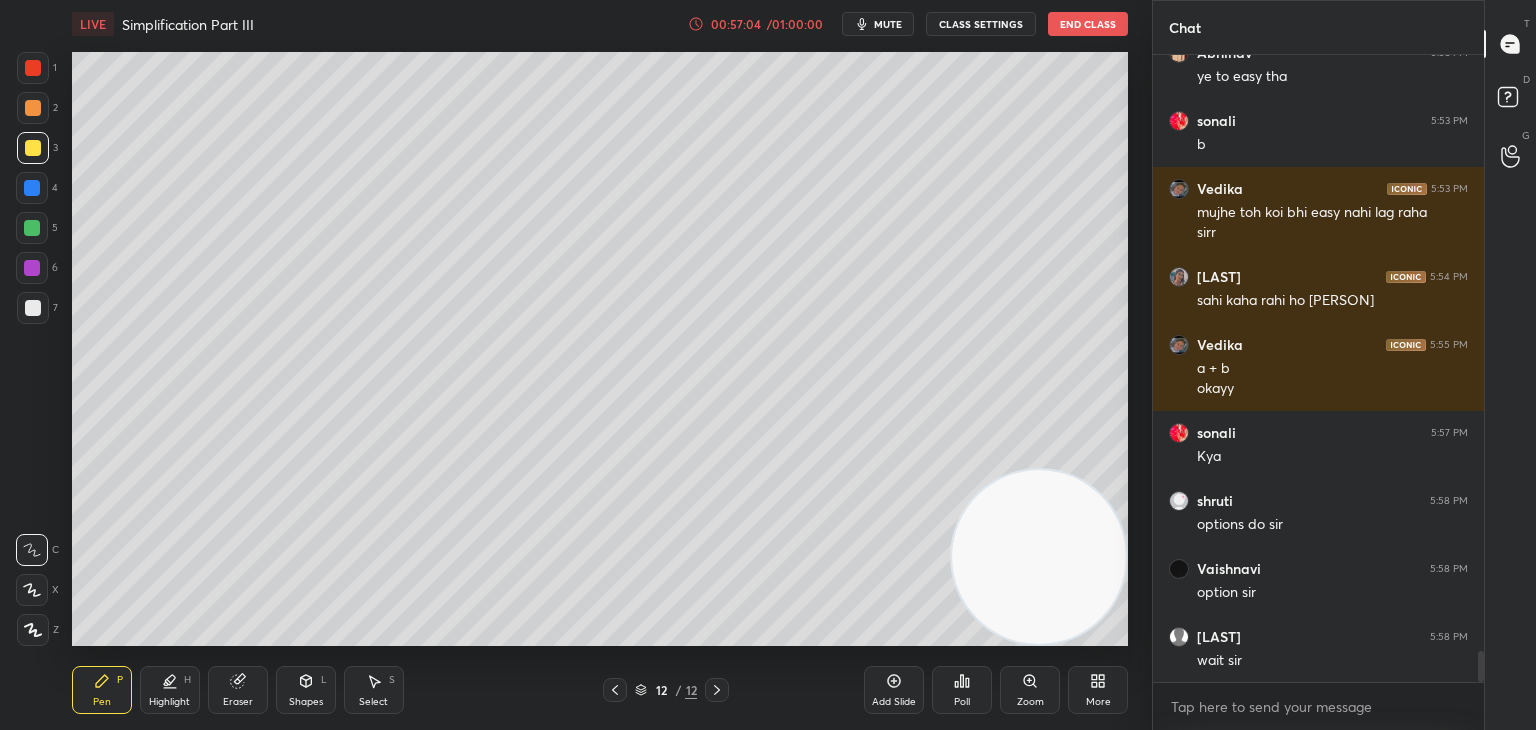 click on "Shapes L" at bounding box center (306, 690) 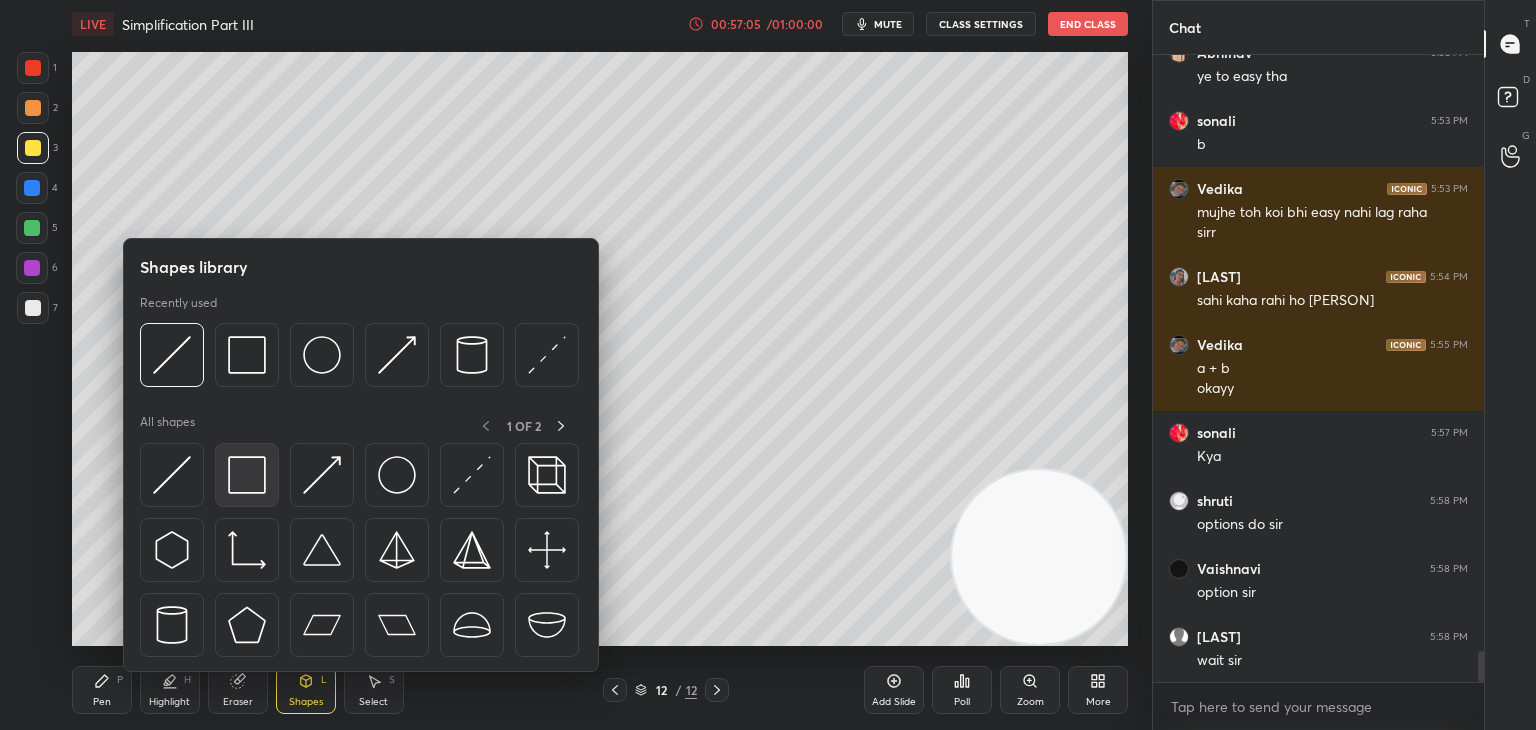 click at bounding box center [361, 555] 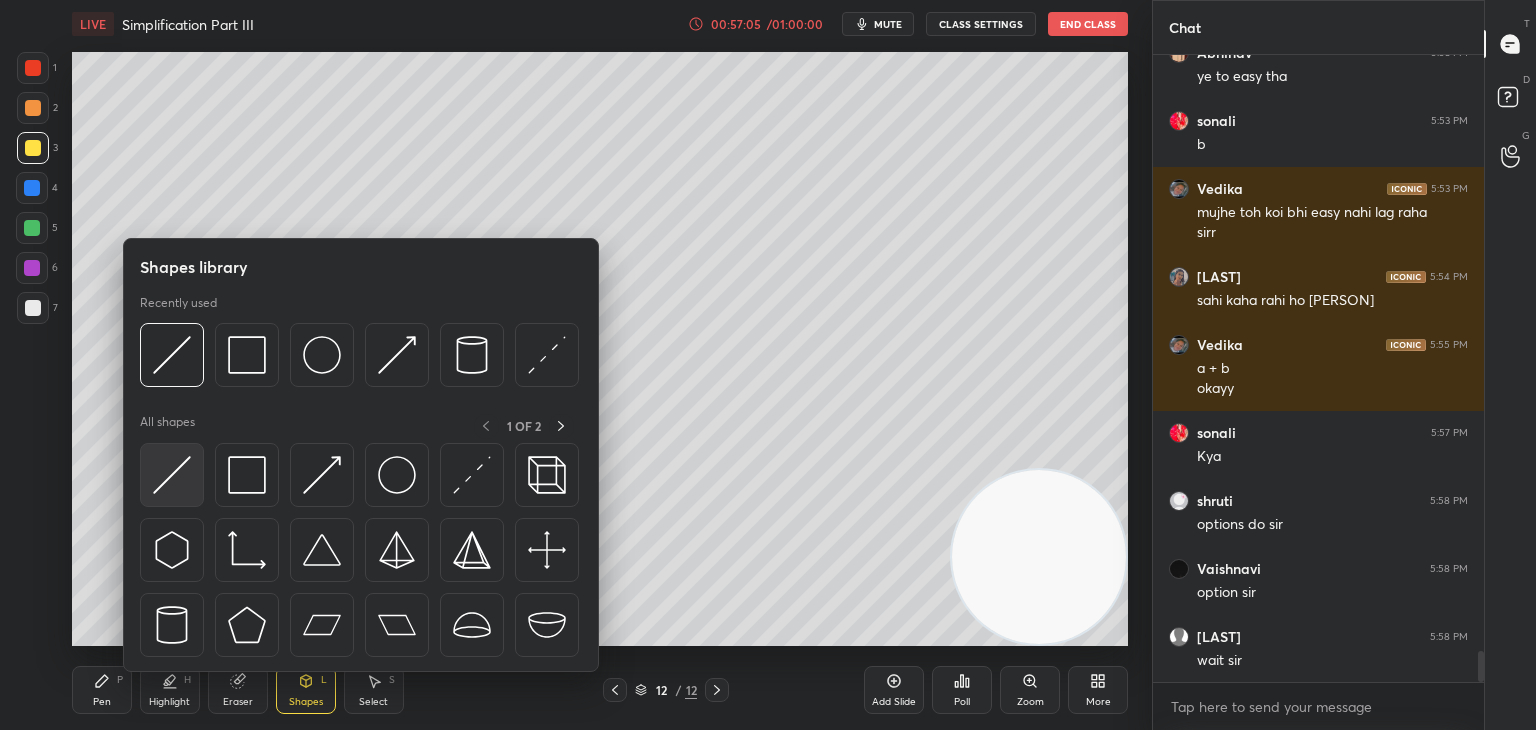 click at bounding box center [172, 475] 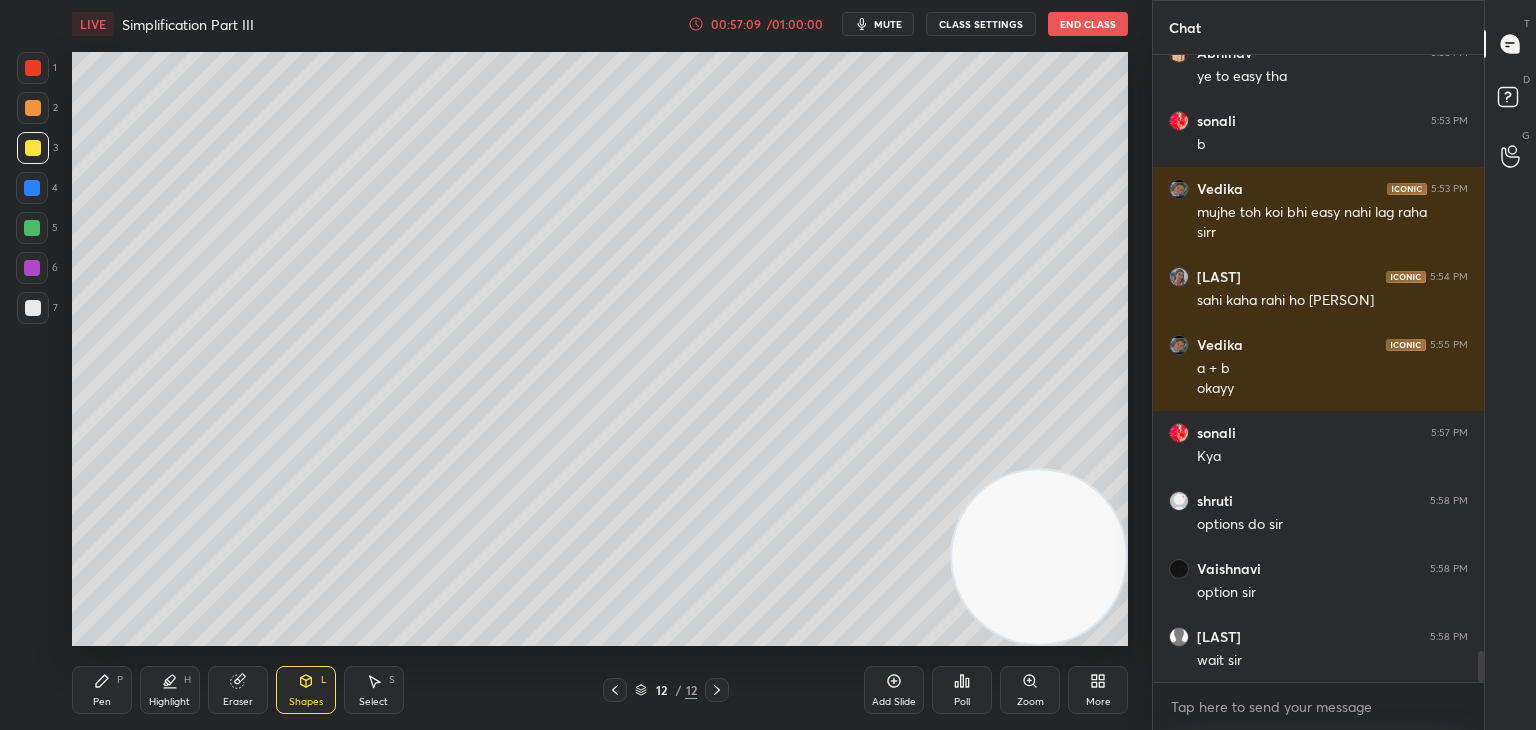 click on "P" at bounding box center (120, 680) 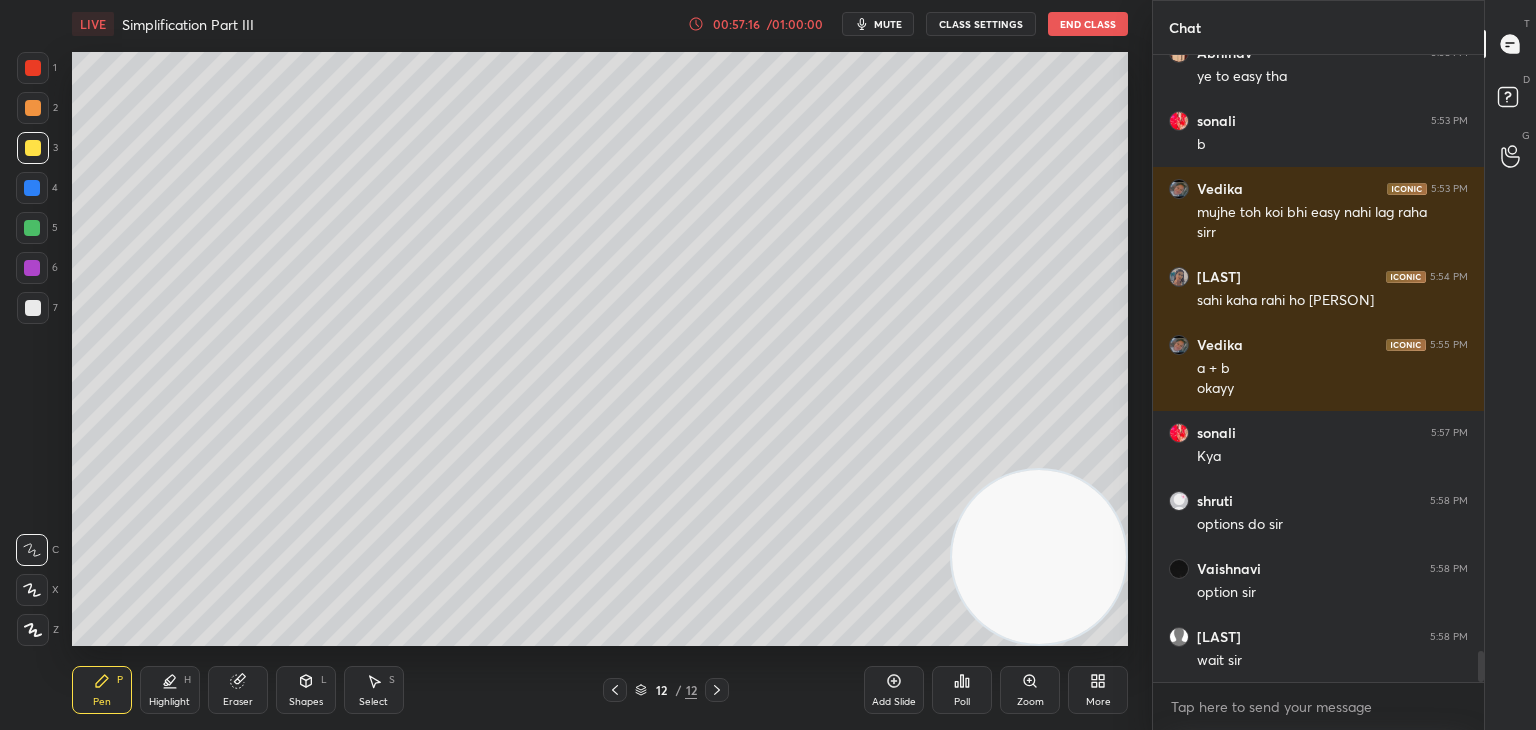 scroll, scrollTop: 12074, scrollLeft: 0, axis: vertical 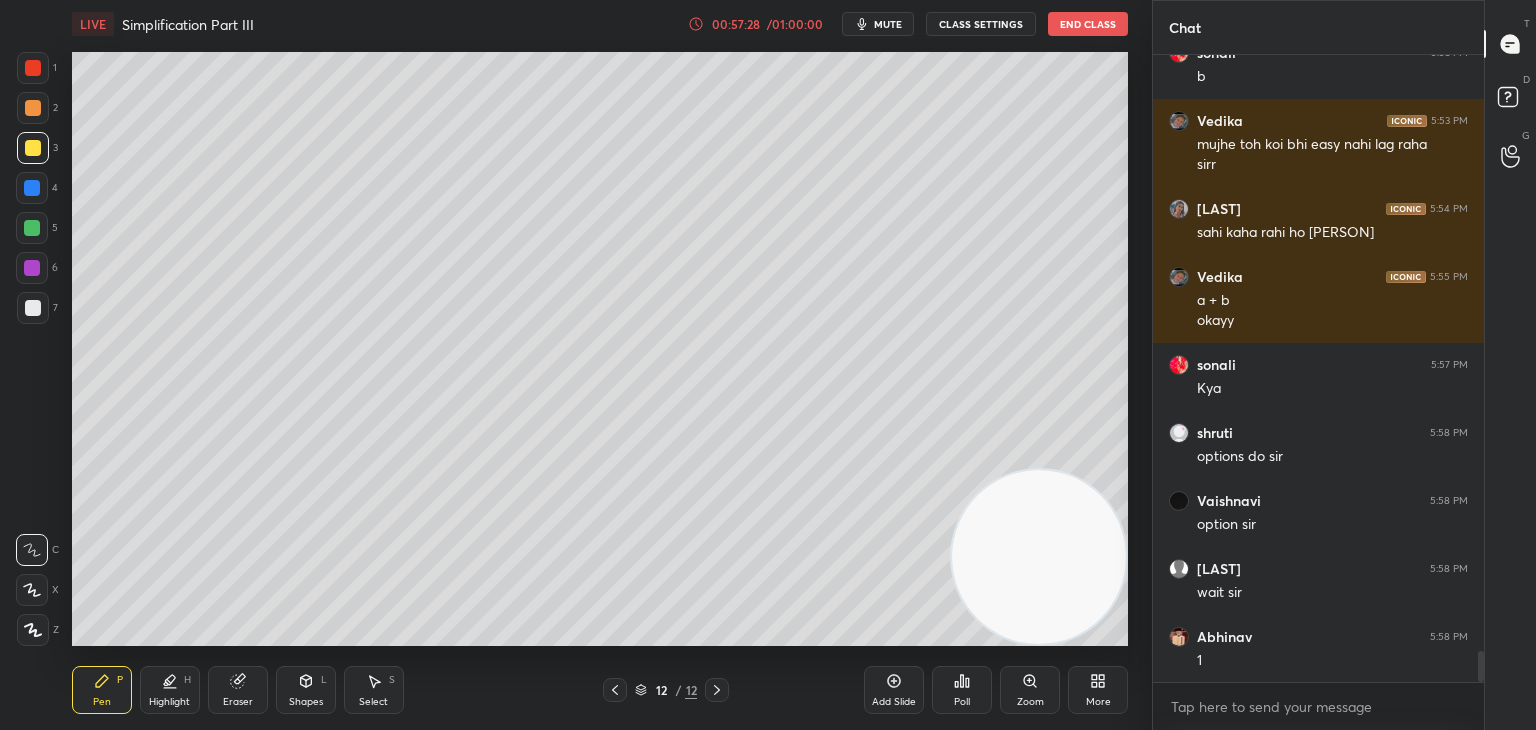 click on "Eraser" at bounding box center [238, 690] 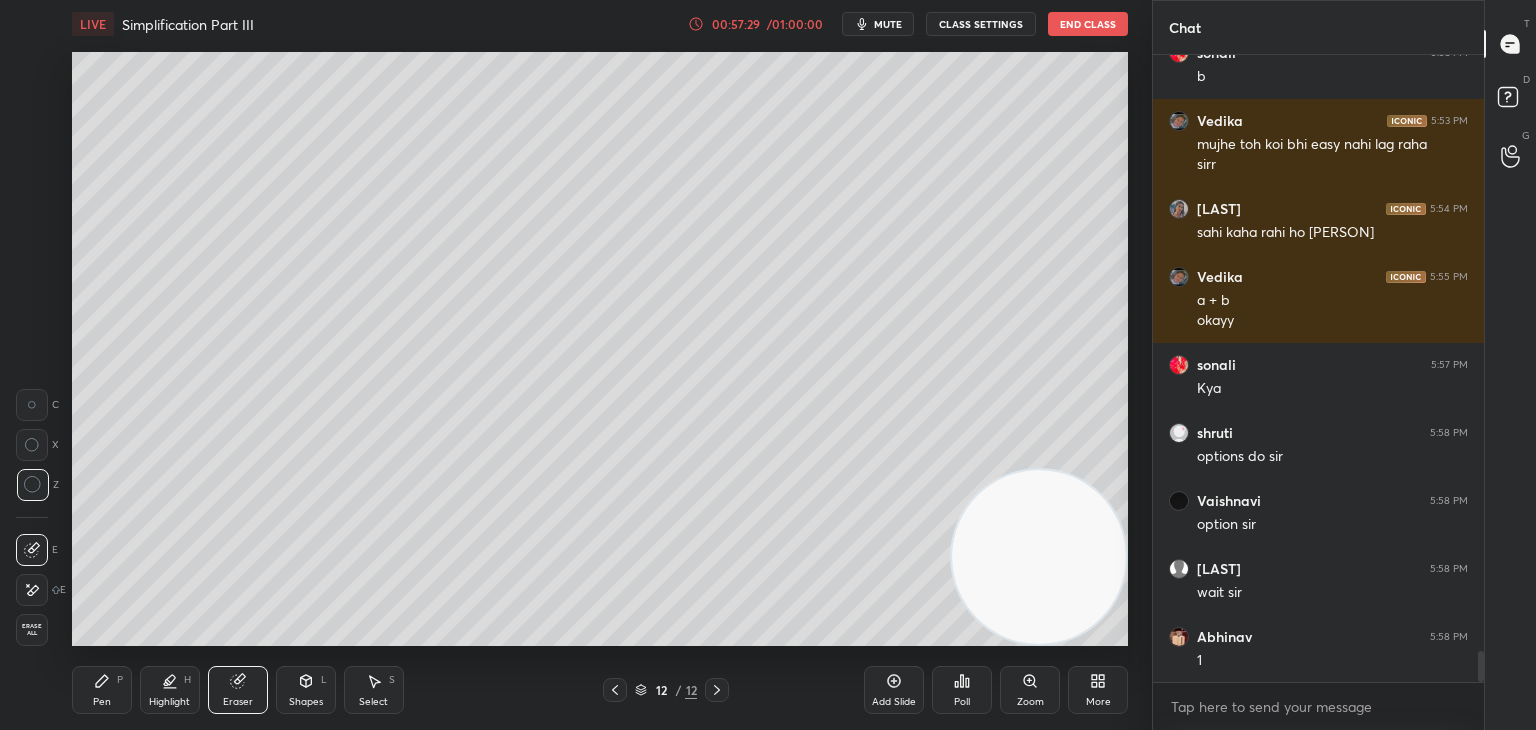 scroll, scrollTop: 12142, scrollLeft: 0, axis: vertical 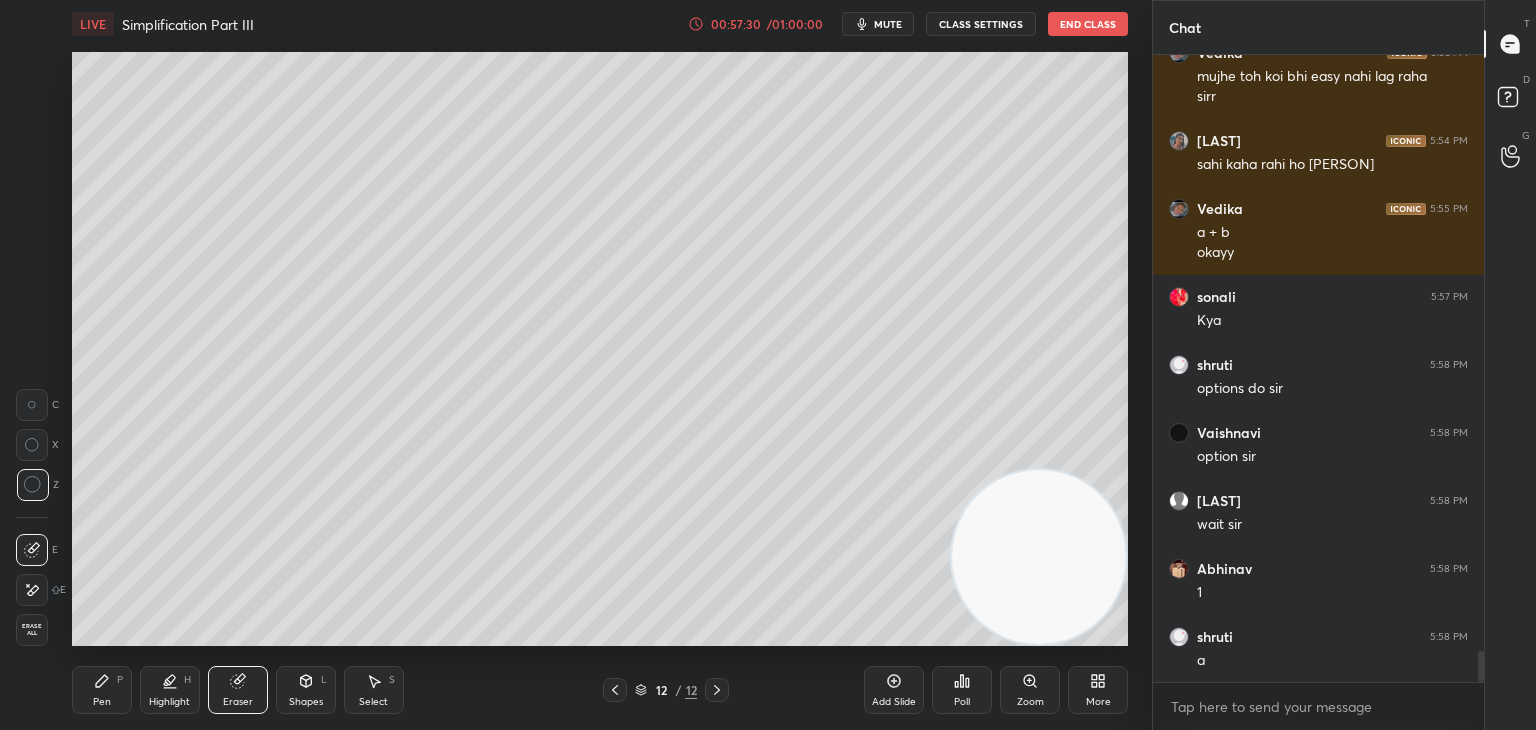 click 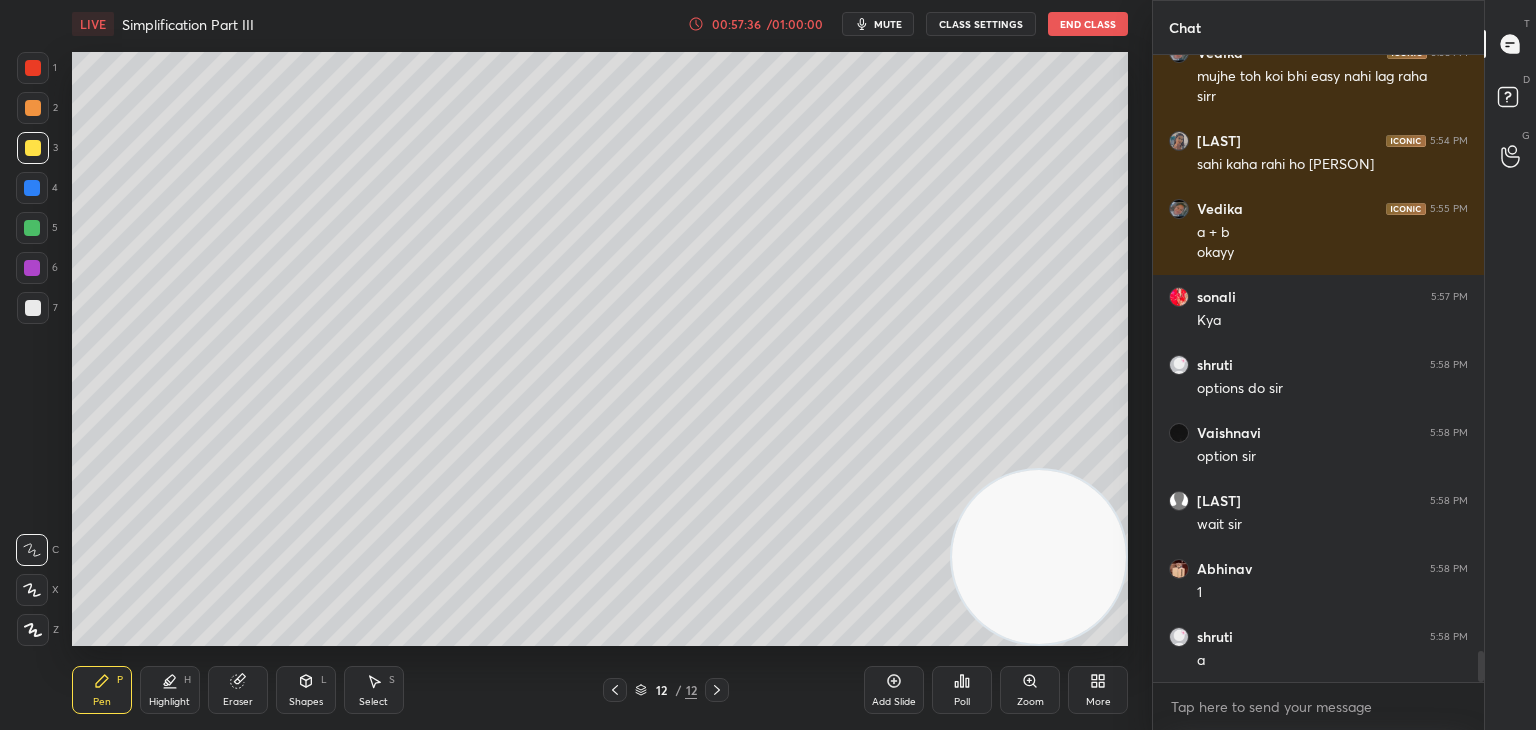 click on "Eraser" at bounding box center (238, 690) 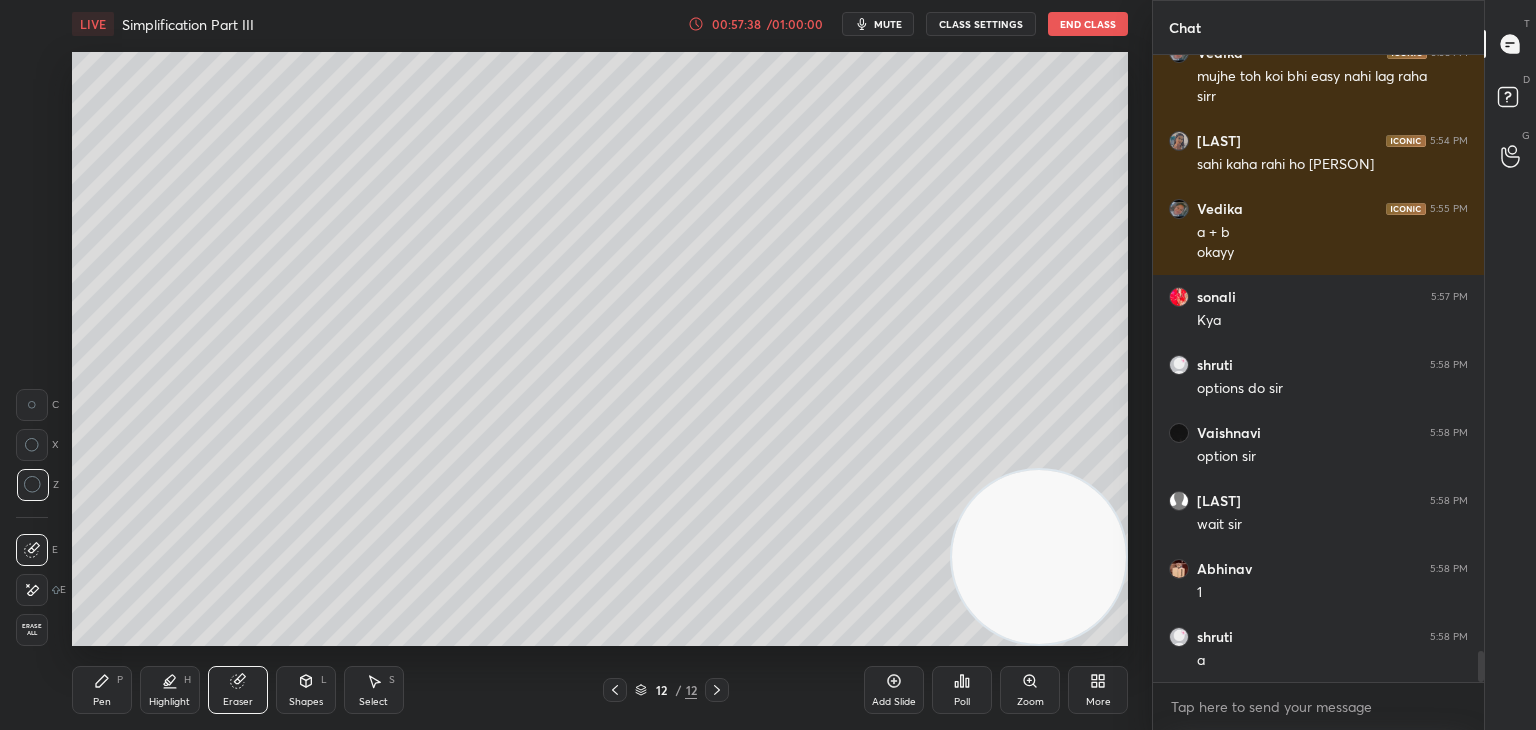 click 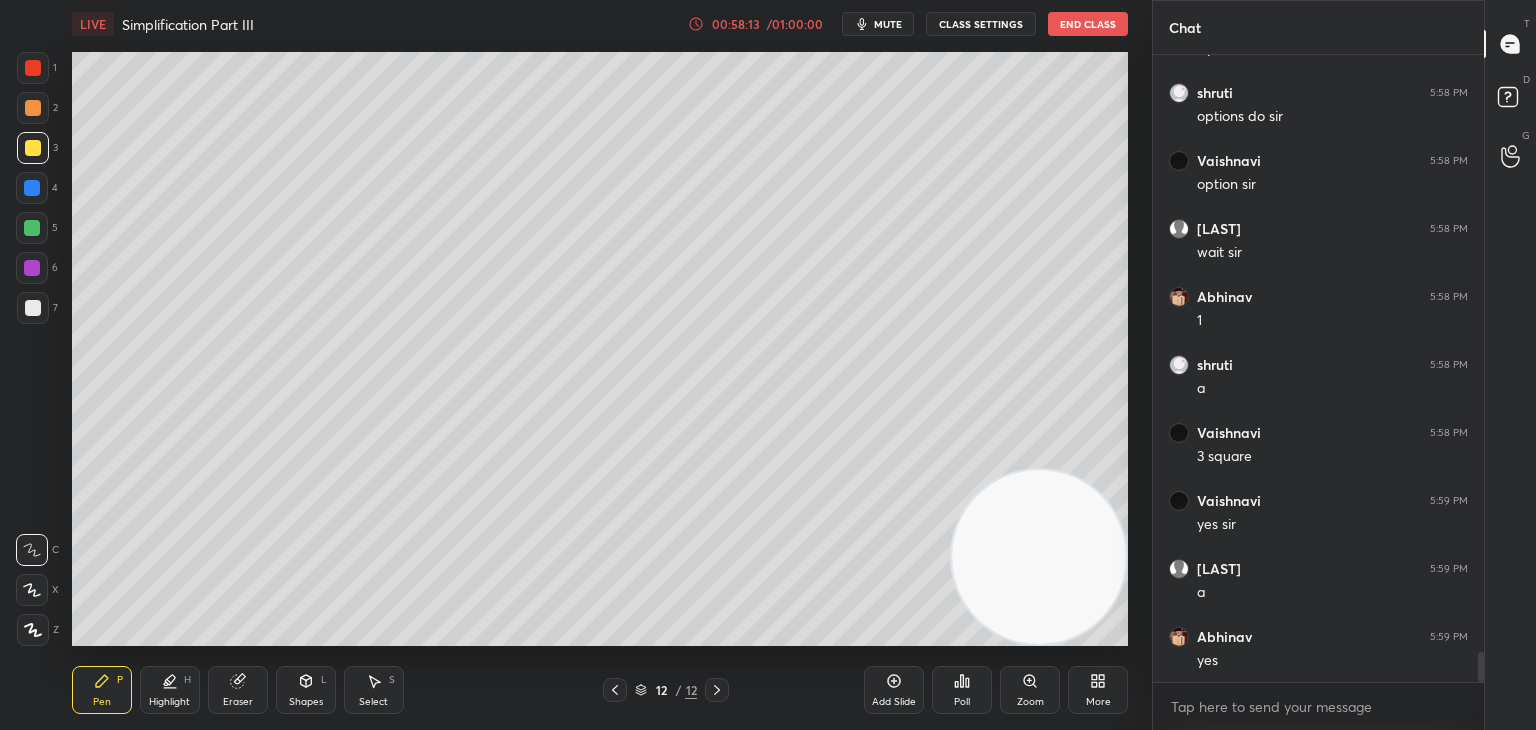 scroll, scrollTop: 12434, scrollLeft: 0, axis: vertical 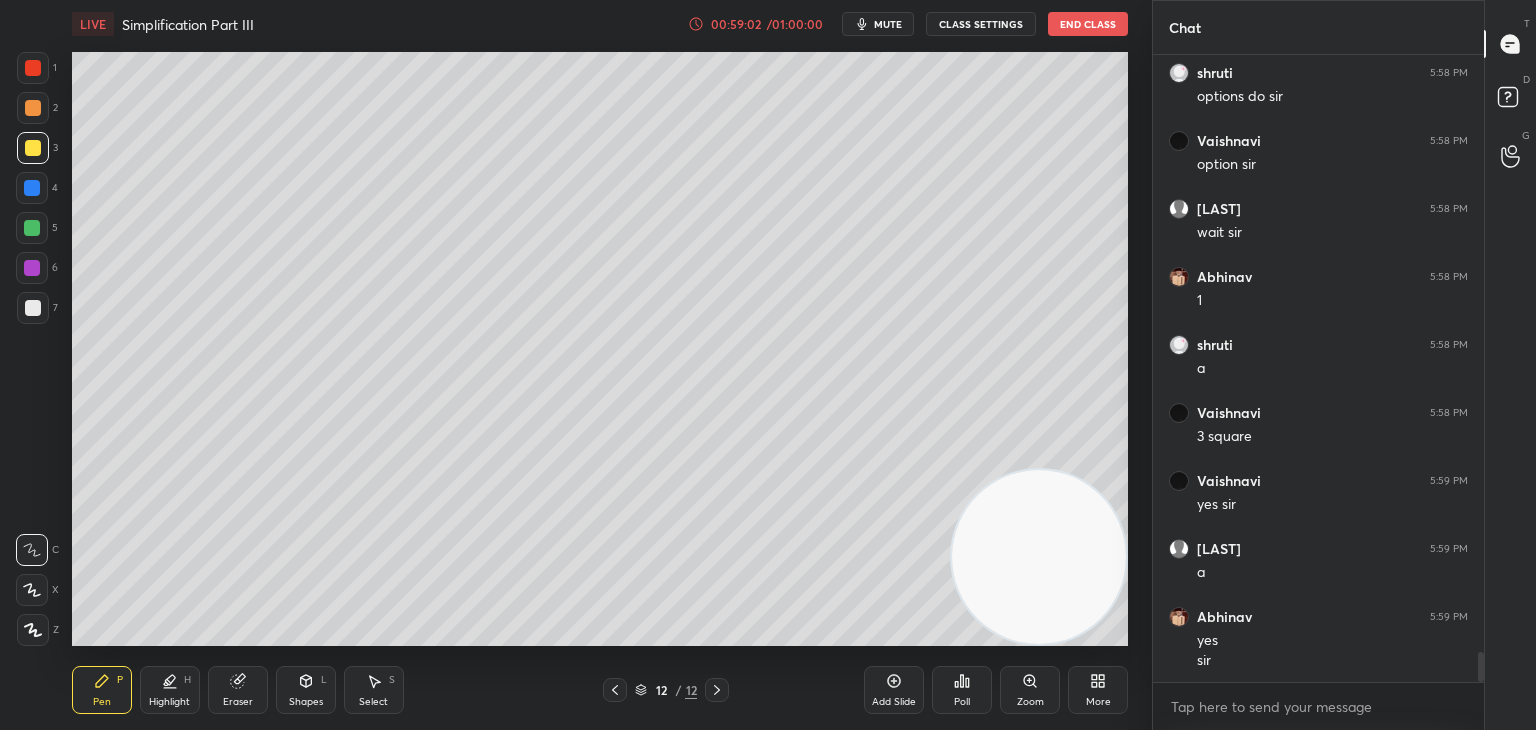 click on "Eraser" at bounding box center (238, 690) 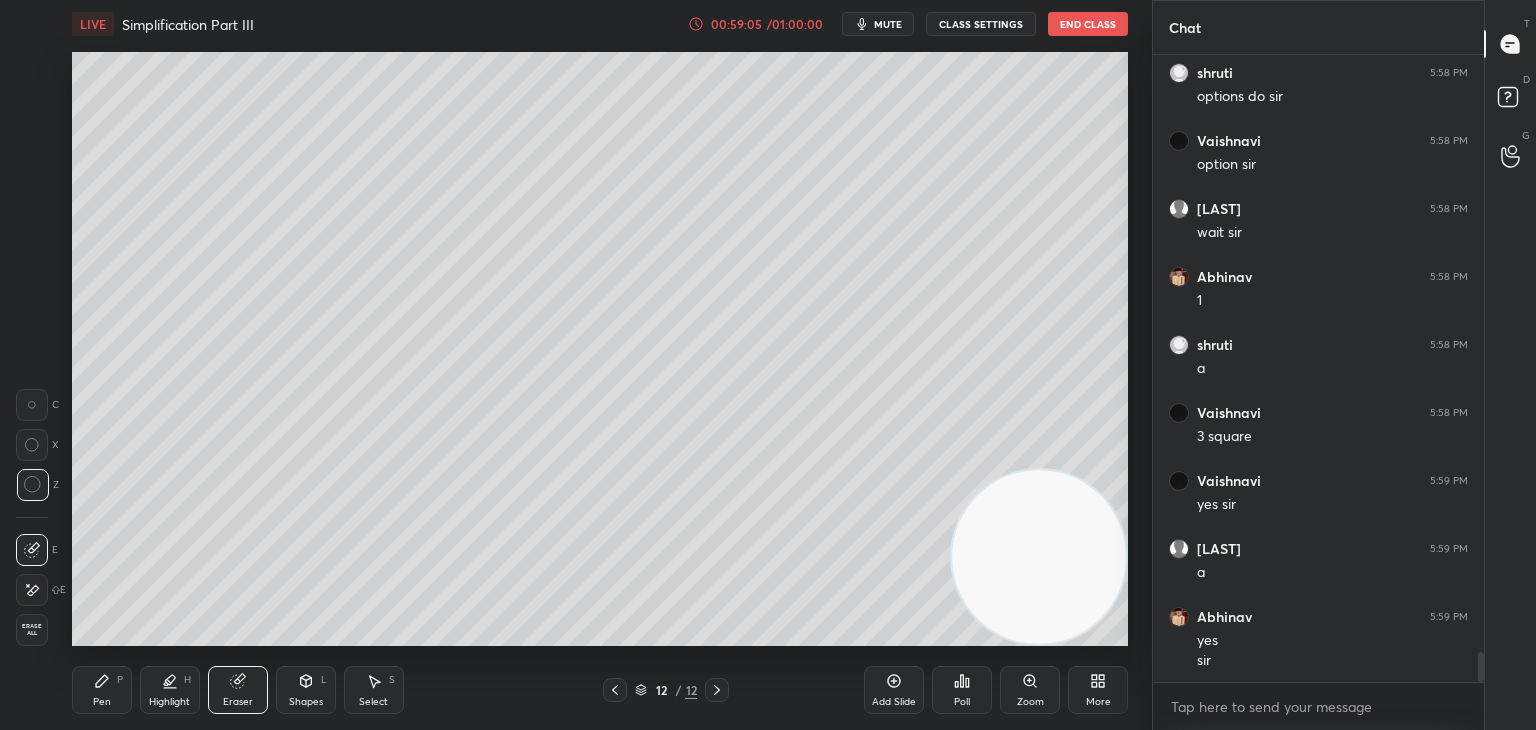 click on "Pen P" at bounding box center (102, 690) 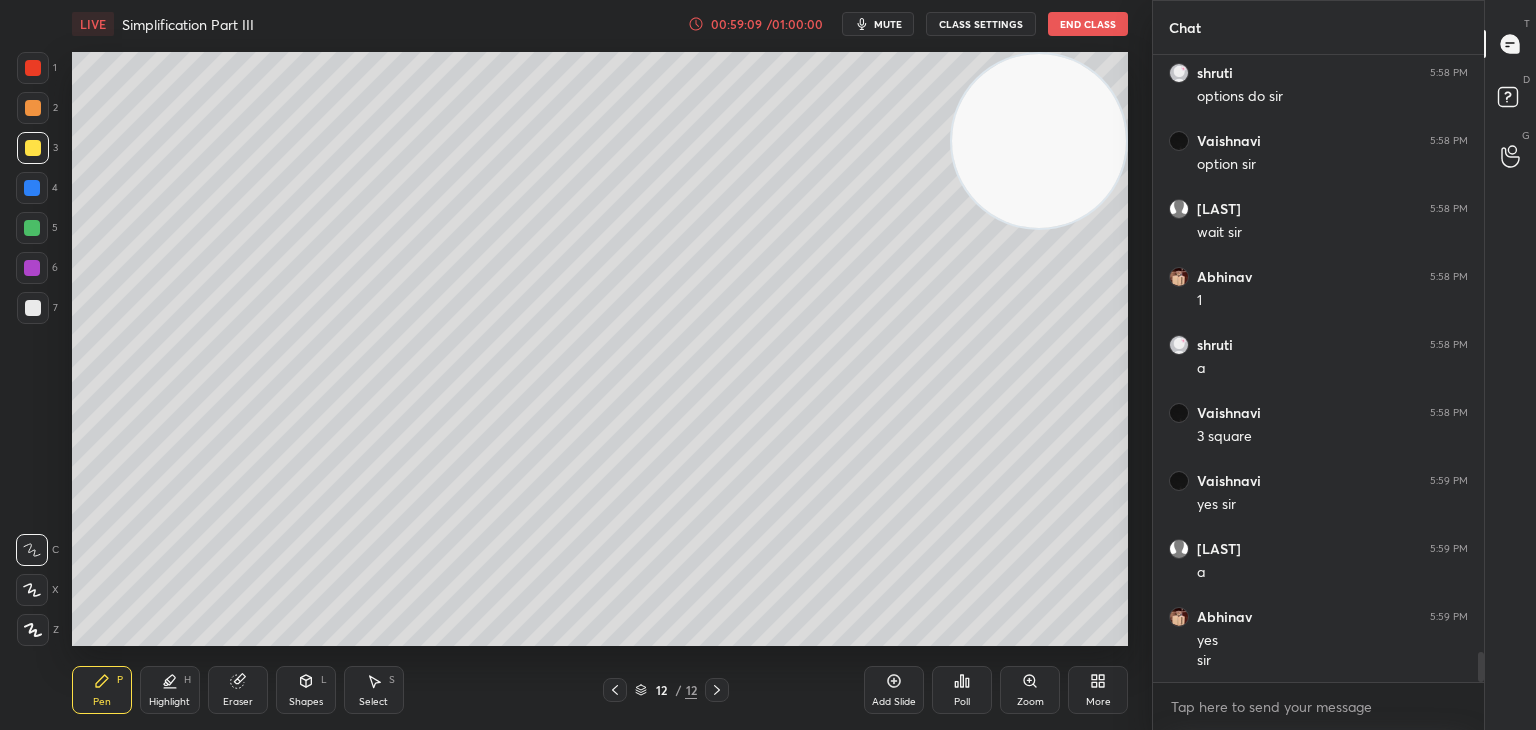click on "Eraser" at bounding box center (238, 690) 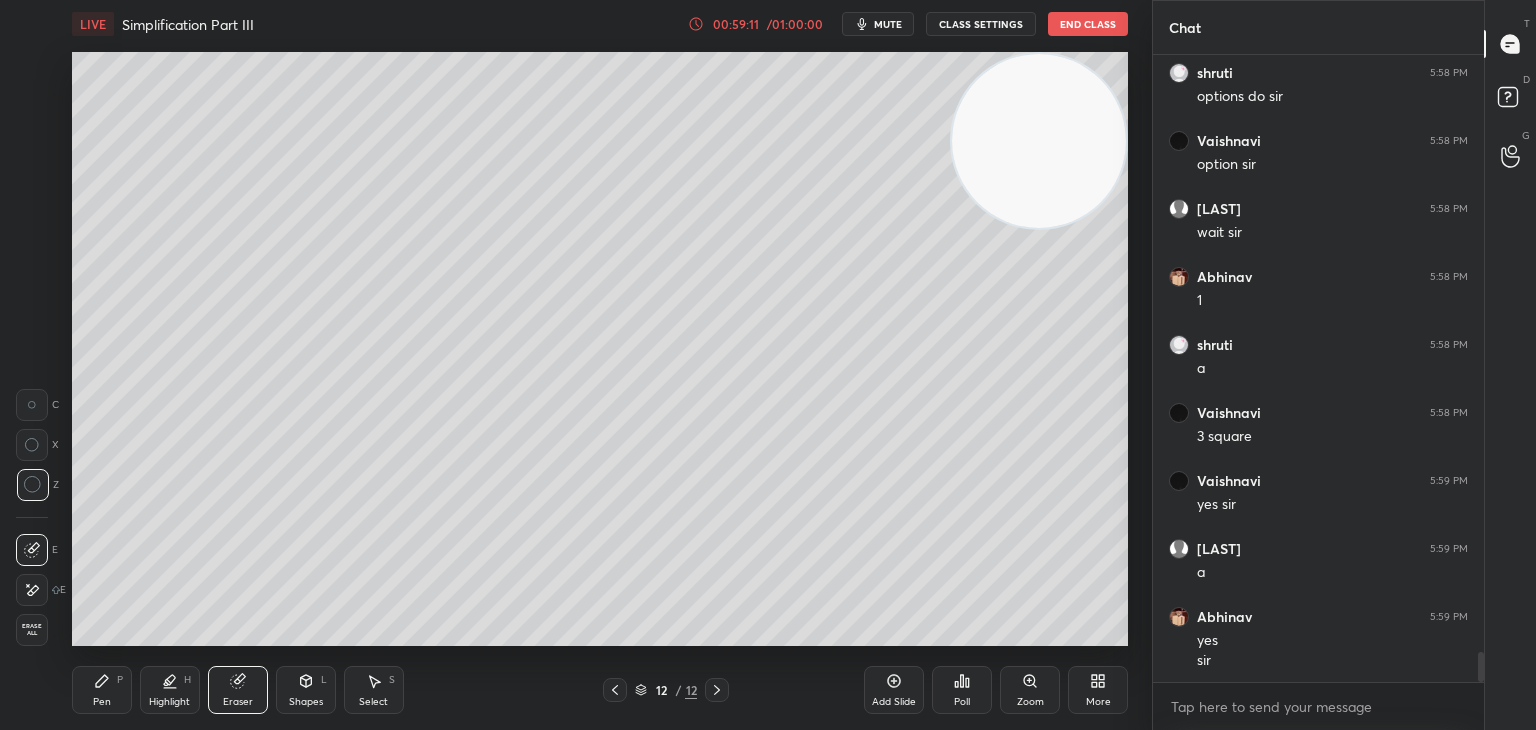 click on "P" at bounding box center (120, 680) 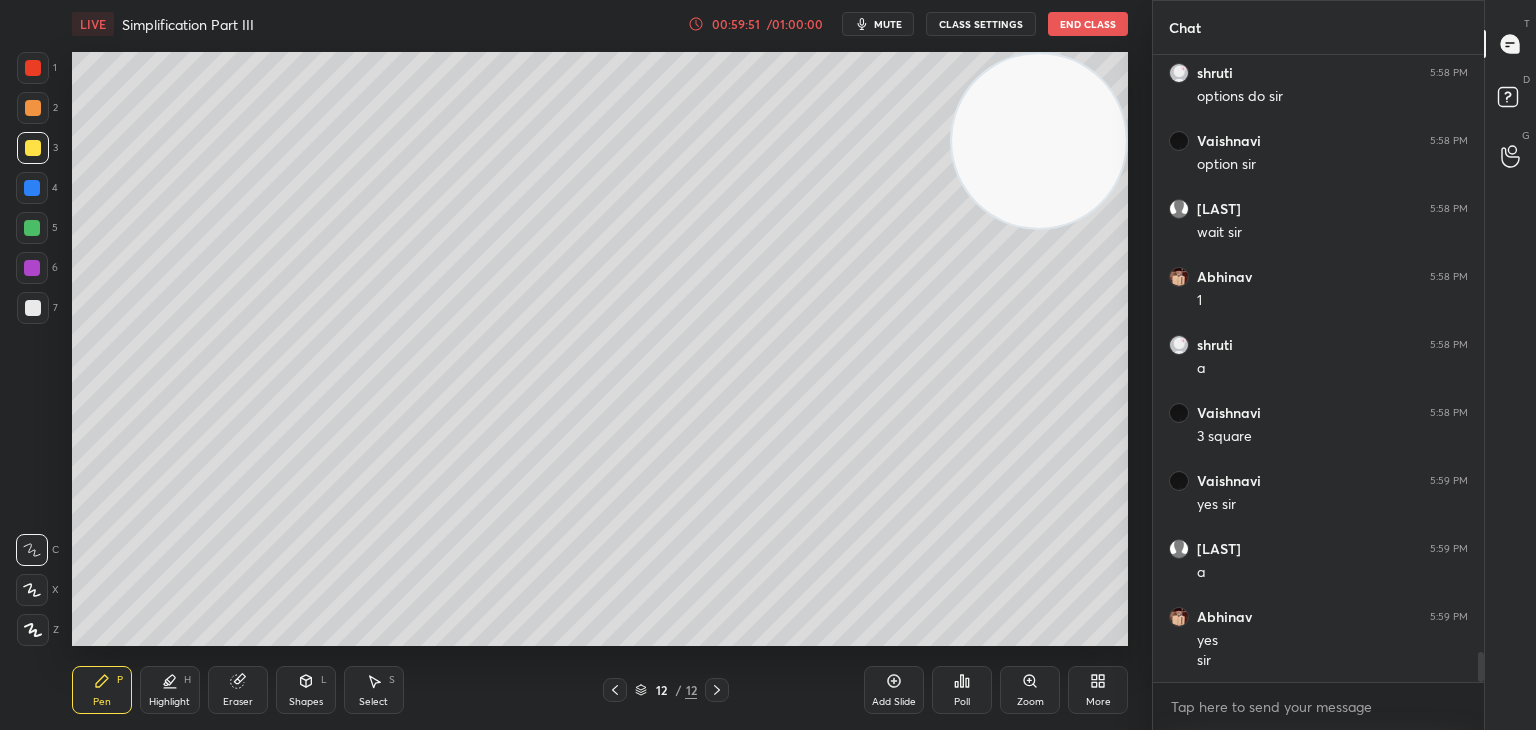 click at bounding box center (32, 268) 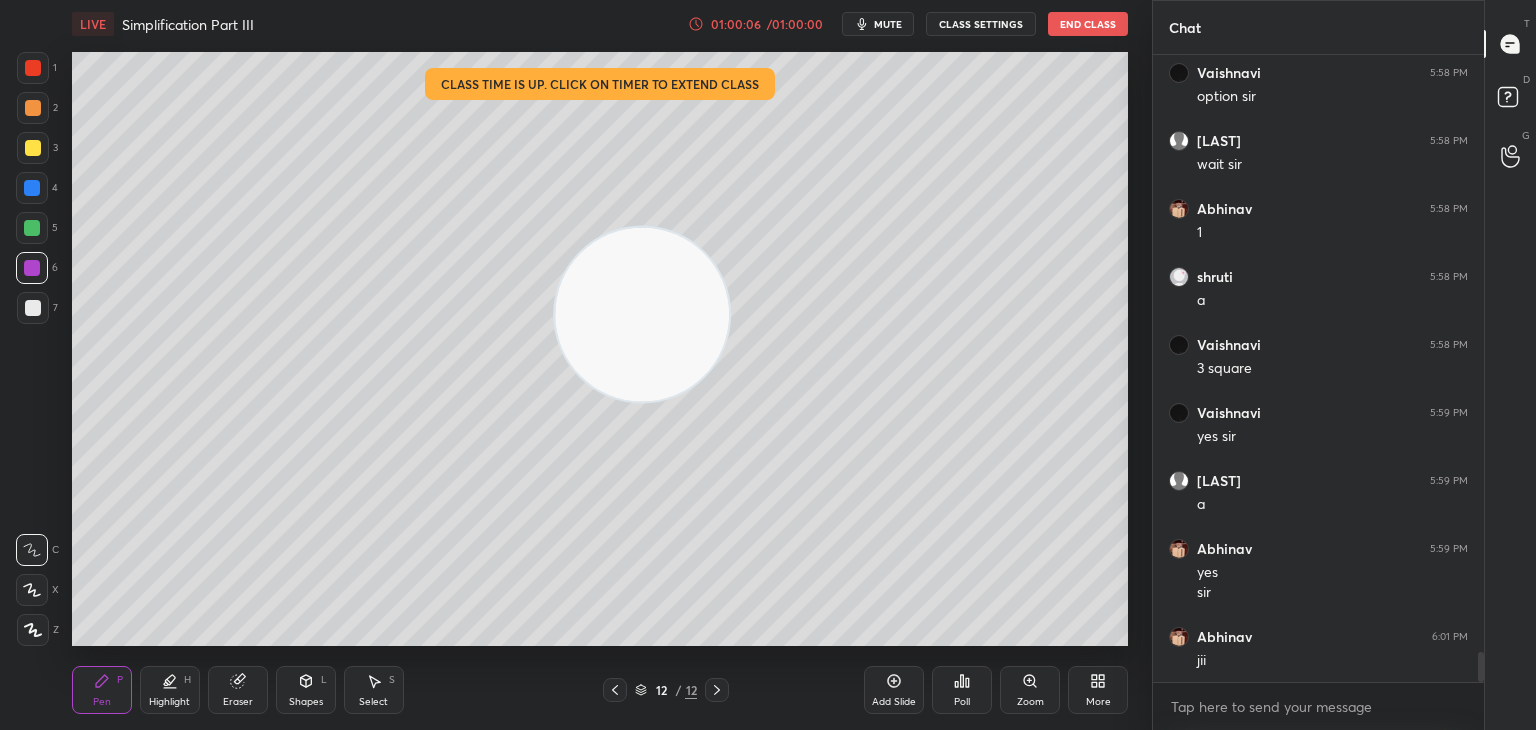 scroll, scrollTop: 12570, scrollLeft: 0, axis: vertical 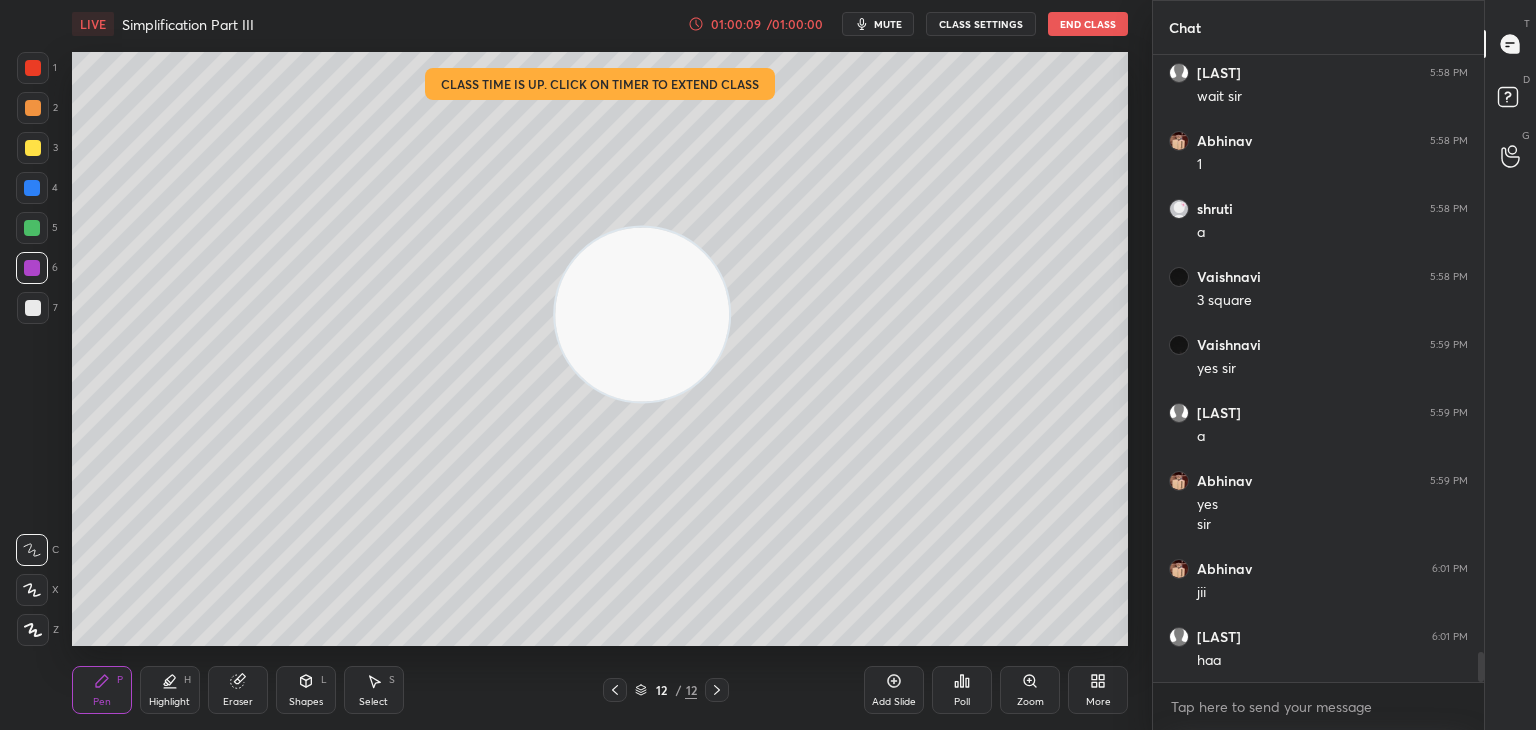 click on "Add Slide" at bounding box center [894, 690] 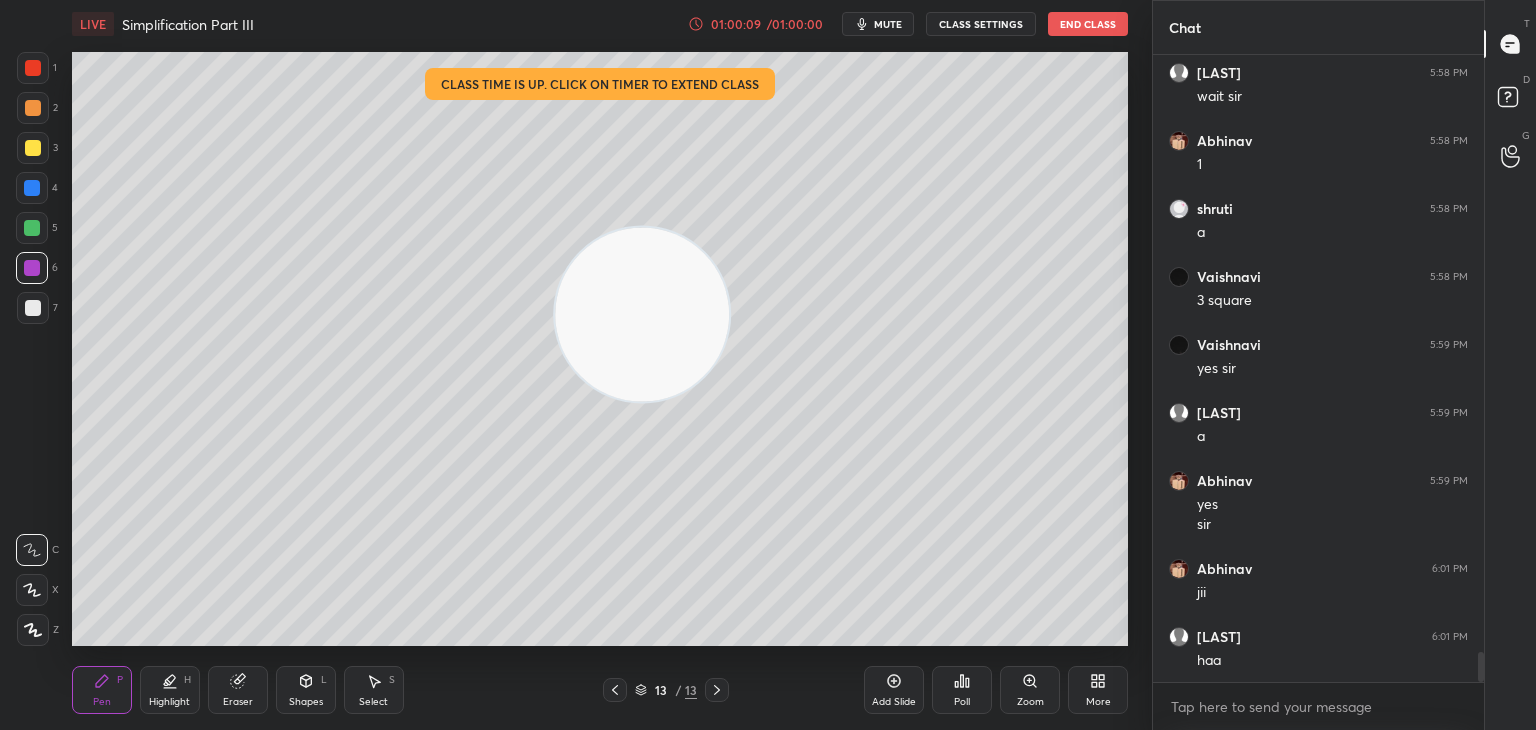 scroll, scrollTop: 12638, scrollLeft: 0, axis: vertical 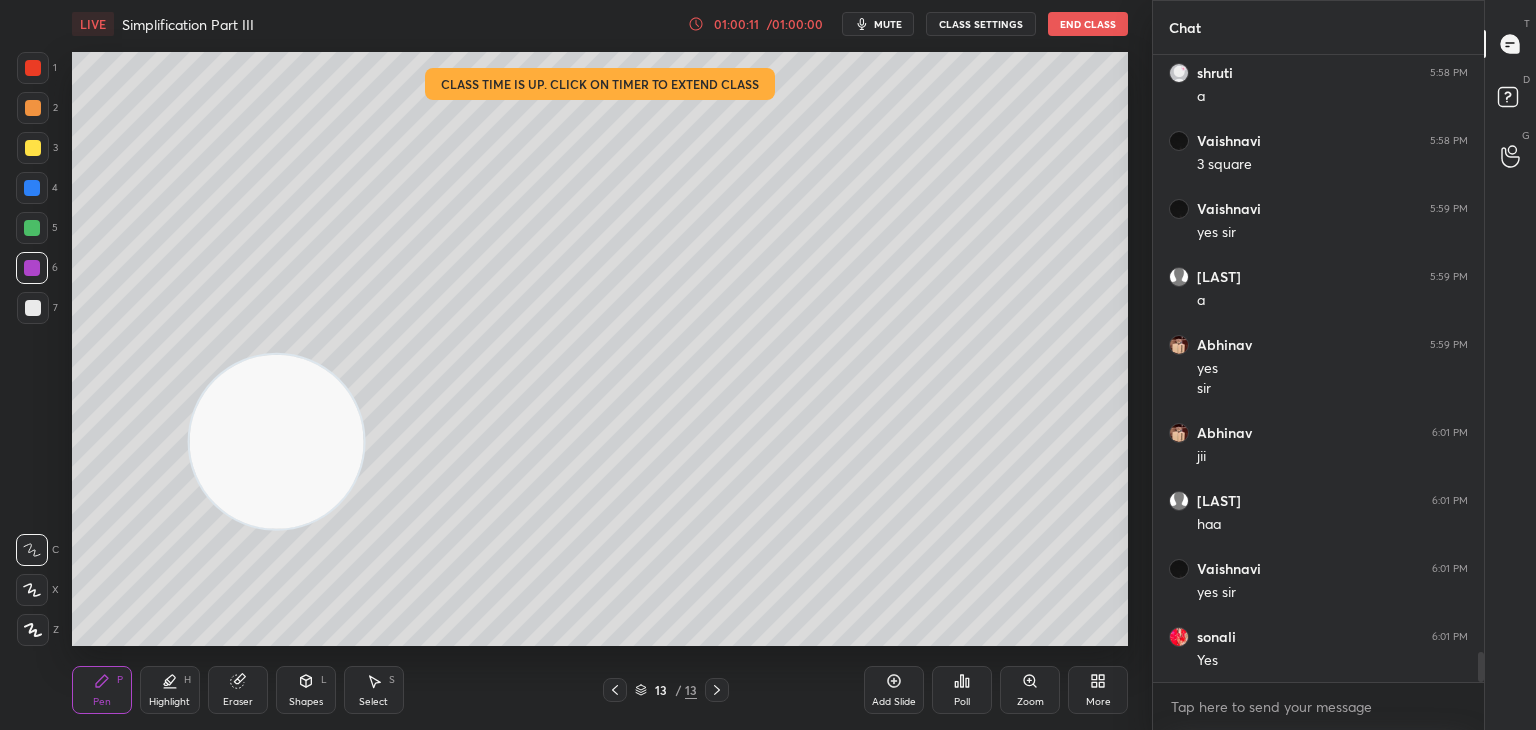 click at bounding box center (33, 148) 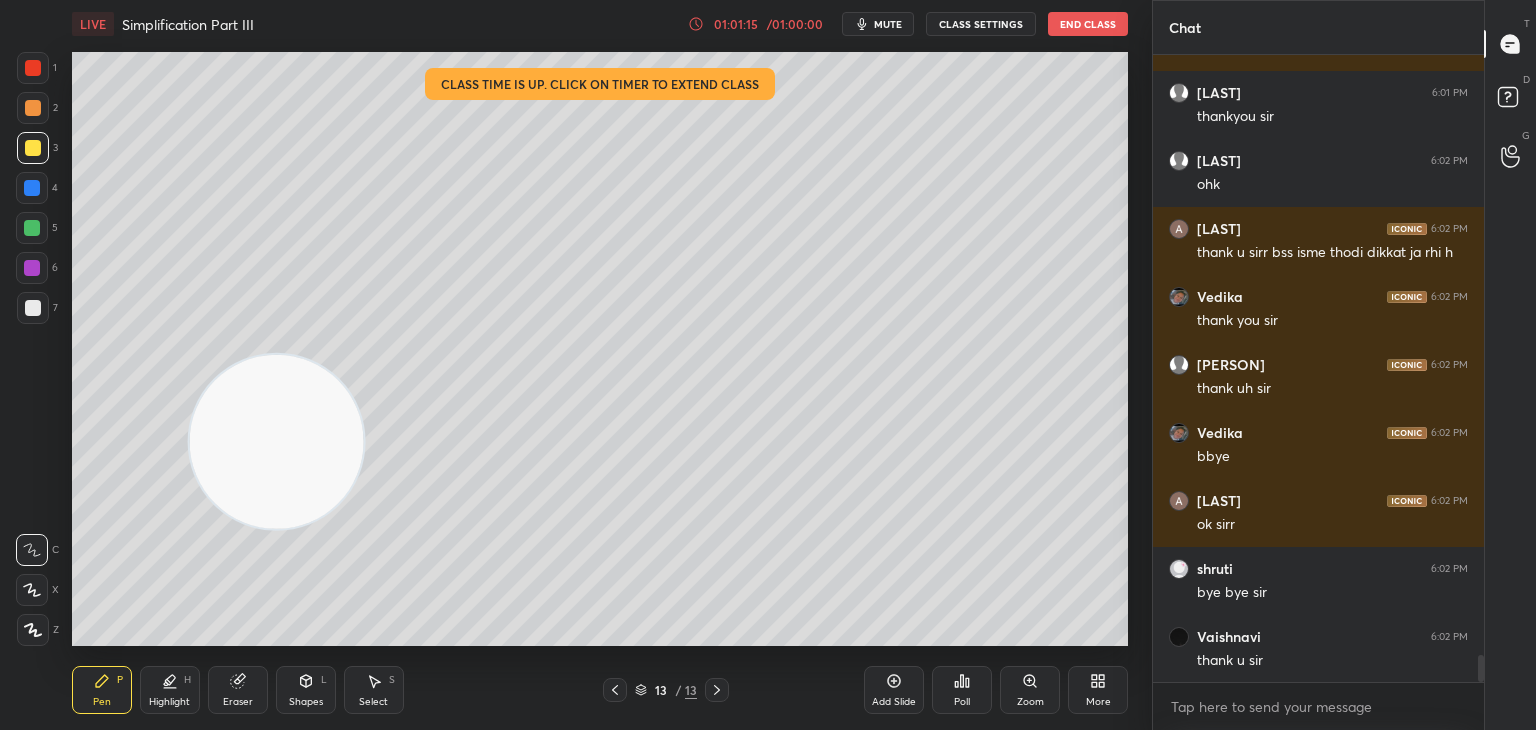 scroll, scrollTop: 13998, scrollLeft: 0, axis: vertical 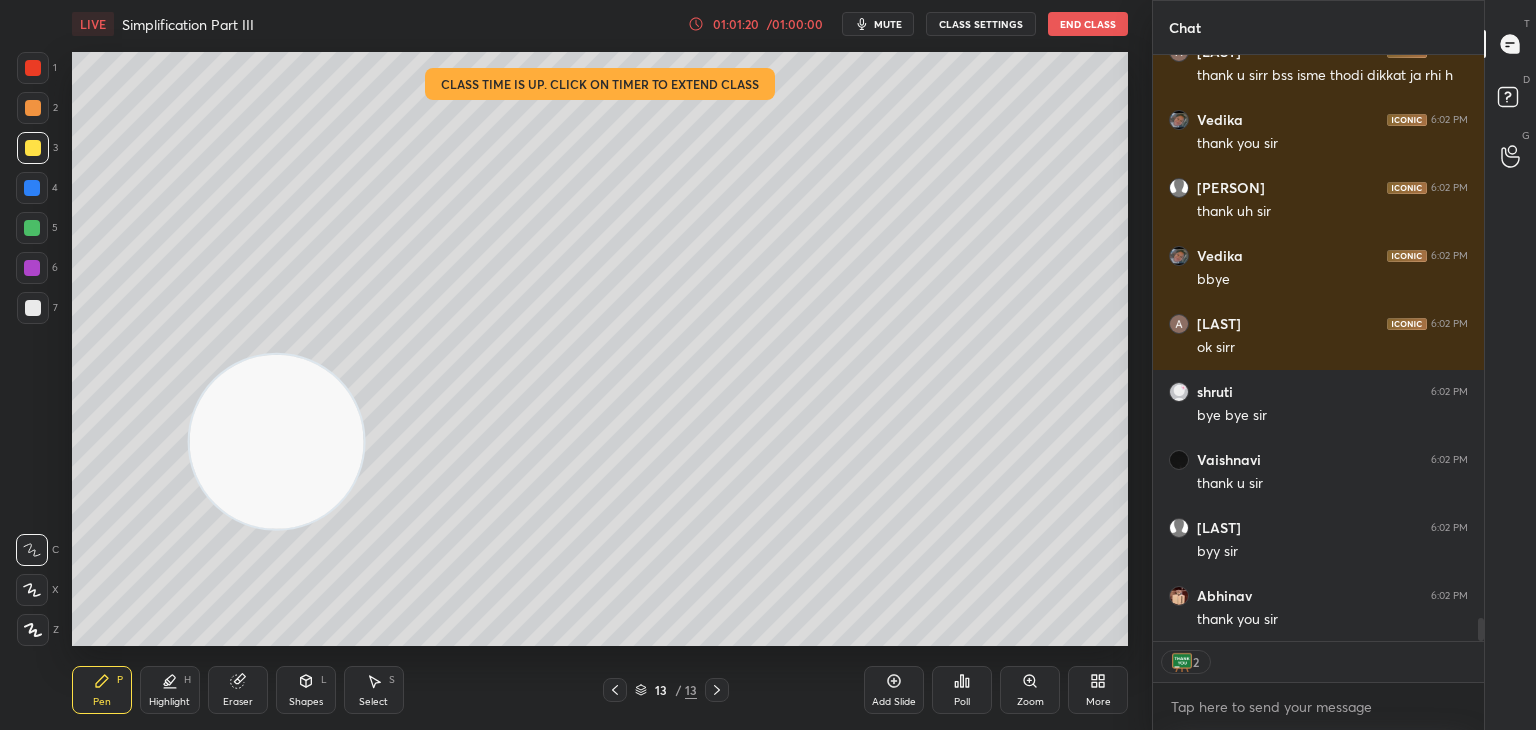click on "End Class" at bounding box center (1088, 24) 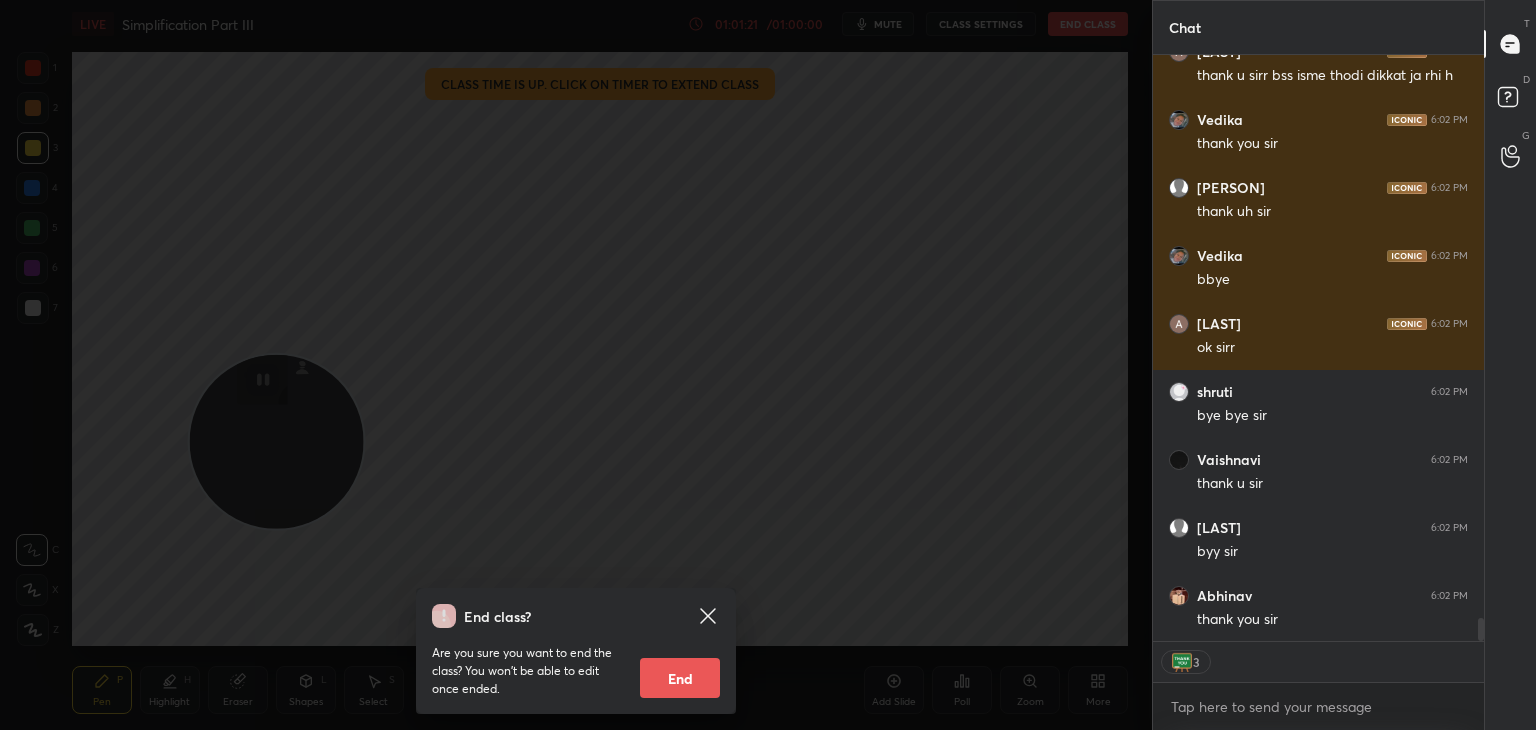 scroll, scrollTop: 14175, scrollLeft: 0, axis: vertical 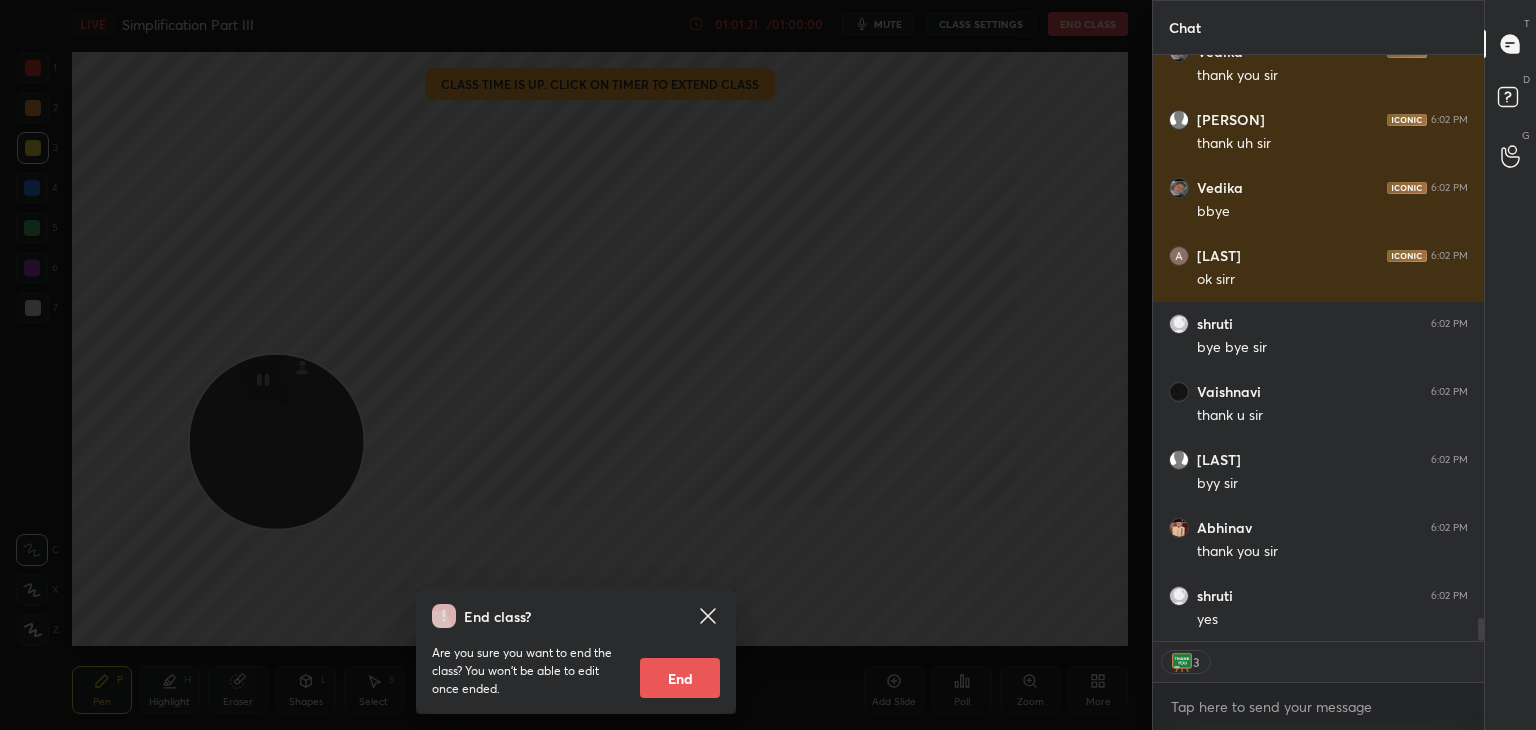 click on "End" at bounding box center (680, 678) 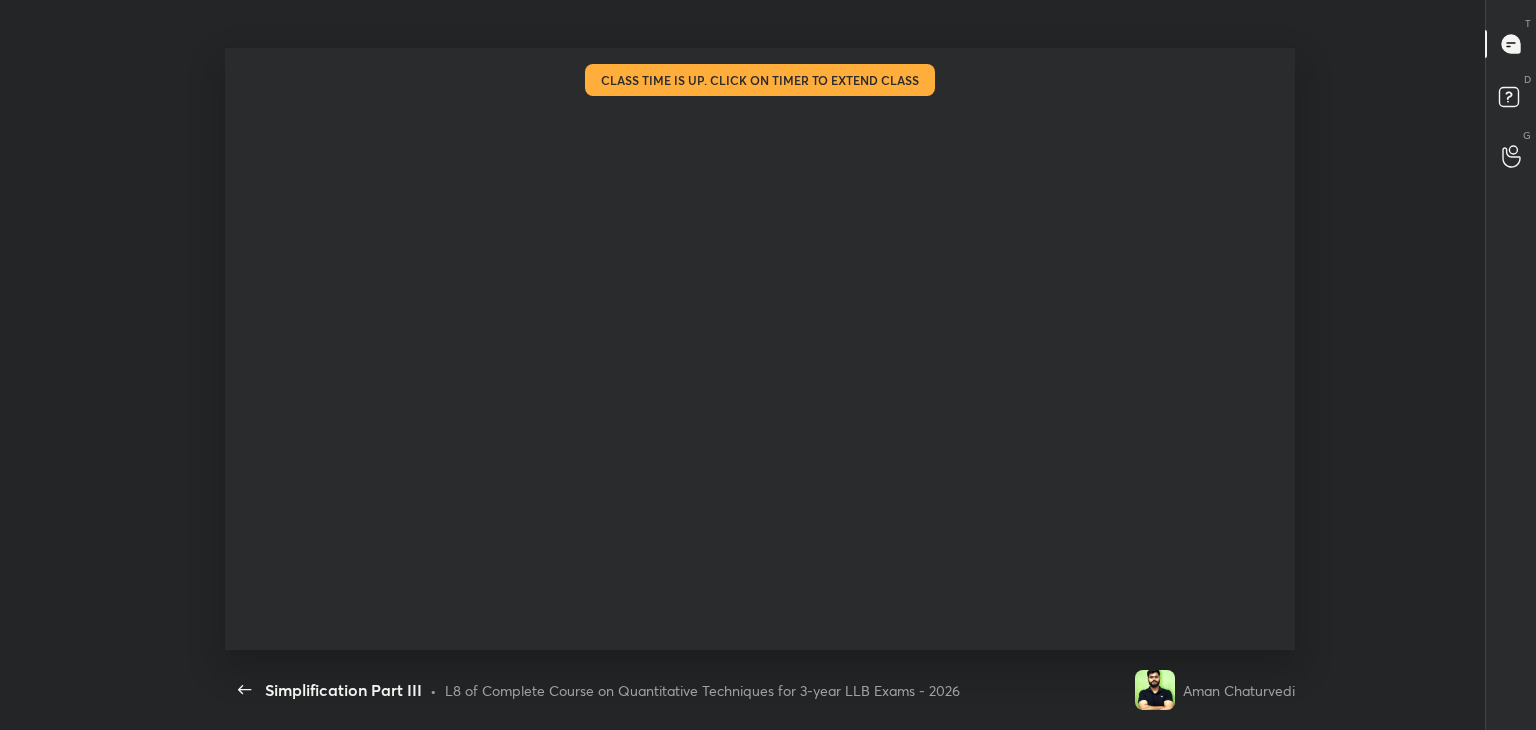 scroll, scrollTop: 99397, scrollLeft: 98697, axis: both 